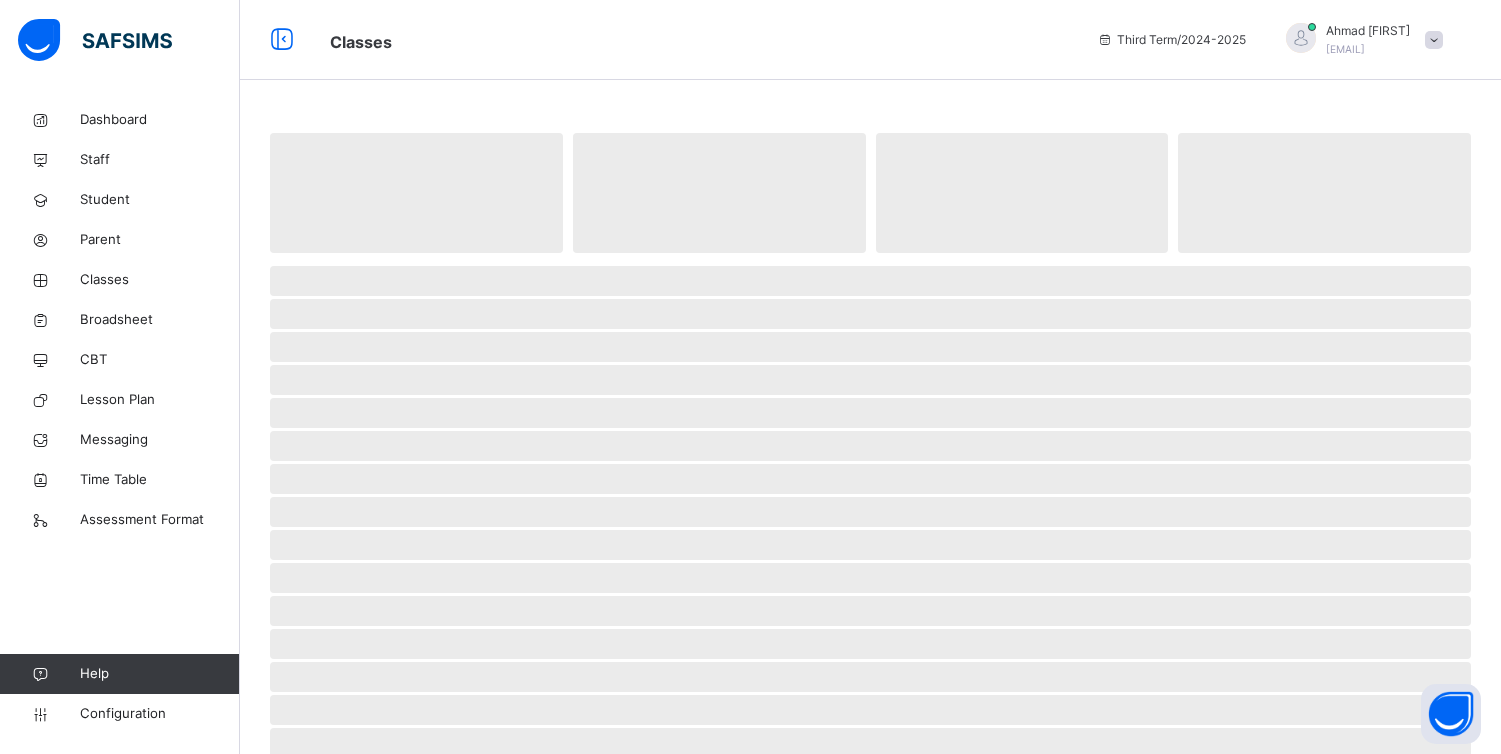 scroll, scrollTop: 0, scrollLeft: 0, axis: both 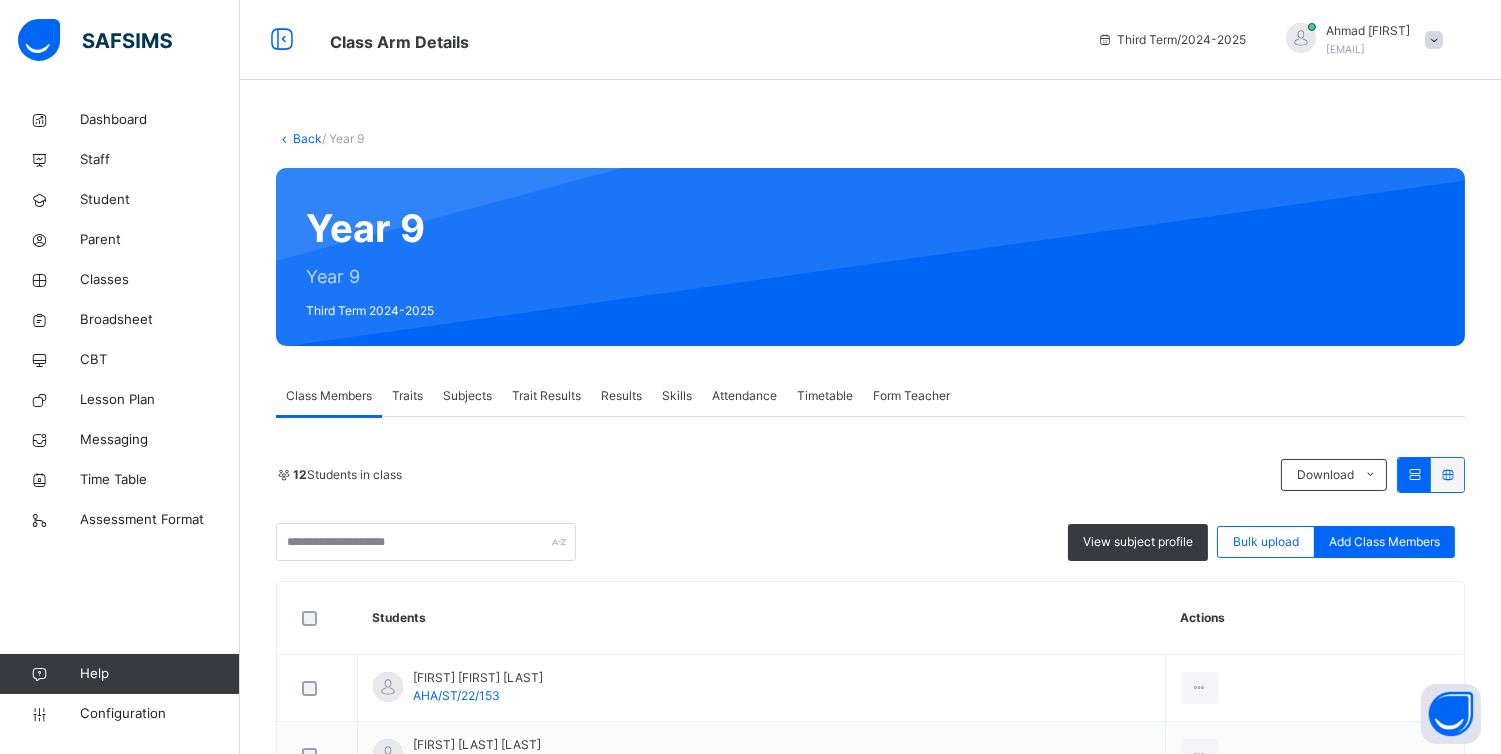 click on "Traits" at bounding box center (407, 396) 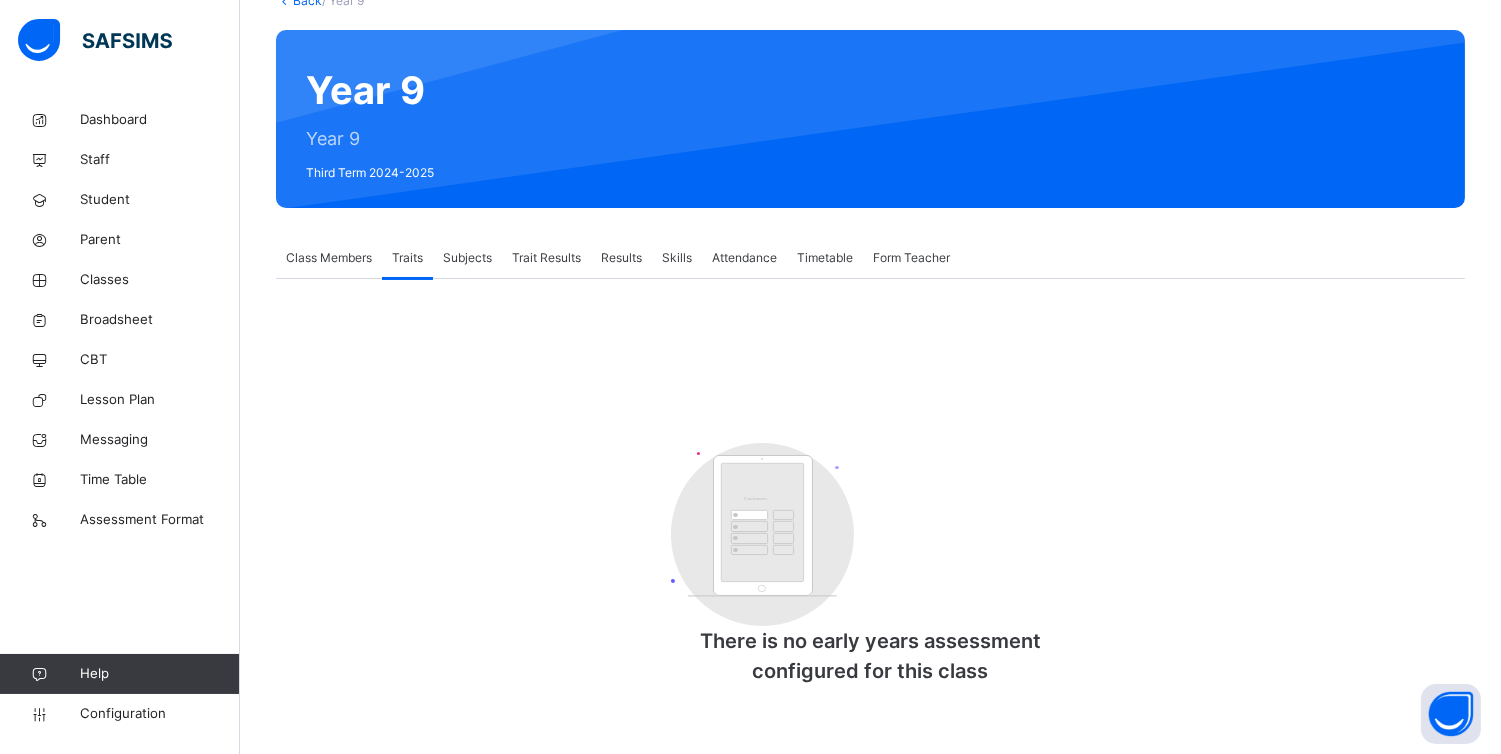 scroll, scrollTop: 141, scrollLeft: 0, axis: vertical 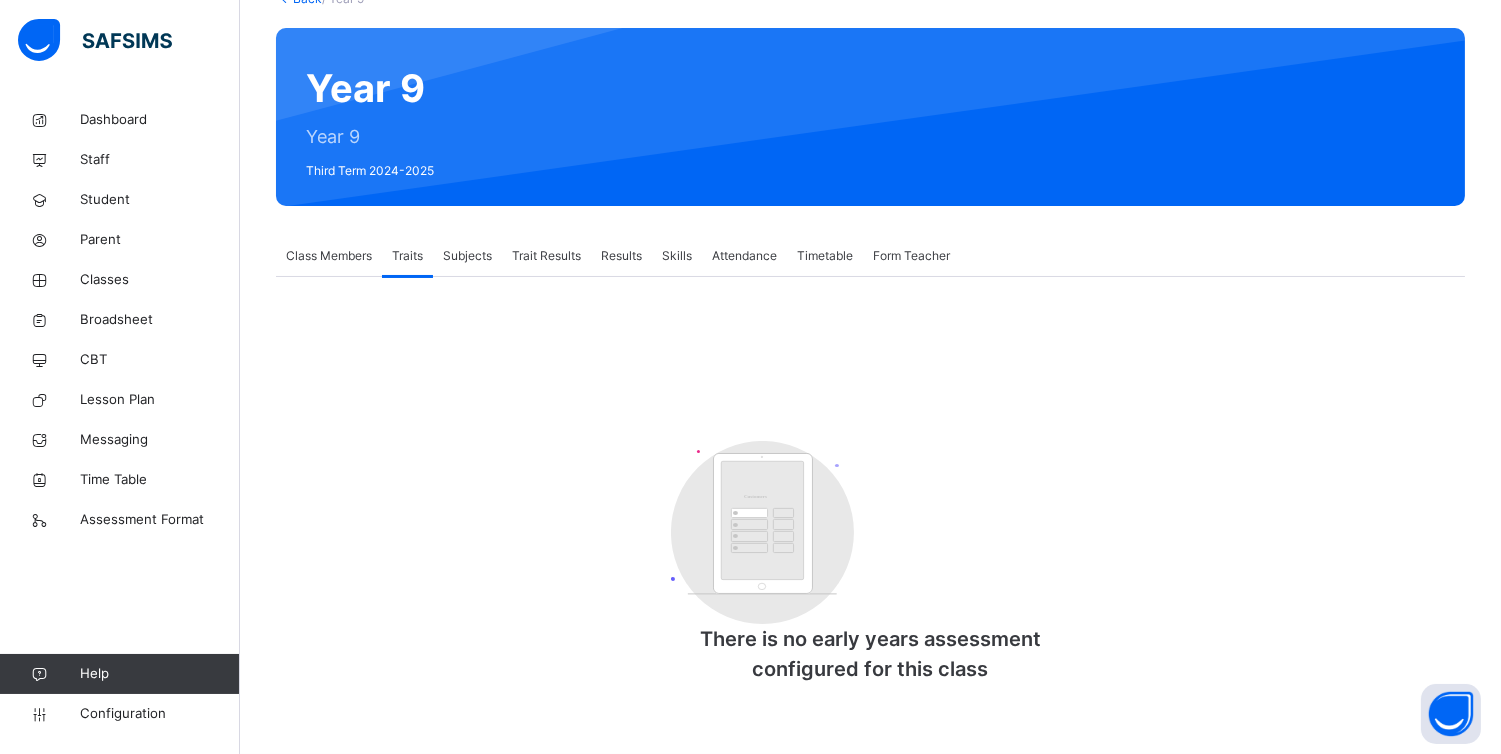 click on "Class Members" at bounding box center (329, 256) 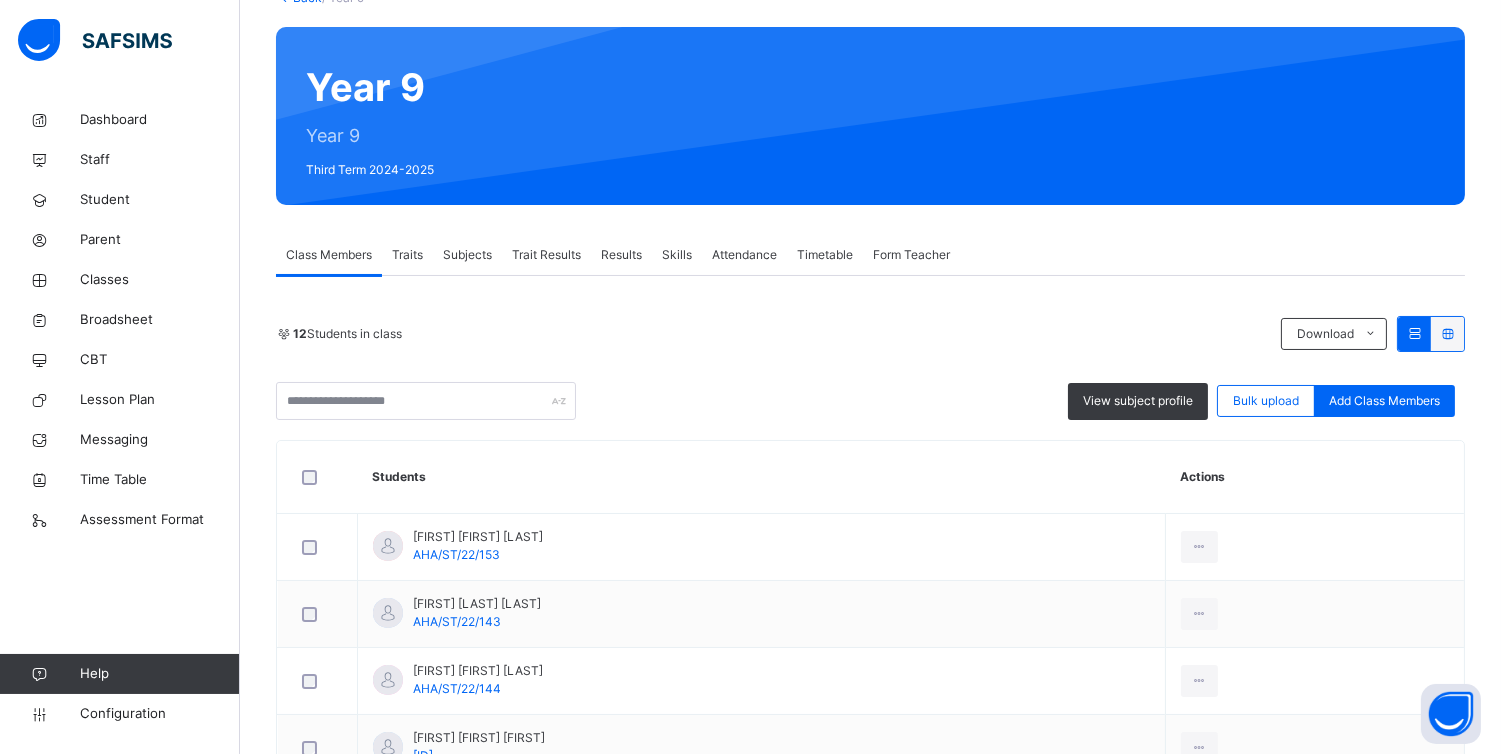 click on "Traits" at bounding box center (407, 255) 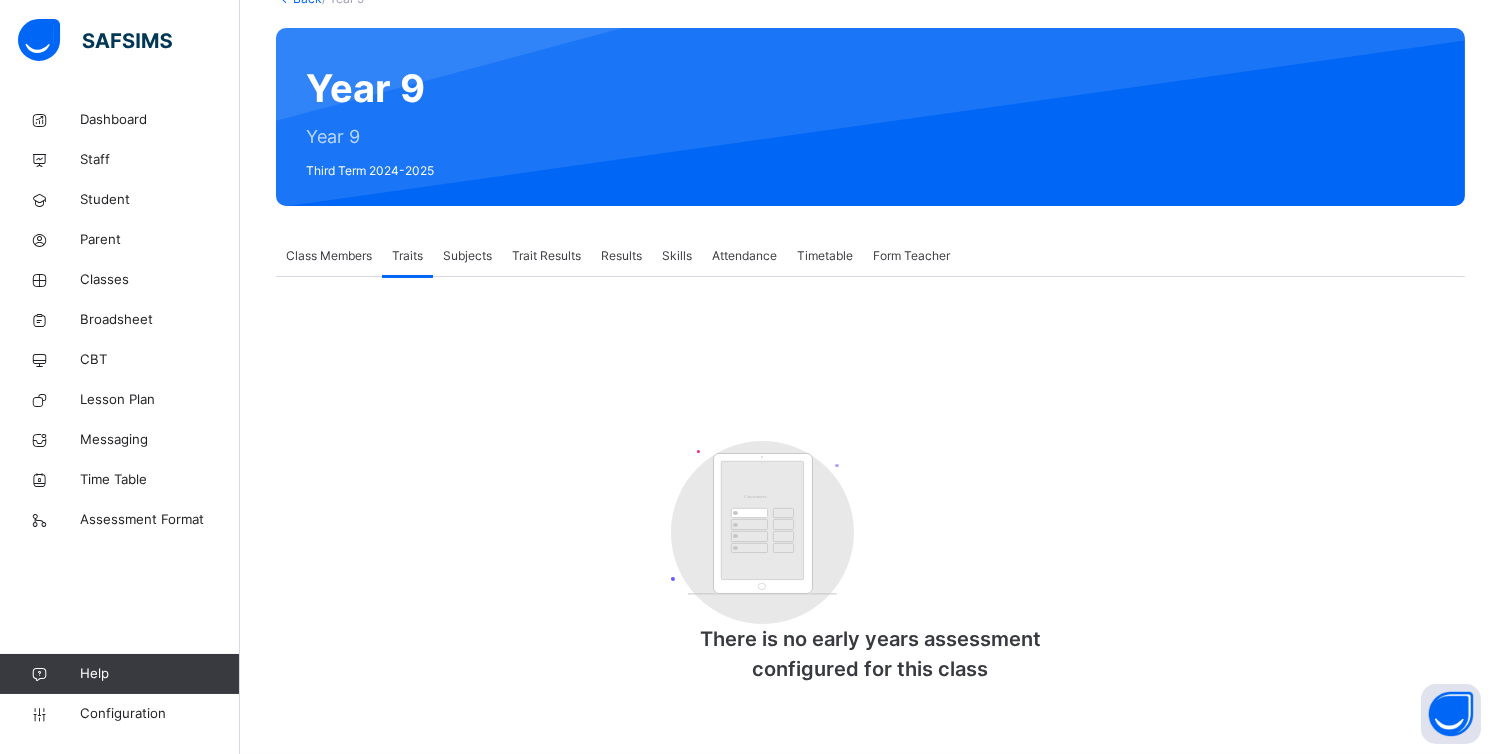 click on "Subjects" at bounding box center (467, 256) 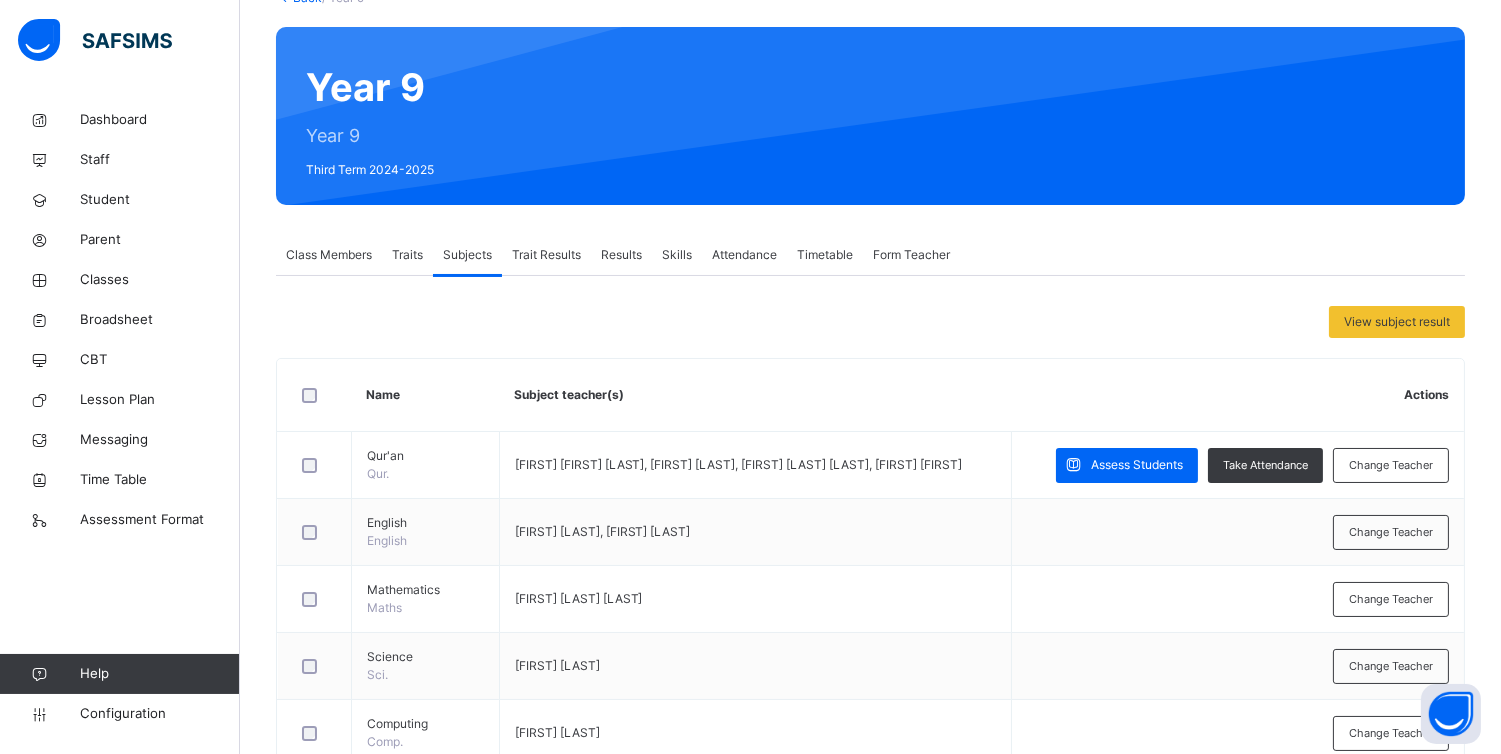 click on "Trait Results" at bounding box center [546, 255] 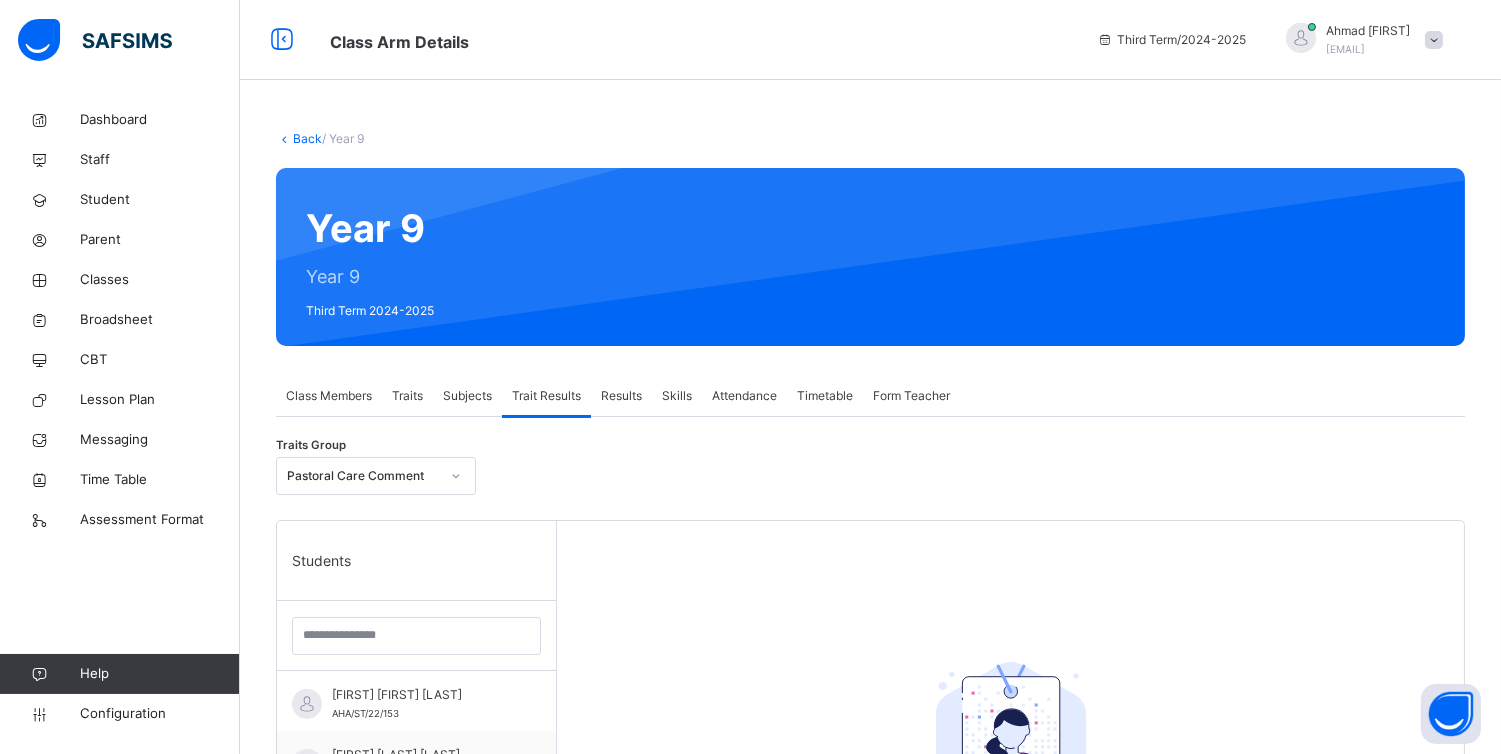 scroll, scrollTop: 215, scrollLeft: 0, axis: vertical 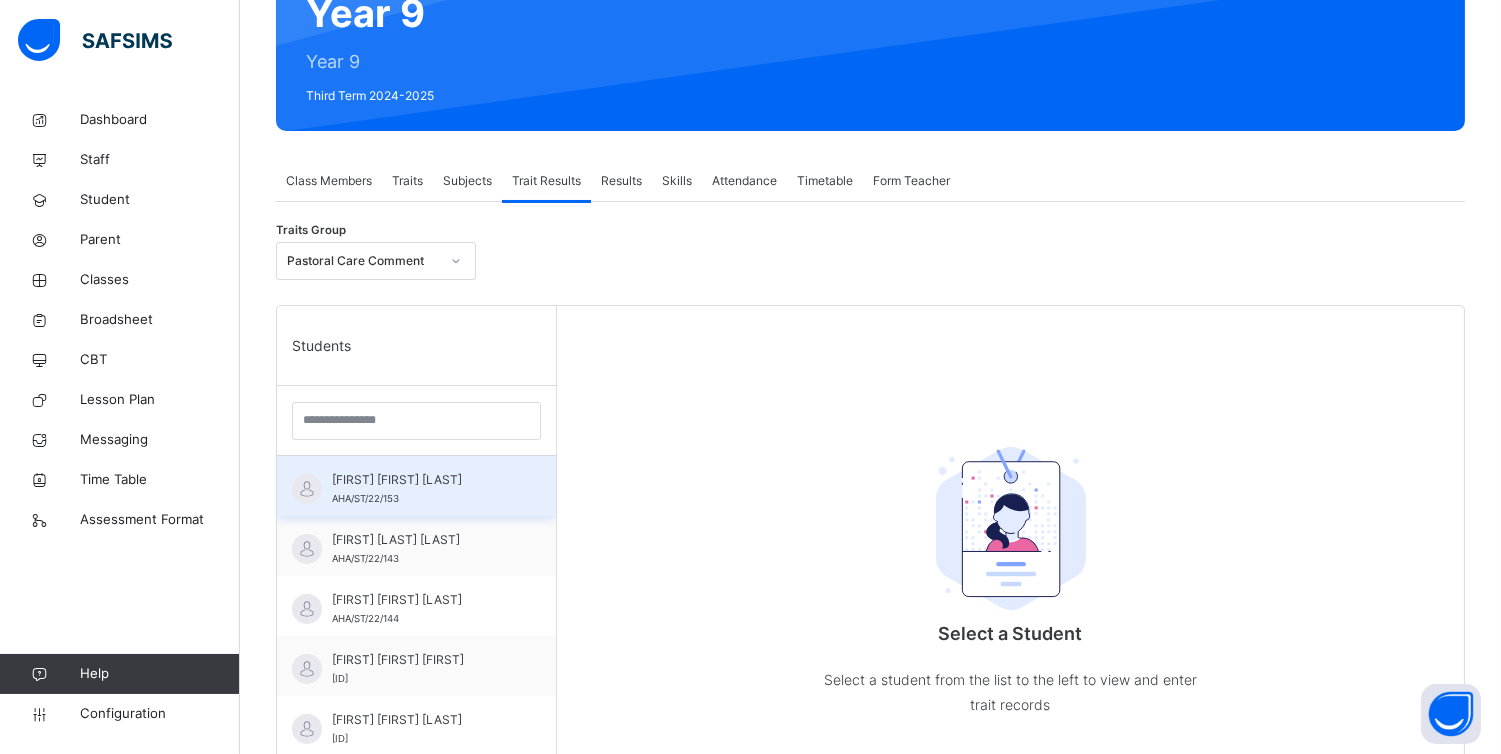 click on "[FIRST] [FIRST] [LAST] [ID]" at bounding box center (421, 489) 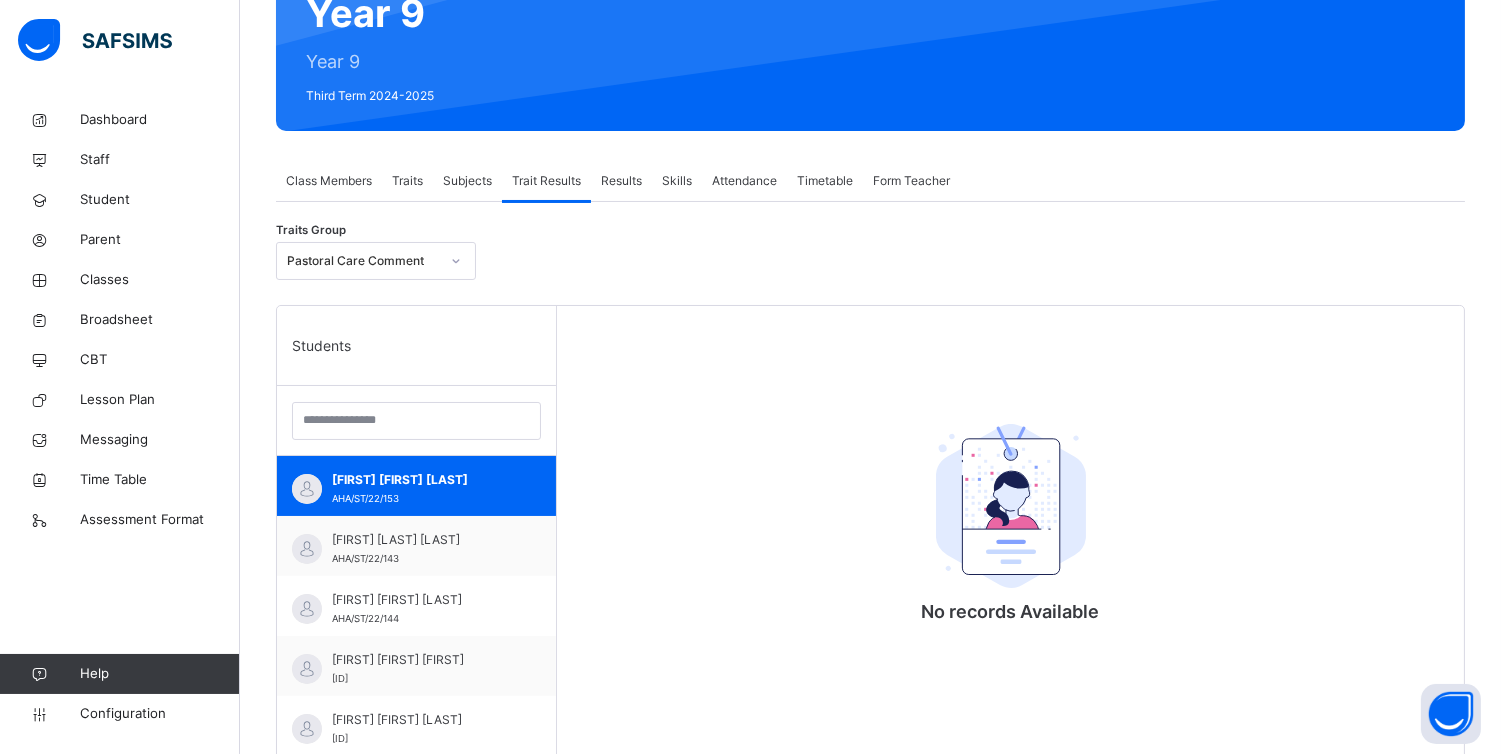 click on "Traits" at bounding box center [407, 181] 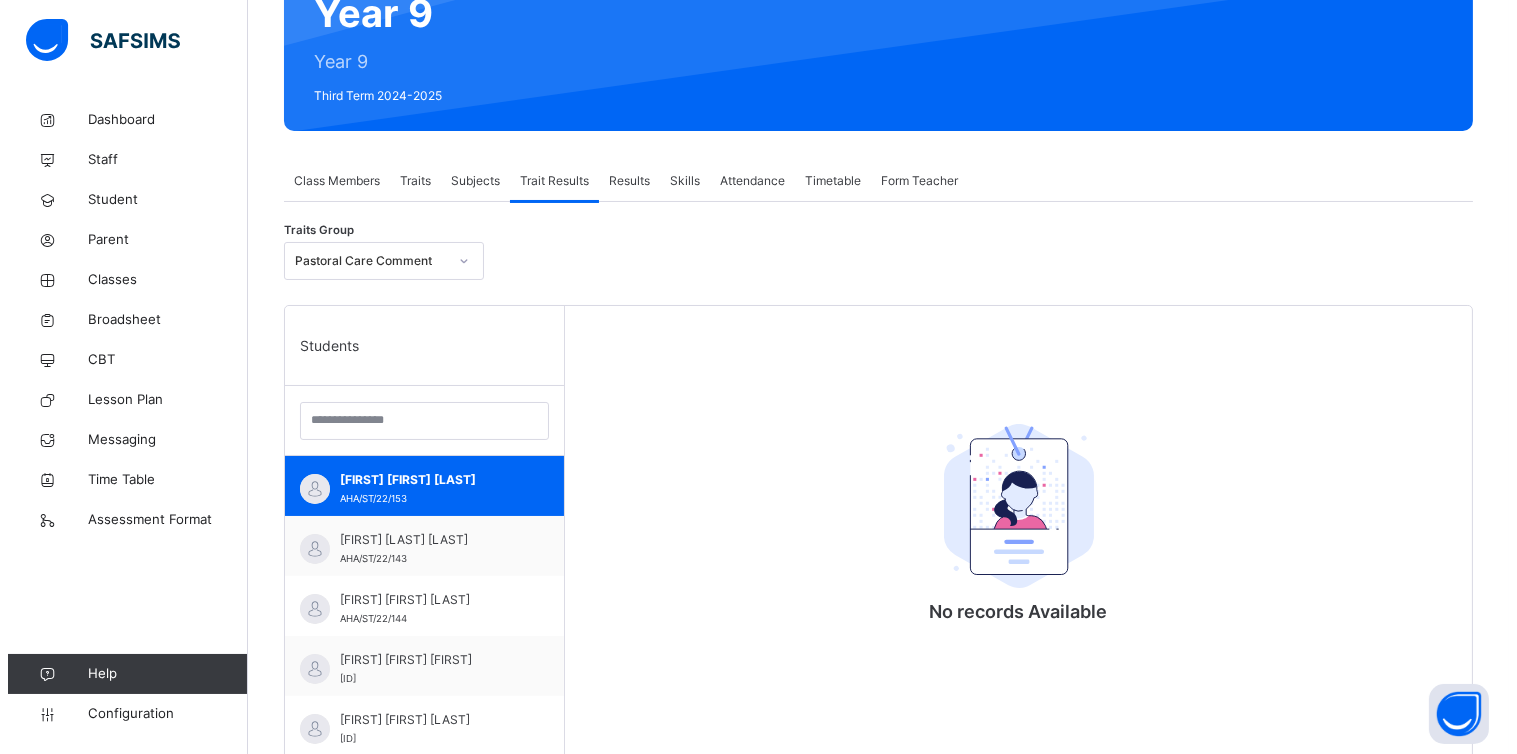 scroll, scrollTop: 0, scrollLeft: 0, axis: both 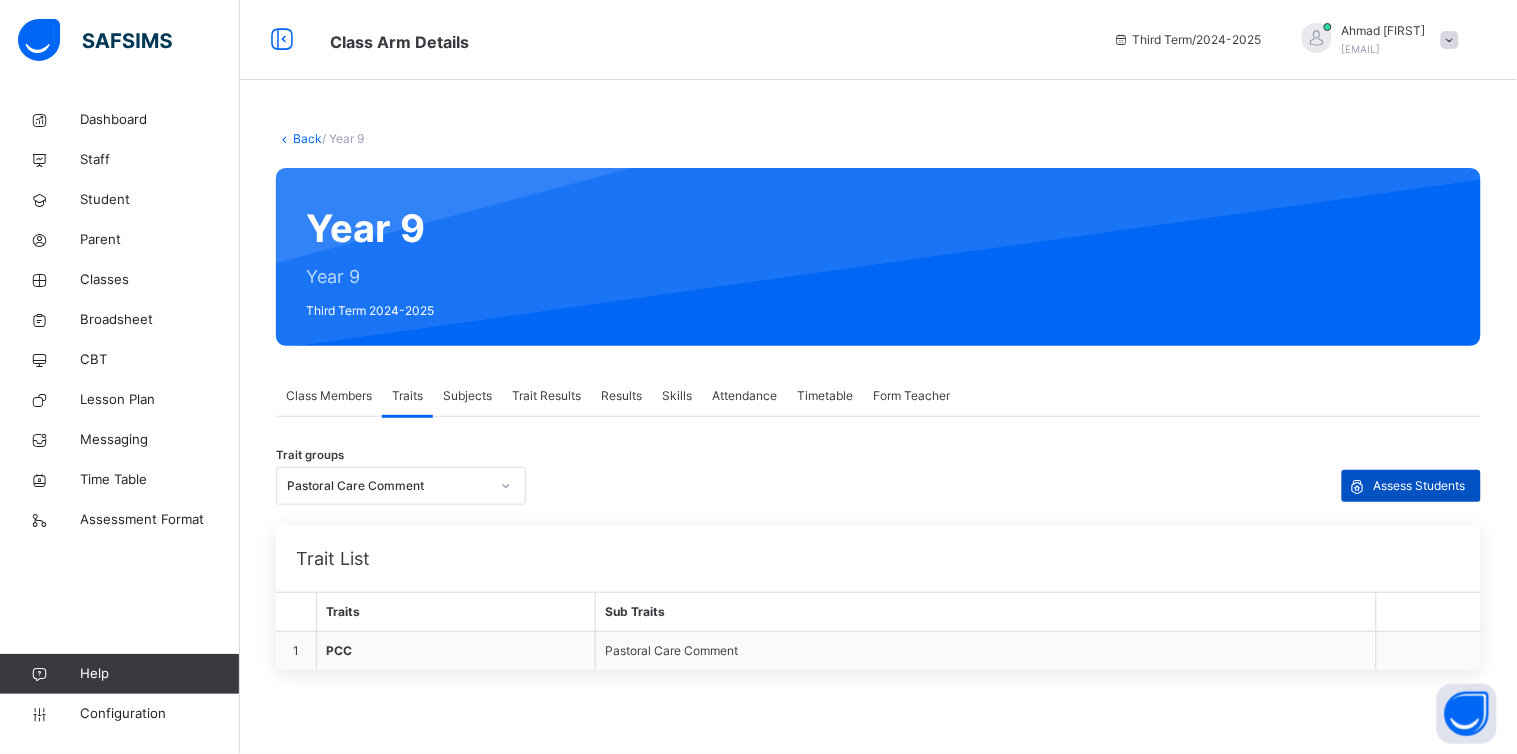 click on "Assess Students" at bounding box center [1411, 486] 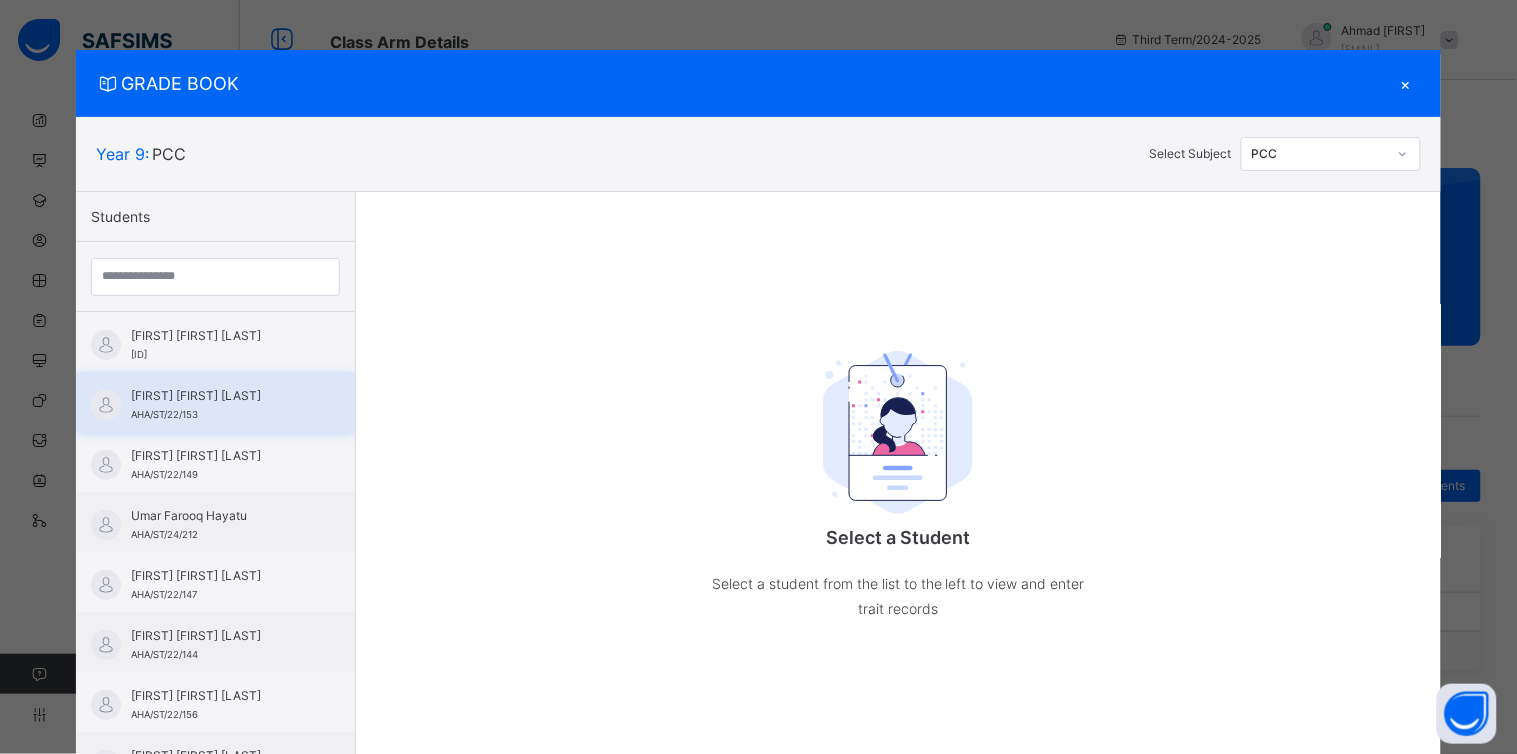 click on "[FIRST] [FIRST] [LAST] [ID]" at bounding box center [220, 405] 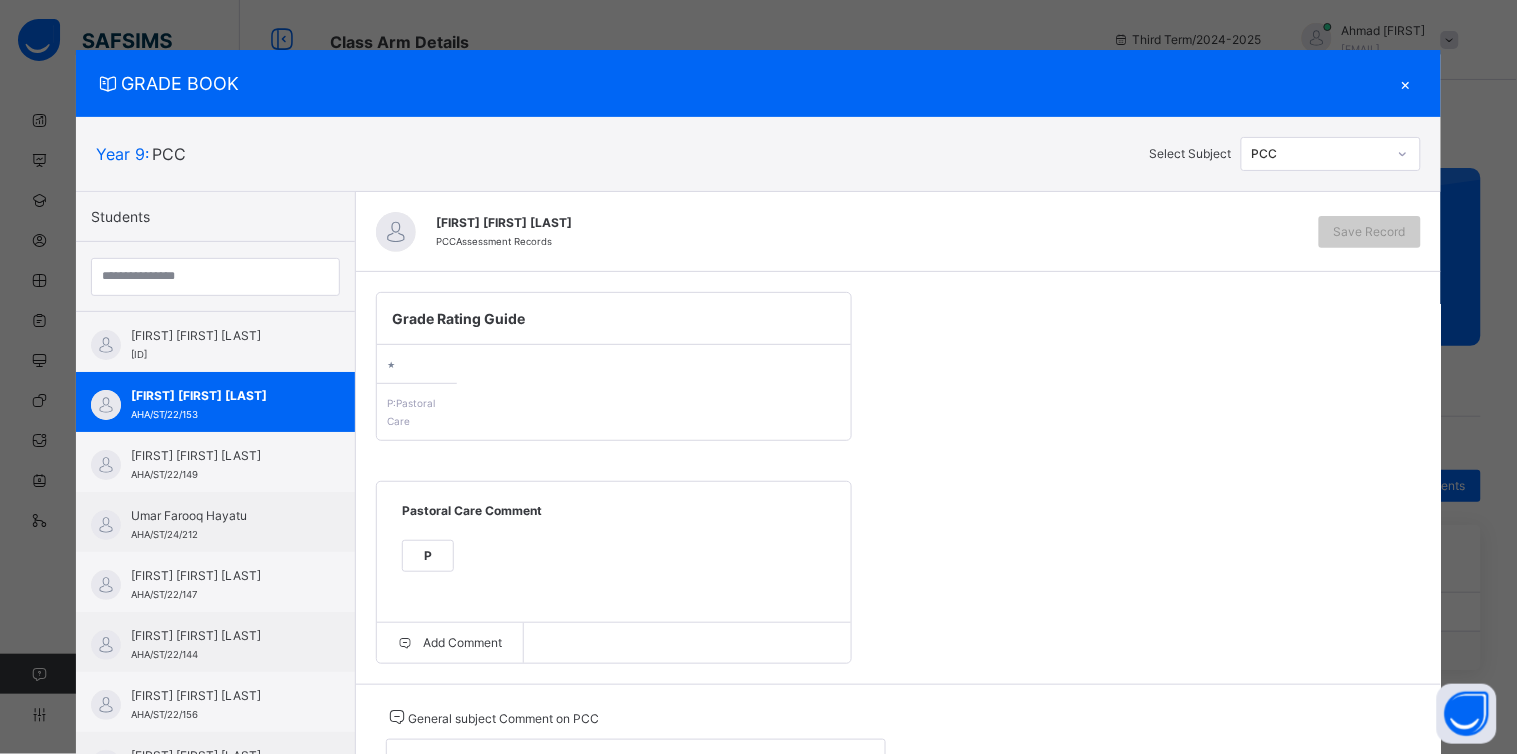 click on "P" at bounding box center (428, 556) 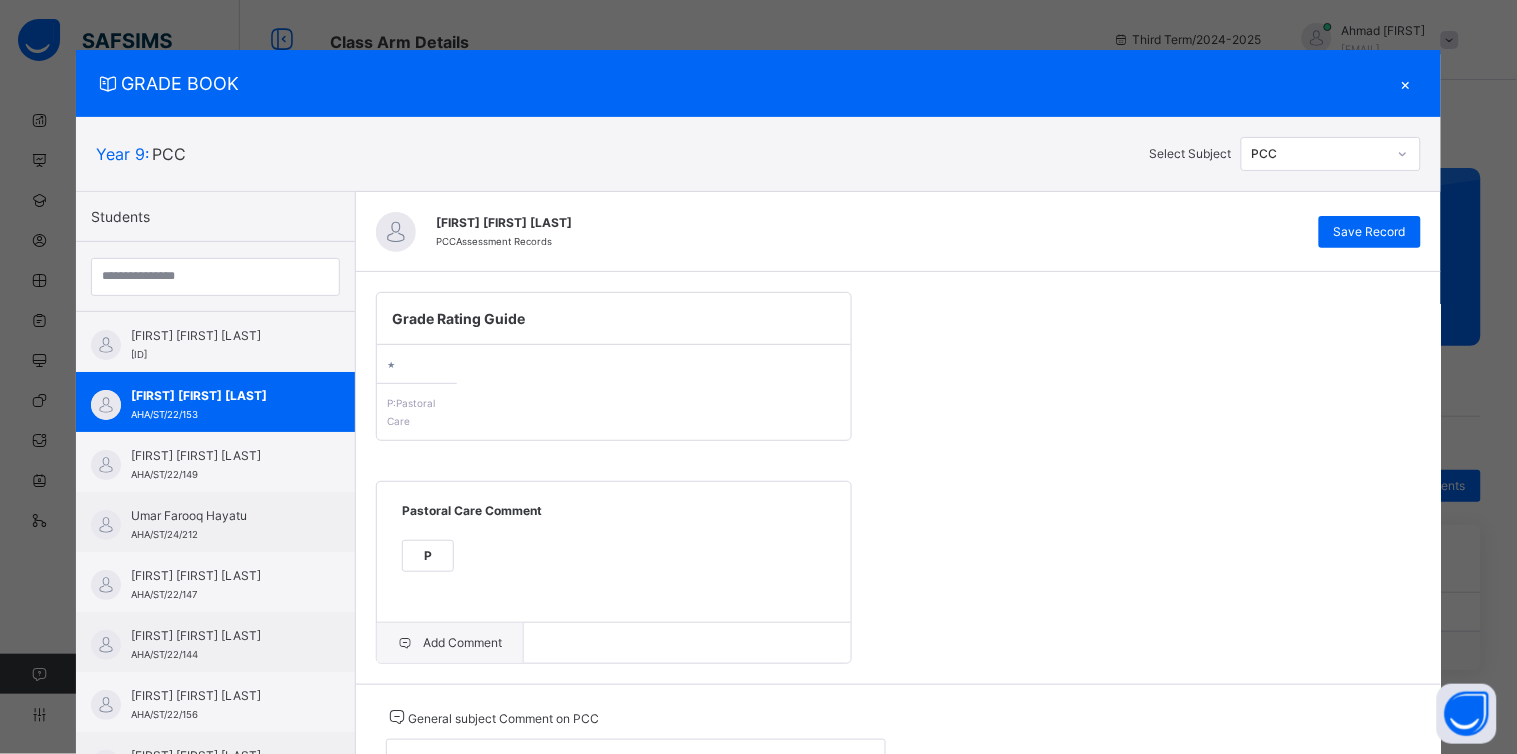 click on "Add Comment" at bounding box center [450, 643] 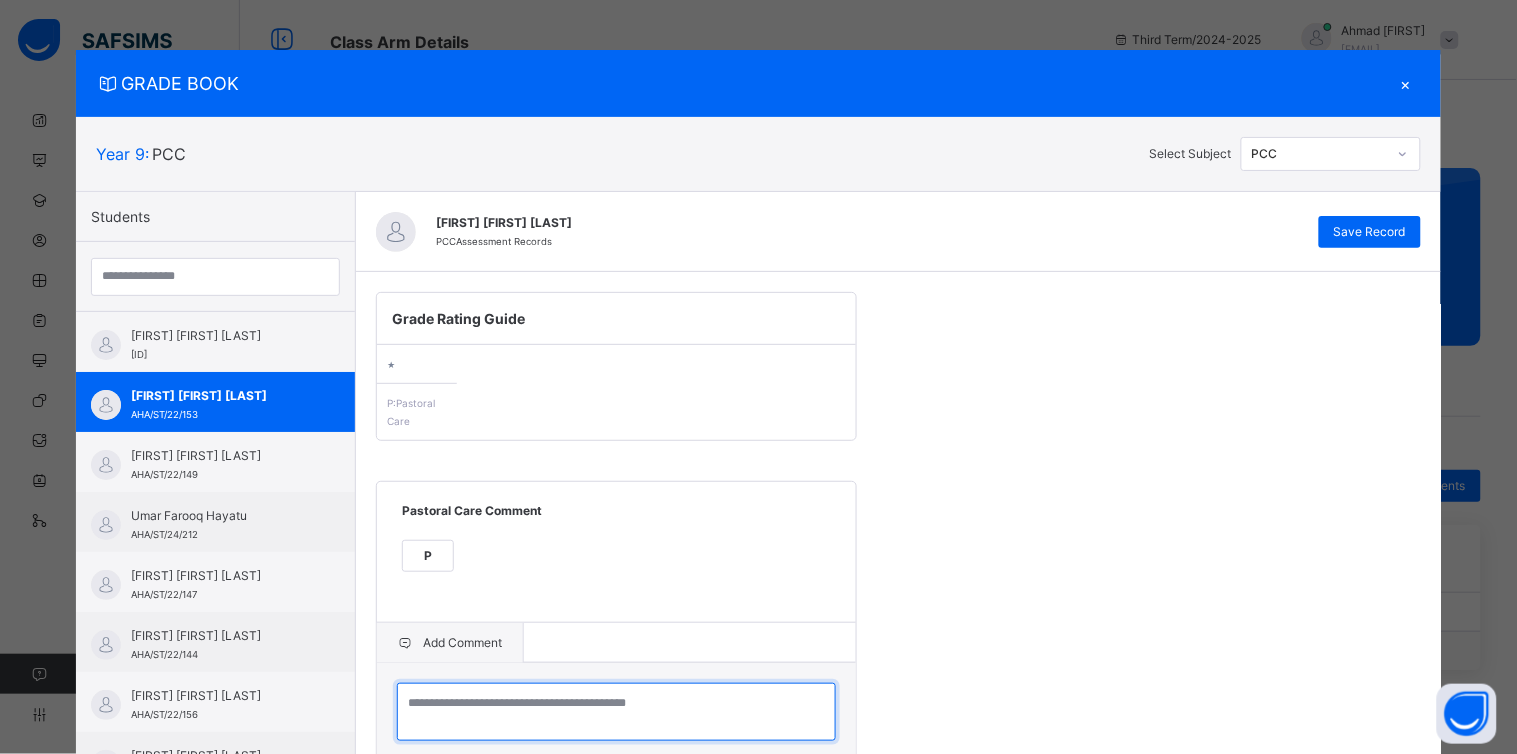 click at bounding box center [616, 712] 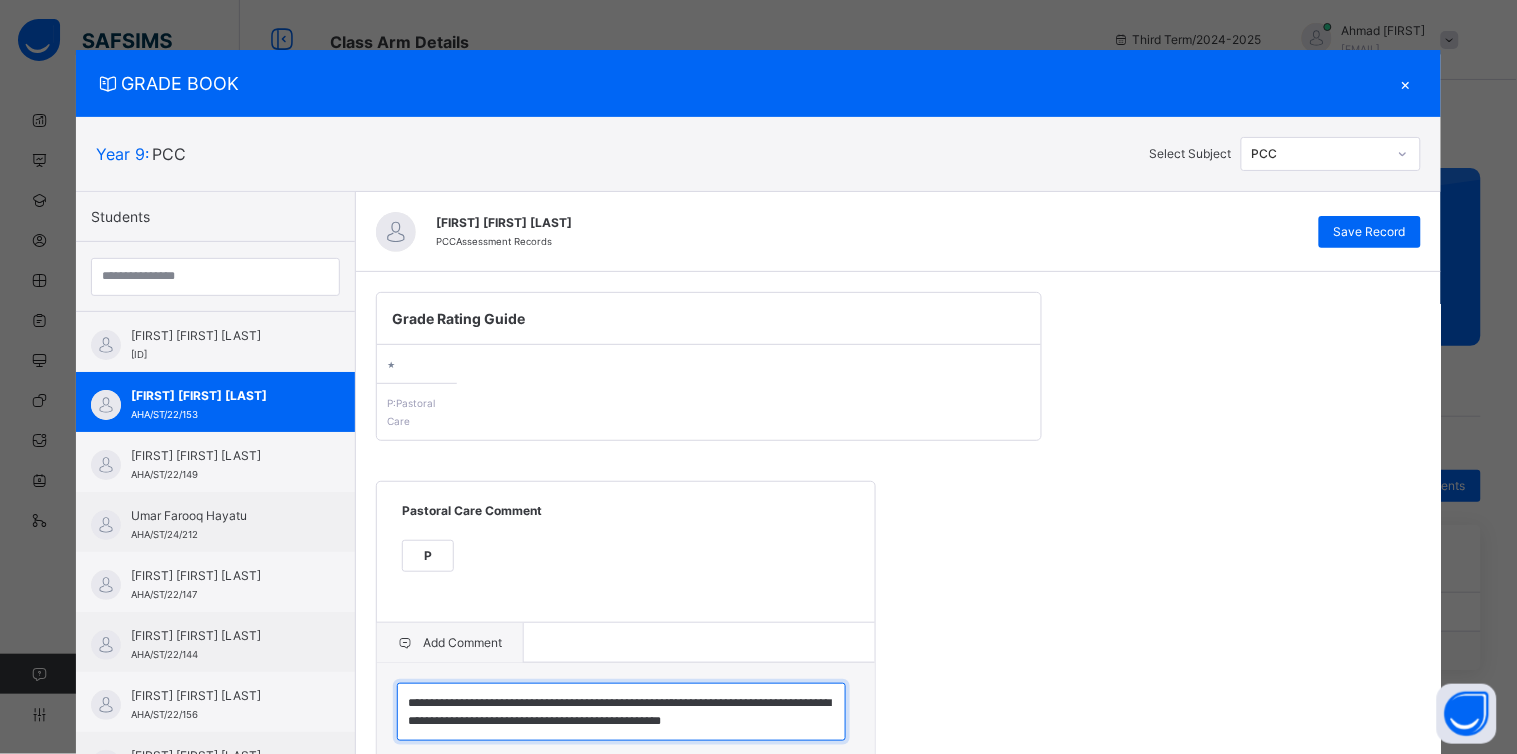 scroll, scrollTop: 5, scrollLeft: 0, axis: vertical 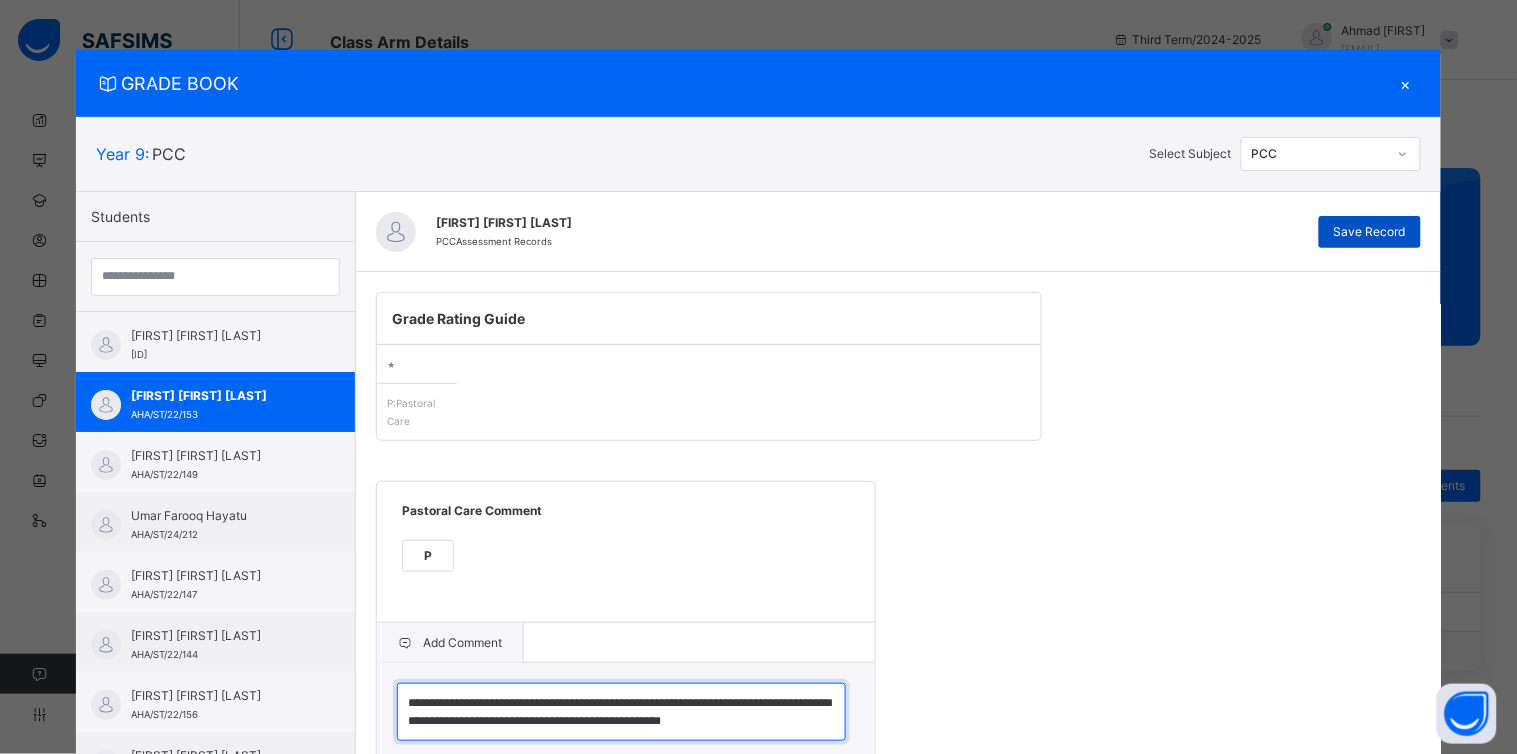 type on "**********" 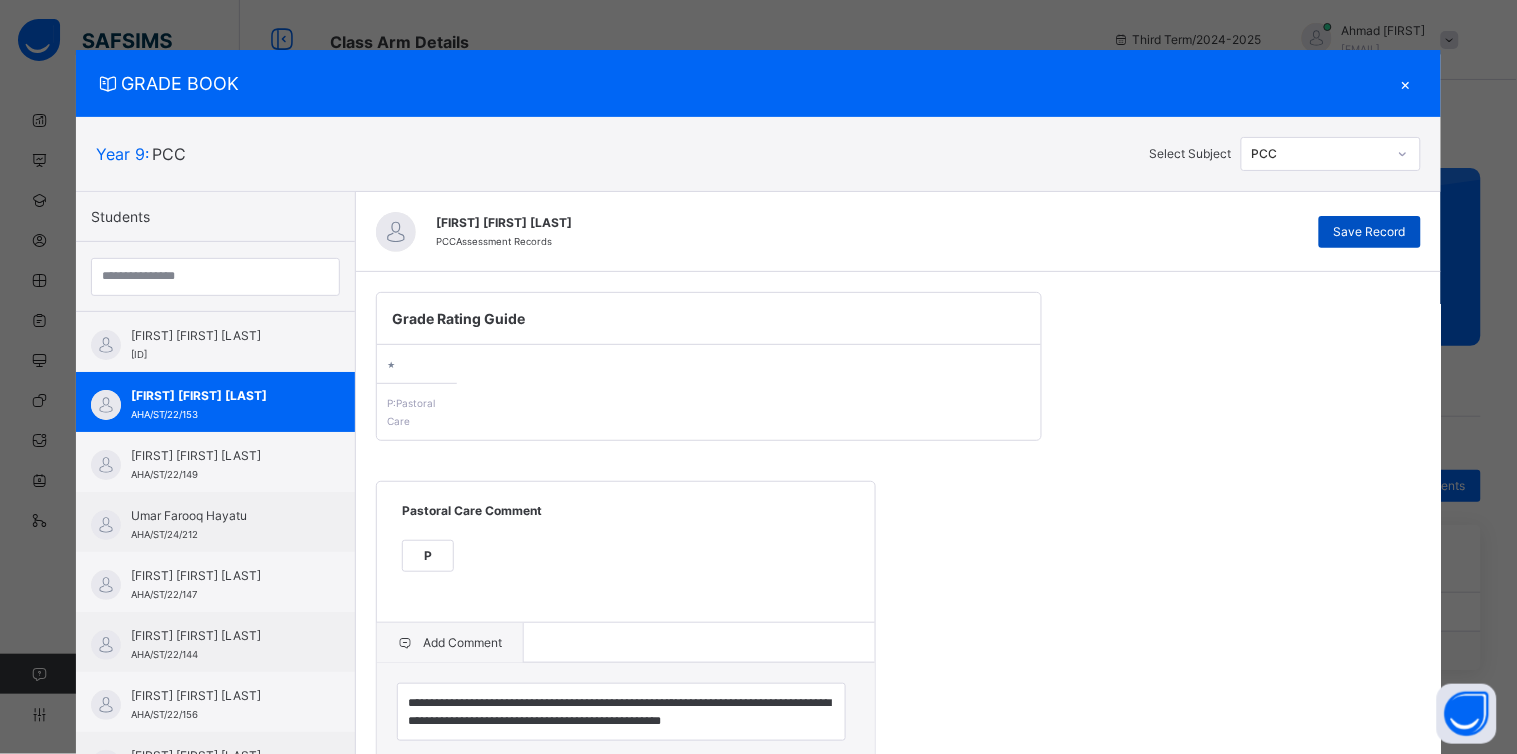 click on "Save Record" at bounding box center [1370, 232] 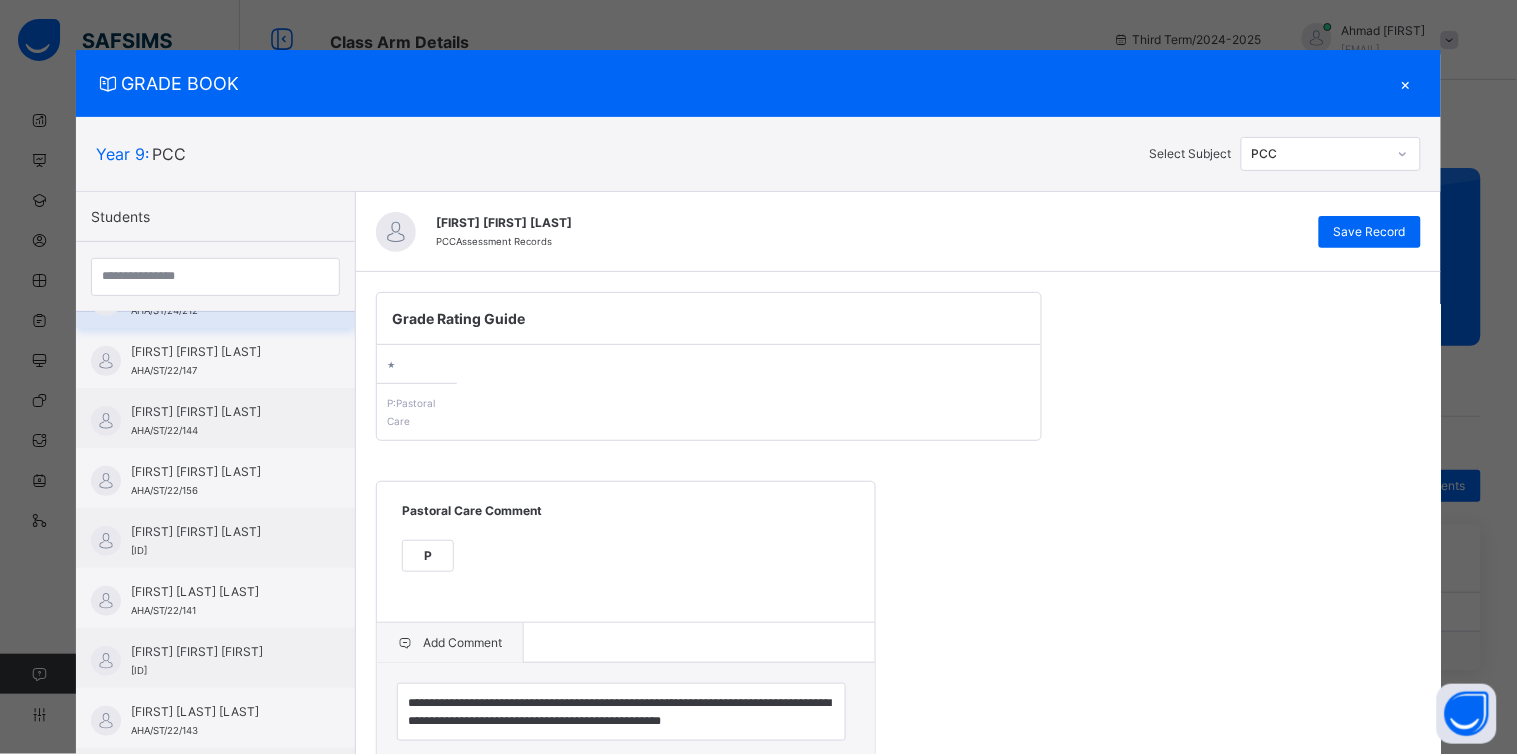 scroll, scrollTop: 275, scrollLeft: 0, axis: vertical 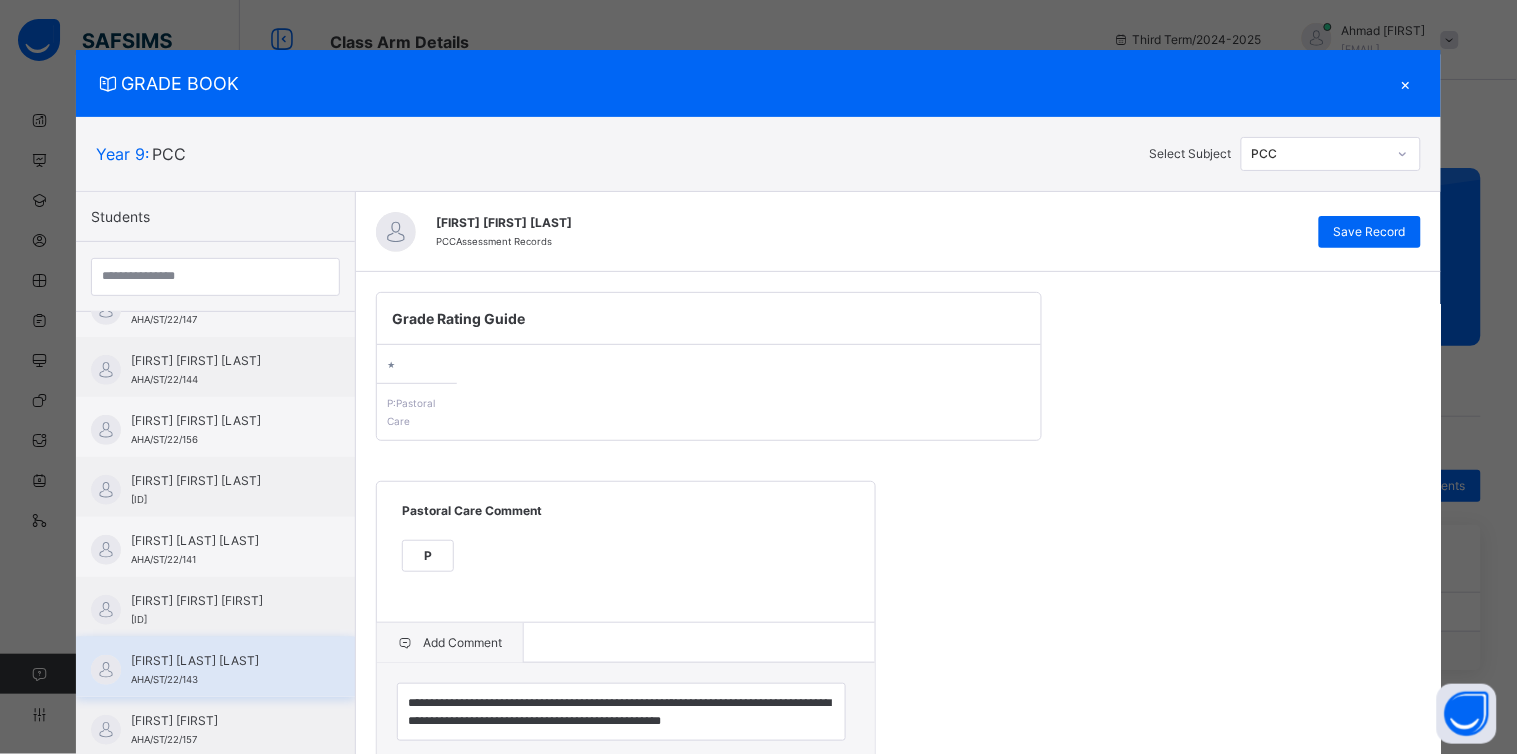 click on "[FIRST] [LAST] [LAST]" at bounding box center [220, 661] 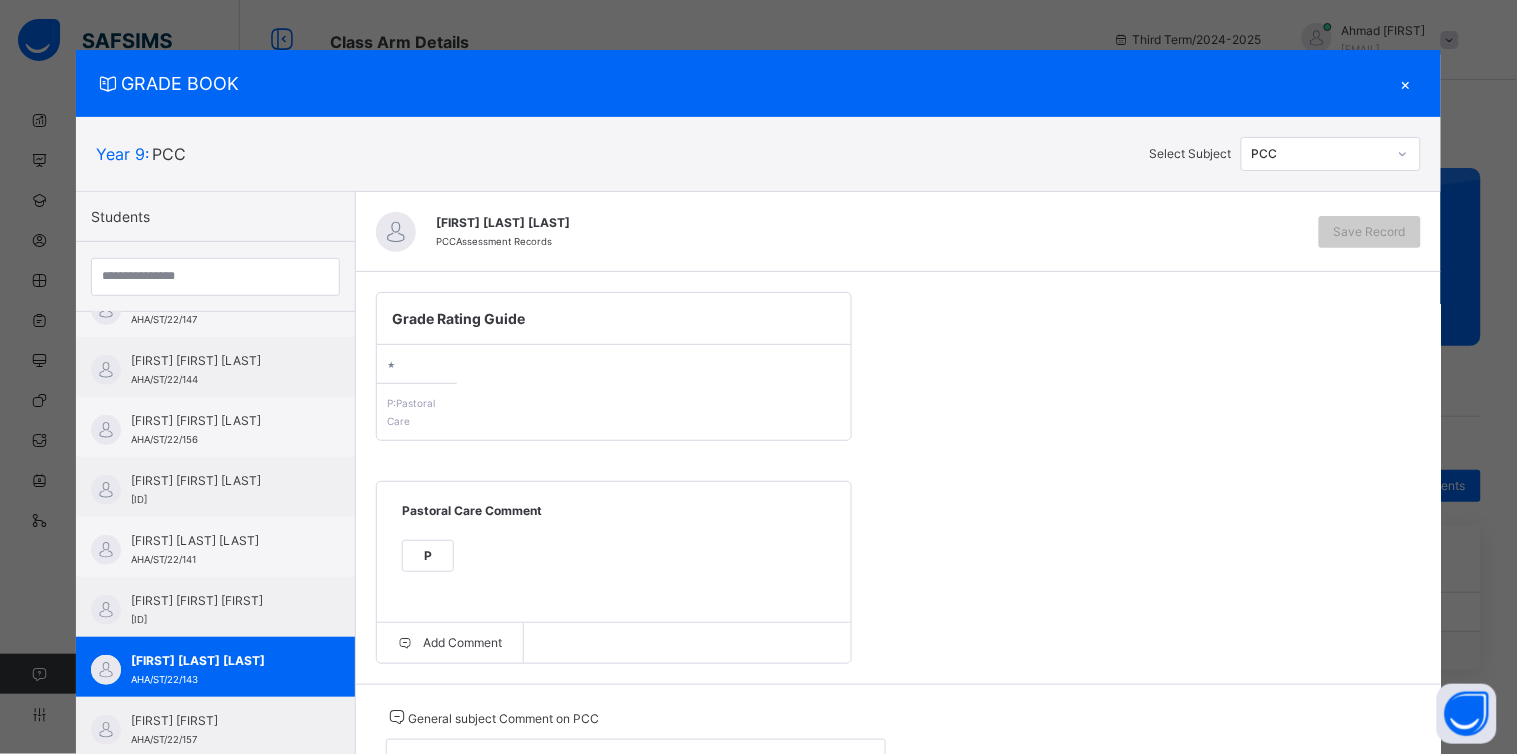 click on "P" at bounding box center [428, 556] 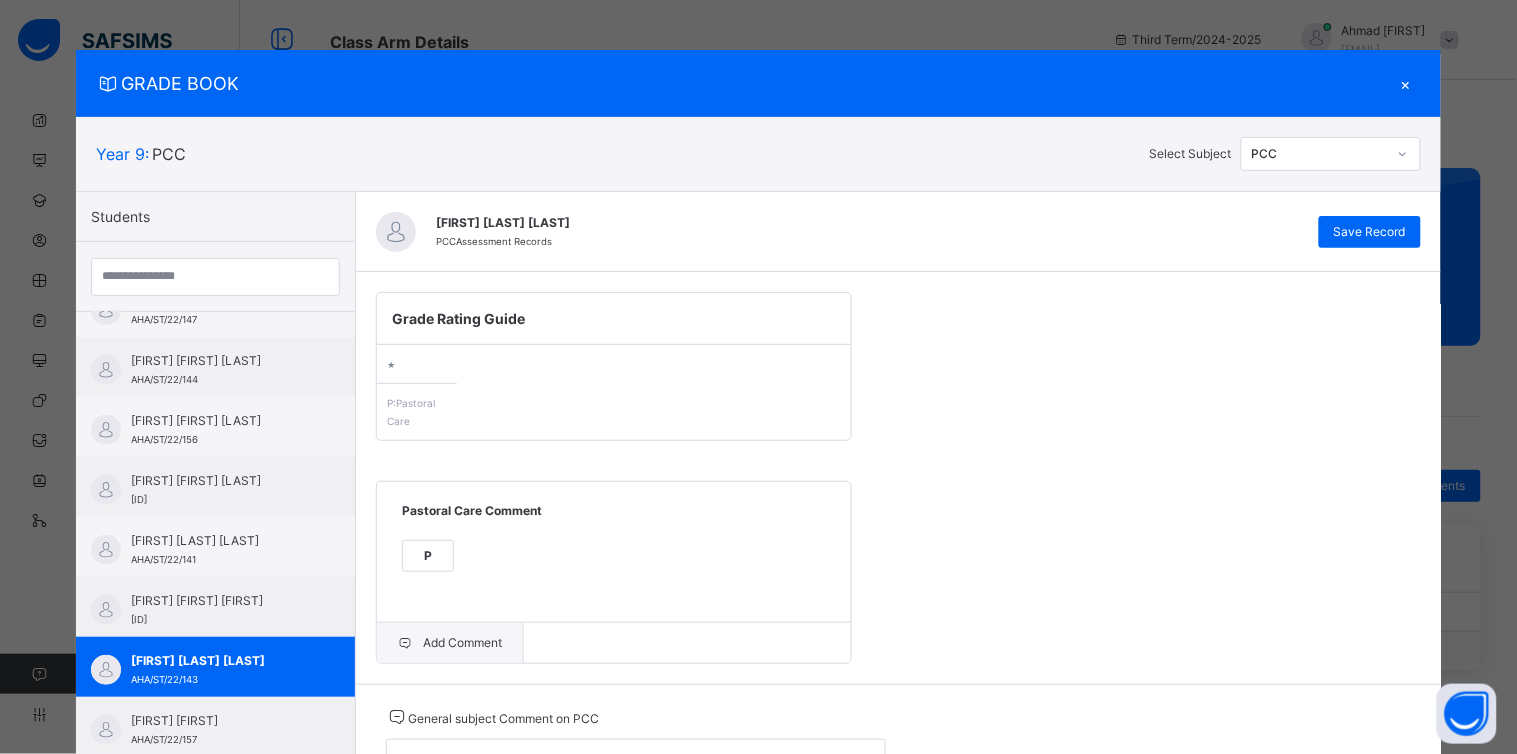 click on "Add Comment" at bounding box center [450, 643] 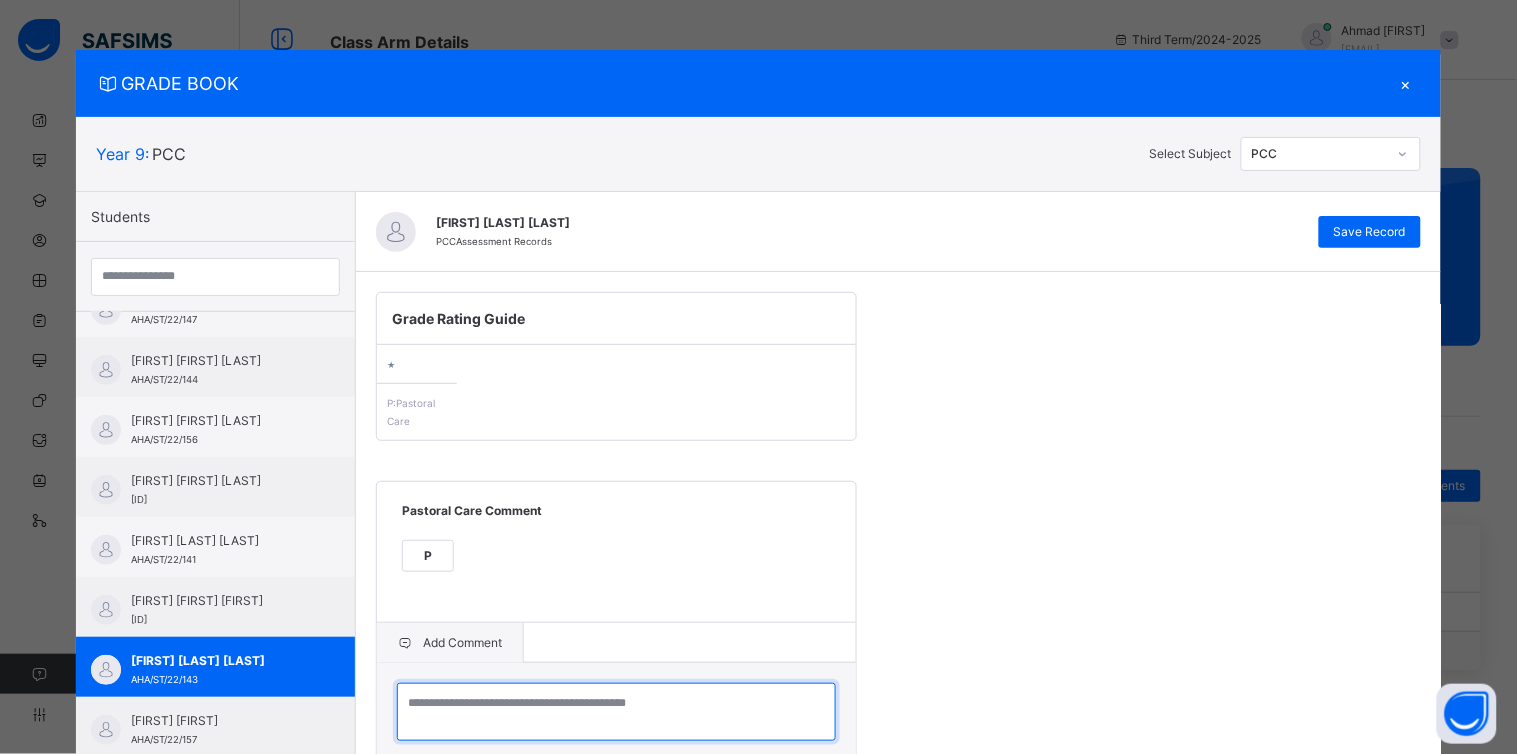 click at bounding box center [616, 712] 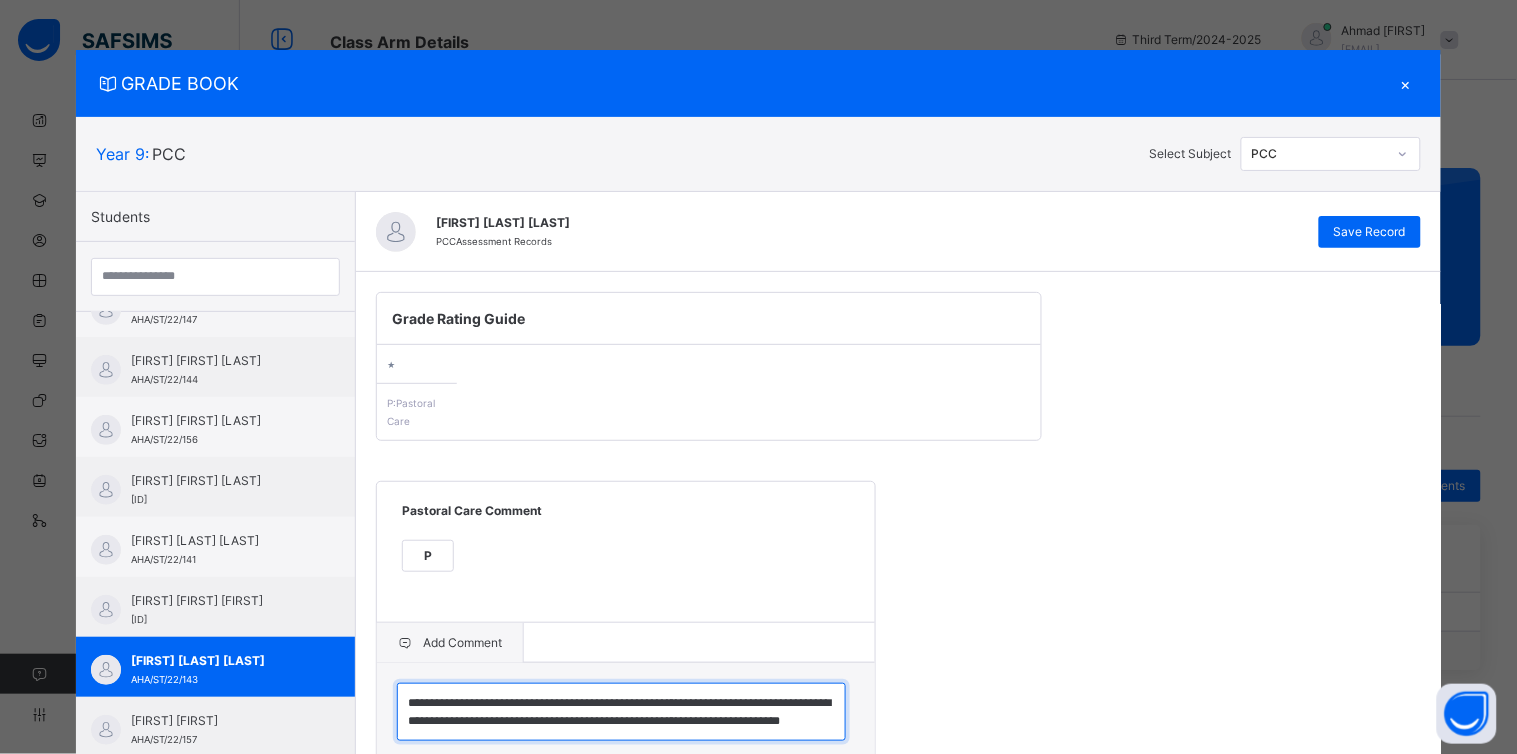 scroll, scrollTop: 23, scrollLeft: 0, axis: vertical 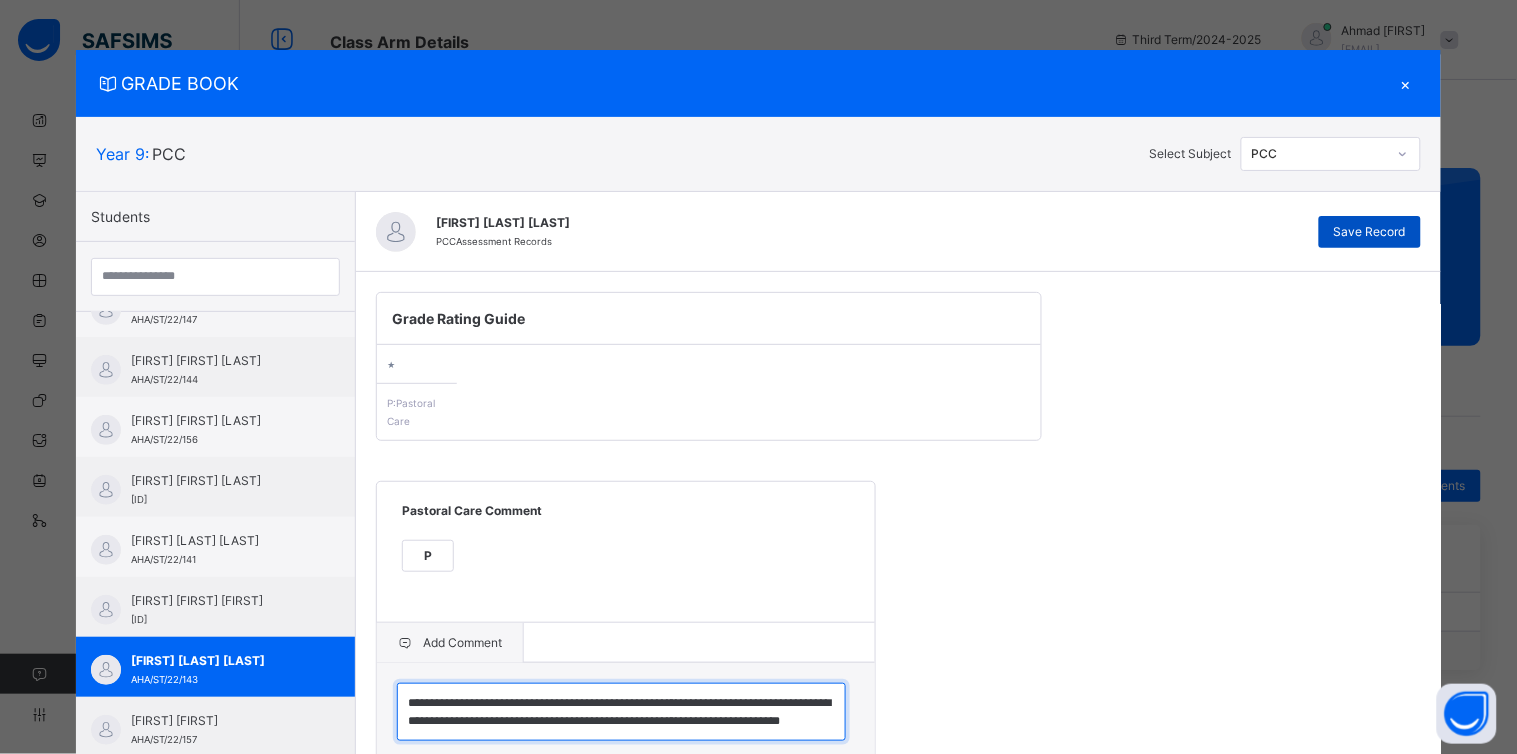 type on "**********" 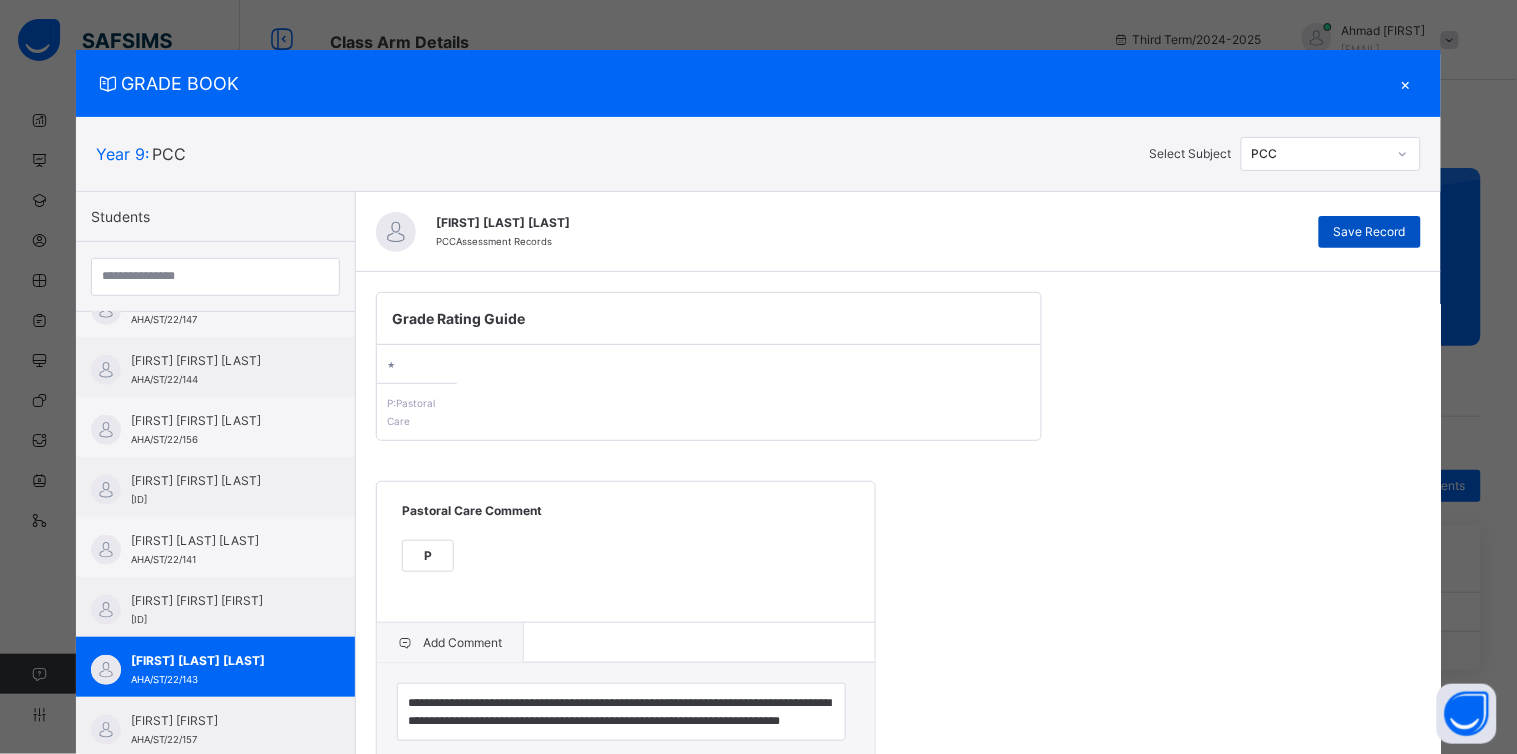 click on "Save Record" at bounding box center (1370, 232) 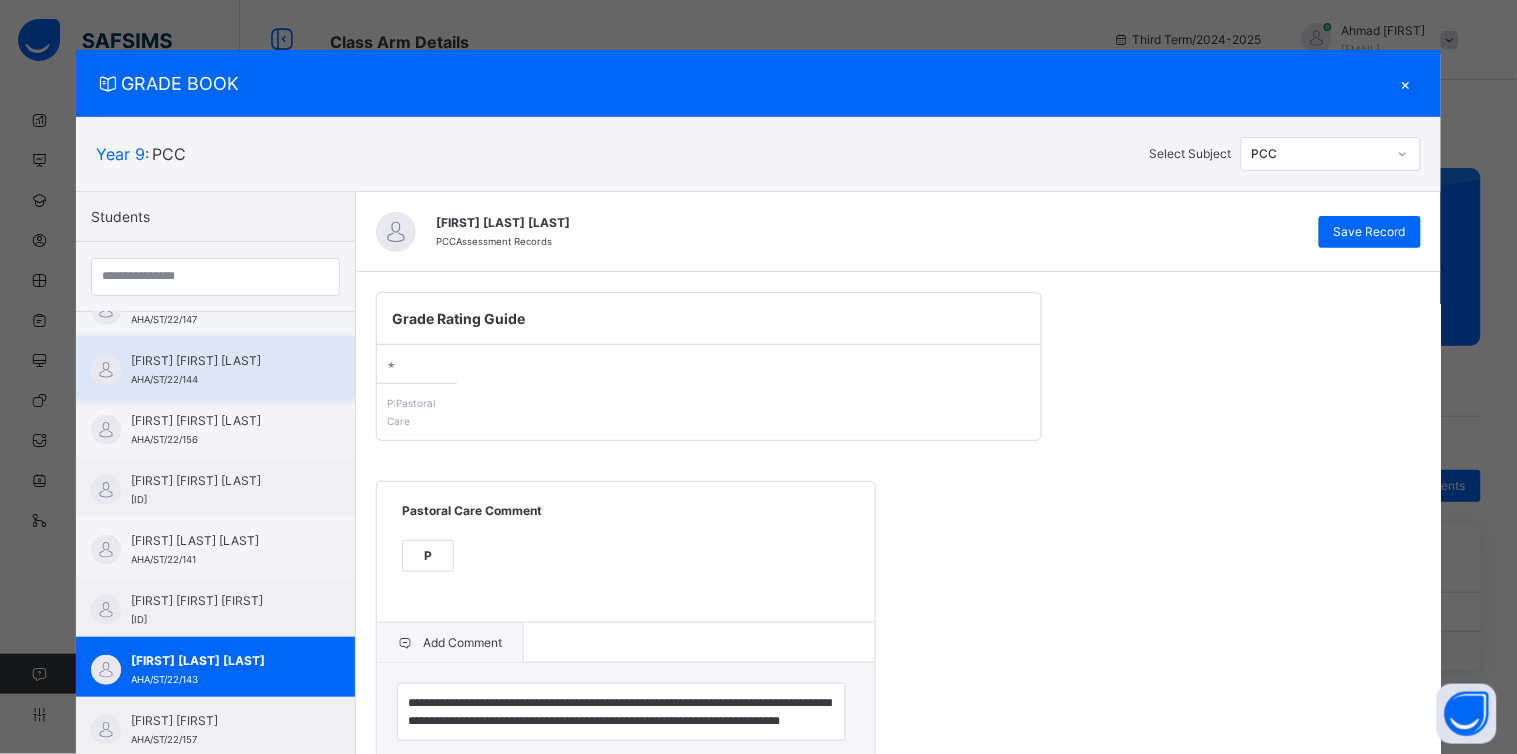 click on "[FIRST] [FIRST] [LAST] [ID]" at bounding box center [220, 370] 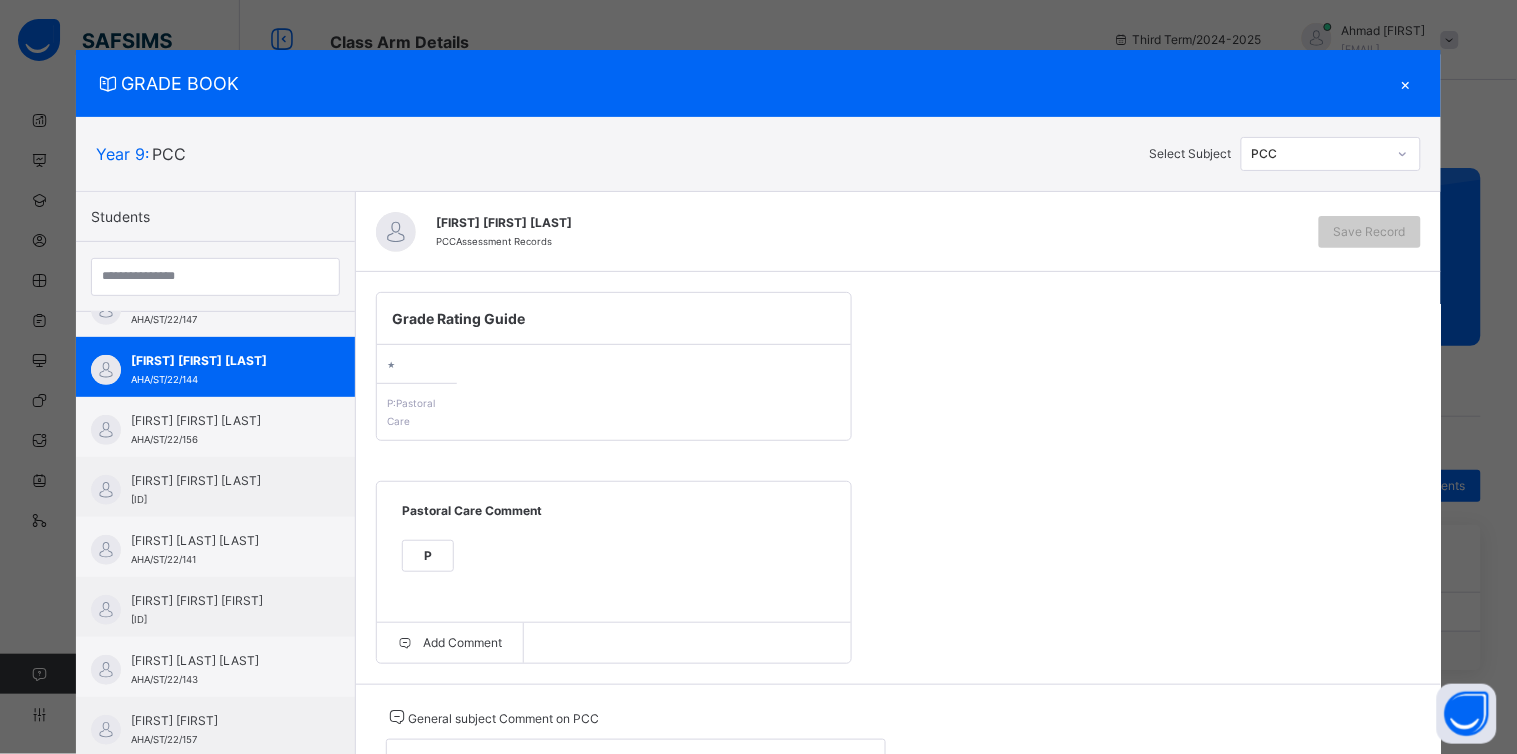 click on "P" at bounding box center [428, 556] 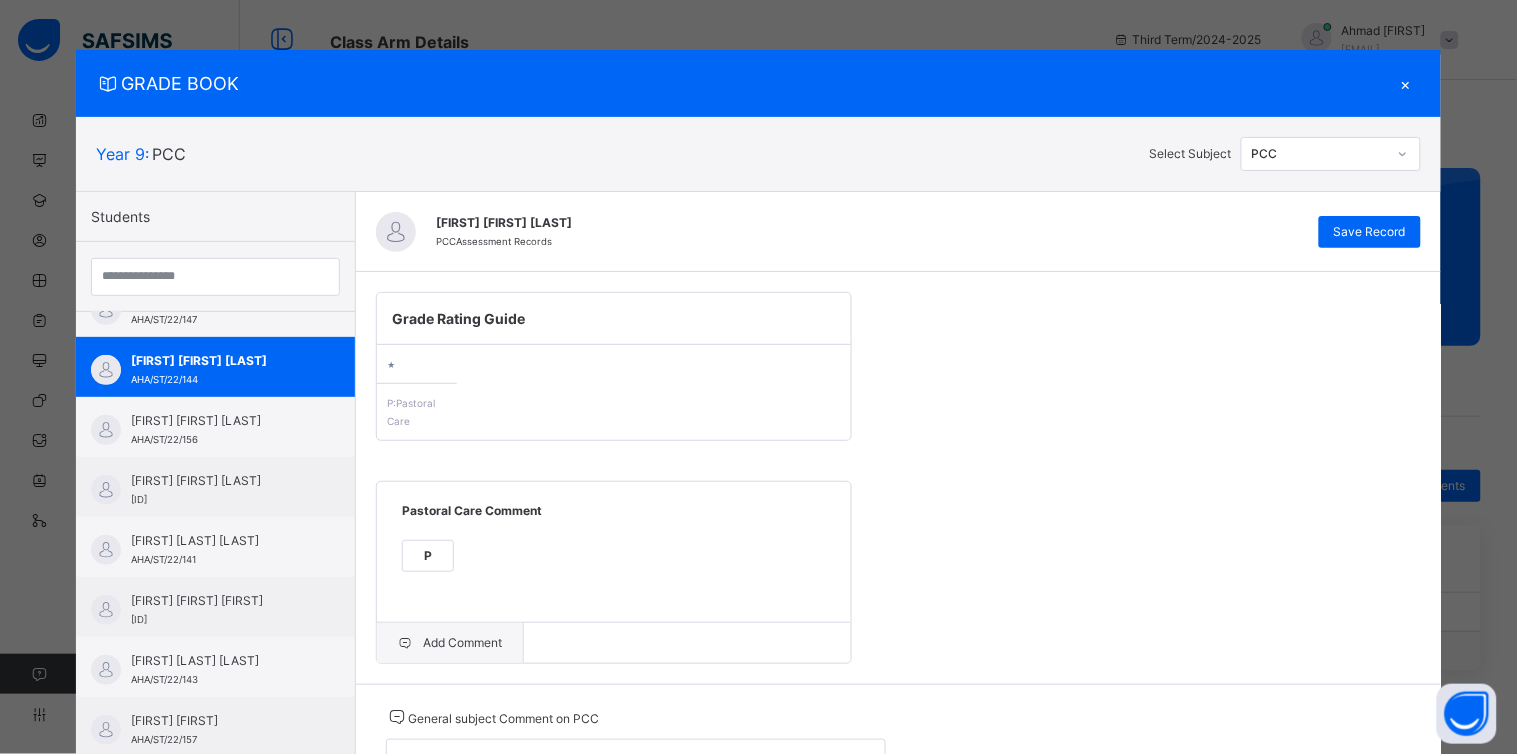 click on "Add Comment" at bounding box center [450, 643] 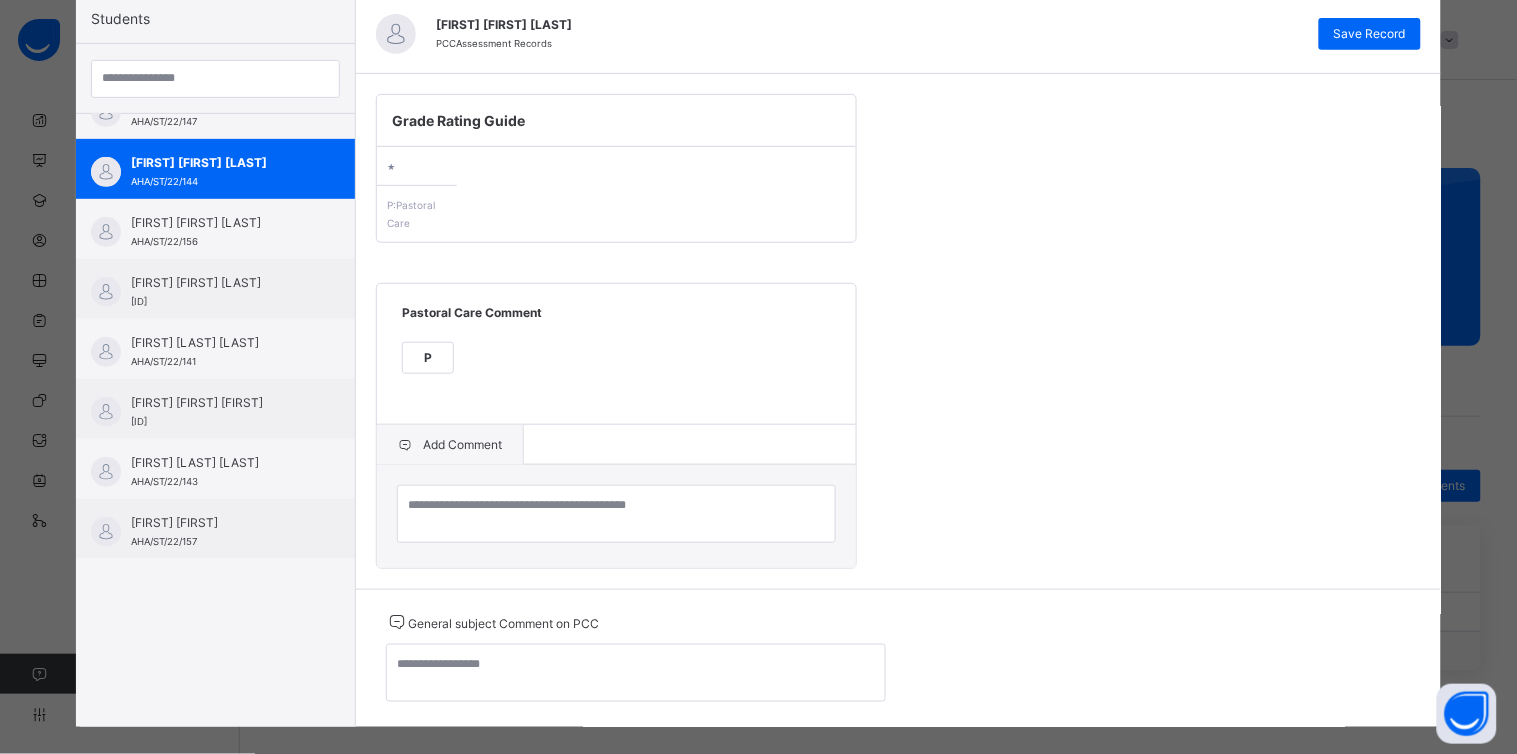 scroll, scrollTop: 226, scrollLeft: 0, axis: vertical 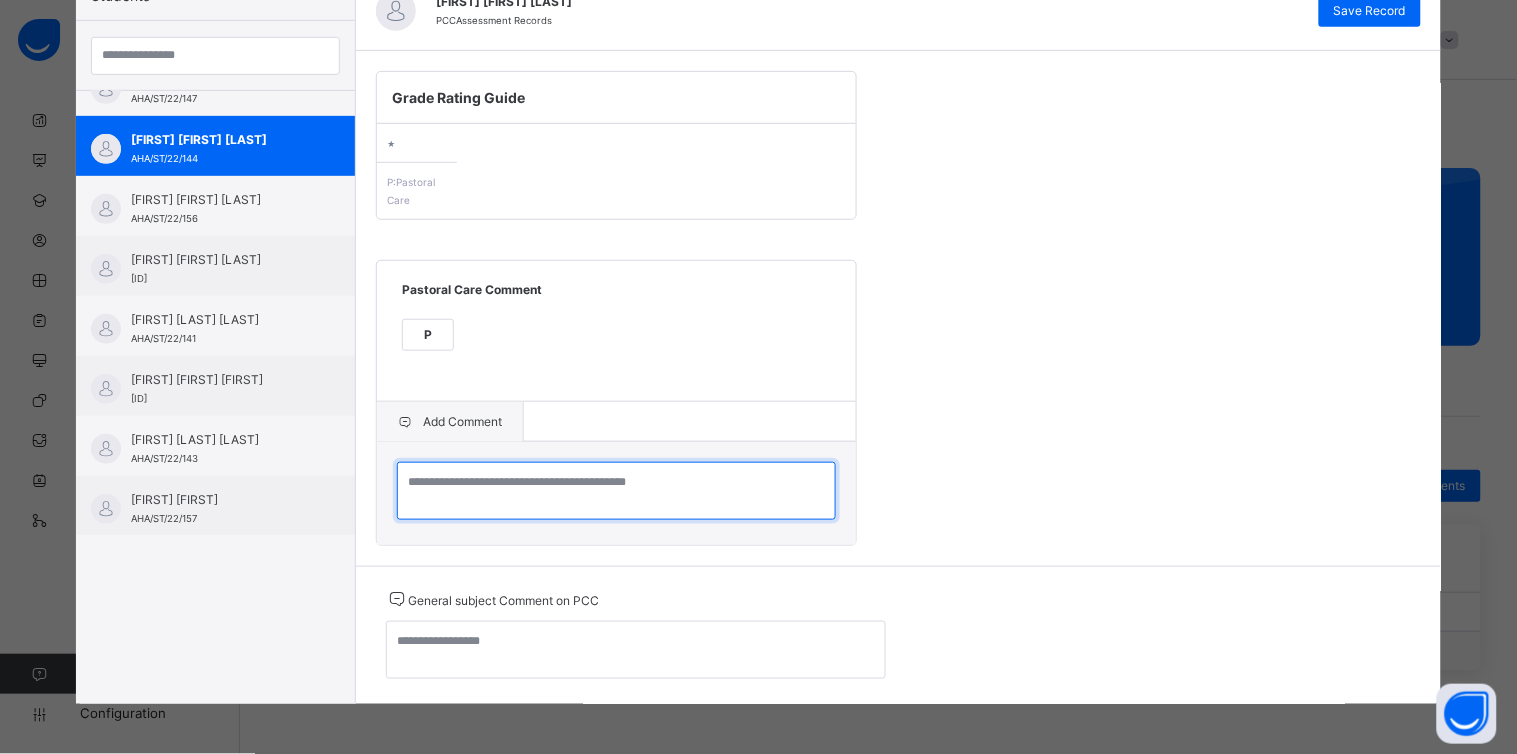 click at bounding box center [616, 491] 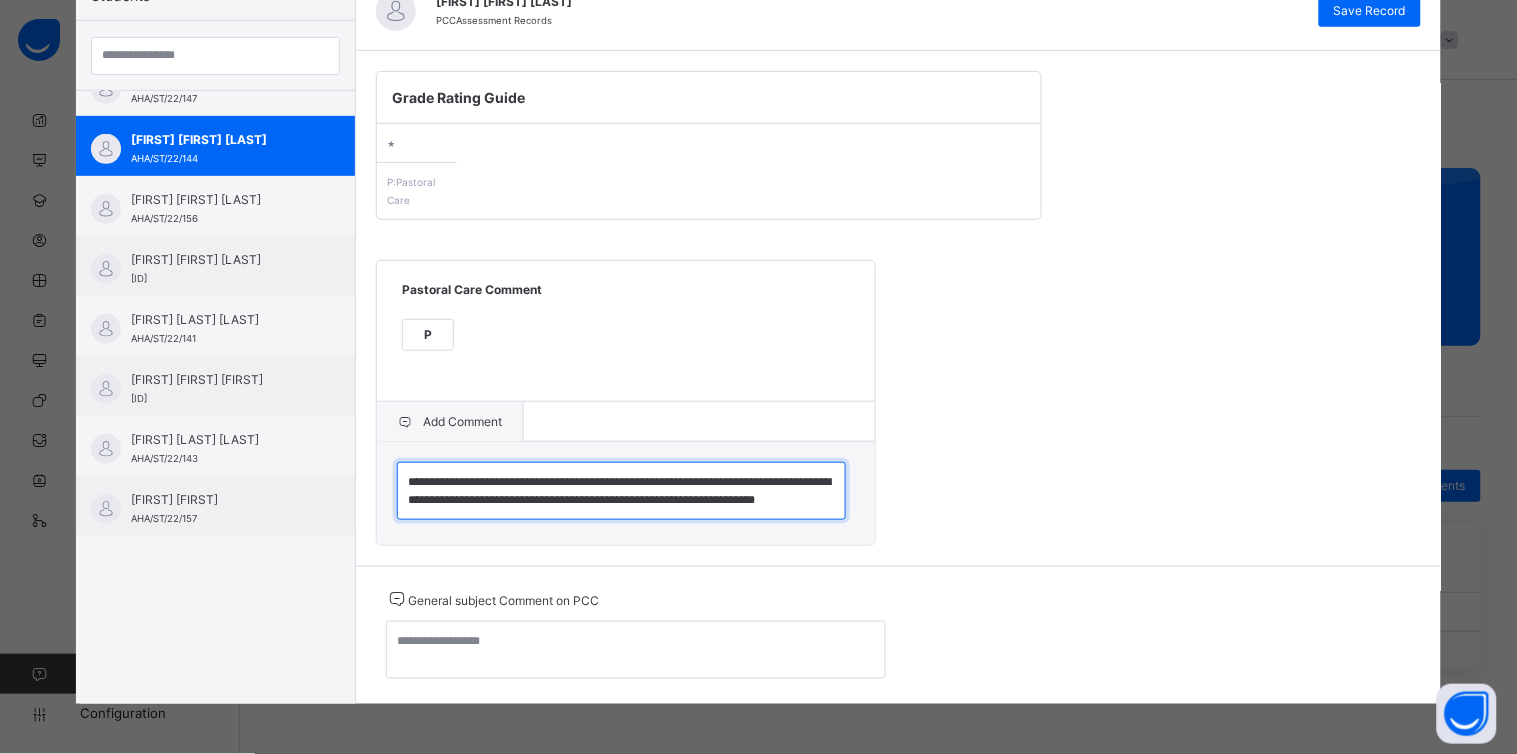 scroll, scrollTop: 23, scrollLeft: 0, axis: vertical 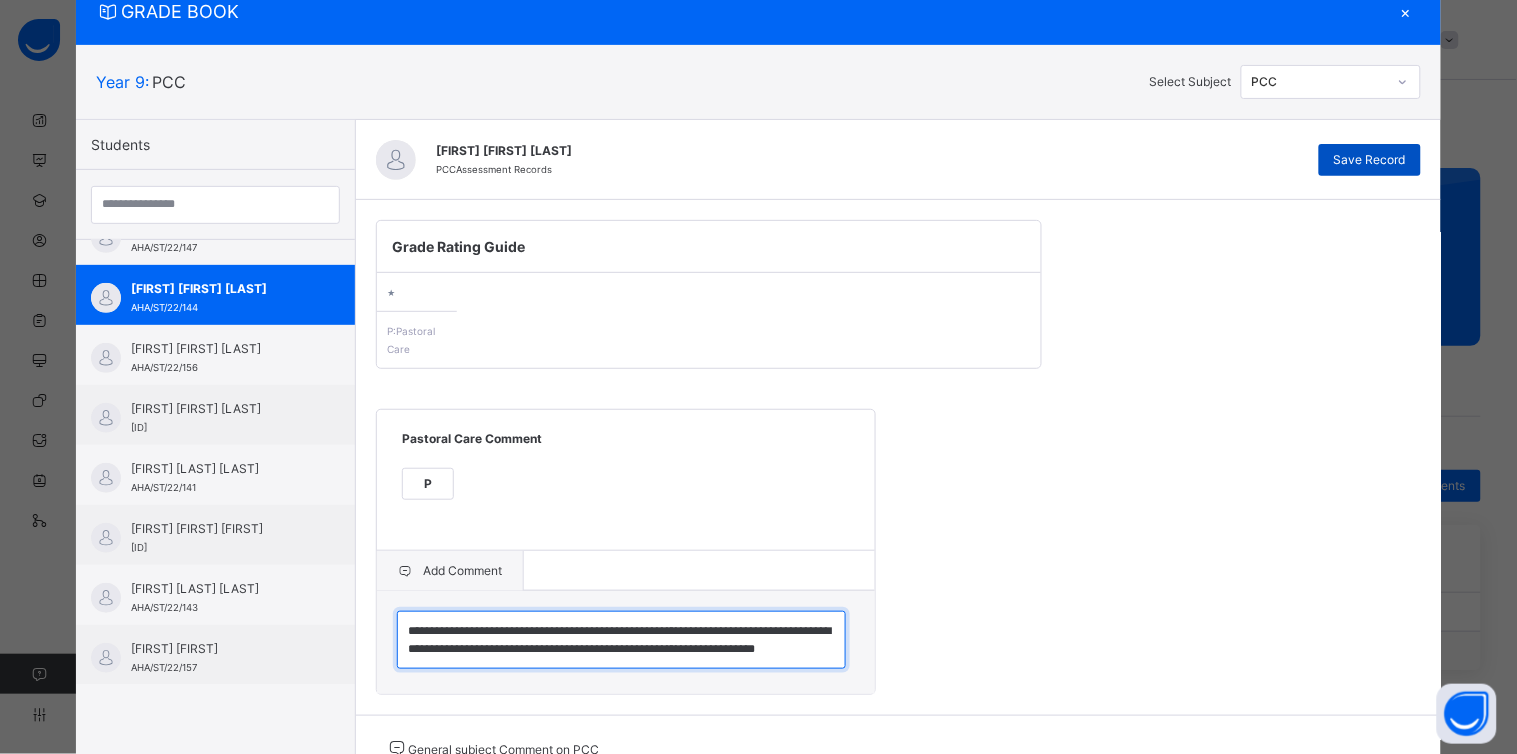 type on "**********" 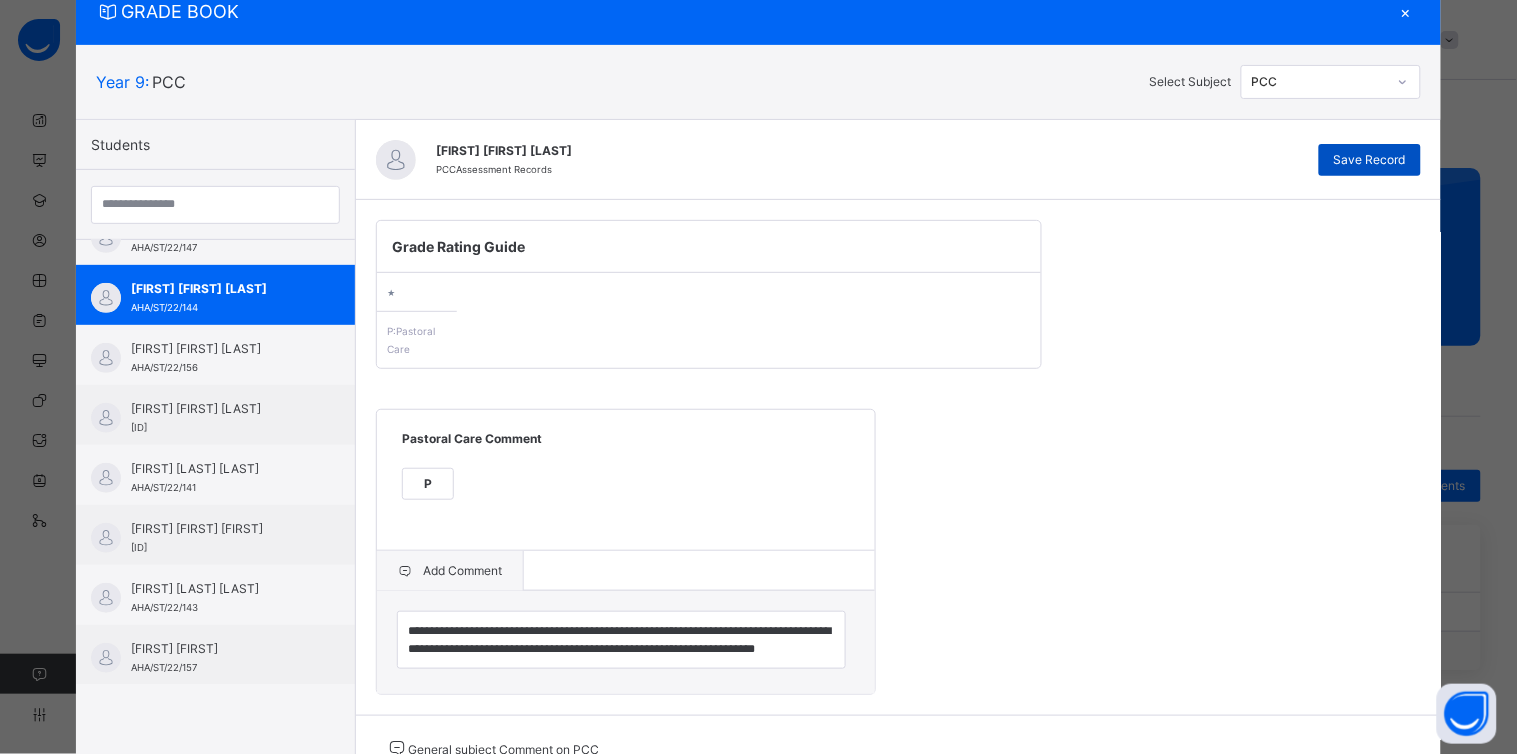 click on "Save Record" at bounding box center [1370, 160] 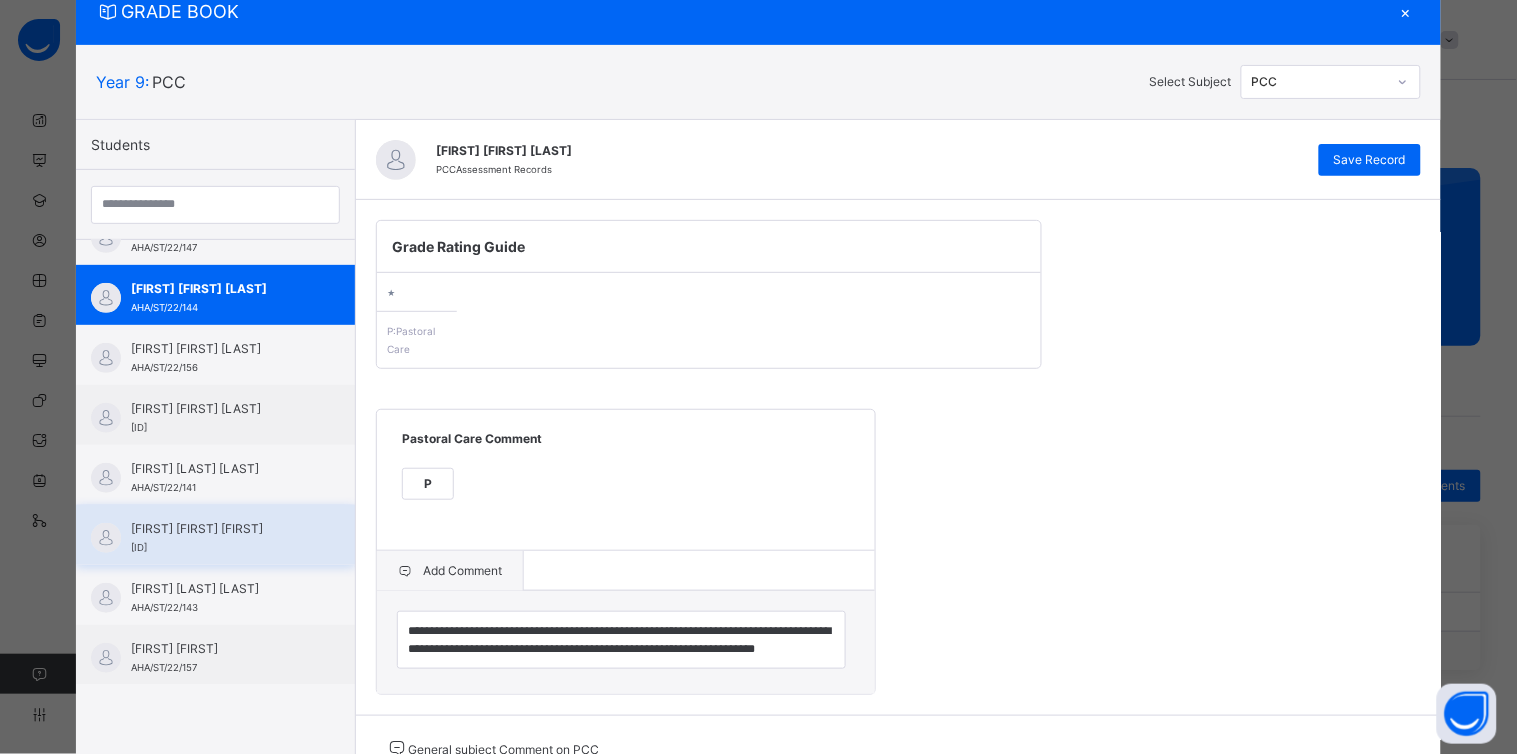 click on "[FIRST] [FIRST] [FIRST]" at bounding box center (220, 529) 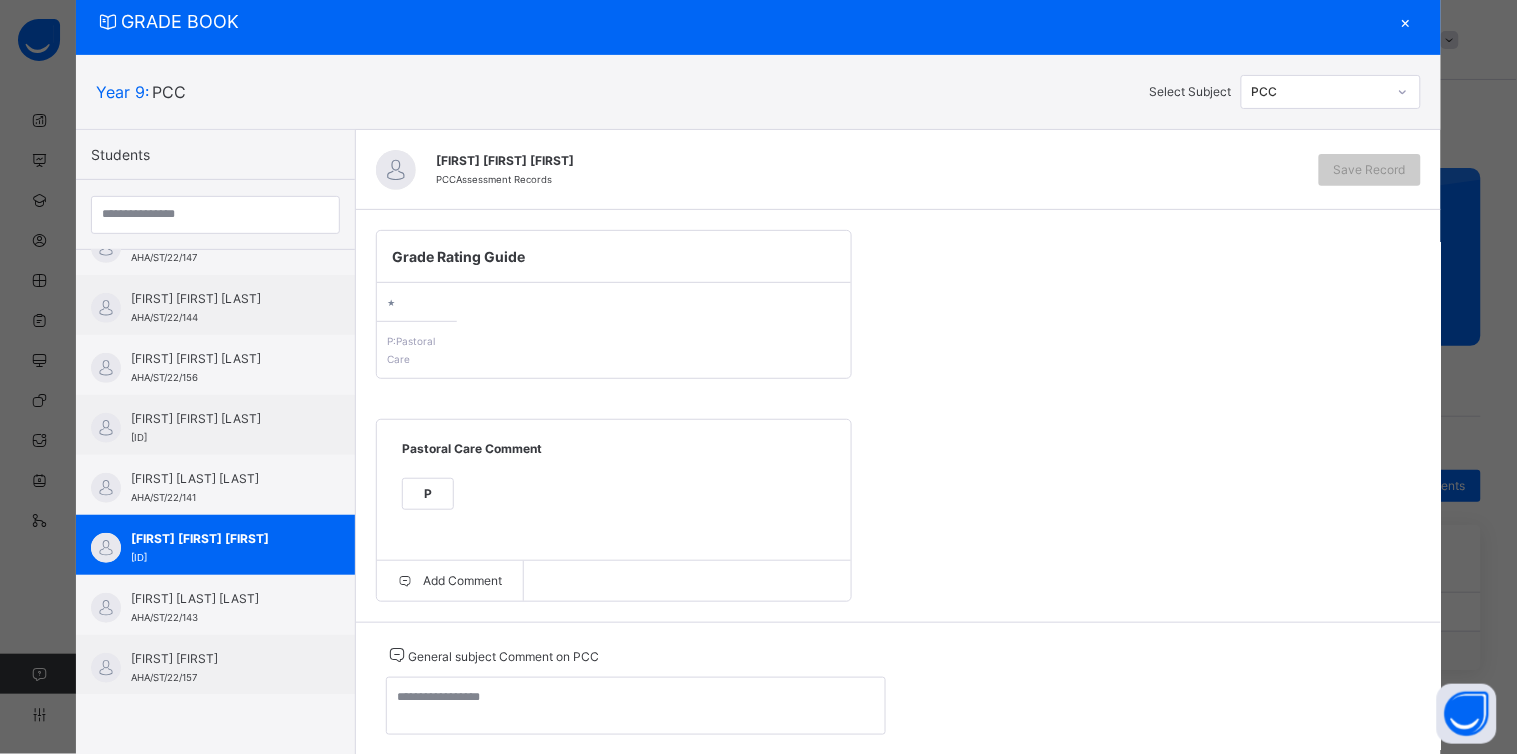 scroll, scrollTop: 72, scrollLeft: 0, axis: vertical 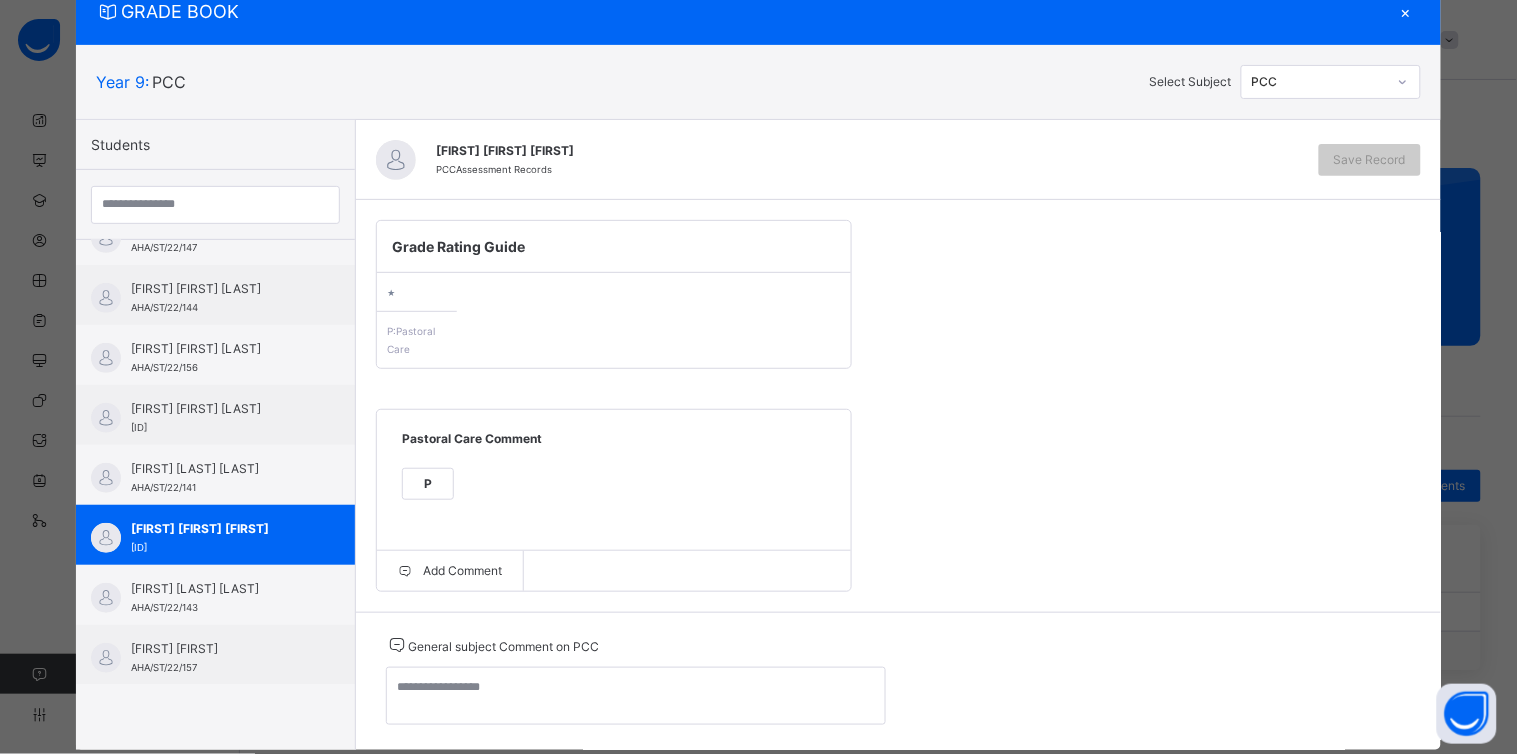 click on "P" at bounding box center [428, 484] 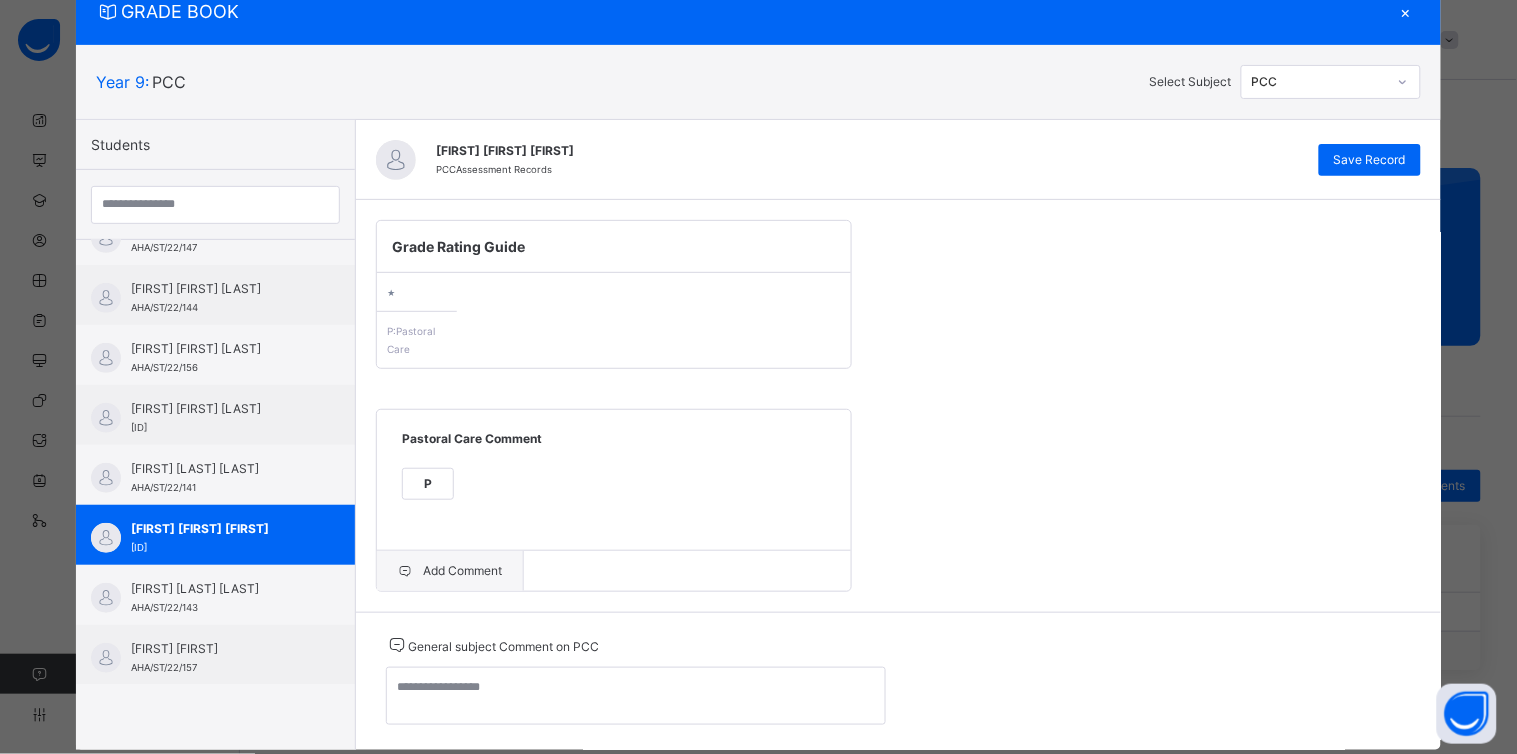 click on "Add Comment" at bounding box center [450, 571] 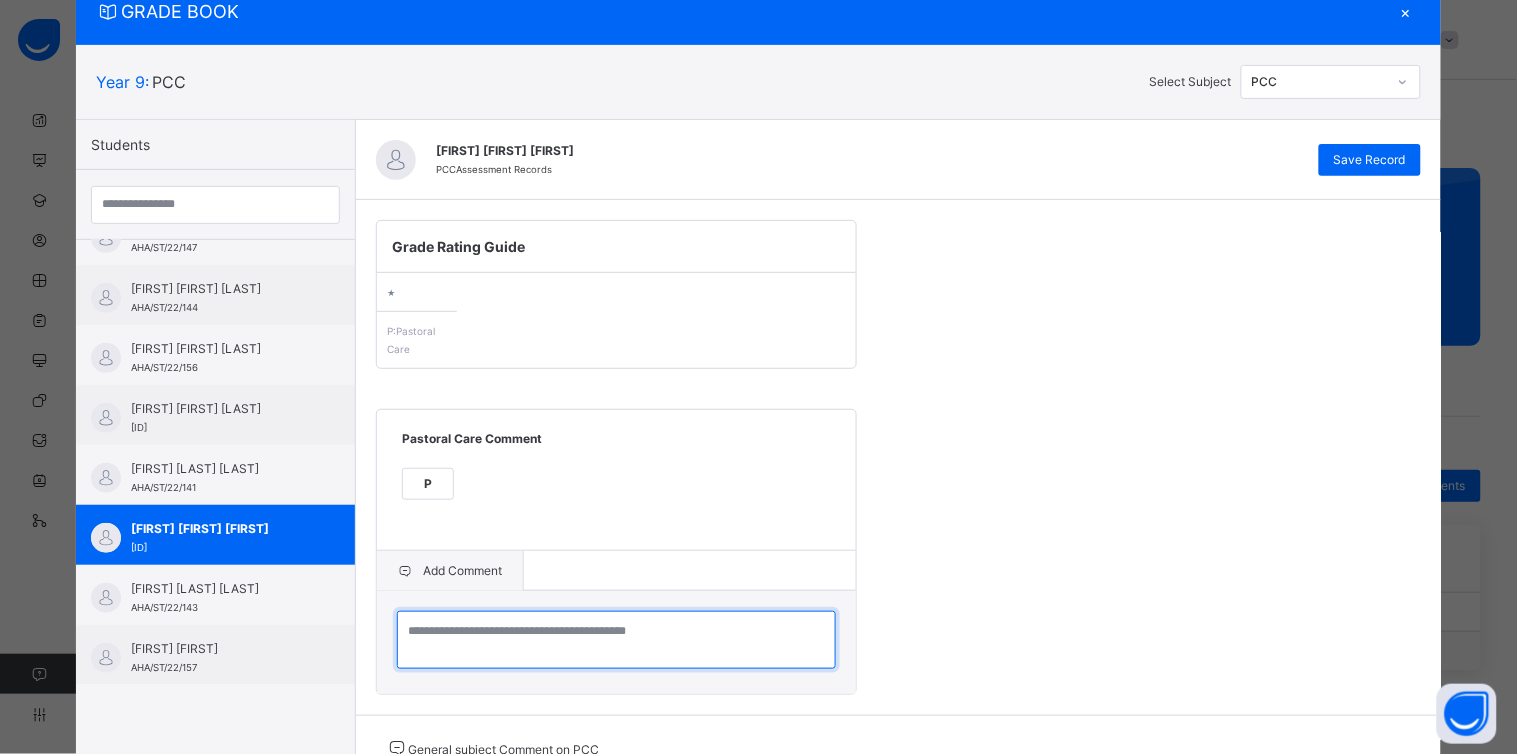 click at bounding box center (616, 640) 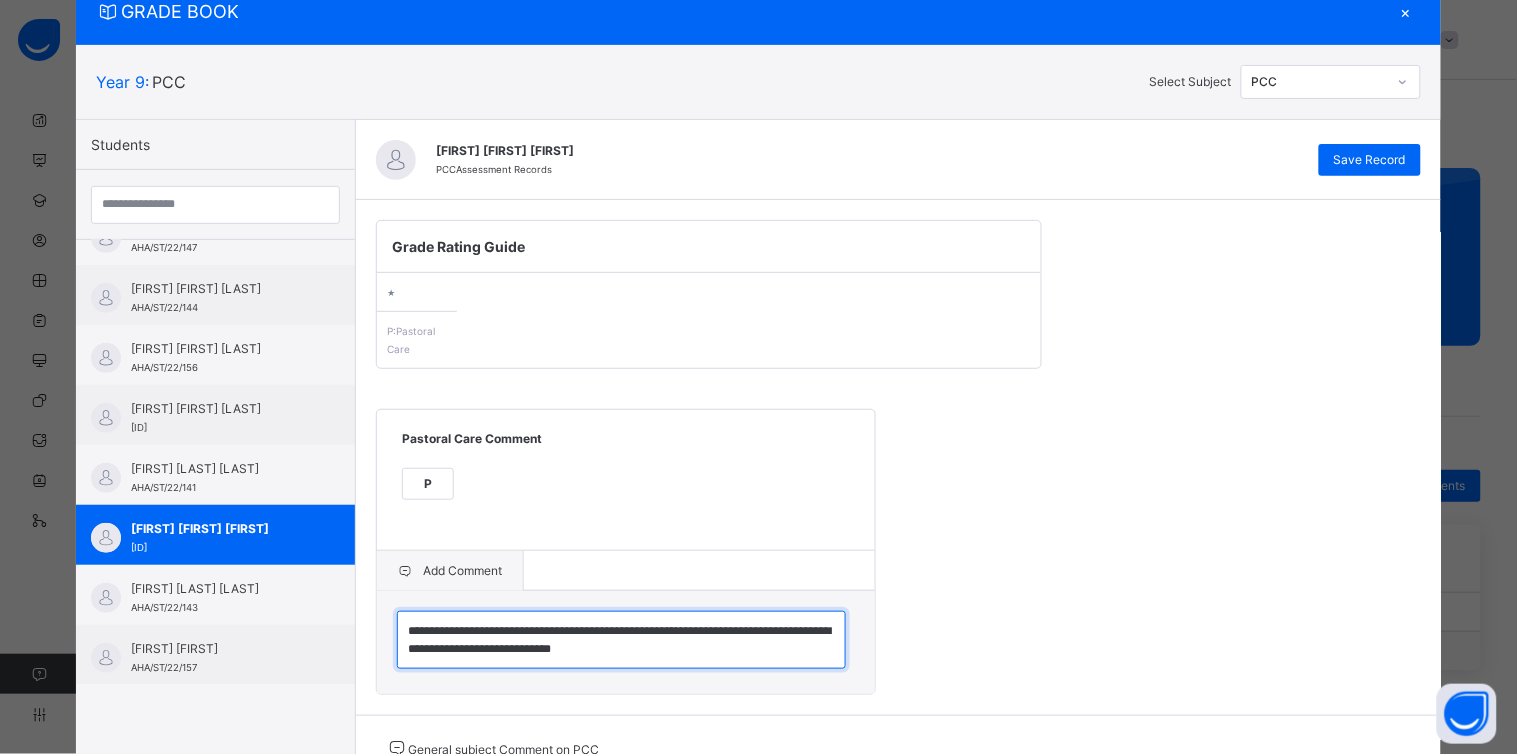 scroll, scrollTop: 5, scrollLeft: 0, axis: vertical 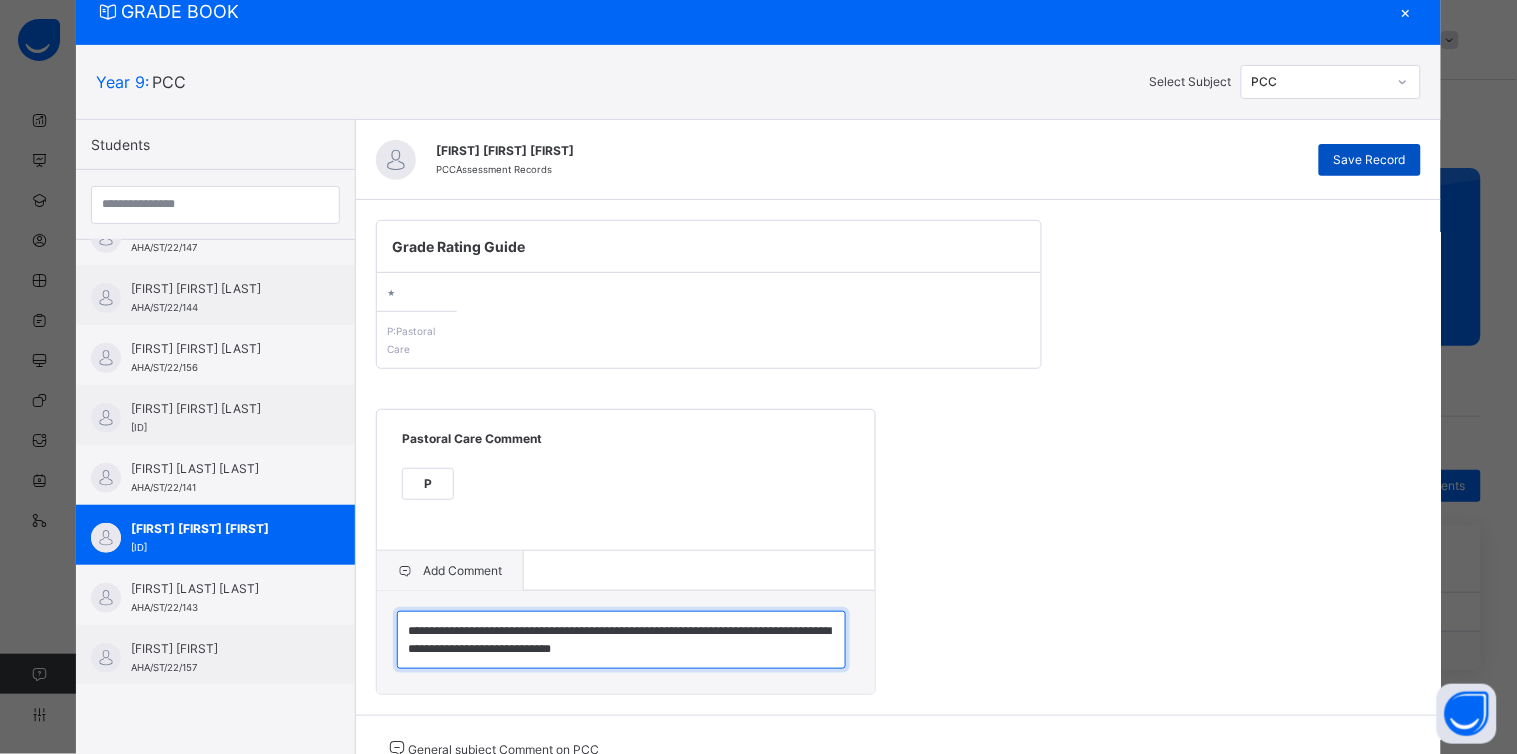 type on "**********" 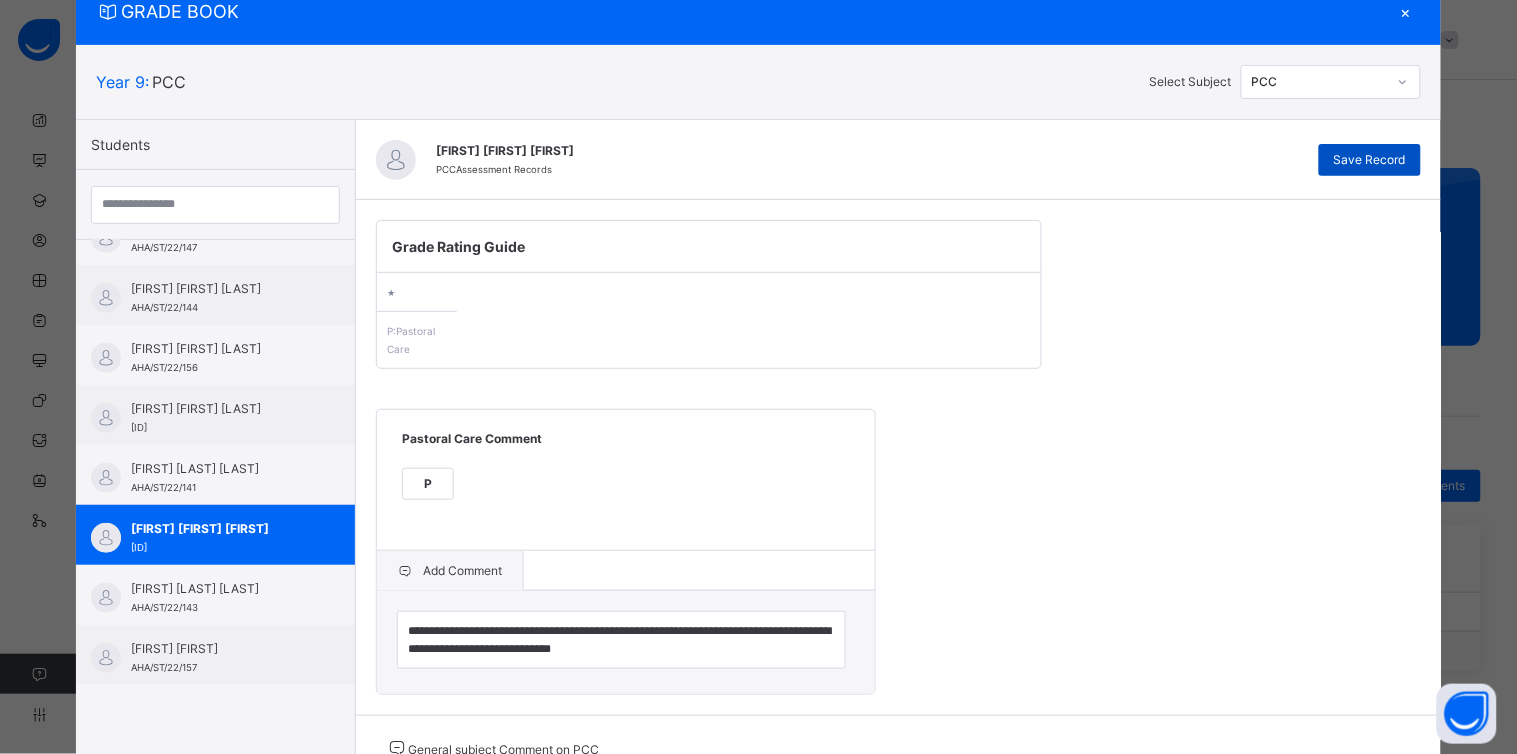 click on "Save Record" at bounding box center (1370, 160) 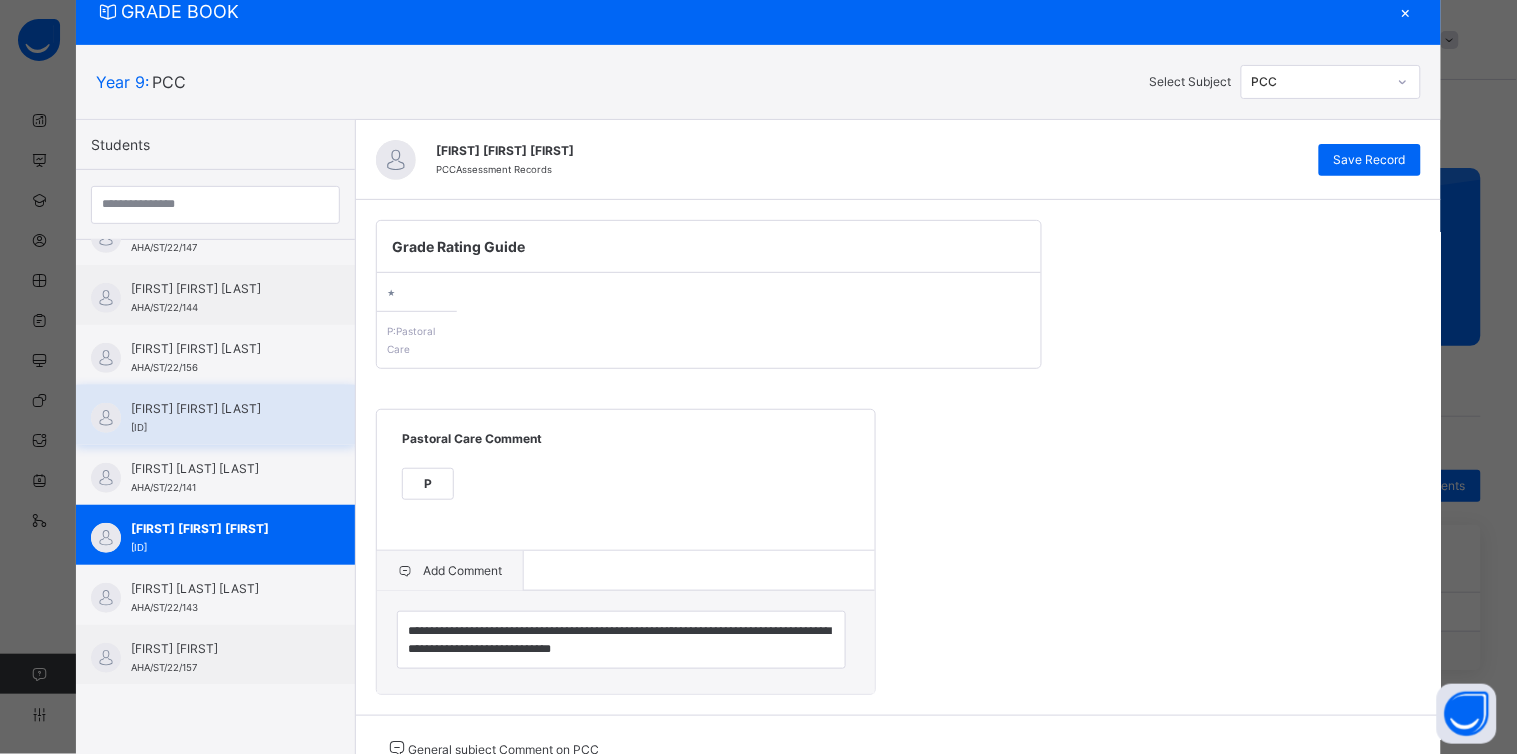 click on "[FIRST] [FIRST] [LAST]" at bounding box center (220, 409) 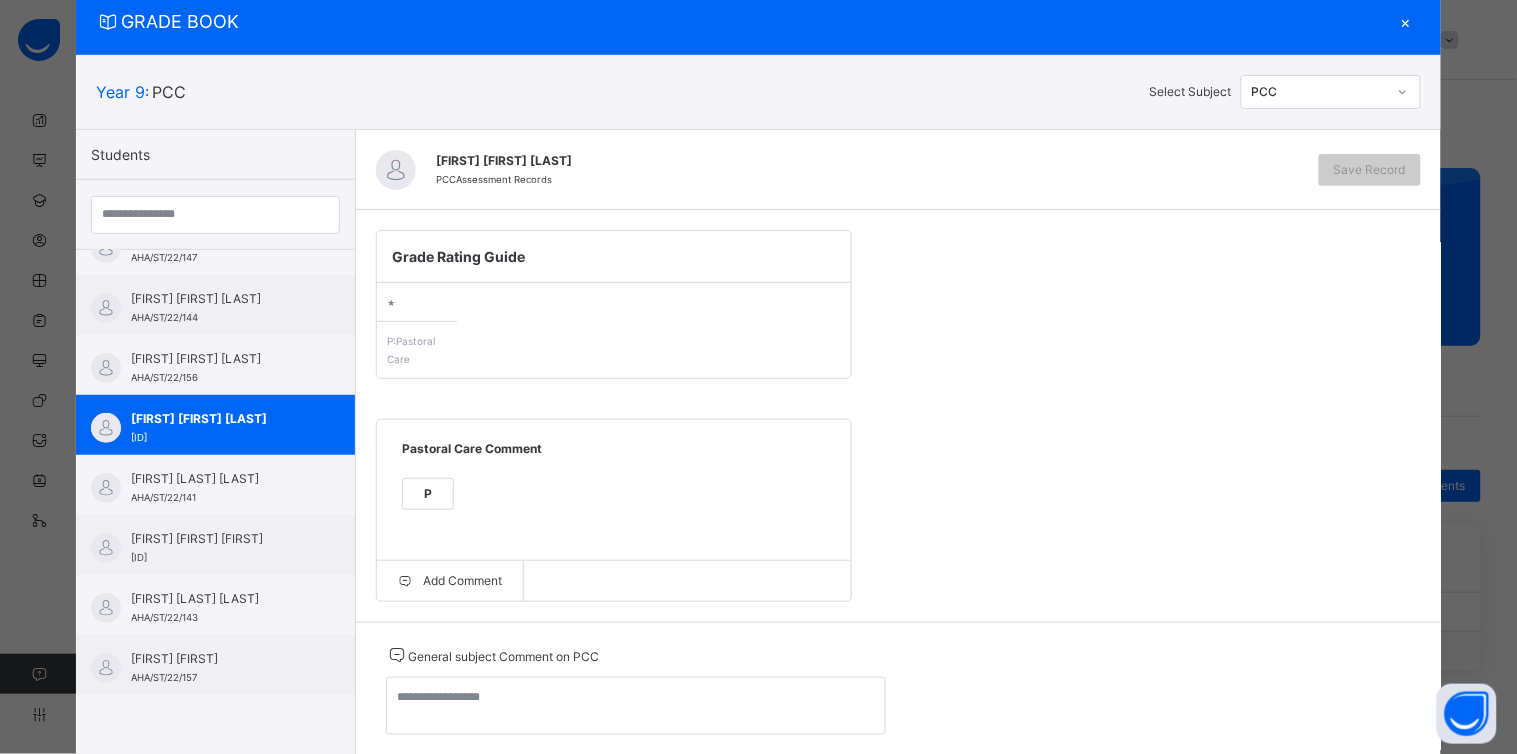 scroll, scrollTop: 72, scrollLeft: 0, axis: vertical 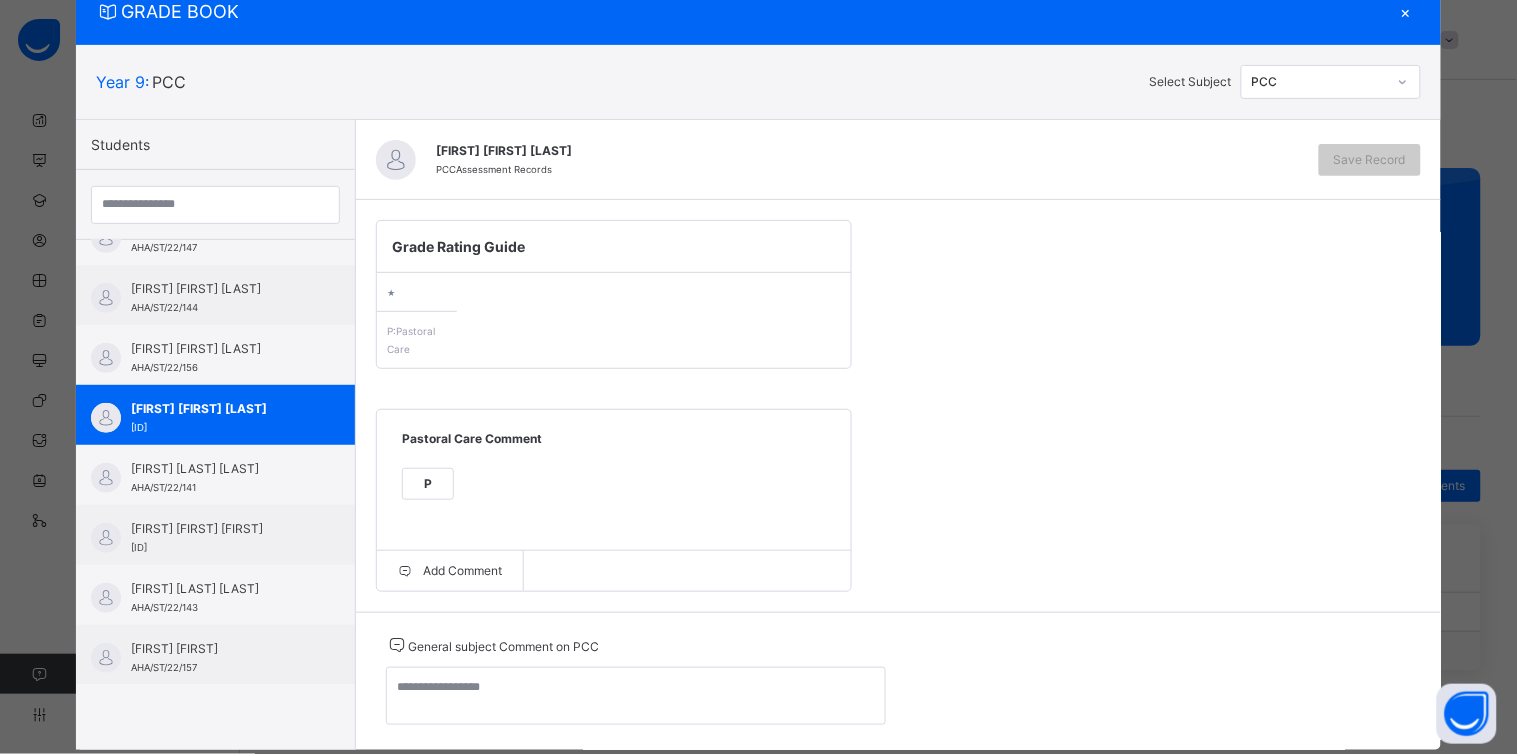 click on "P" at bounding box center (428, 484) 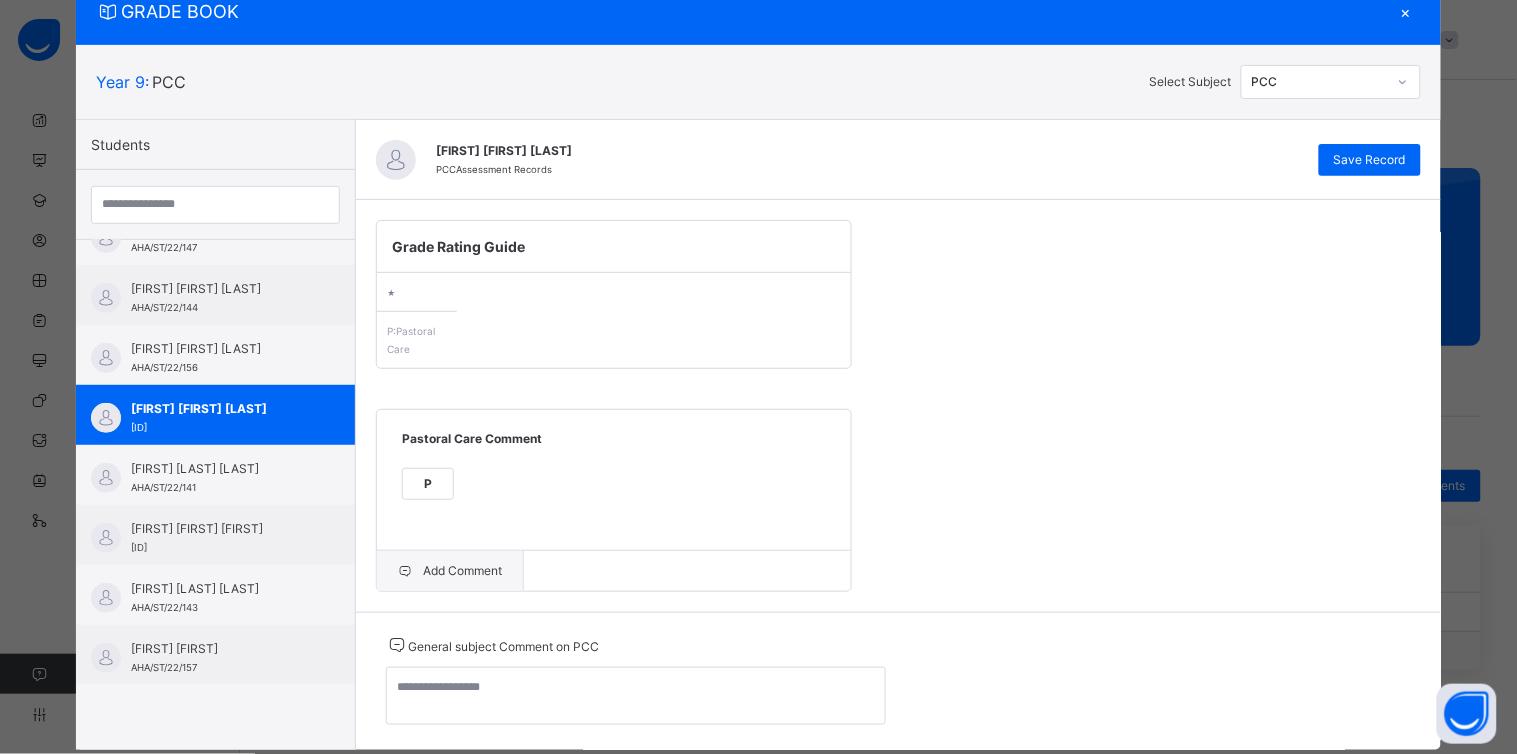 click on "Add Comment" at bounding box center [450, 571] 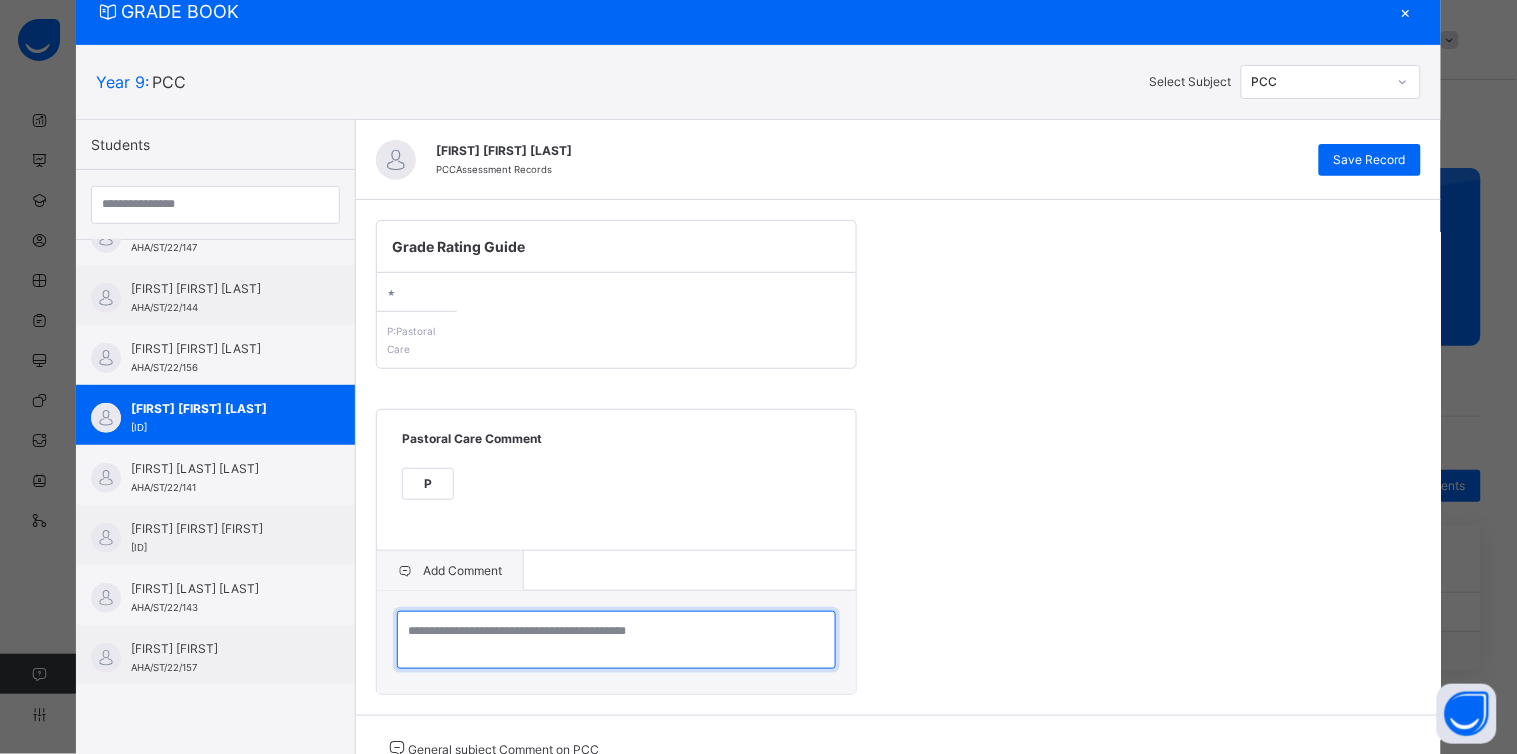 click at bounding box center [616, 640] 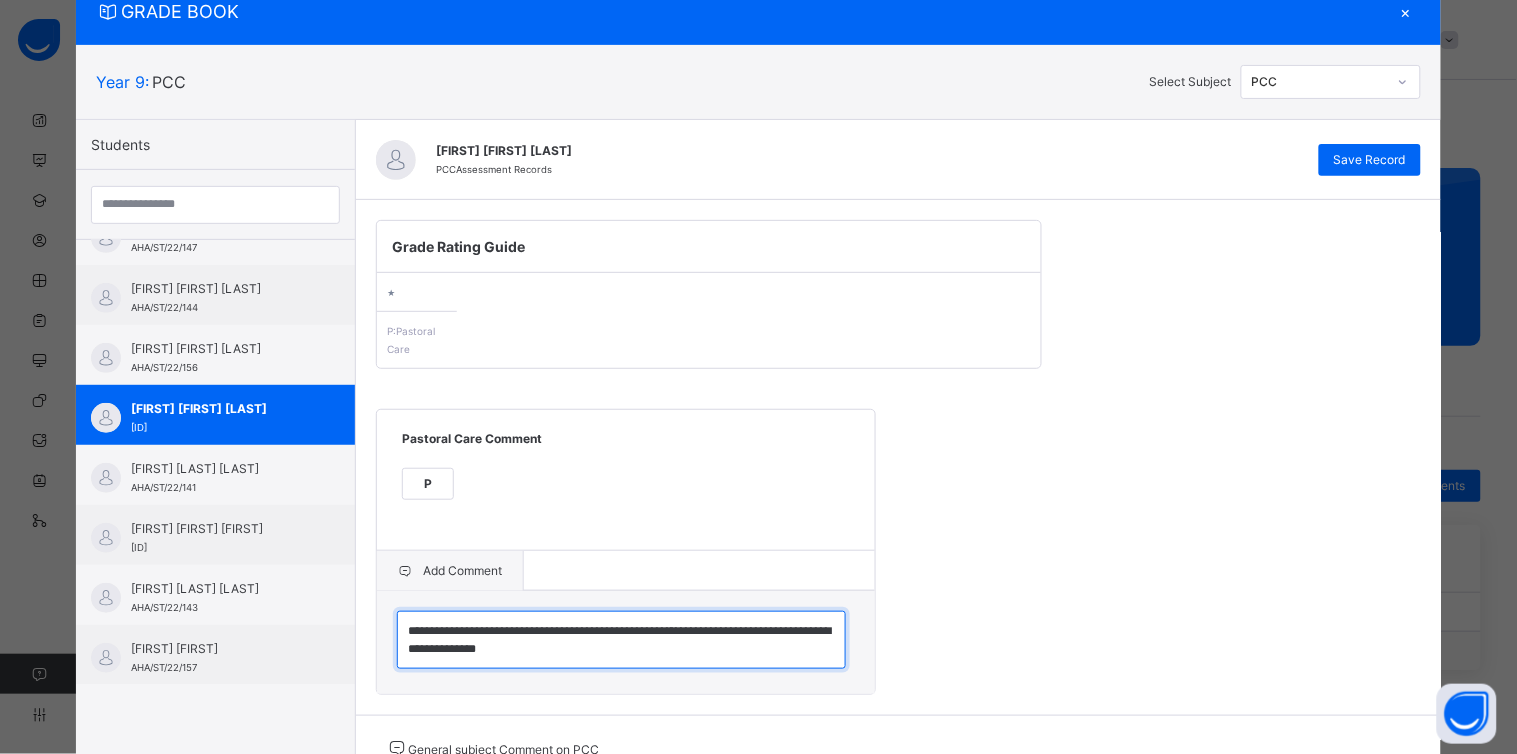 scroll, scrollTop: 5, scrollLeft: 0, axis: vertical 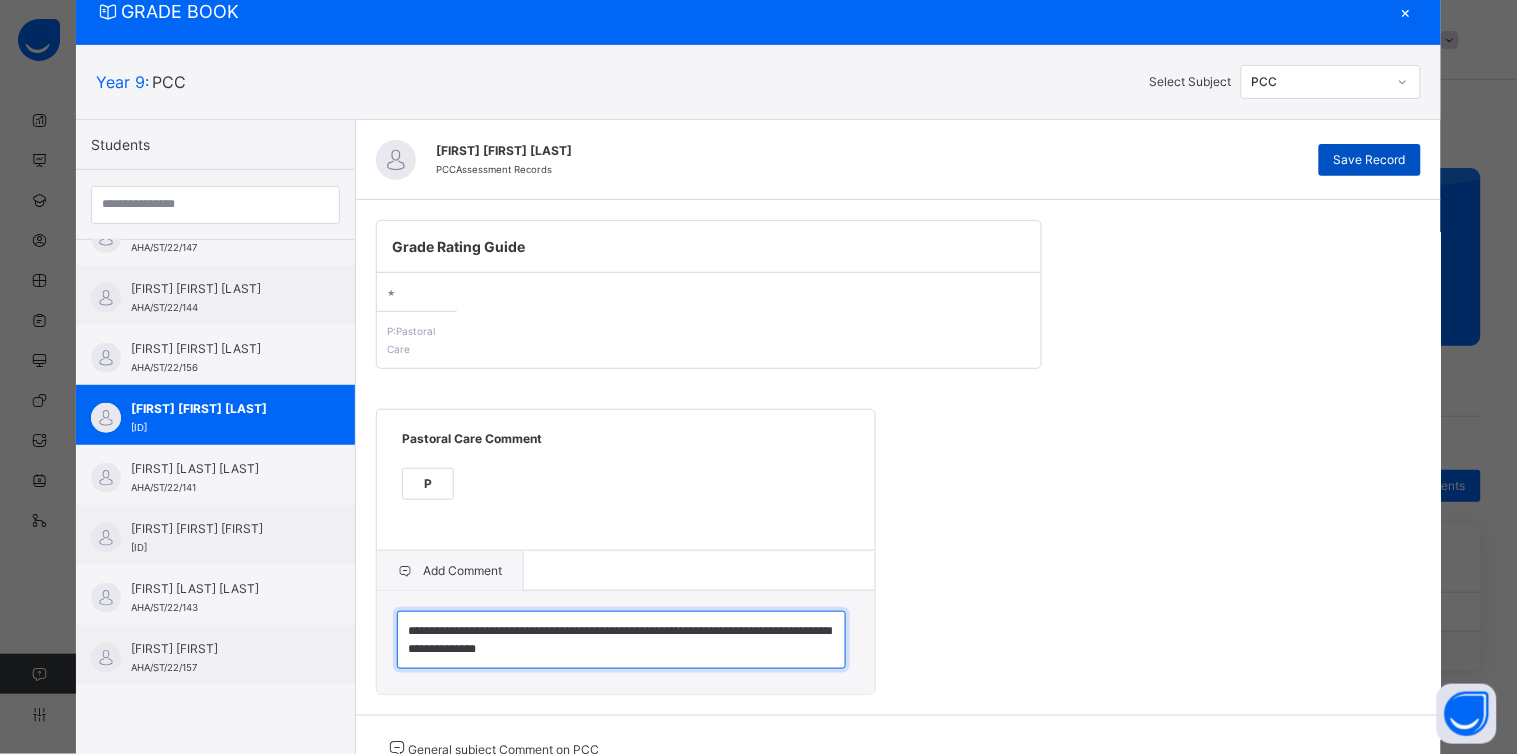 type on "**********" 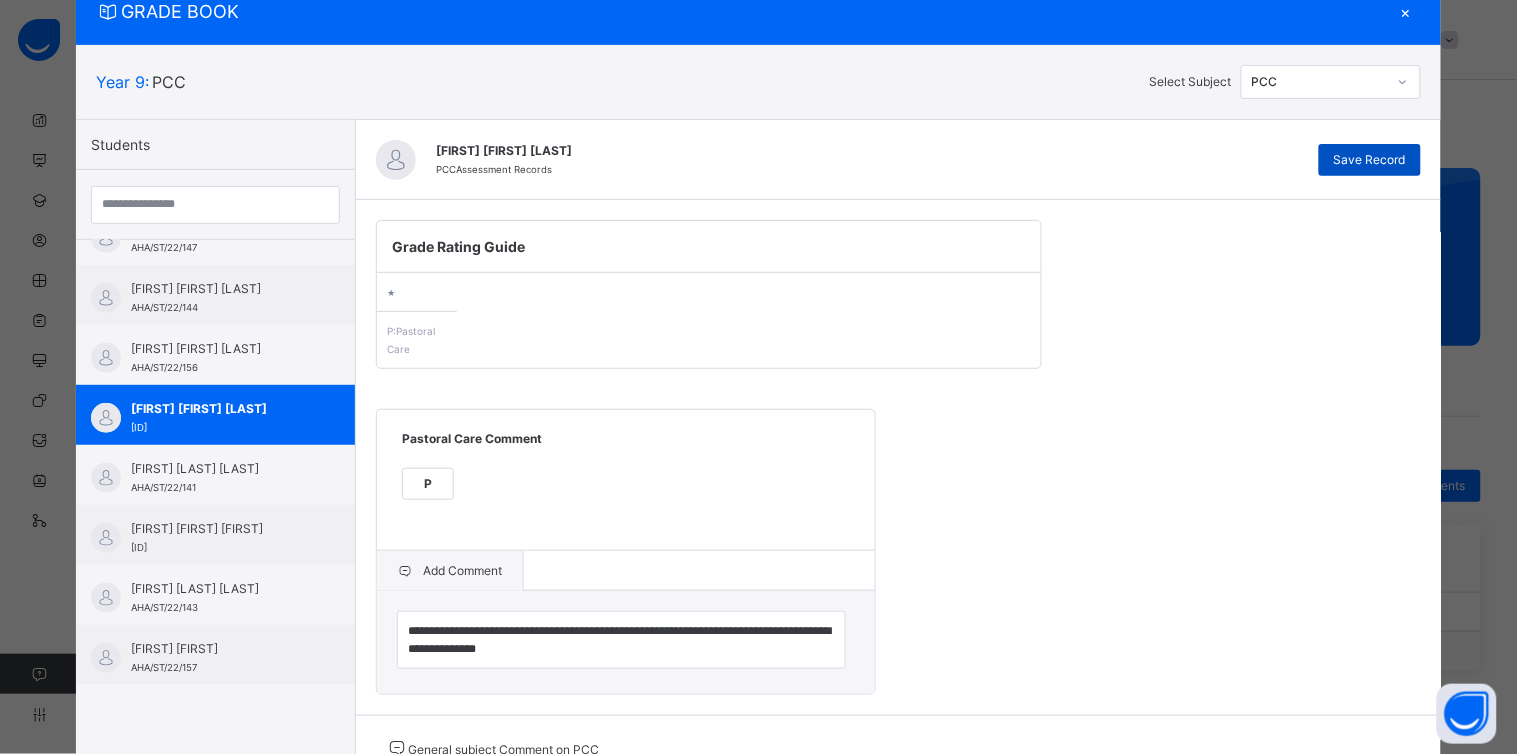 click on "Save Record" at bounding box center [1370, 160] 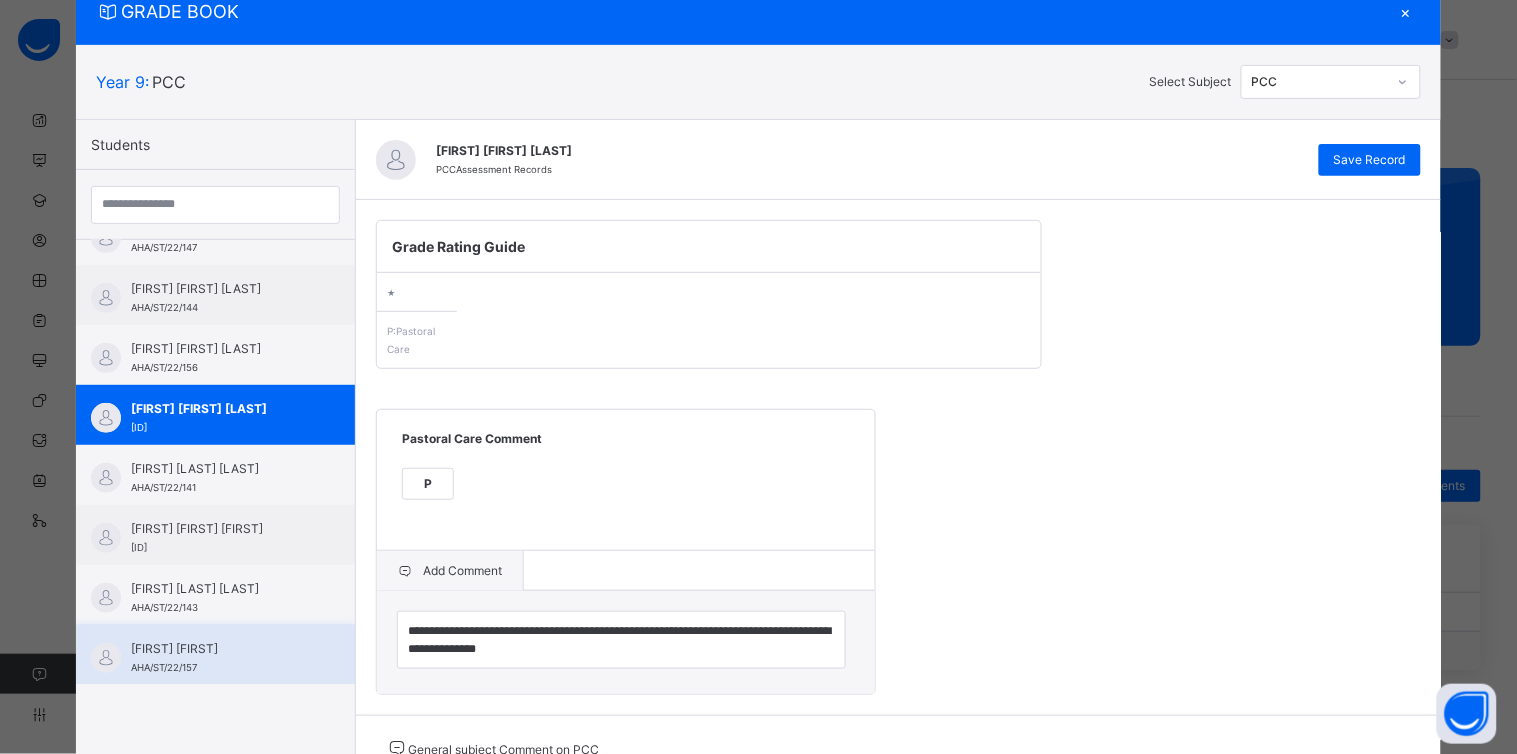 click on "[FIRST] [FIRST]" at bounding box center (220, 649) 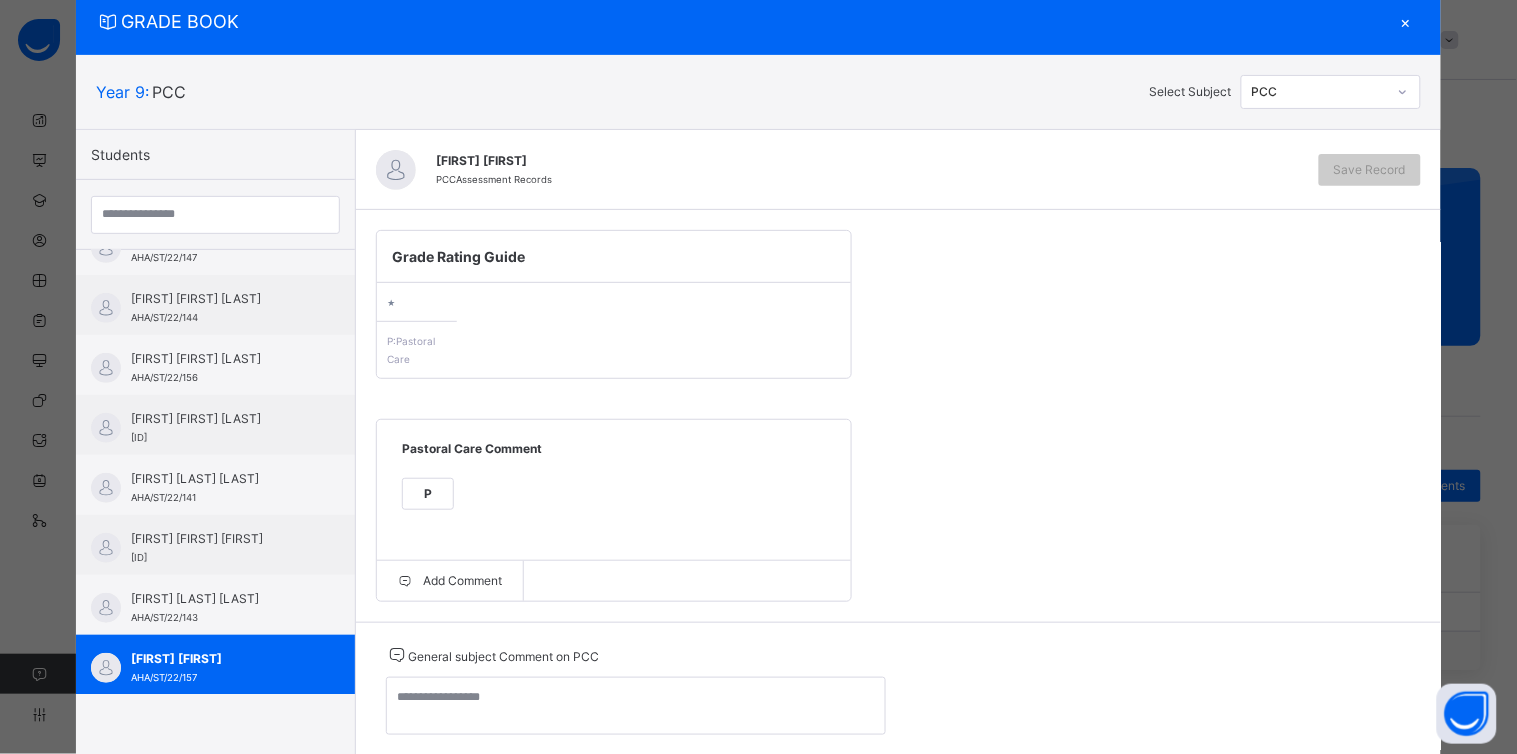 scroll, scrollTop: 72, scrollLeft: 0, axis: vertical 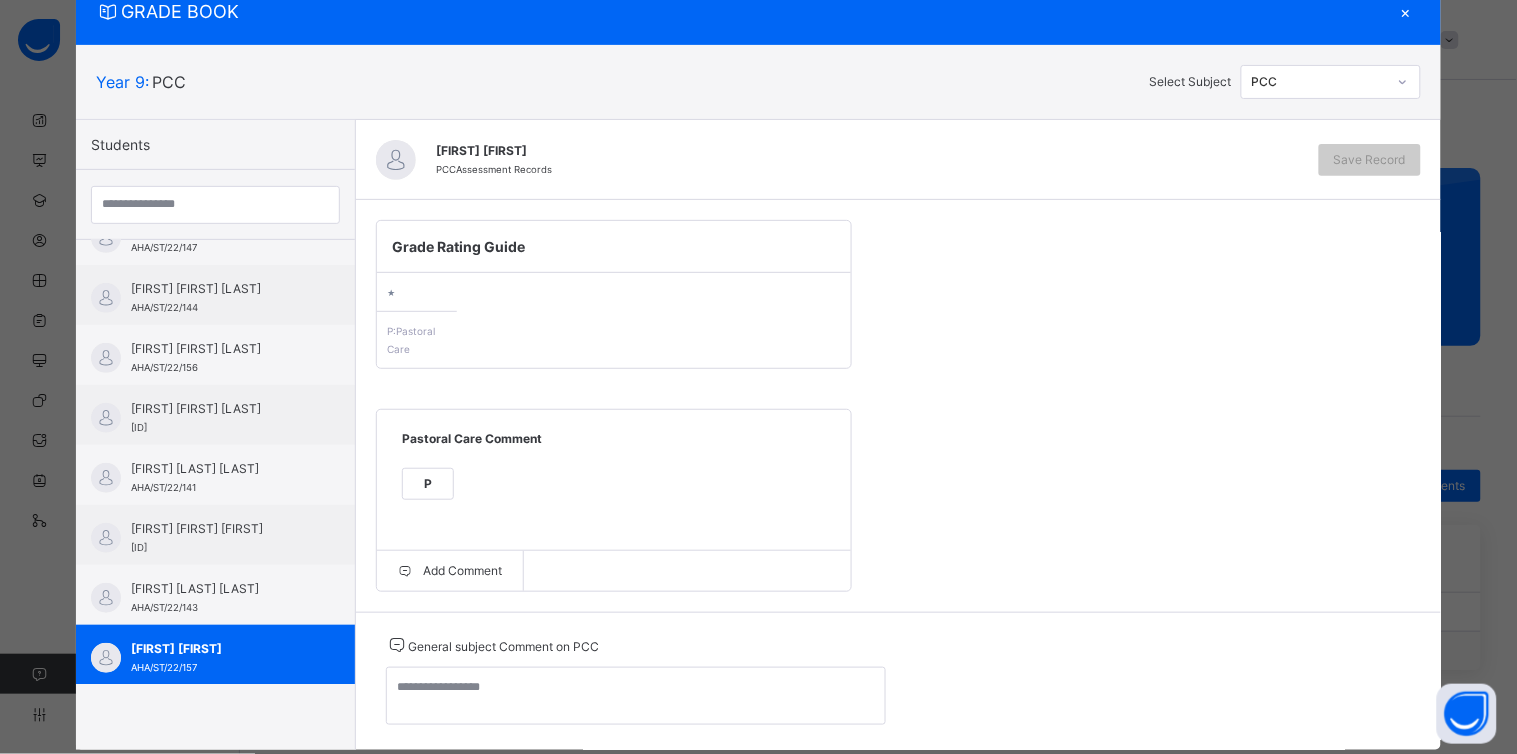click on "P" at bounding box center [428, 484] 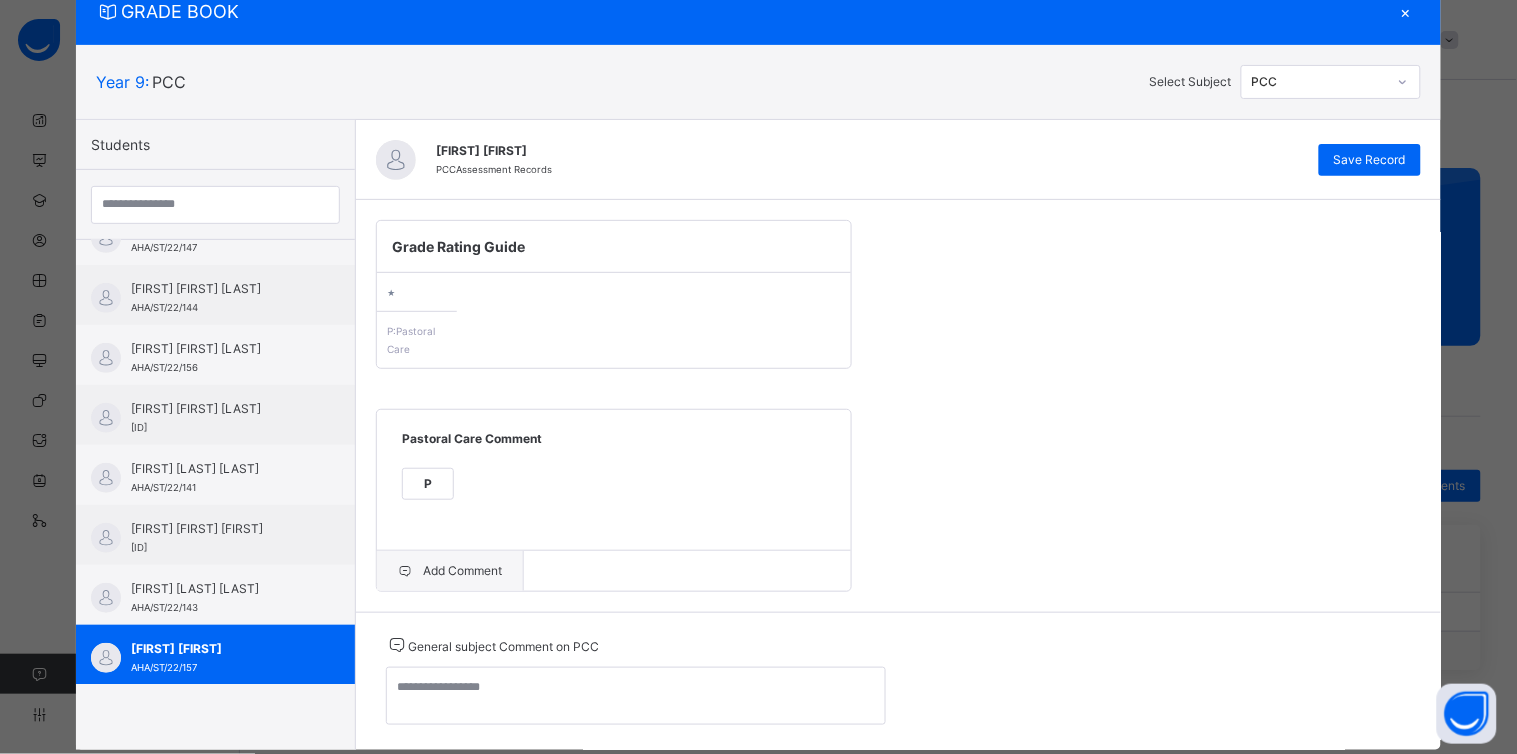 click on "Add Comment" at bounding box center (450, 571) 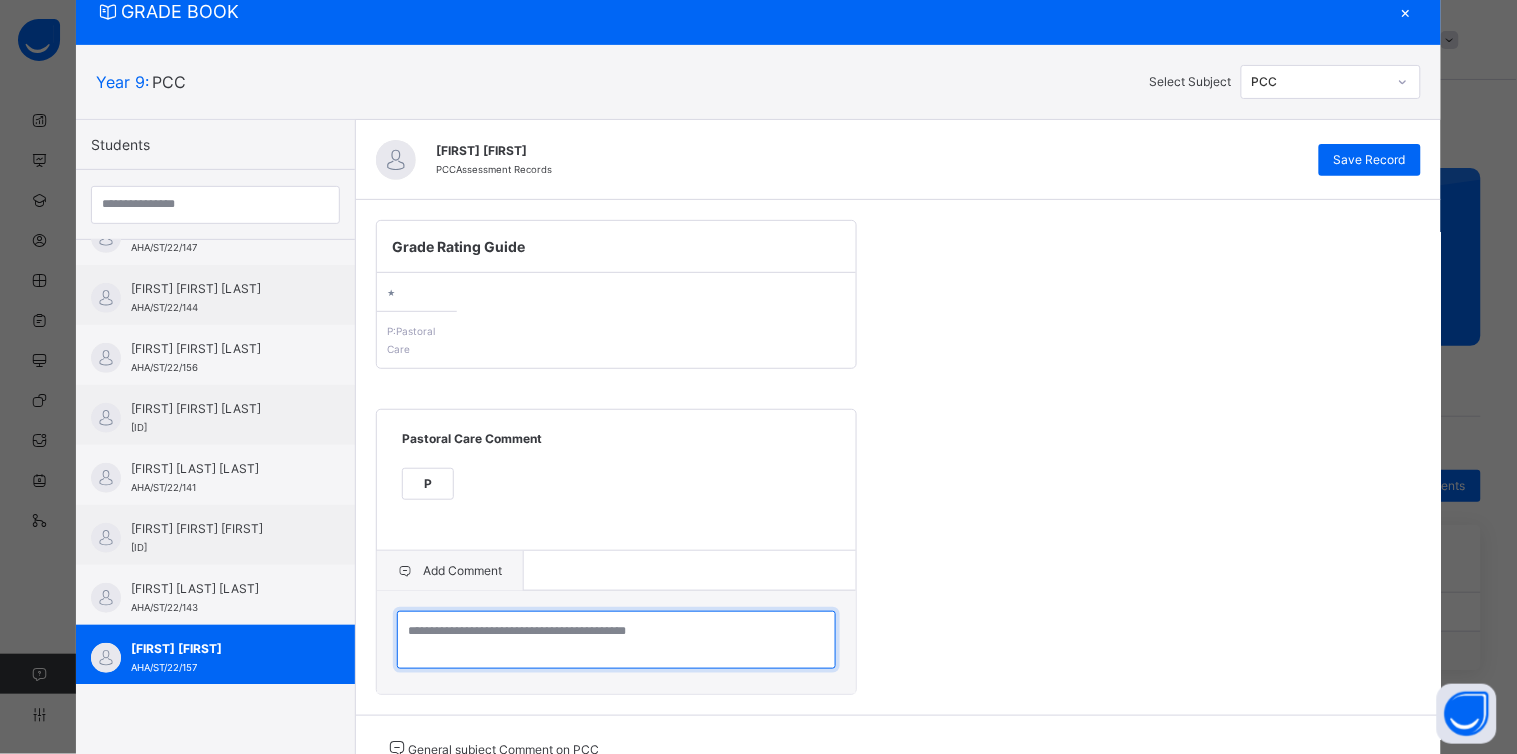 click at bounding box center [616, 640] 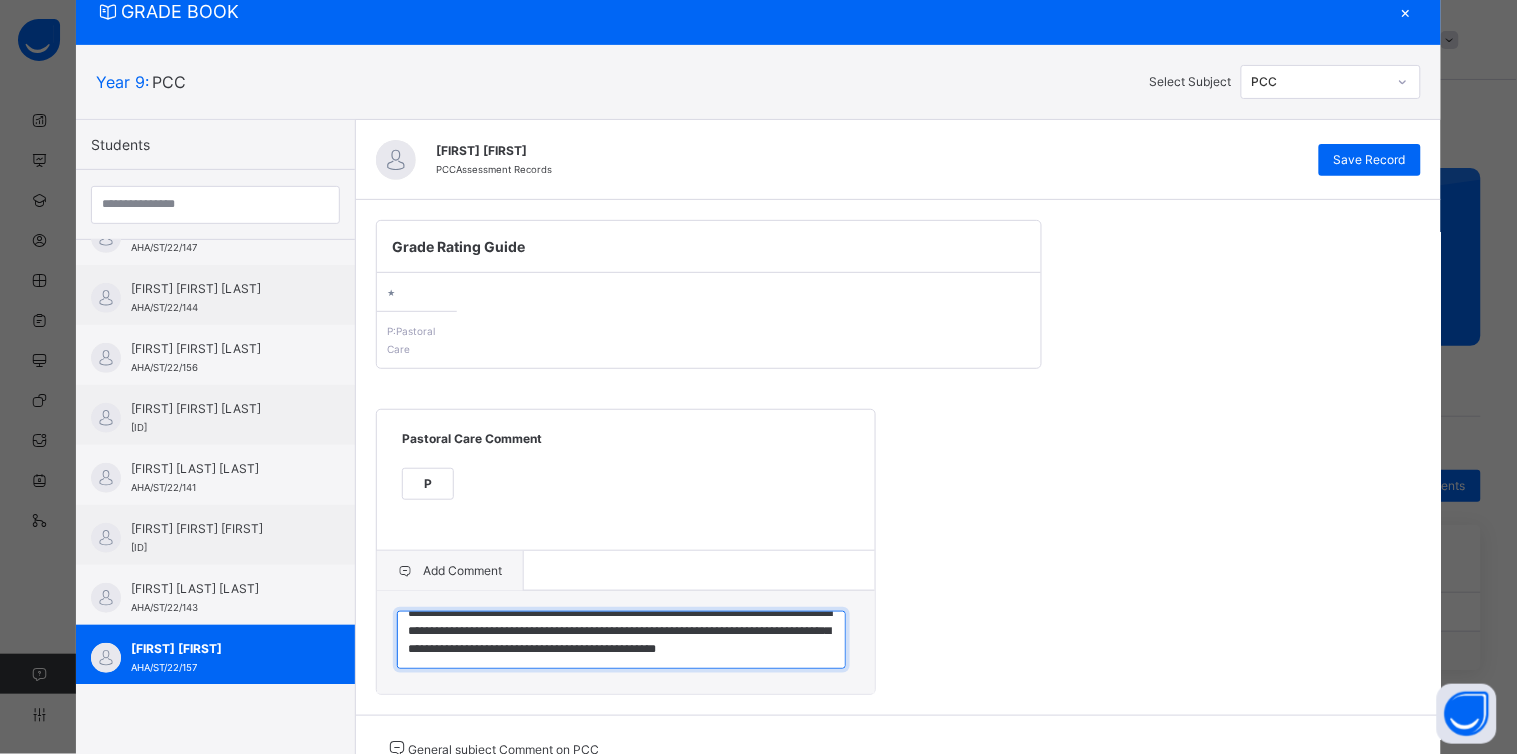 scroll, scrollTop: 42, scrollLeft: 0, axis: vertical 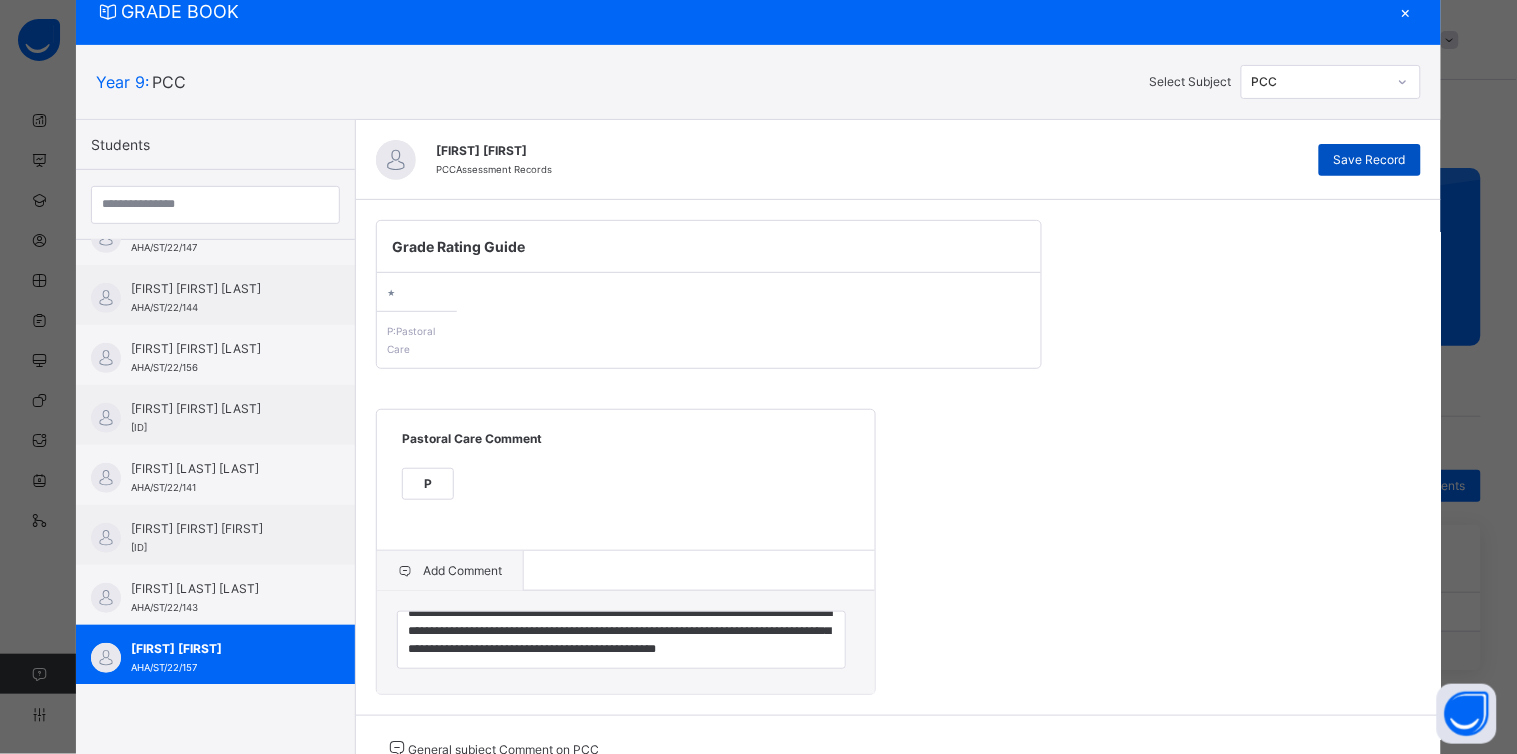 click on "Save Record" at bounding box center (1370, 160) 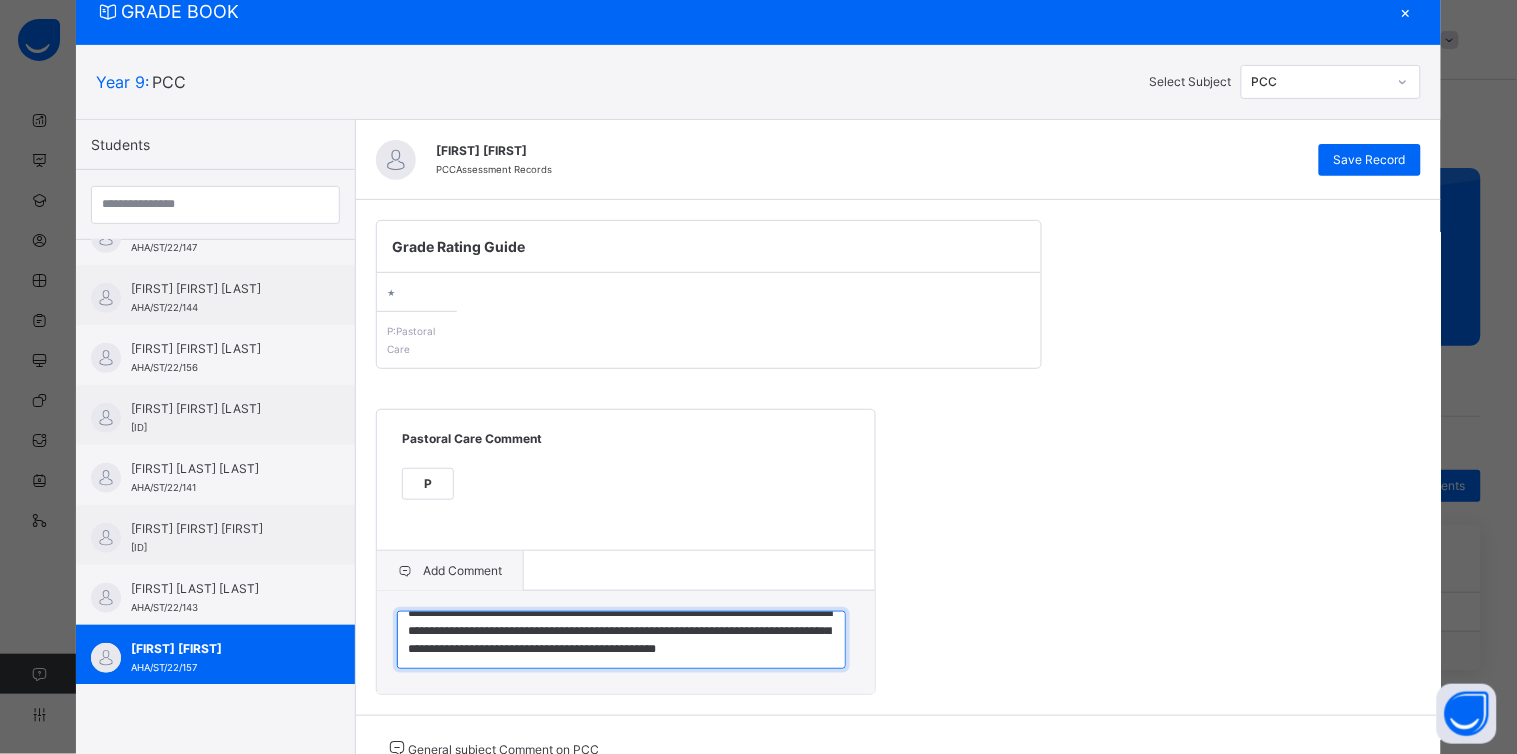 click on "**********" at bounding box center [621, 640] 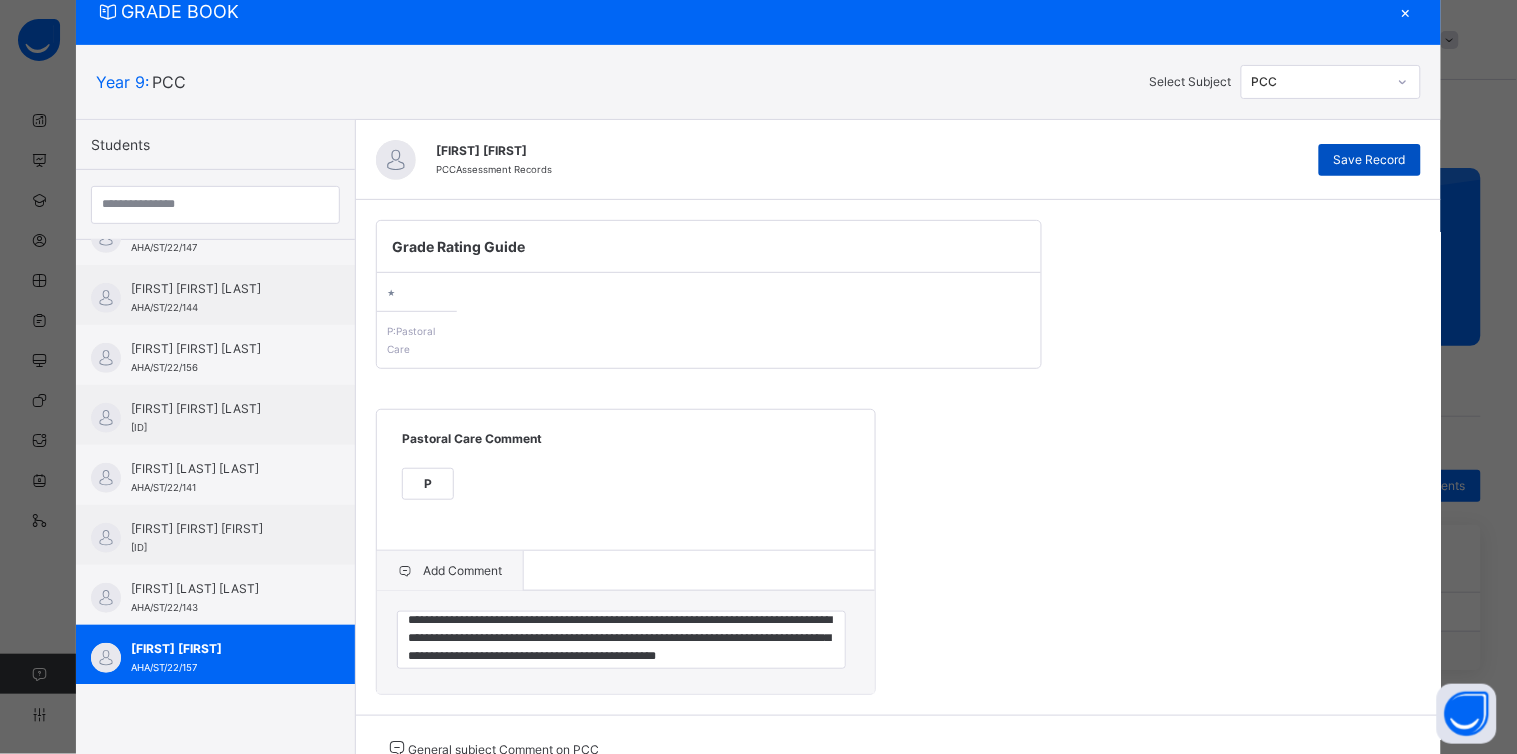 click on "Save Record" at bounding box center (1370, 160) 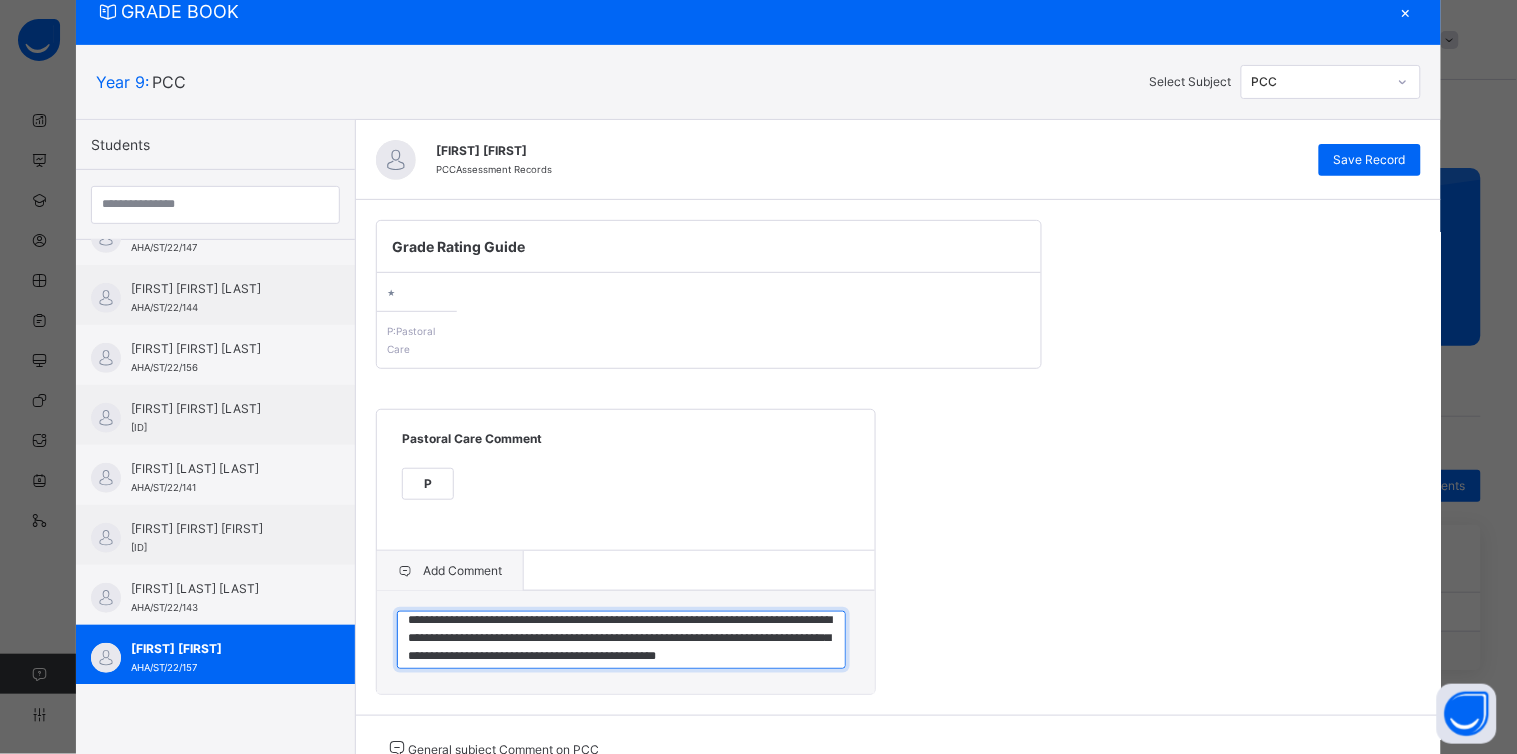 click on "**********" at bounding box center (621, 640) 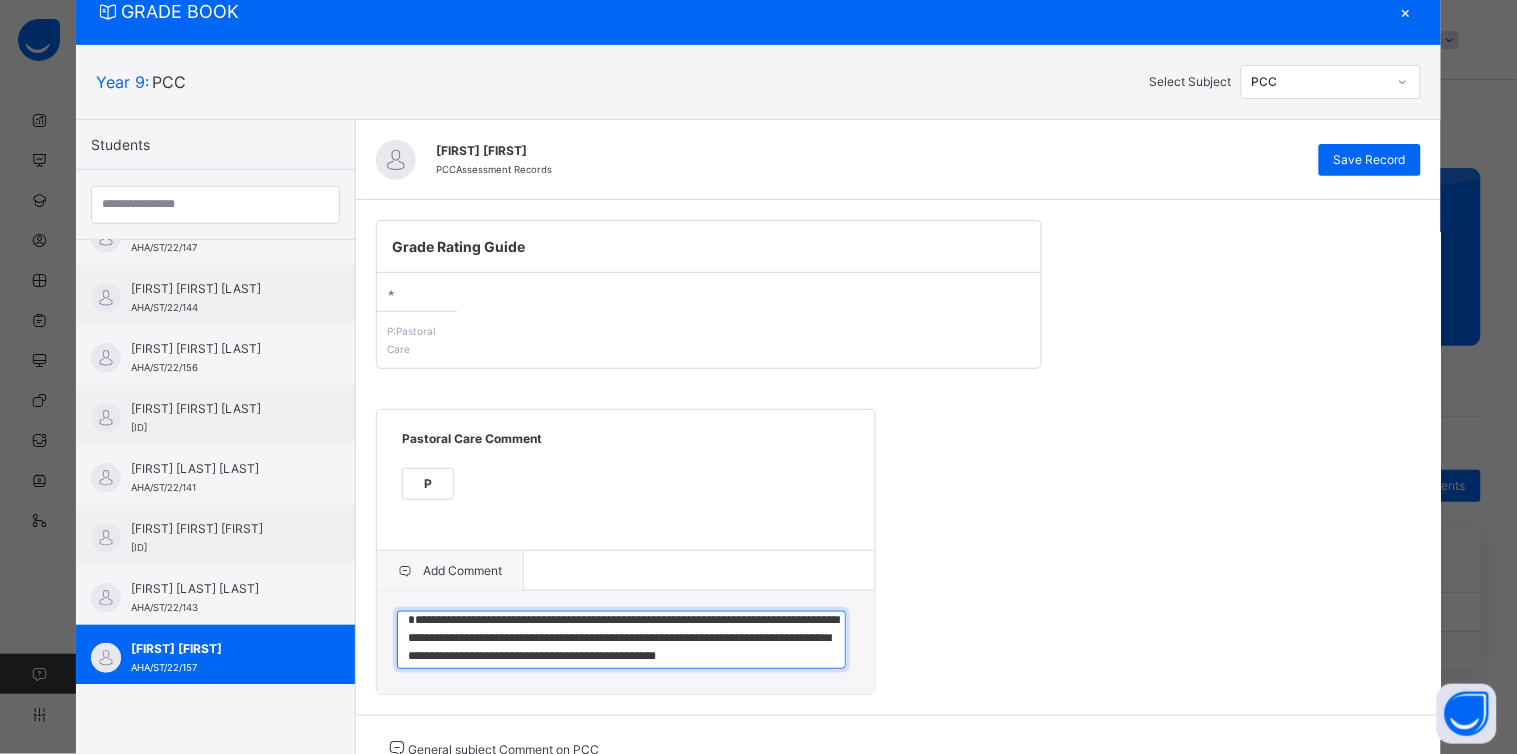 scroll, scrollTop: 28, scrollLeft: 0, axis: vertical 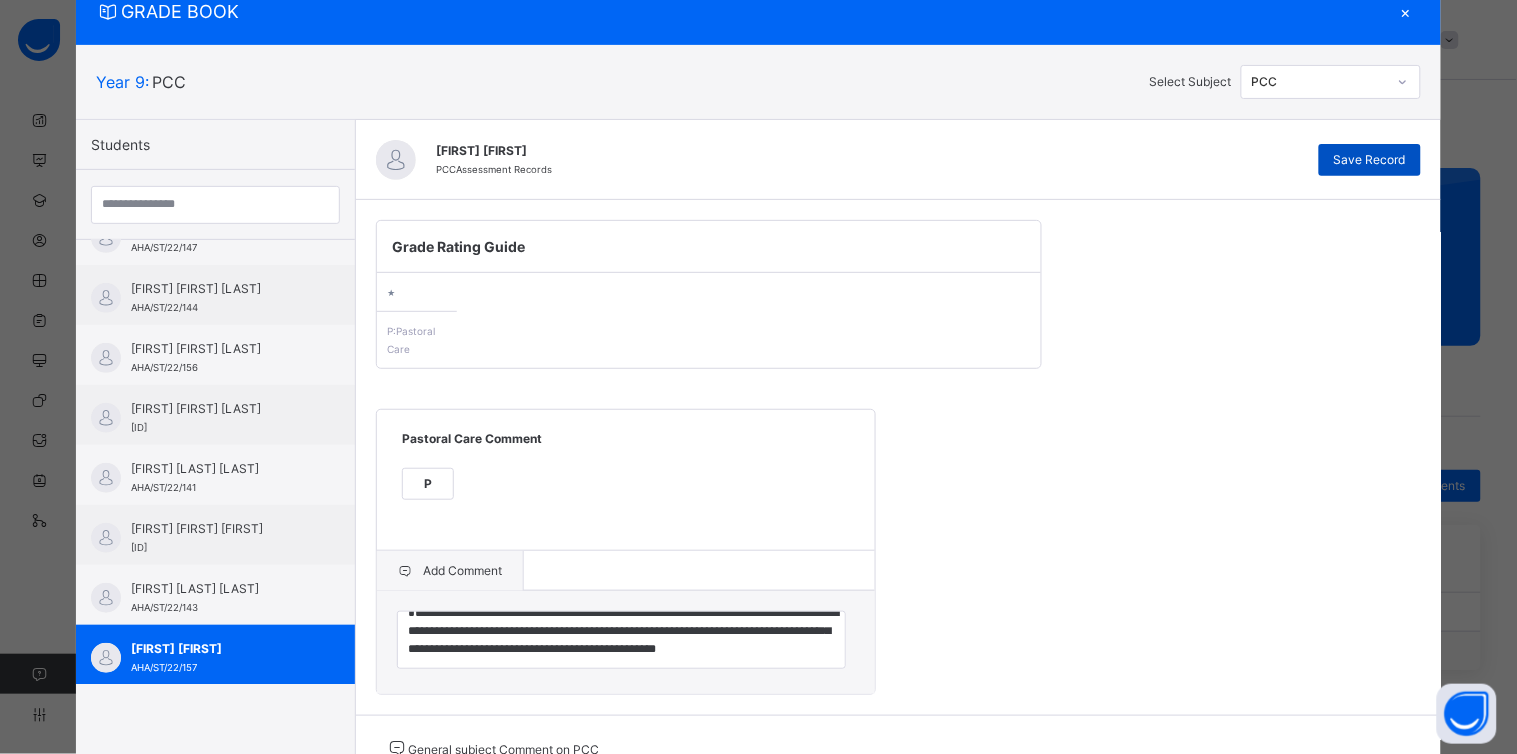 click on "Save Record" at bounding box center (1370, 160) 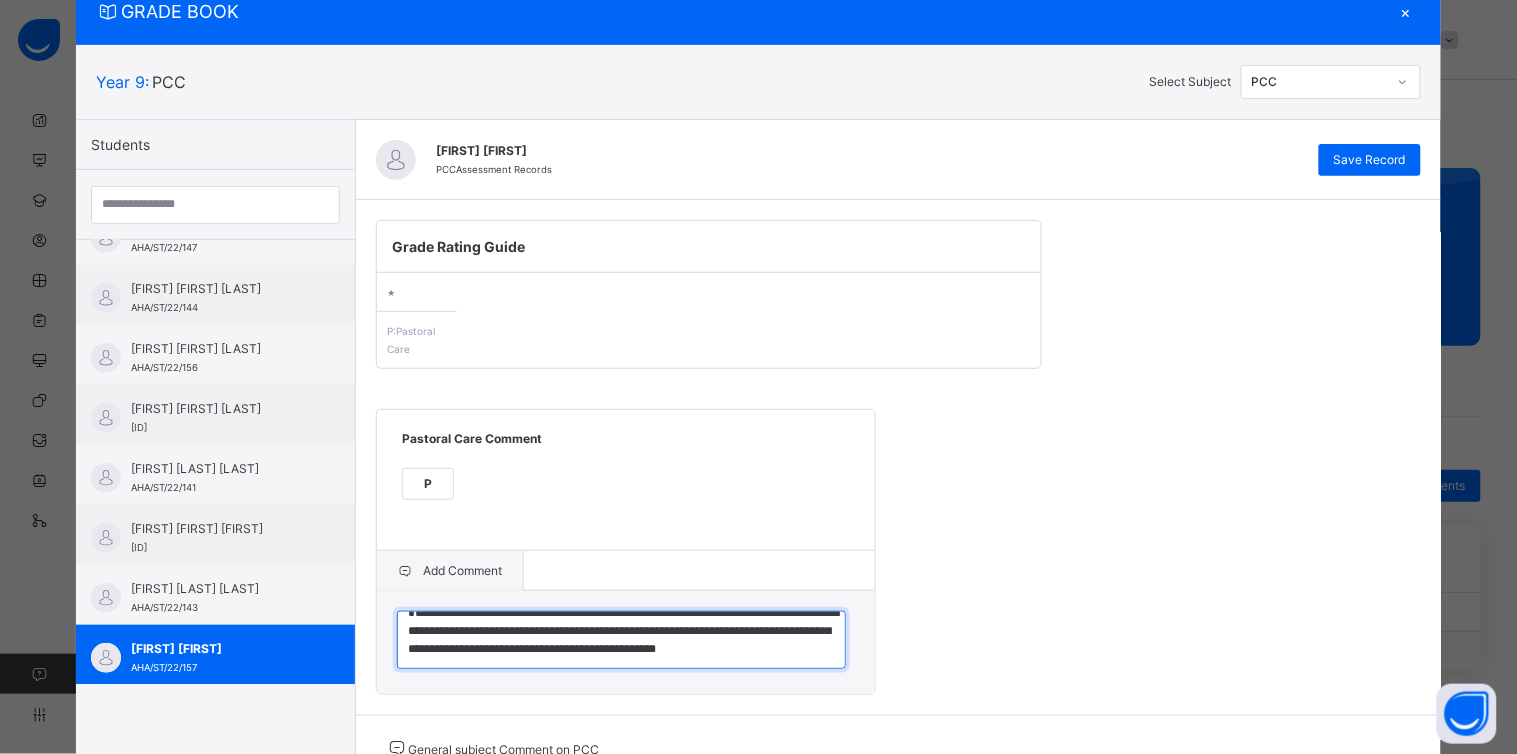 click on "**********" at bounding box center [621, 640] 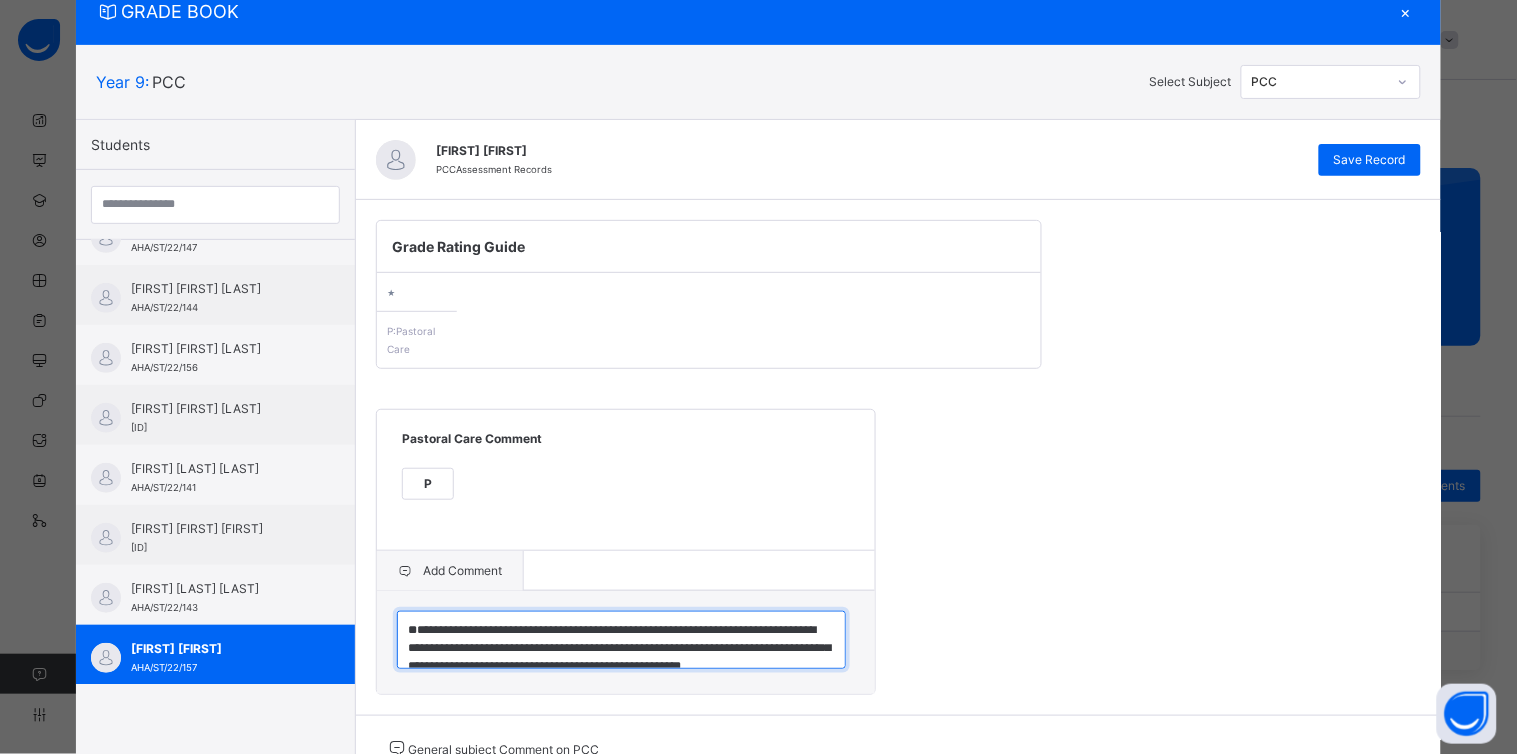 scroll, scrollTop: 0, scrollLeft: 0, axis: both 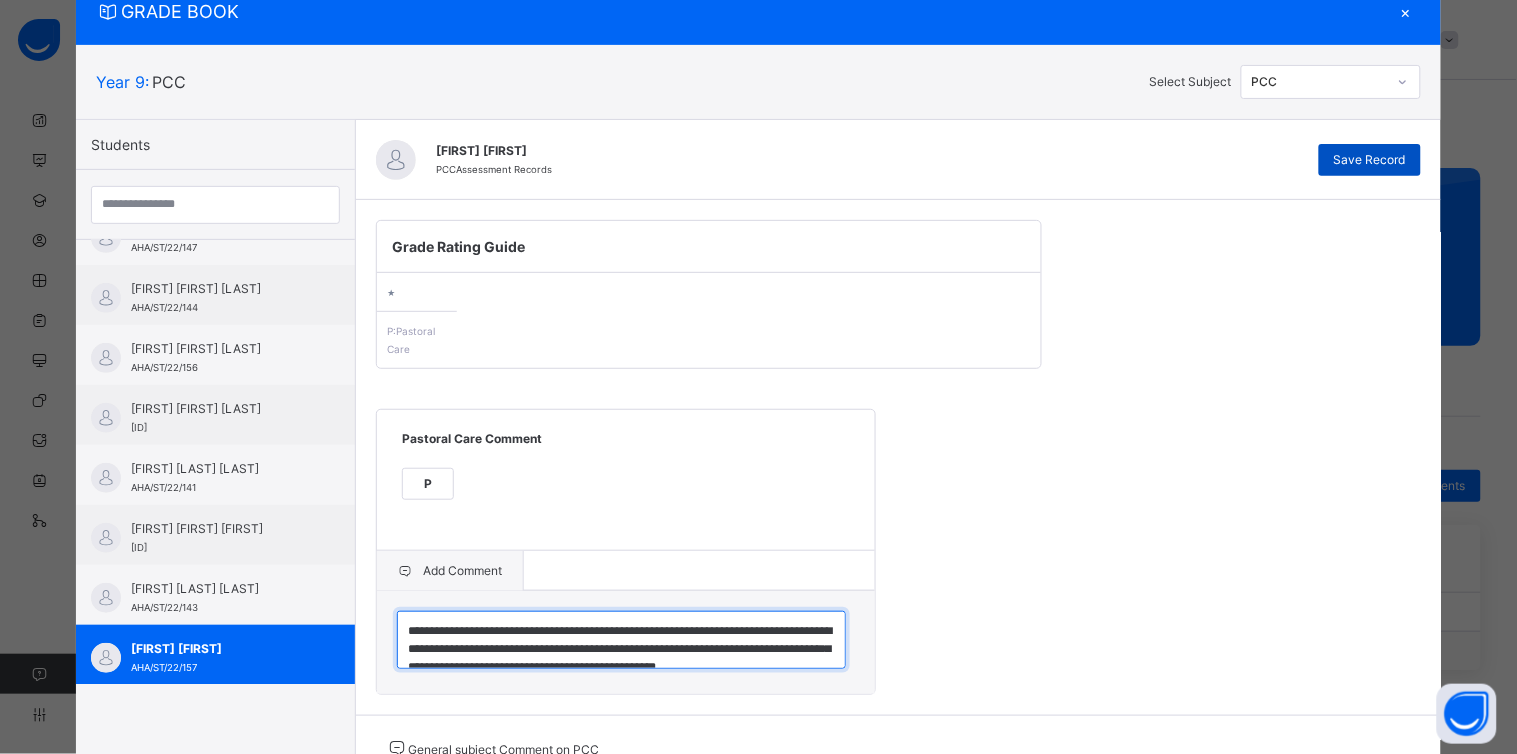 type on "**********" 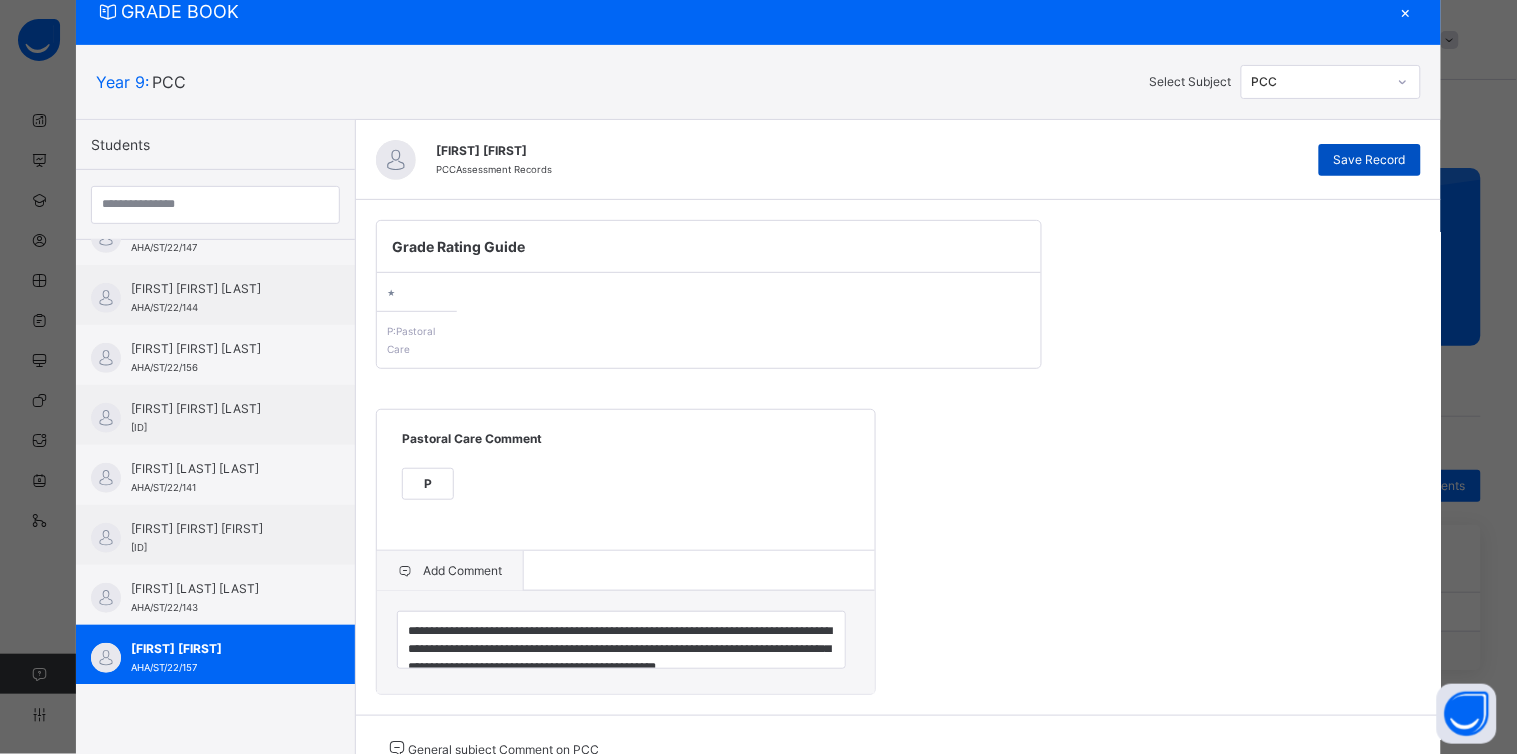 click on "Save Record" at bounding box center [1370, 160] 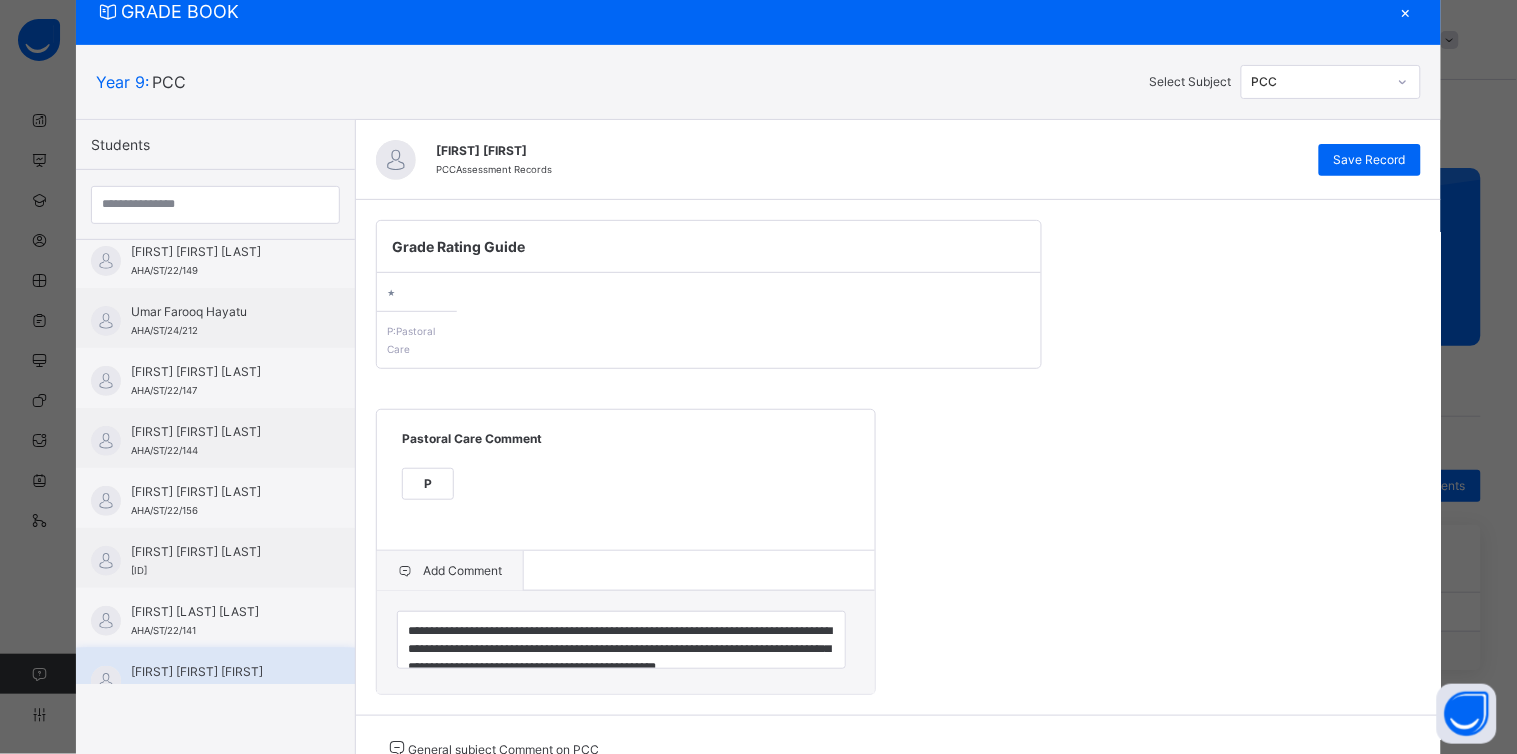 scroll, scrollTop: 131, scrollLeft: 0, axis: vertical 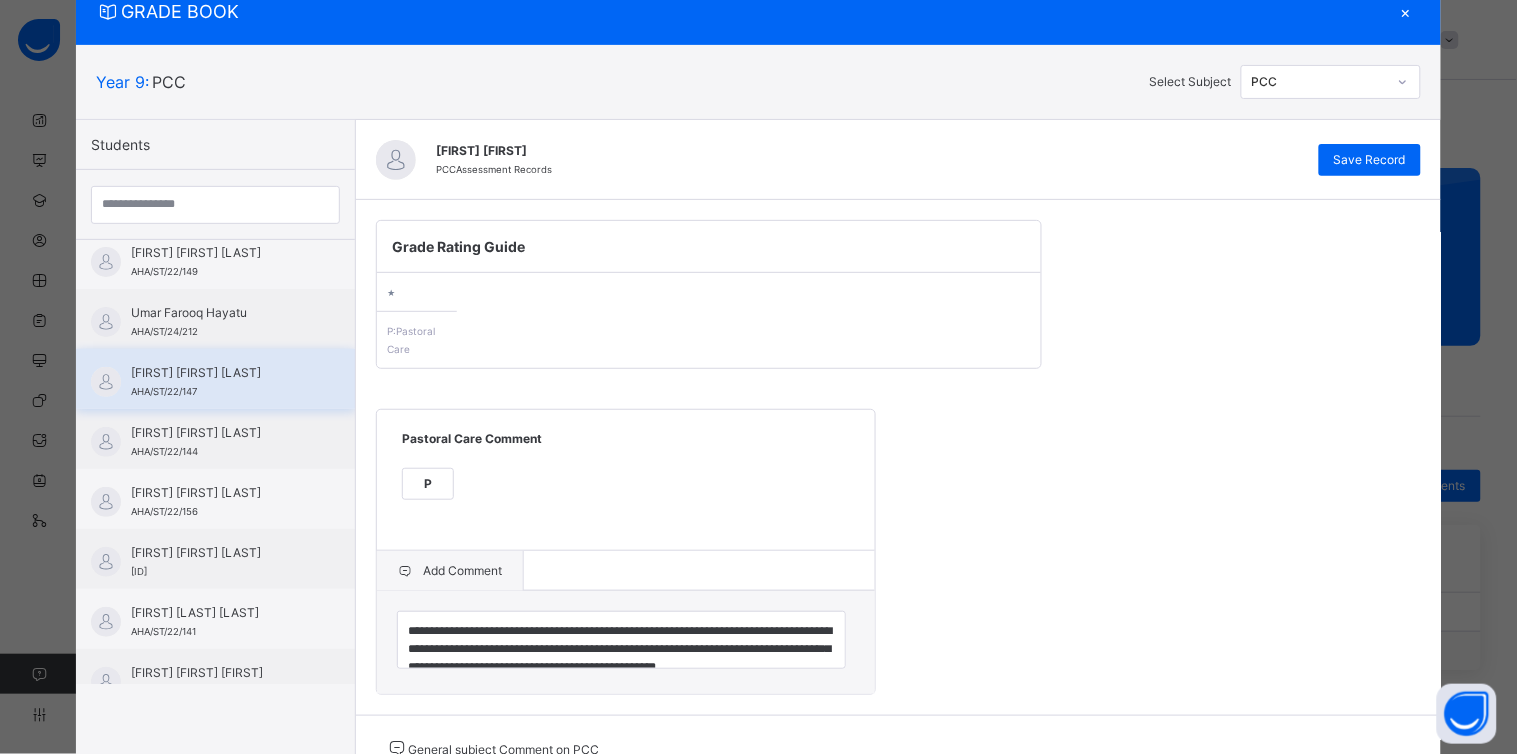 click on "[FIRST] [FIRST] [ID]" at bounding box center [215, 379] 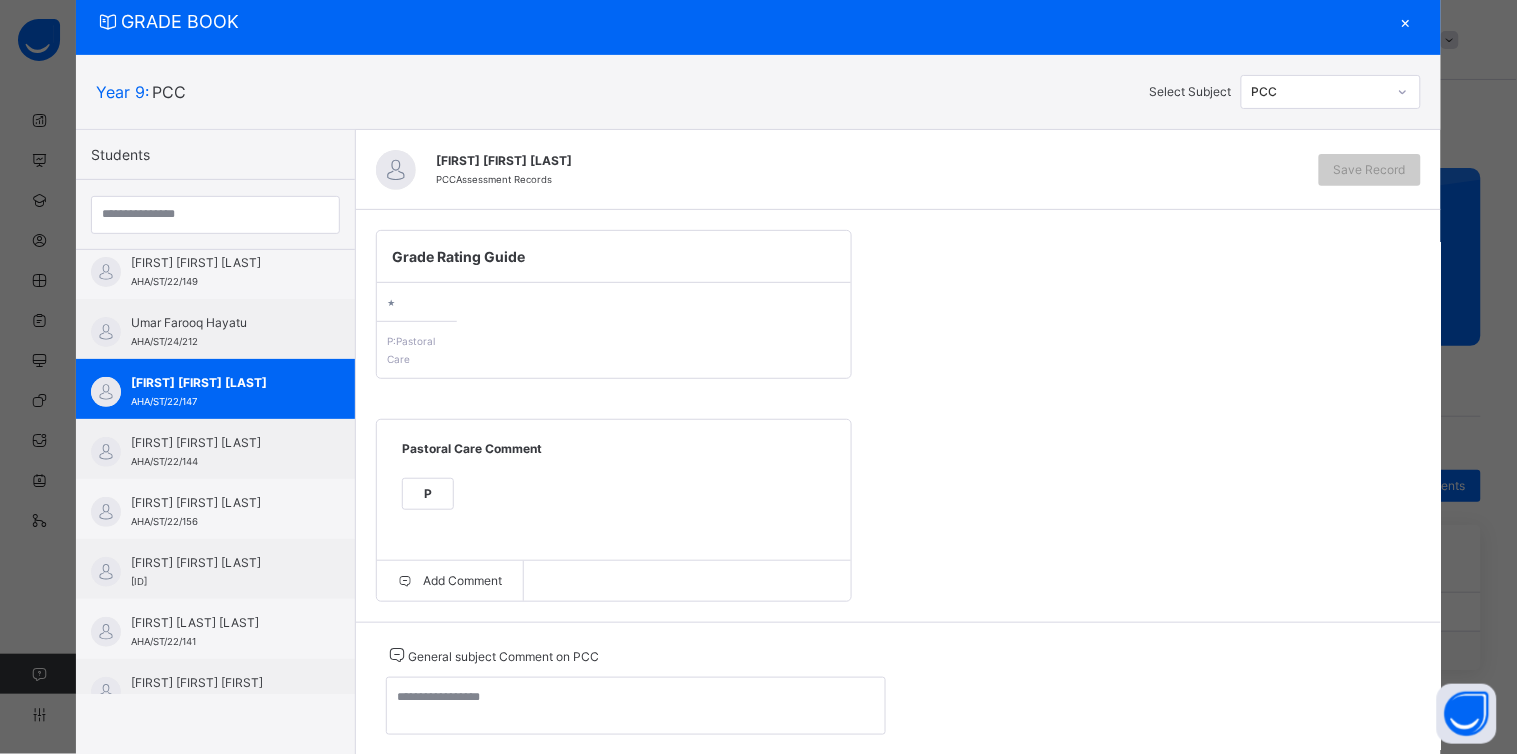 scroll, scrollTop: 72, scrollLeft: 0, axis: vertical 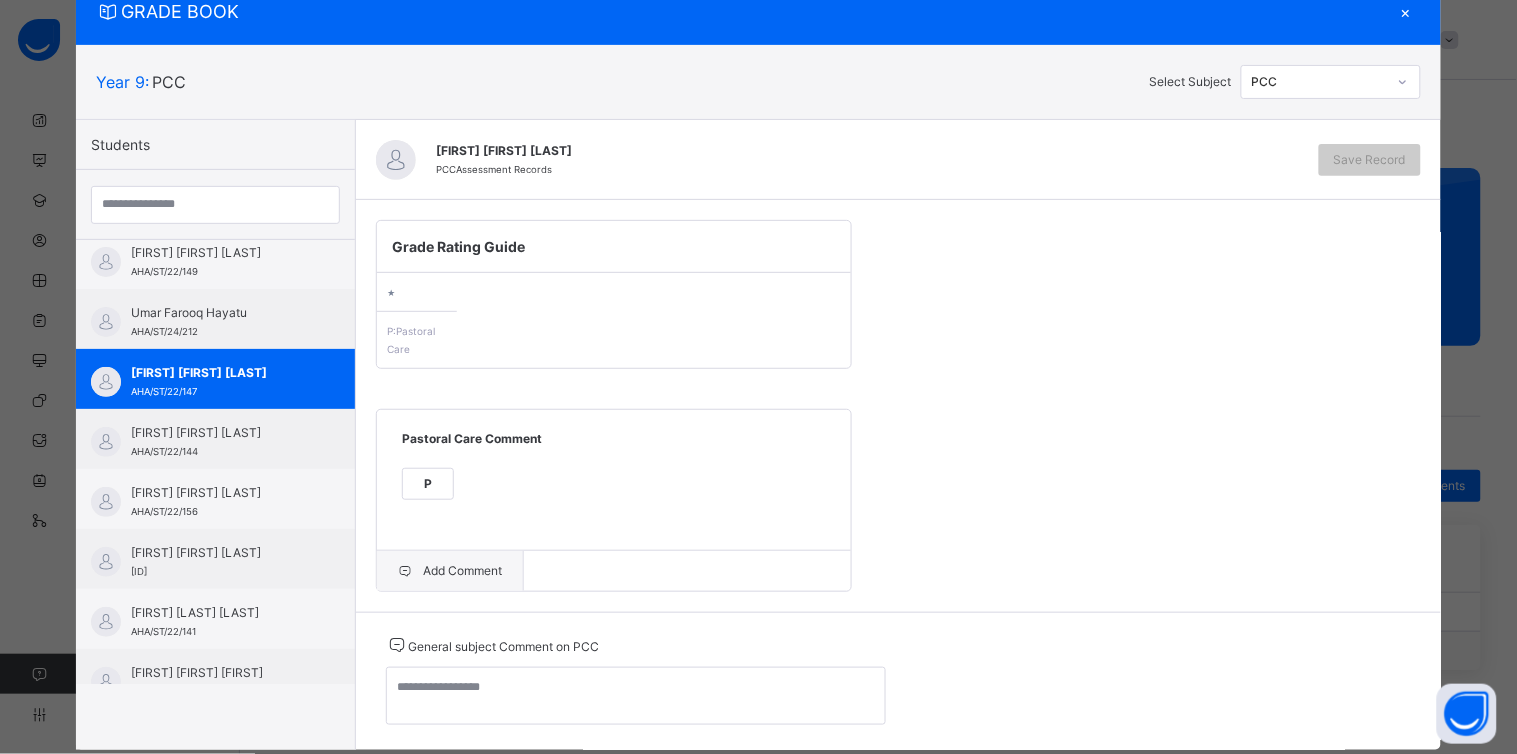 click on "Add Comment" at bounding box center [450, 571] 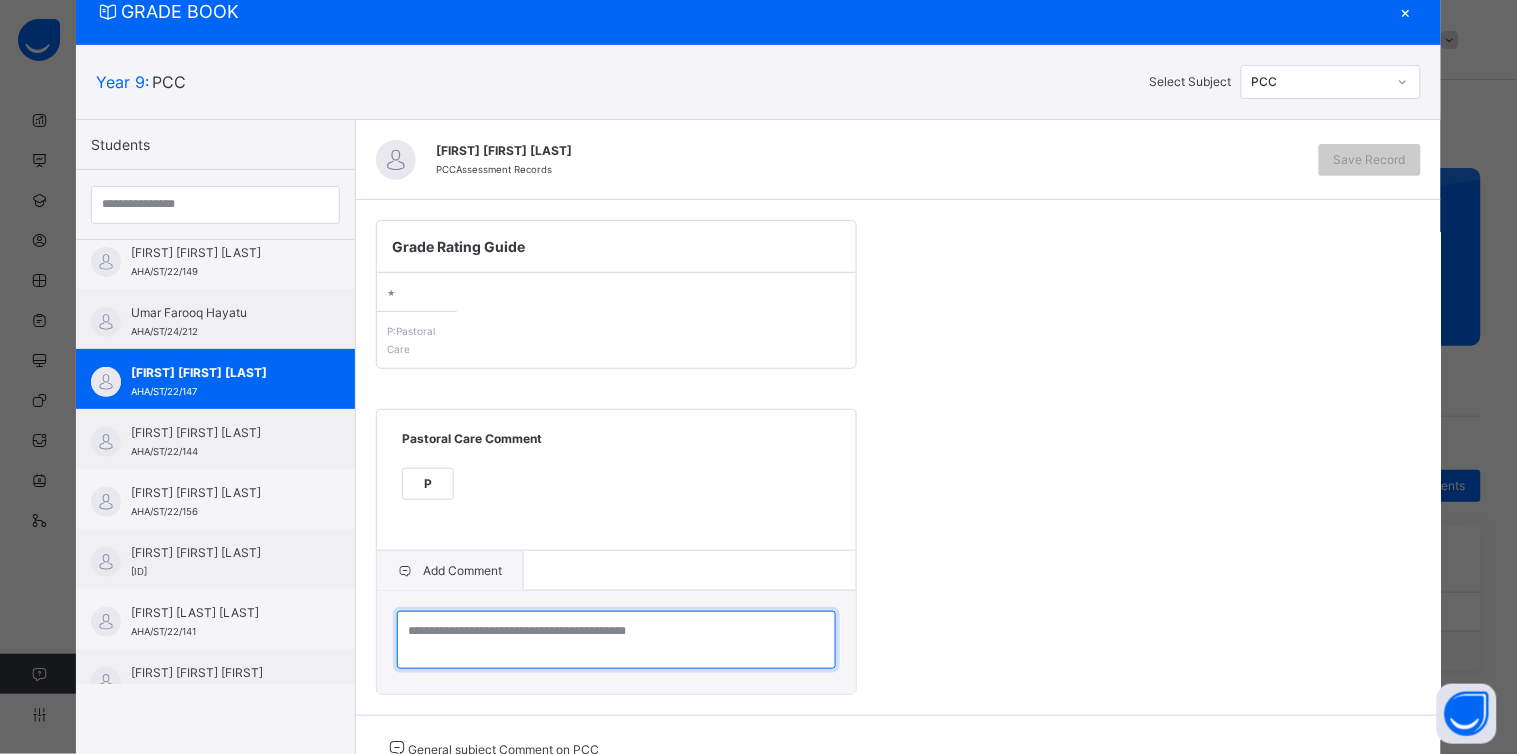 click at bounding box center (616, 640) 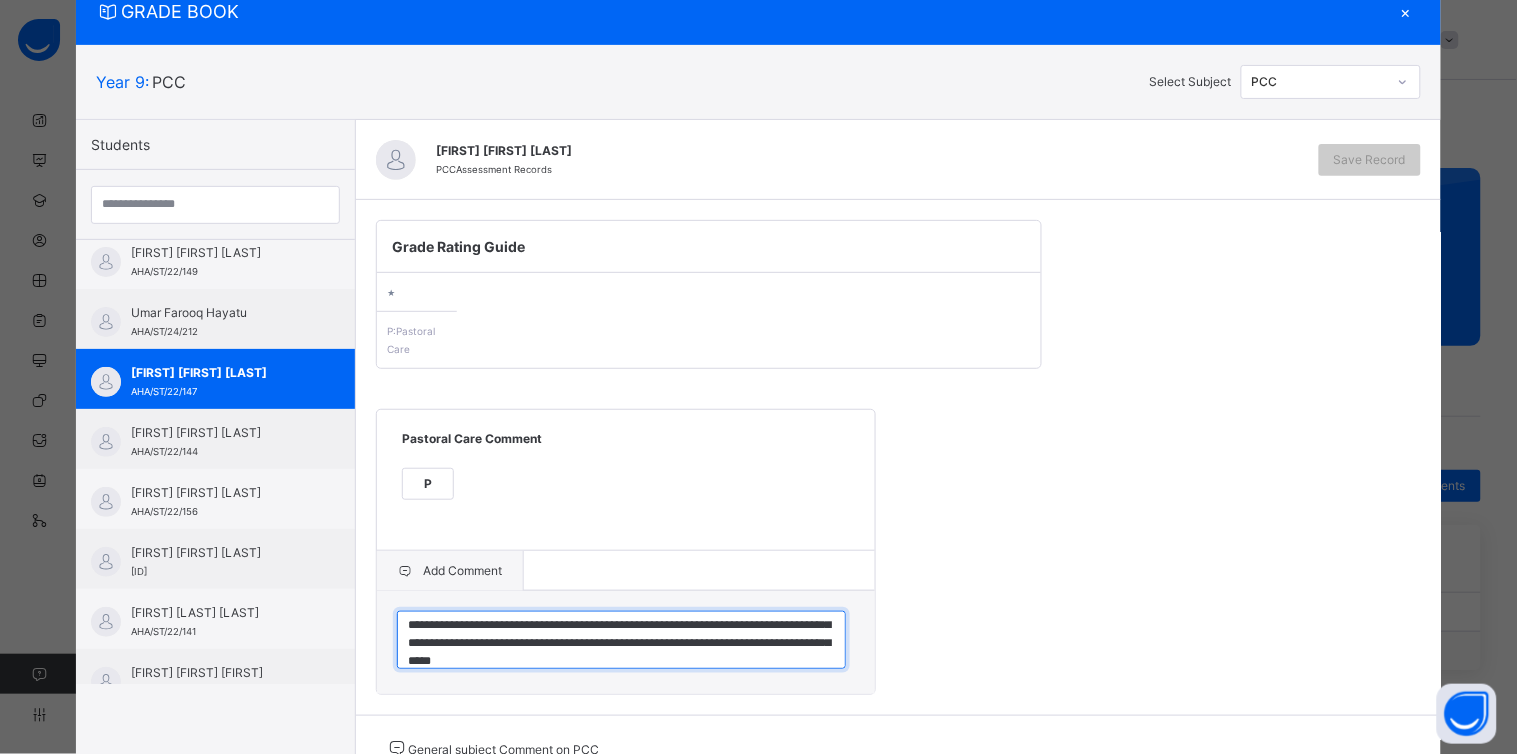 scroll, scrollTop: 42, scrollLeft: 0, axis: vertical 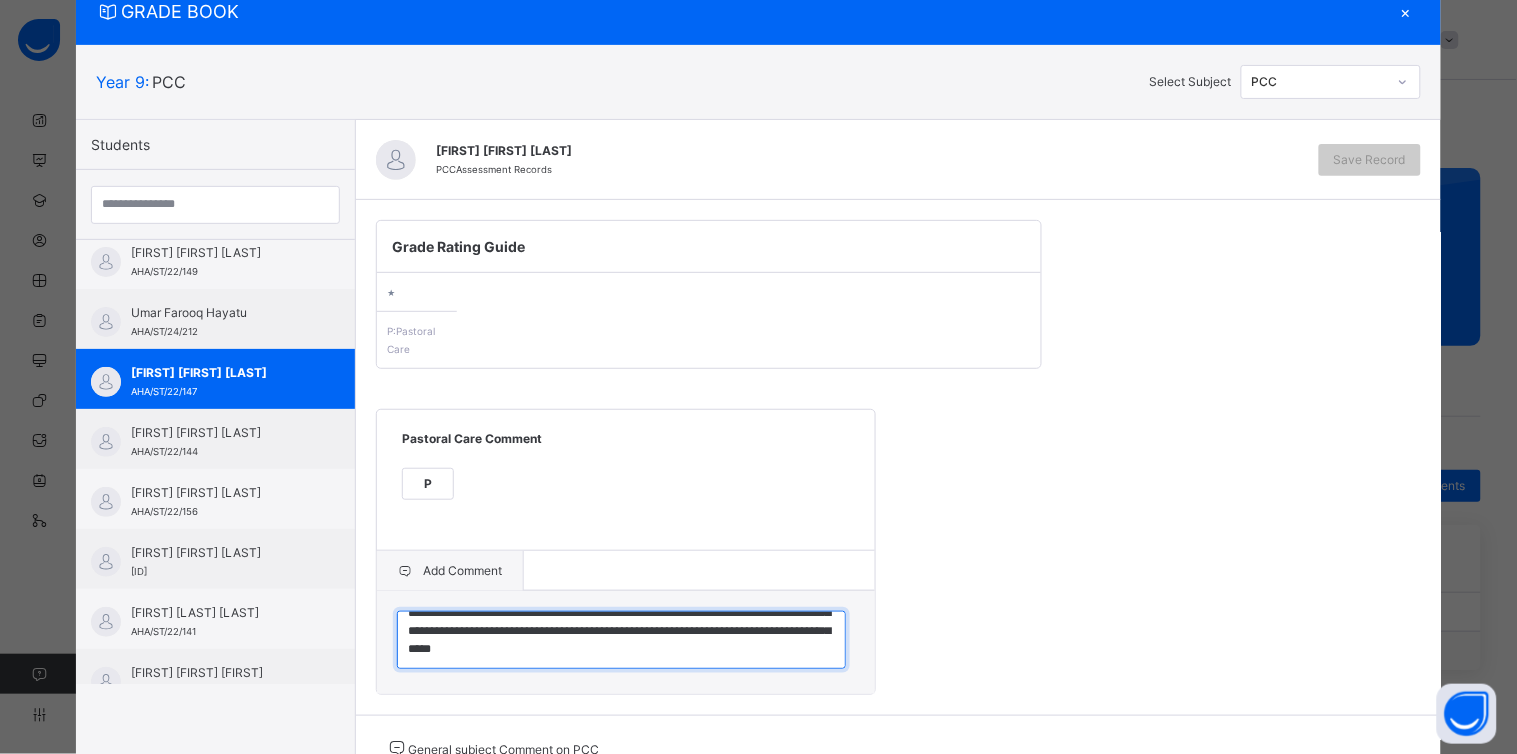 type on "**********" 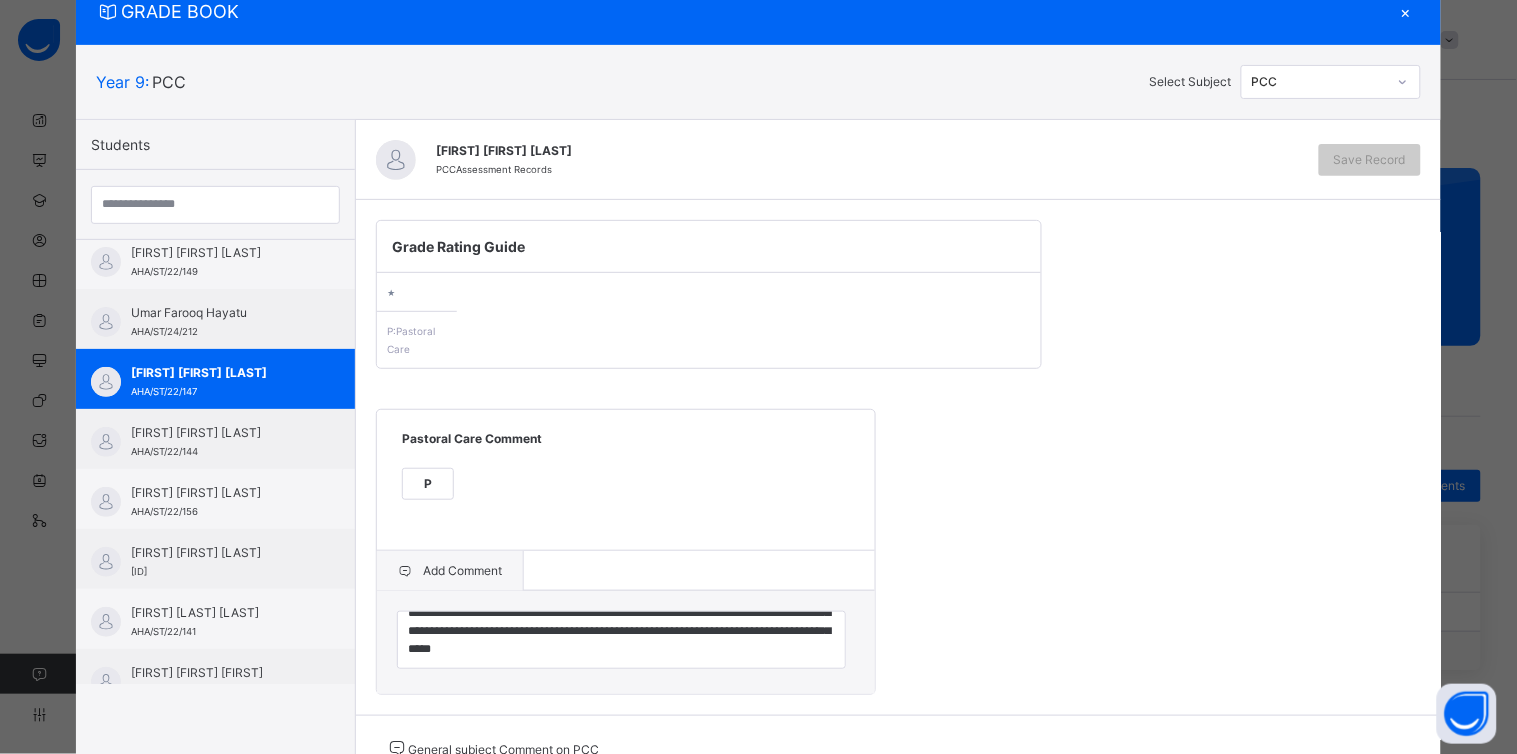 click on "P" at bounding box center [428, 484] 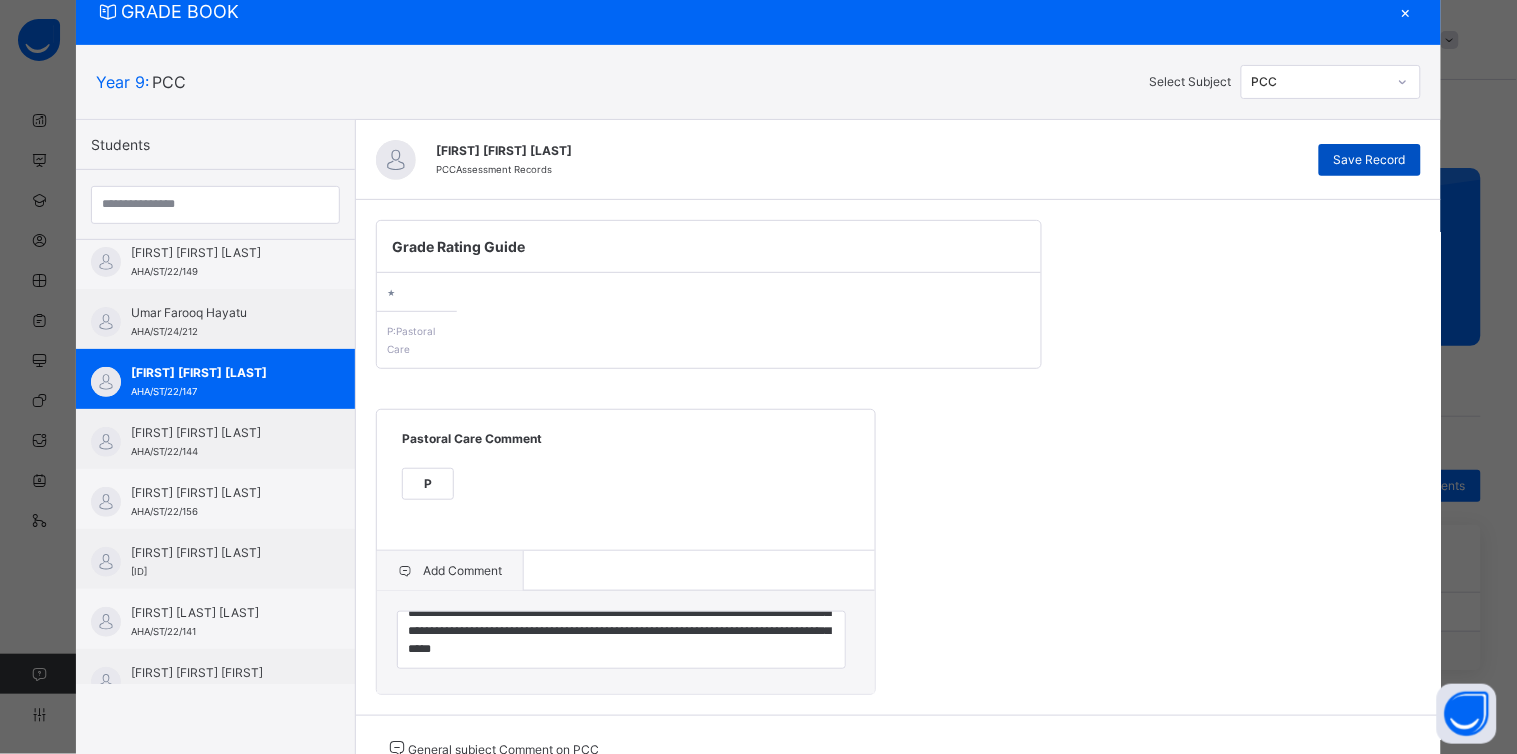 click on "Save Record" at bounding box center (1370, 160) 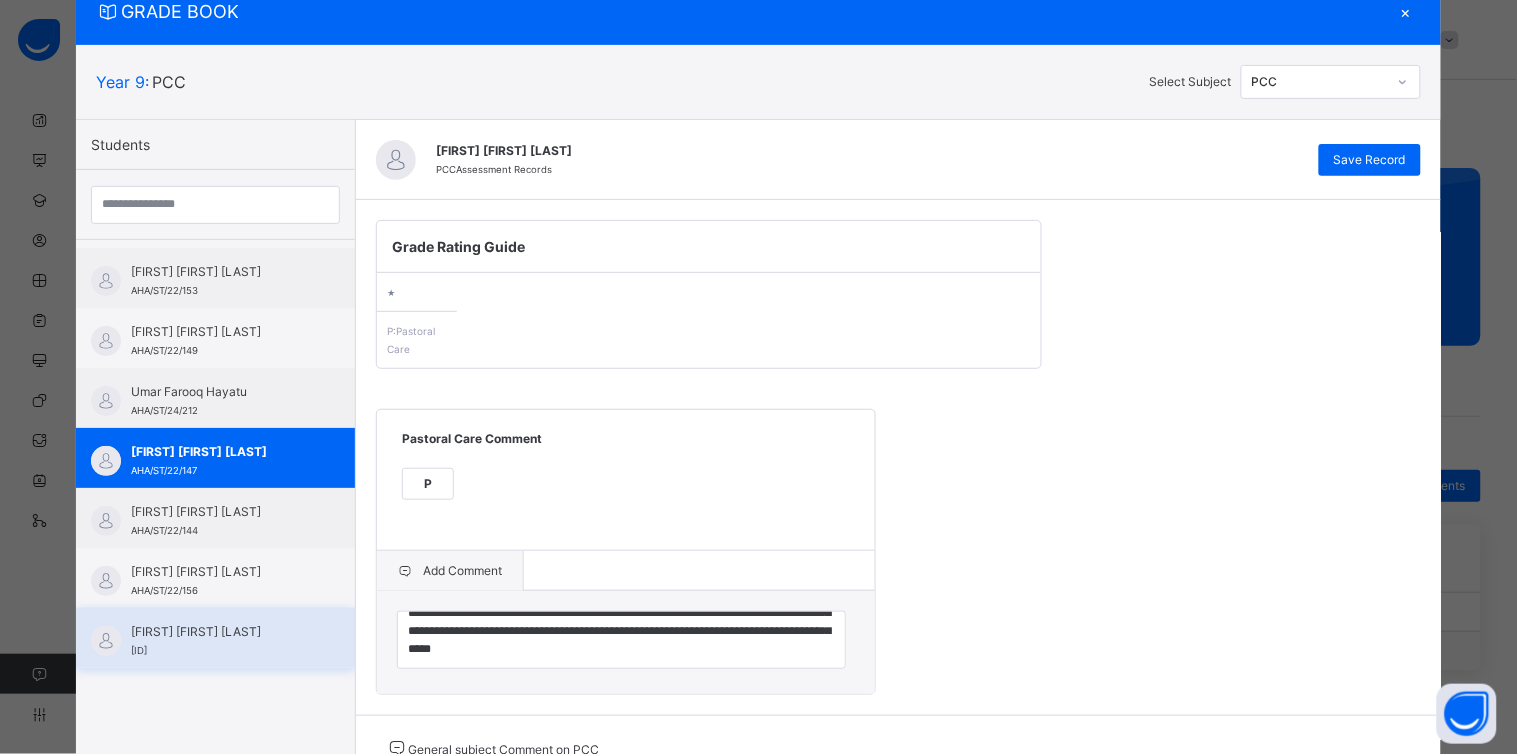 scroll, scrollTop: 0, scrollLeft: 0, axis: both 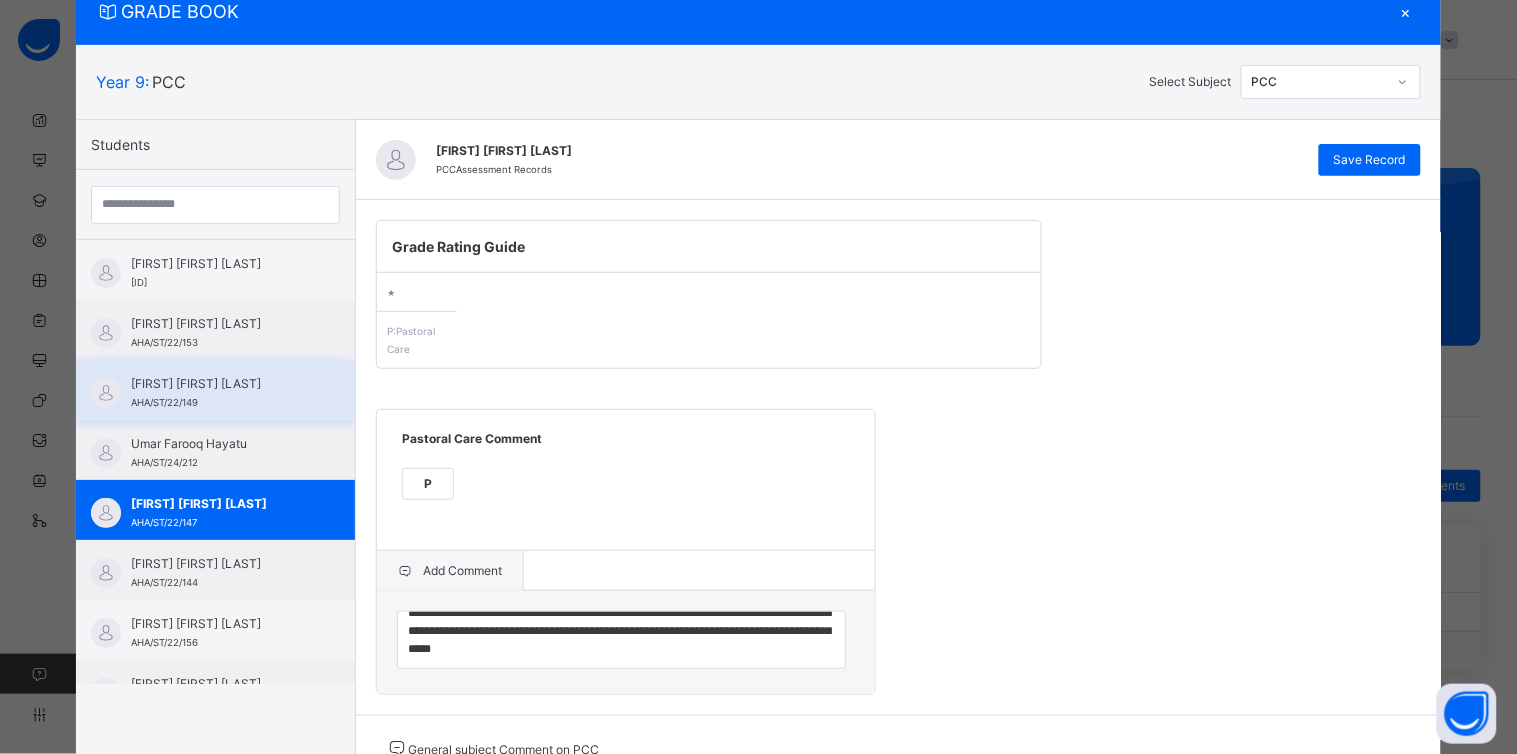 click on "[FIRST] [FIRST] [LAST]" at bounding box center [220, 384] 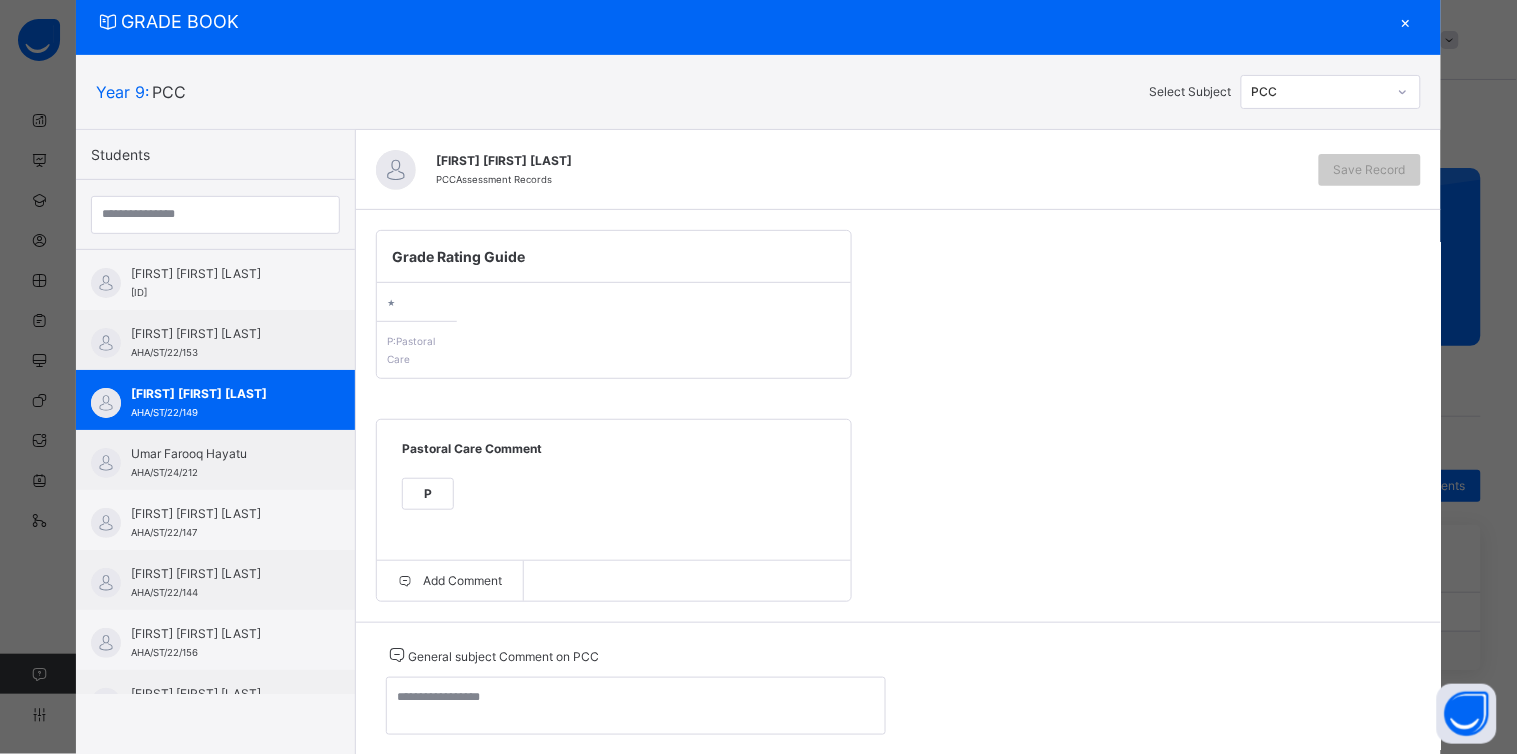 scroll, scrollTop: 72, scrollLeft: 0, axis: vertical 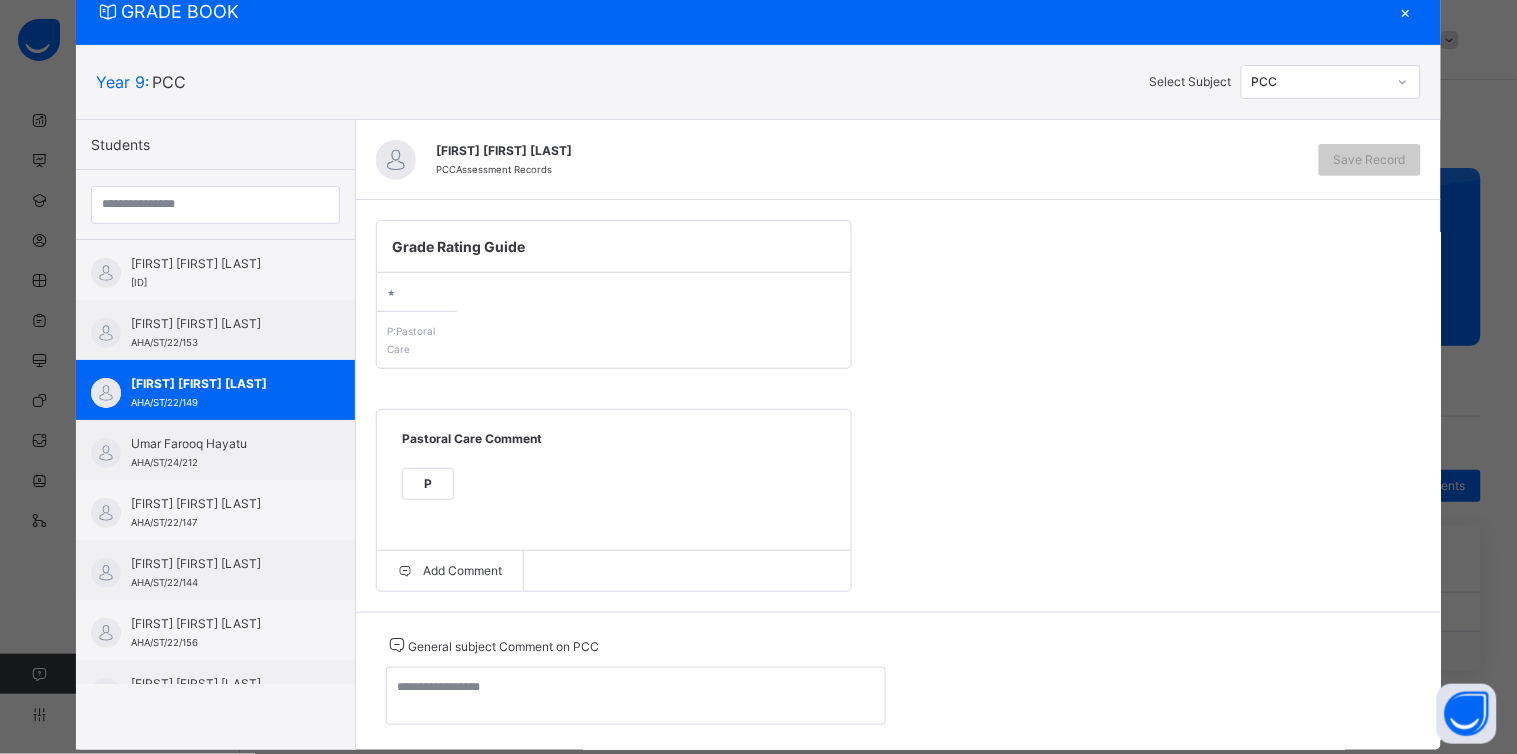 click on "P" at bounding box center [428, 484] 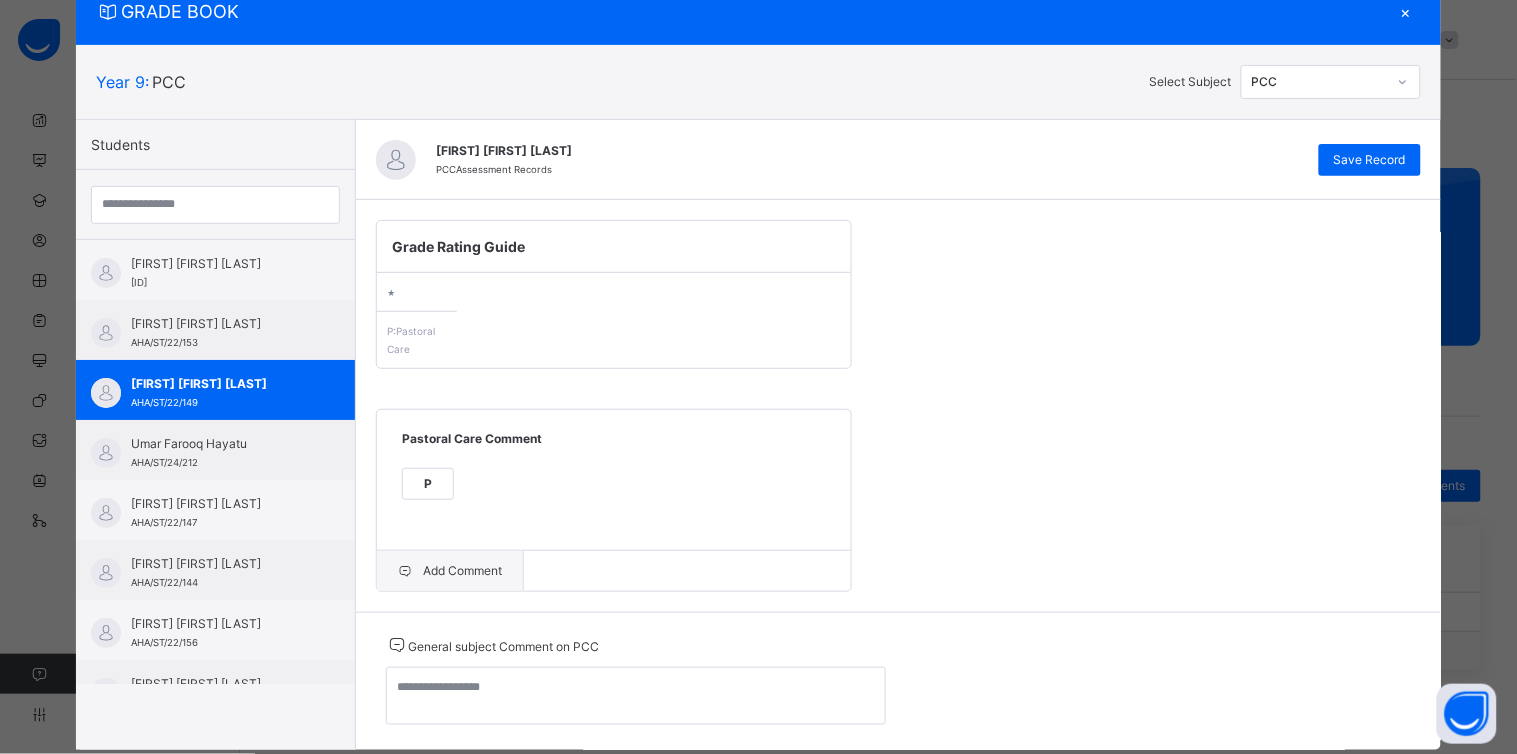 click on "Add Comment" at bounding box center [450, 571] 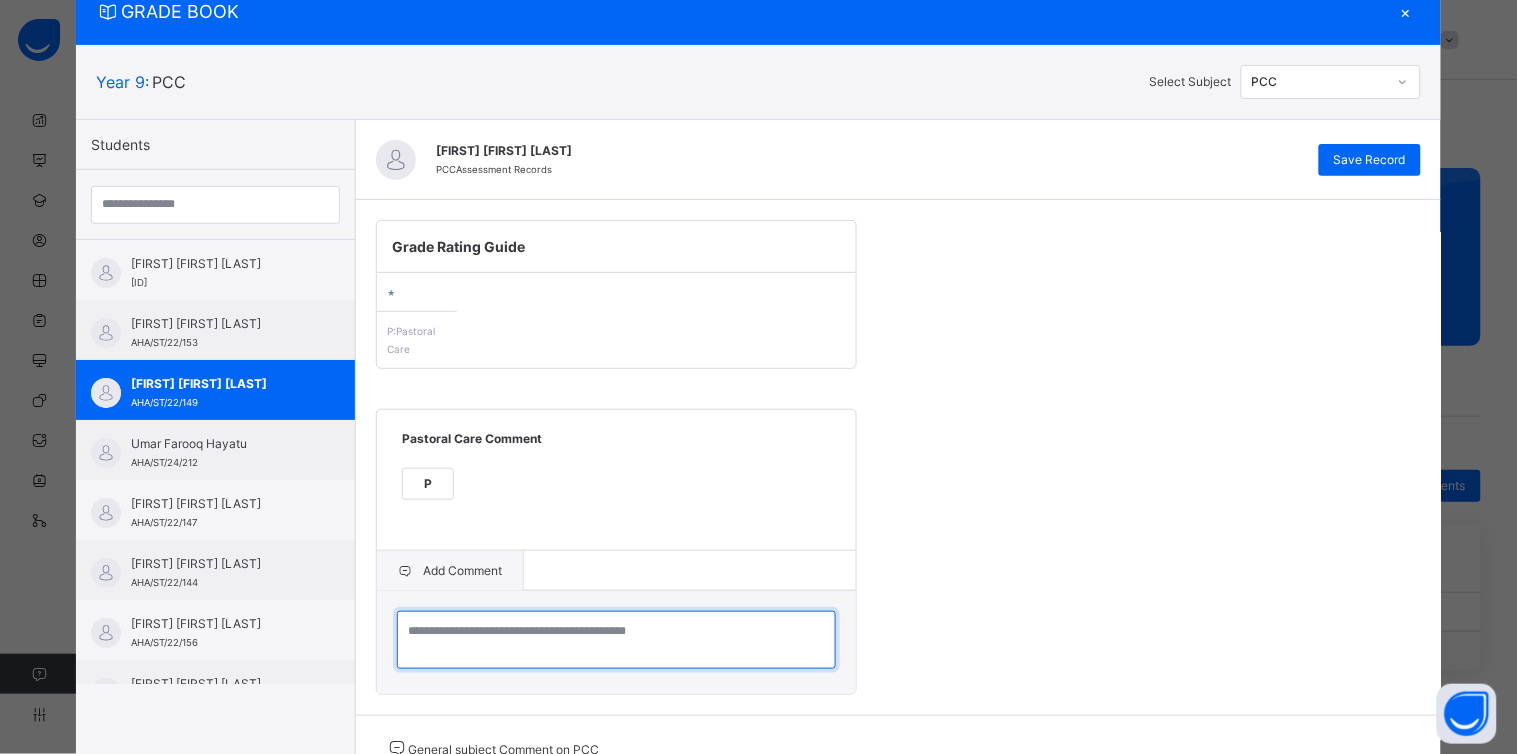 click at bounding box center [616, 640] 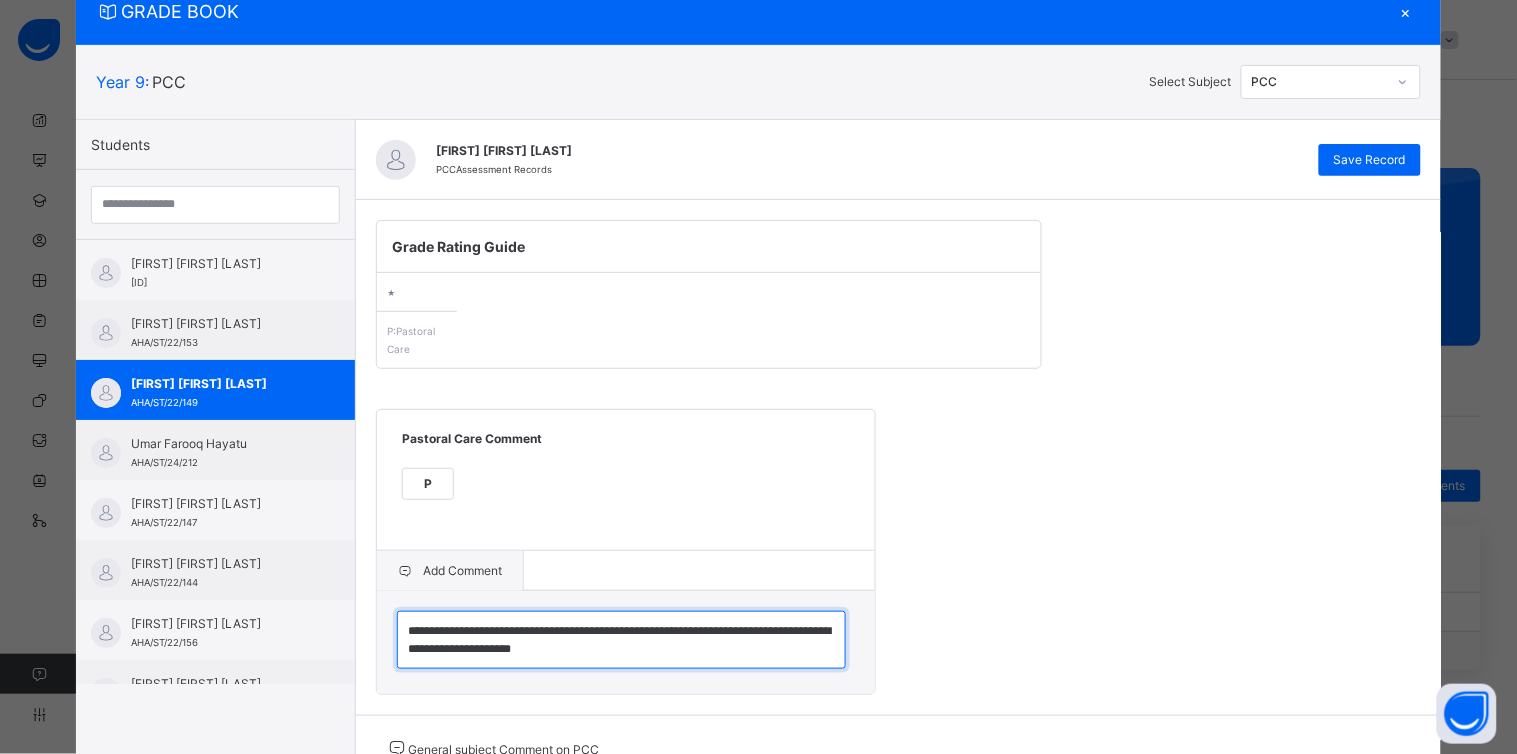 scroll, scrollTop: 5, scrollLeft: 0, axis: vertical 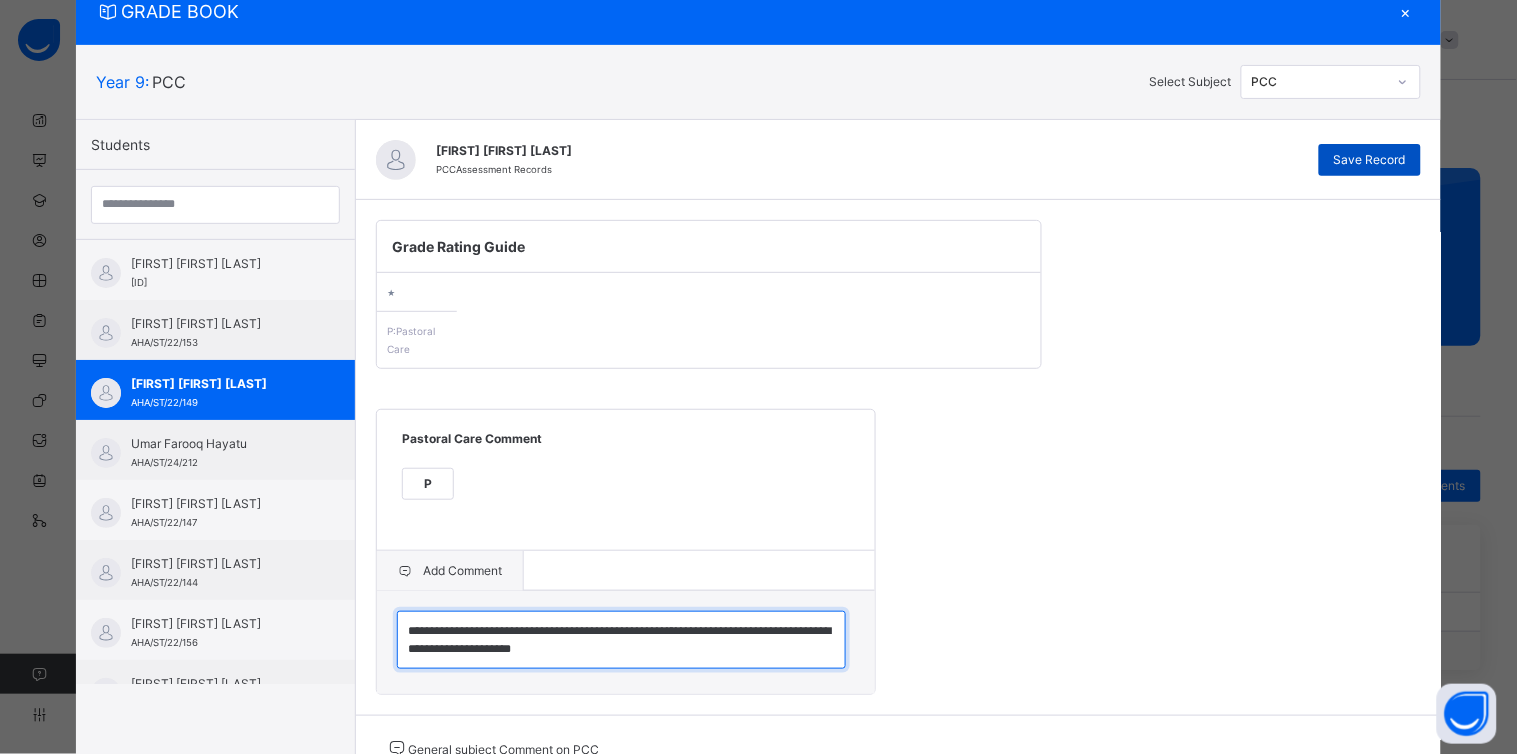 type on "**********" 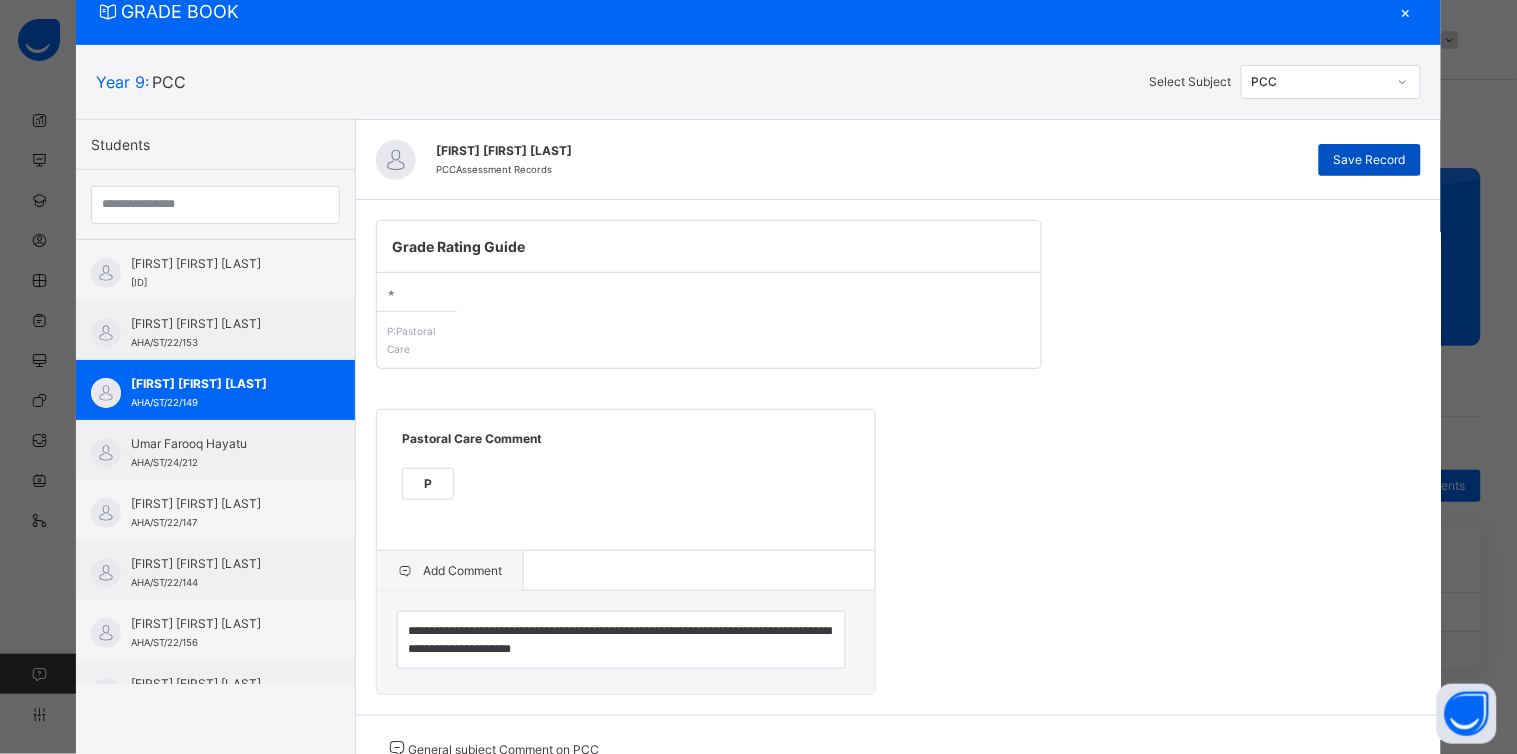 click on "Save Record" at bounding box center (1370, 160) 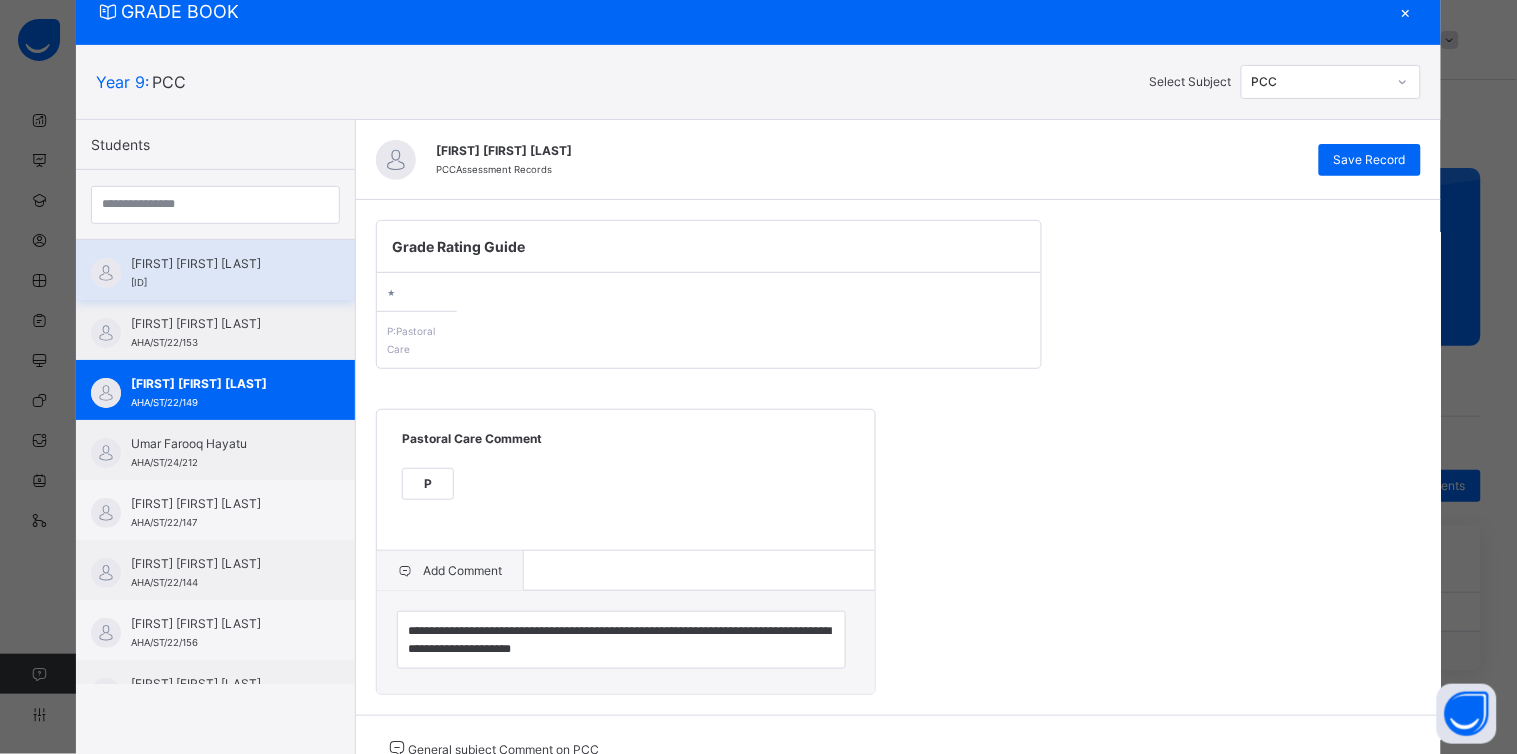 click on "[ID]" at bounding box center [139, 282] 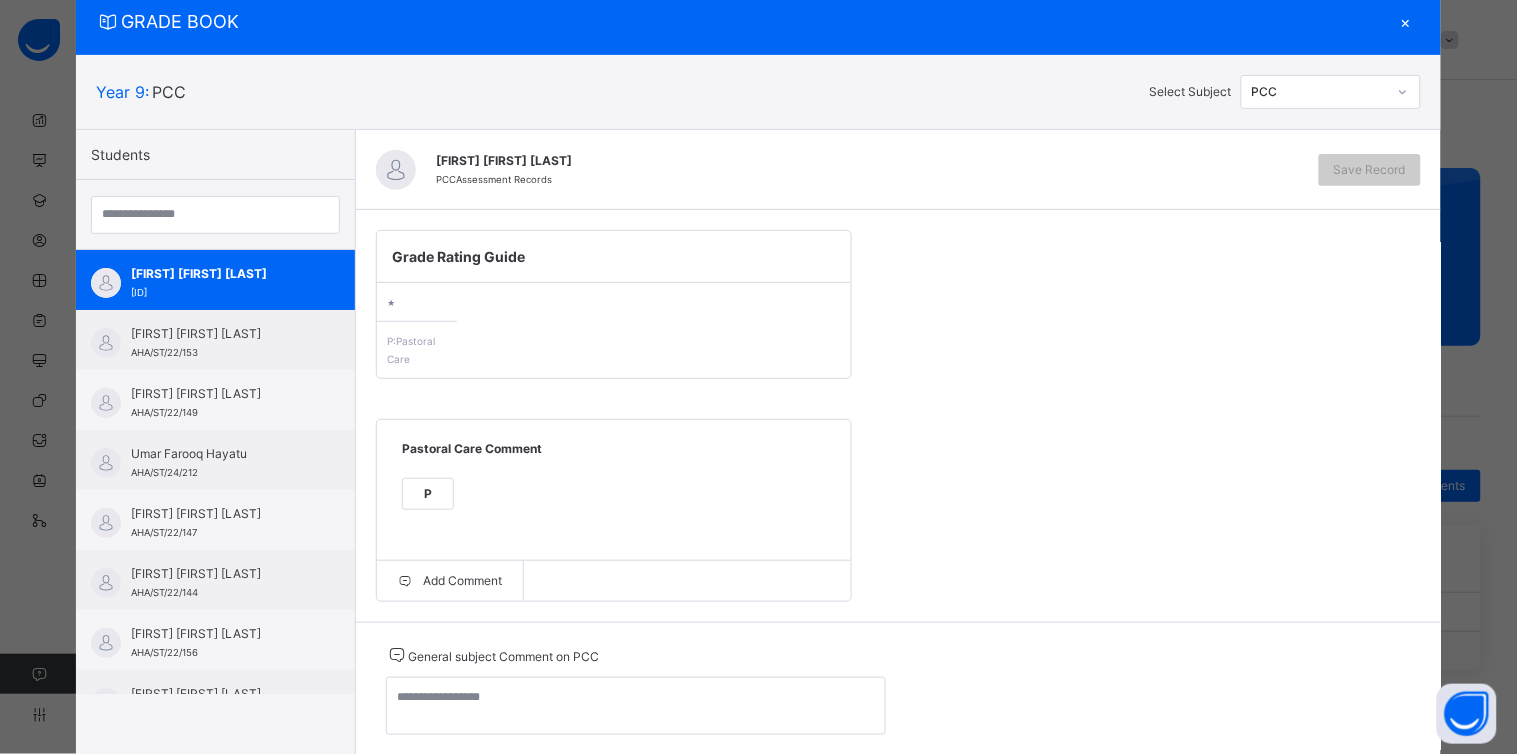 scroll, scrollTop: 72, scrollLeft: 0, axis: vertical 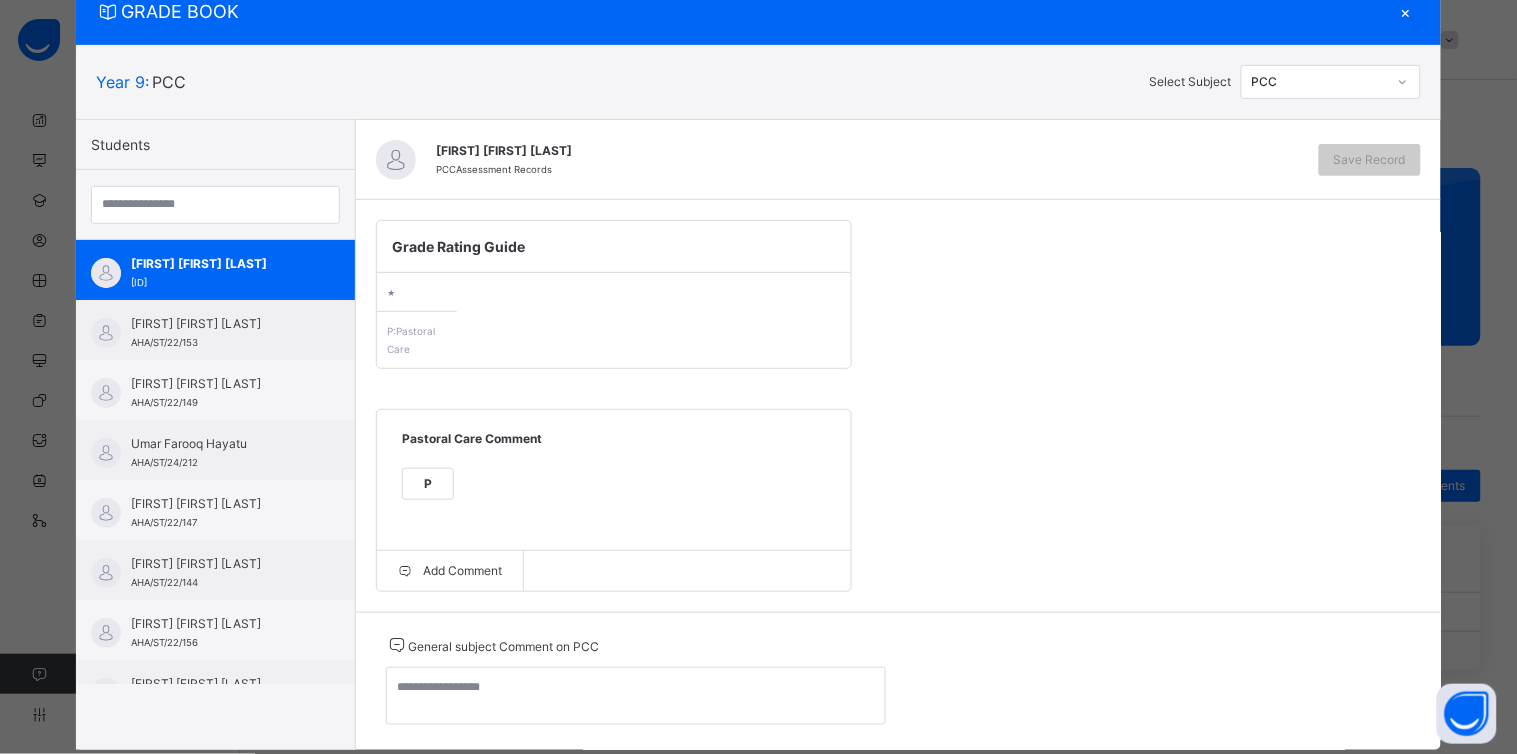 click on "P" at bounding box center [428, 484] 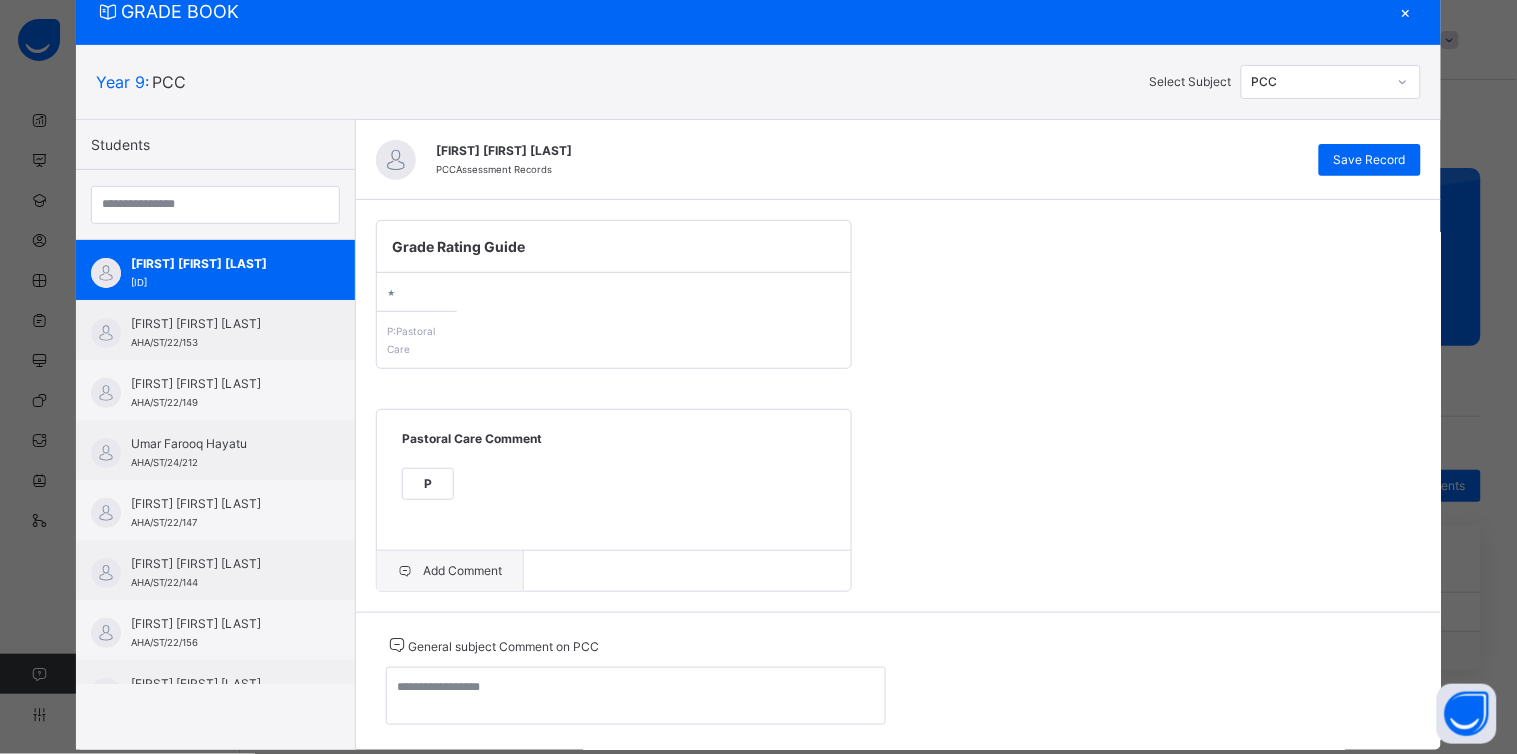 click on "Add Comment" at bounding box center [450, 571] 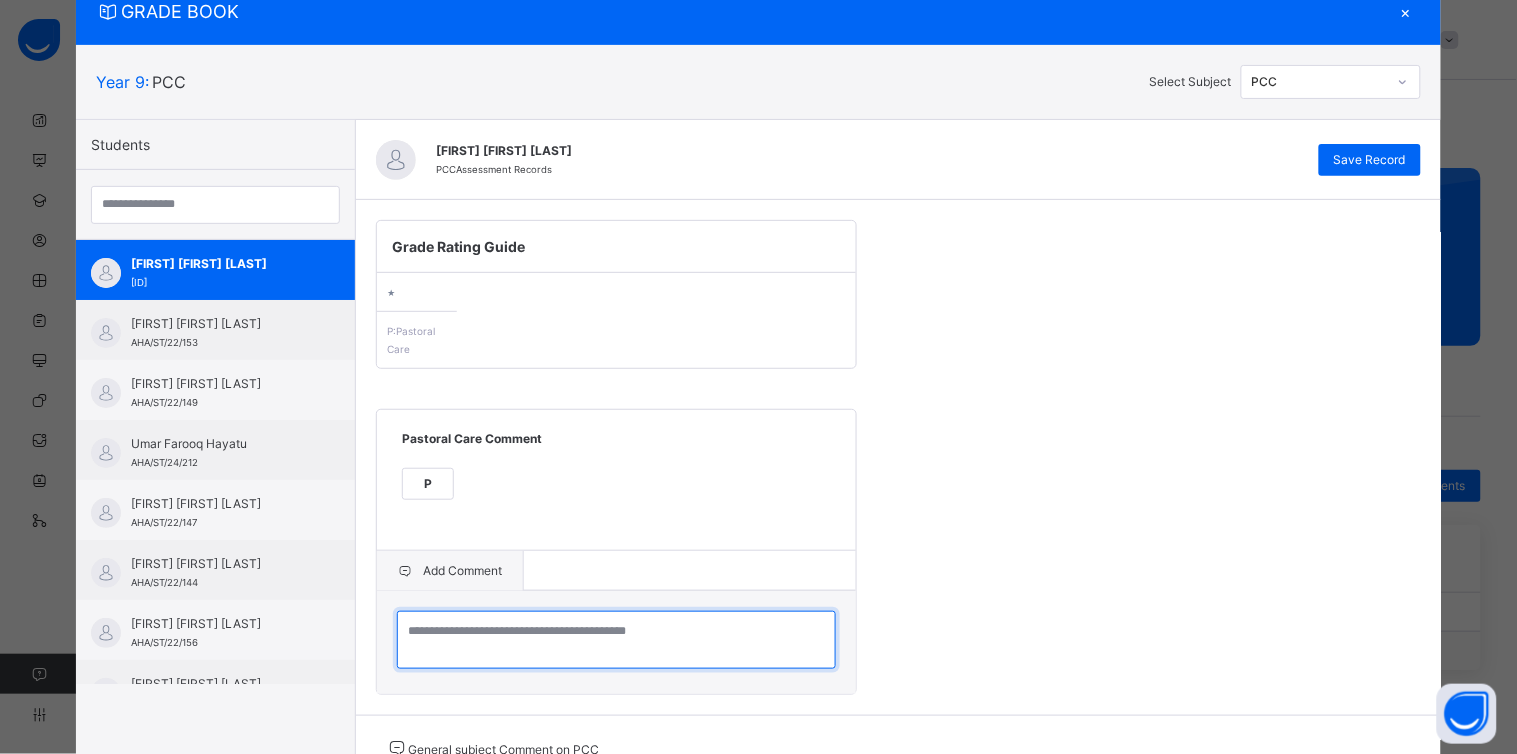 click at bounding box center [616, 640] 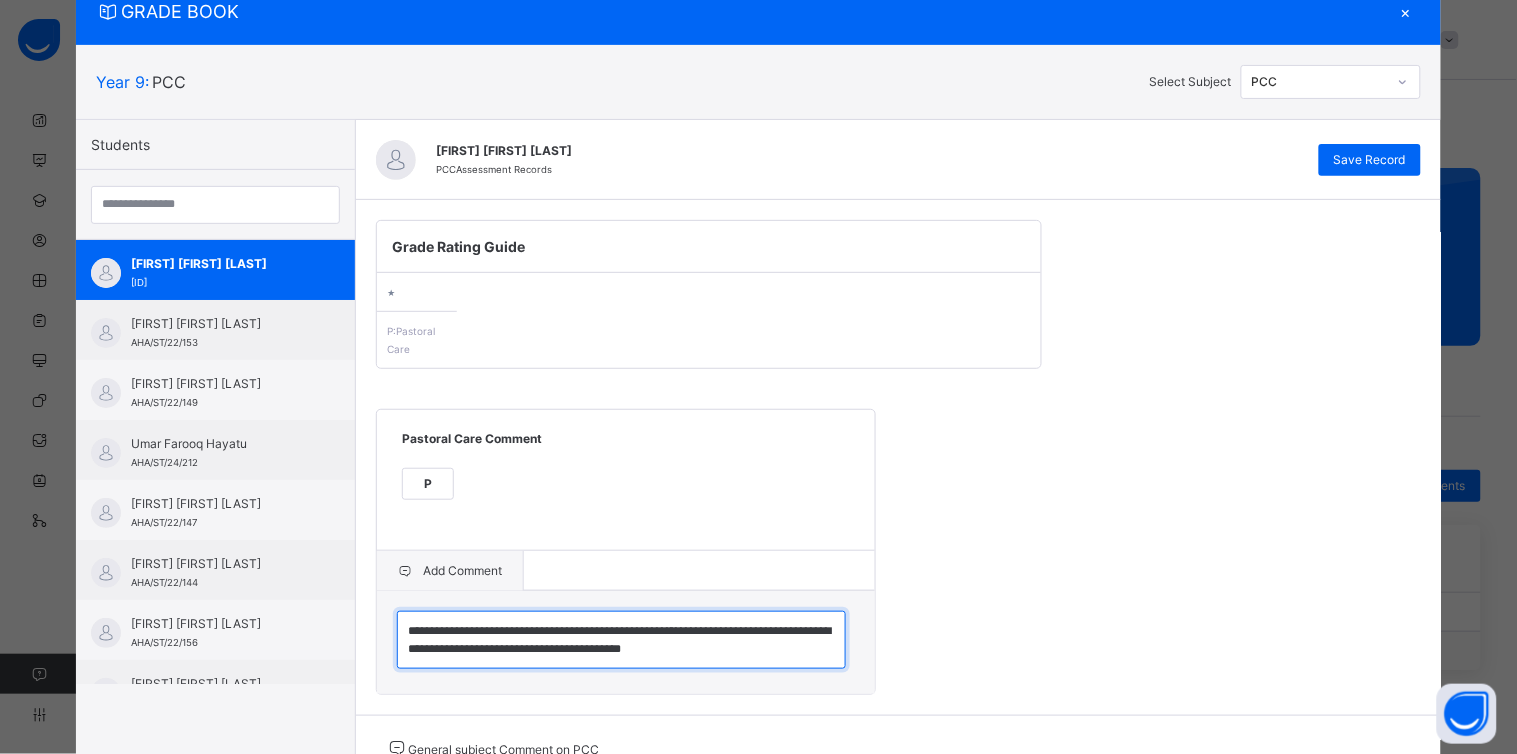 scroll, scrollTop: 5, scrollLeft: 0, axis: vertical 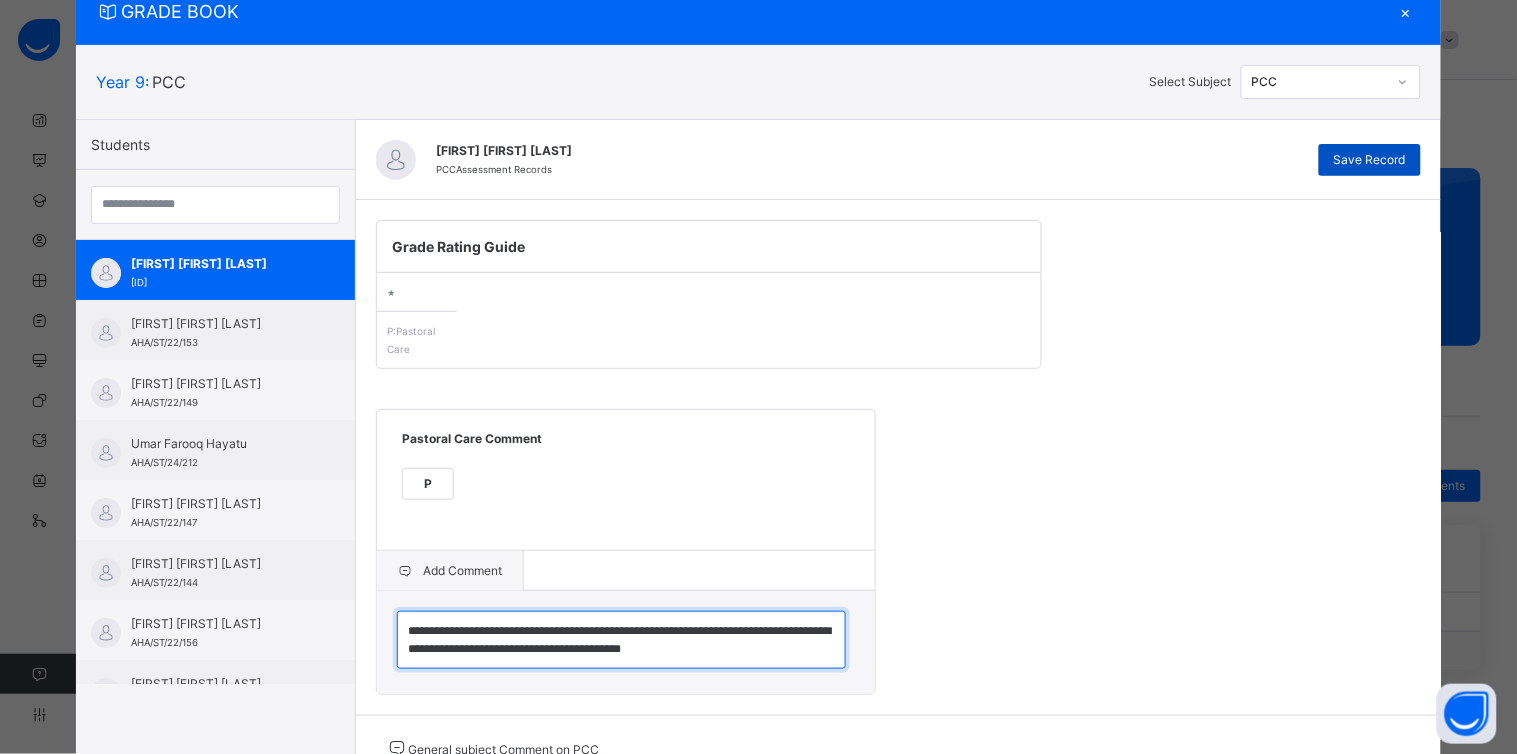 type on "**********" 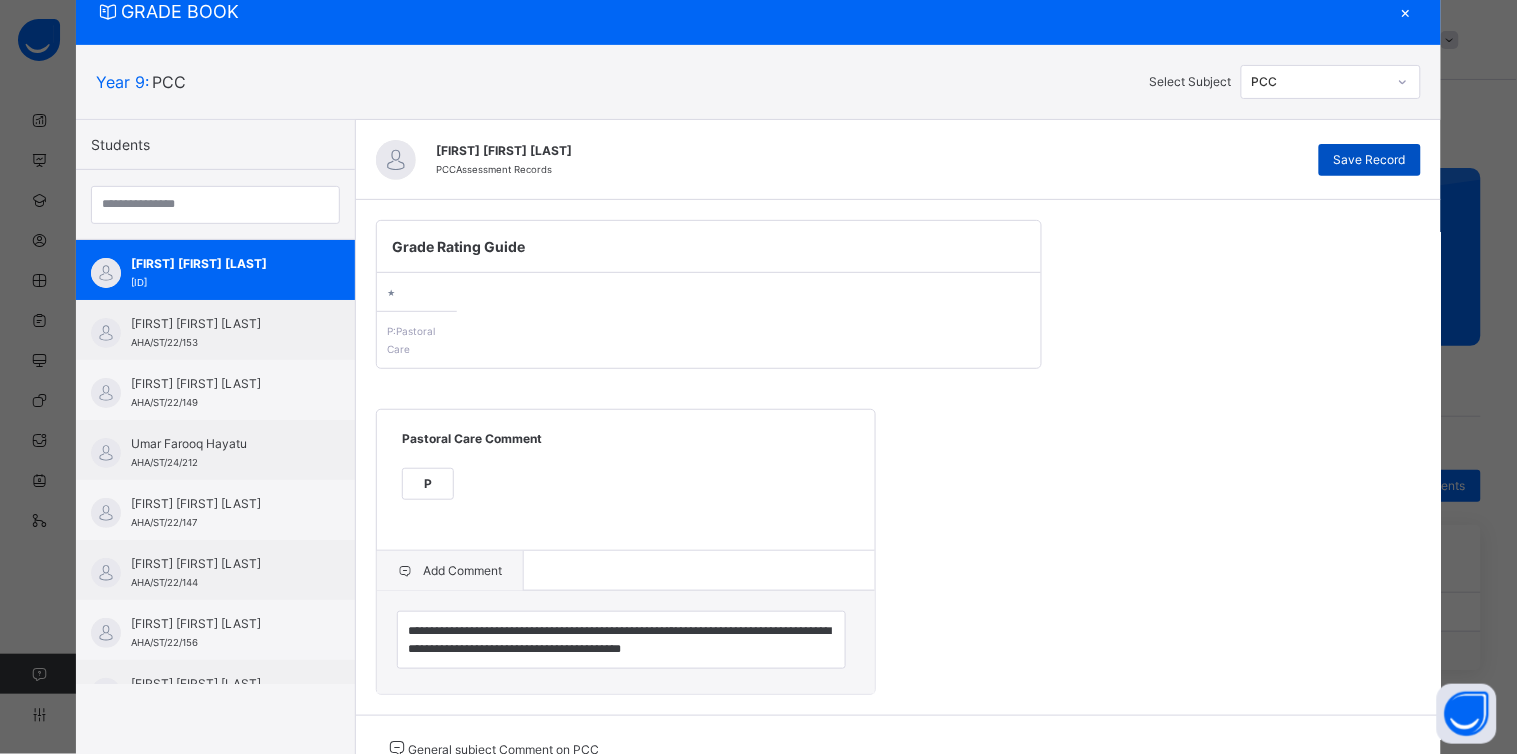 click on "Save Record" at bounding box center [1370, 160] 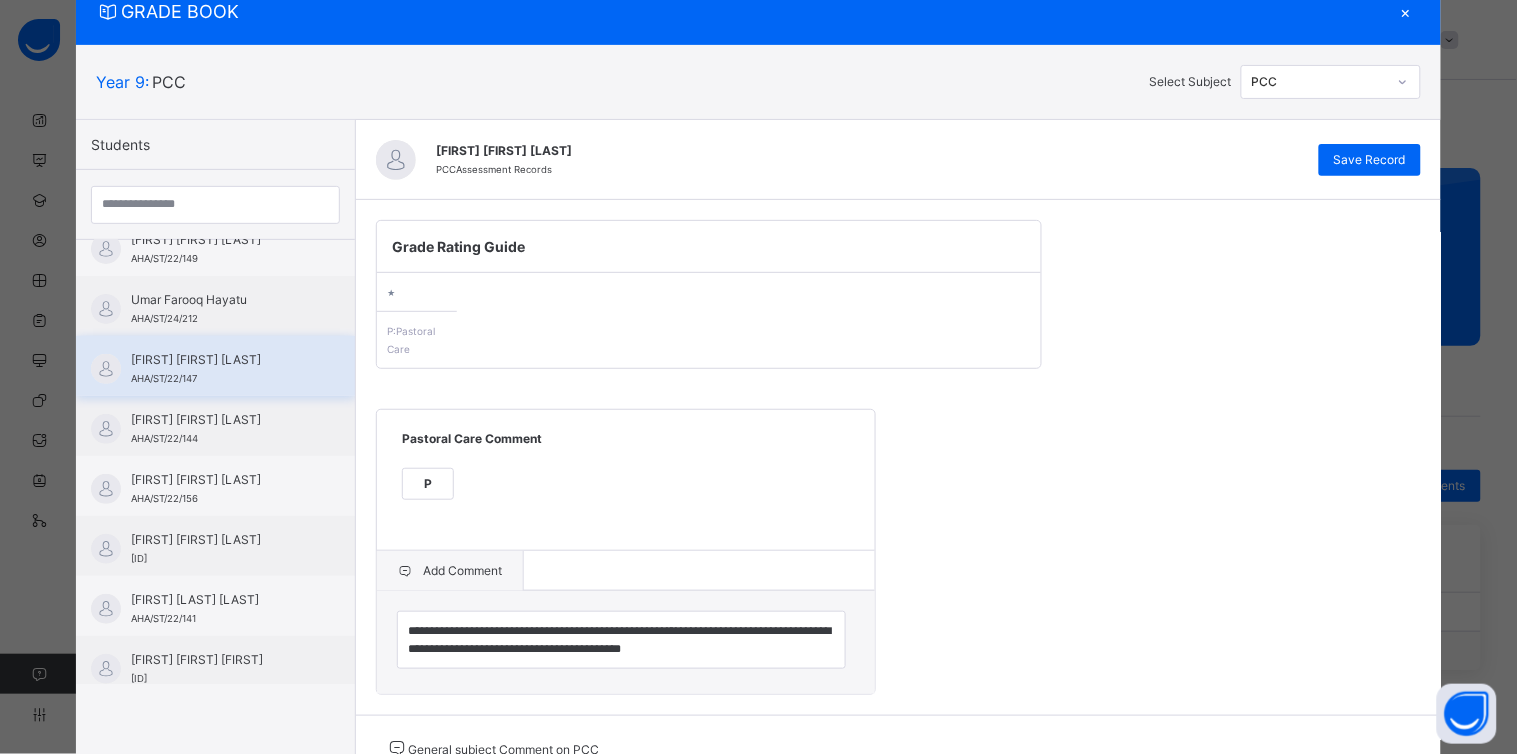 scroll, scrollTop: 144, scrollLeft: 0, axis: vertical 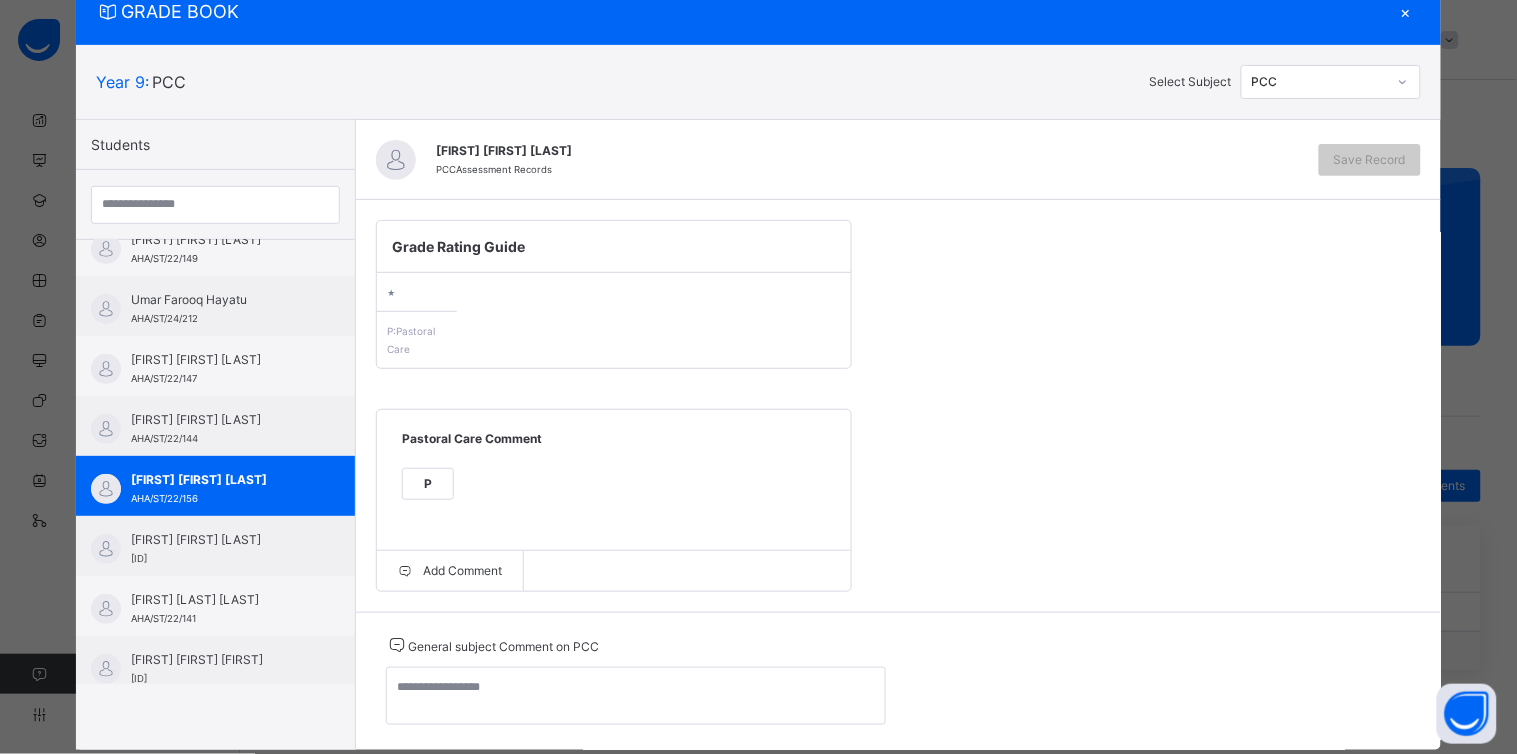click on "P" at bounding box center [428, 484] 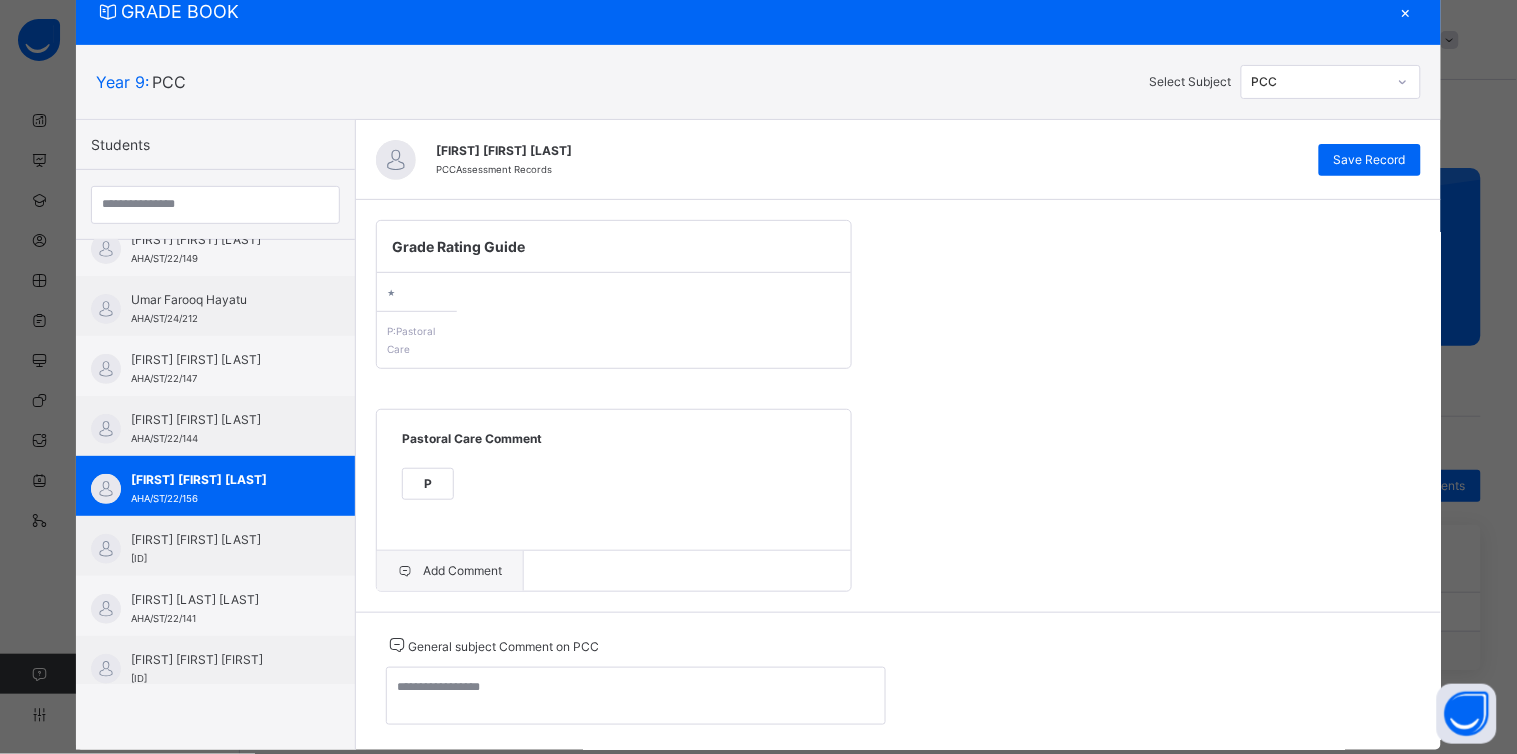 click on "Add Comment" at bounding box center [450, 571] 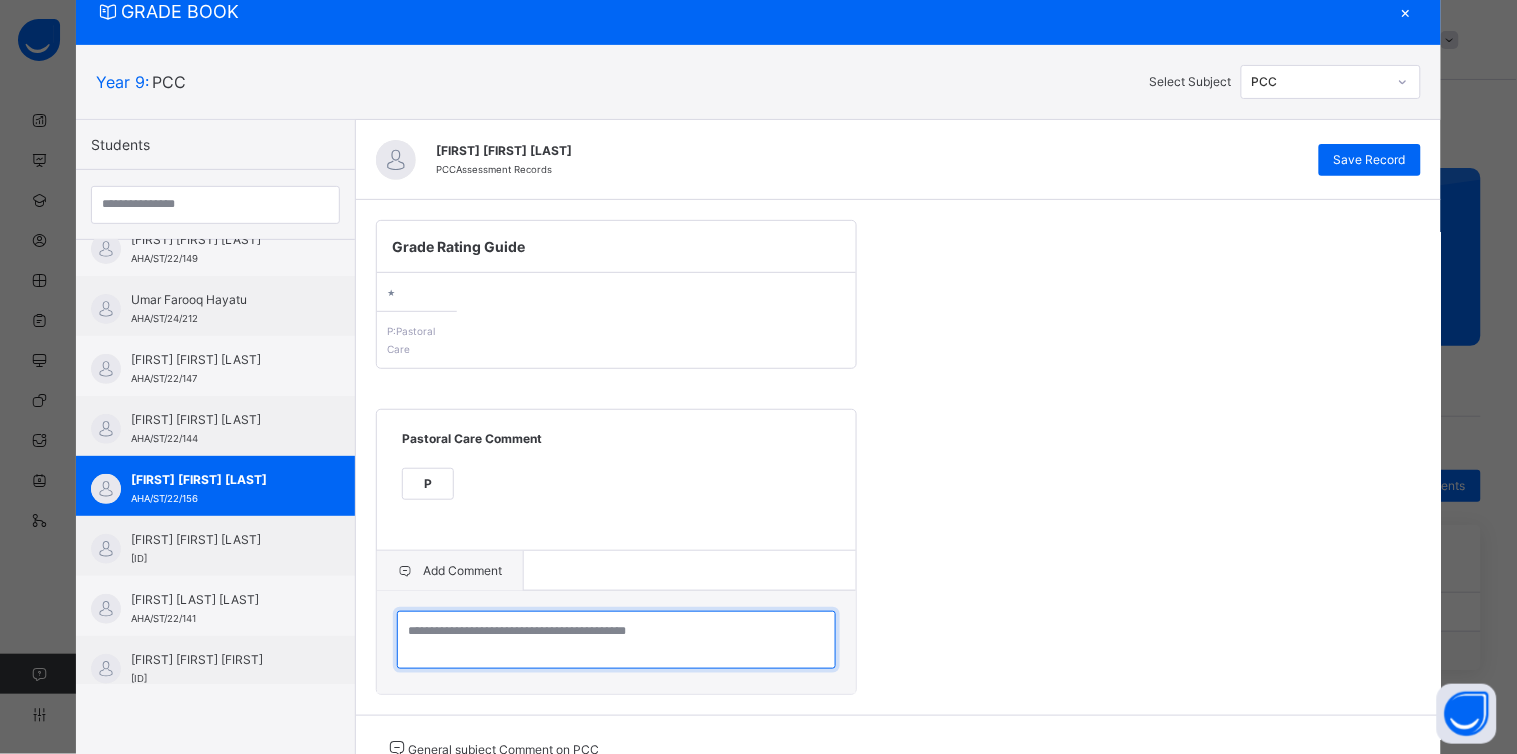 click at bounding box center [616, 640] 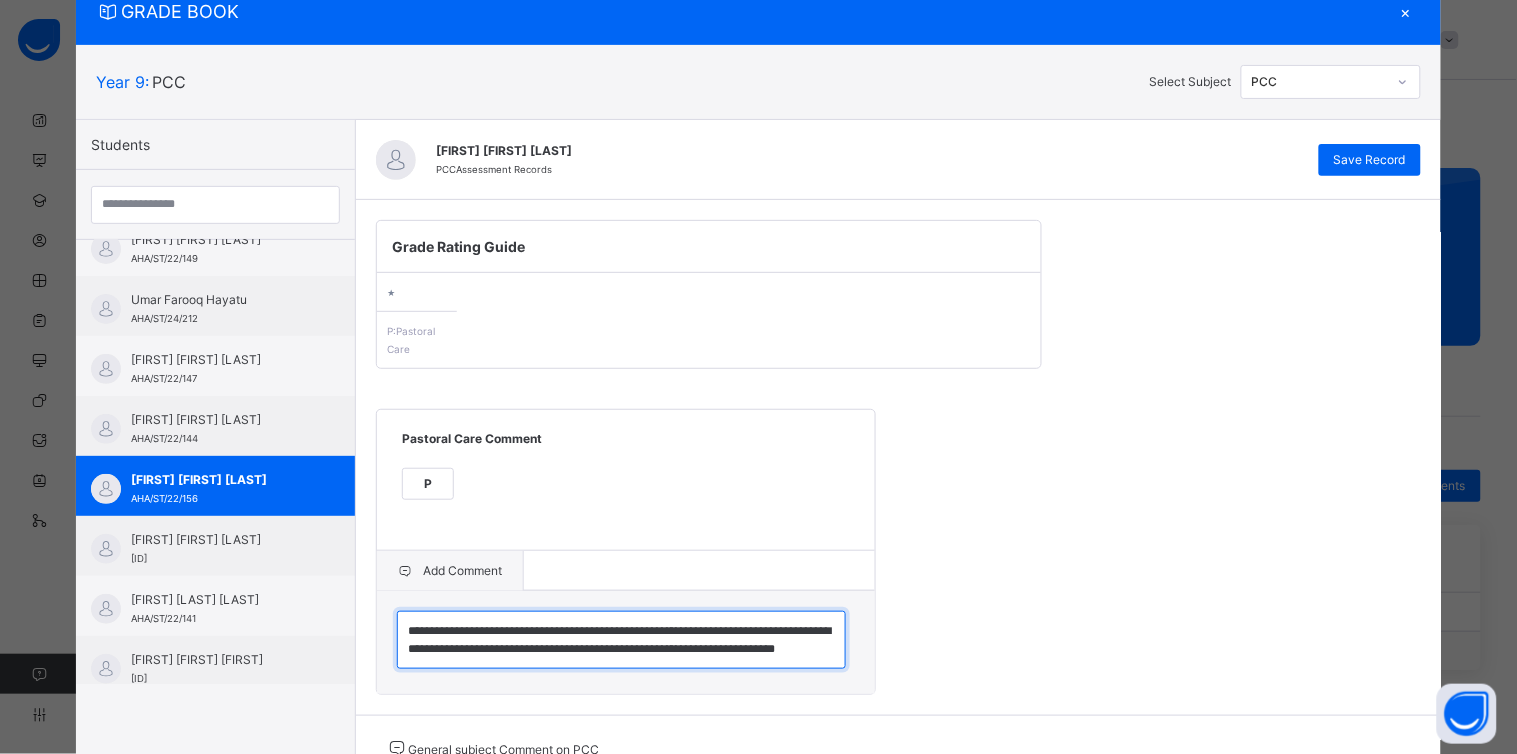scroll, scrollTop: 23, scrollLeft: 0, axis: vertical 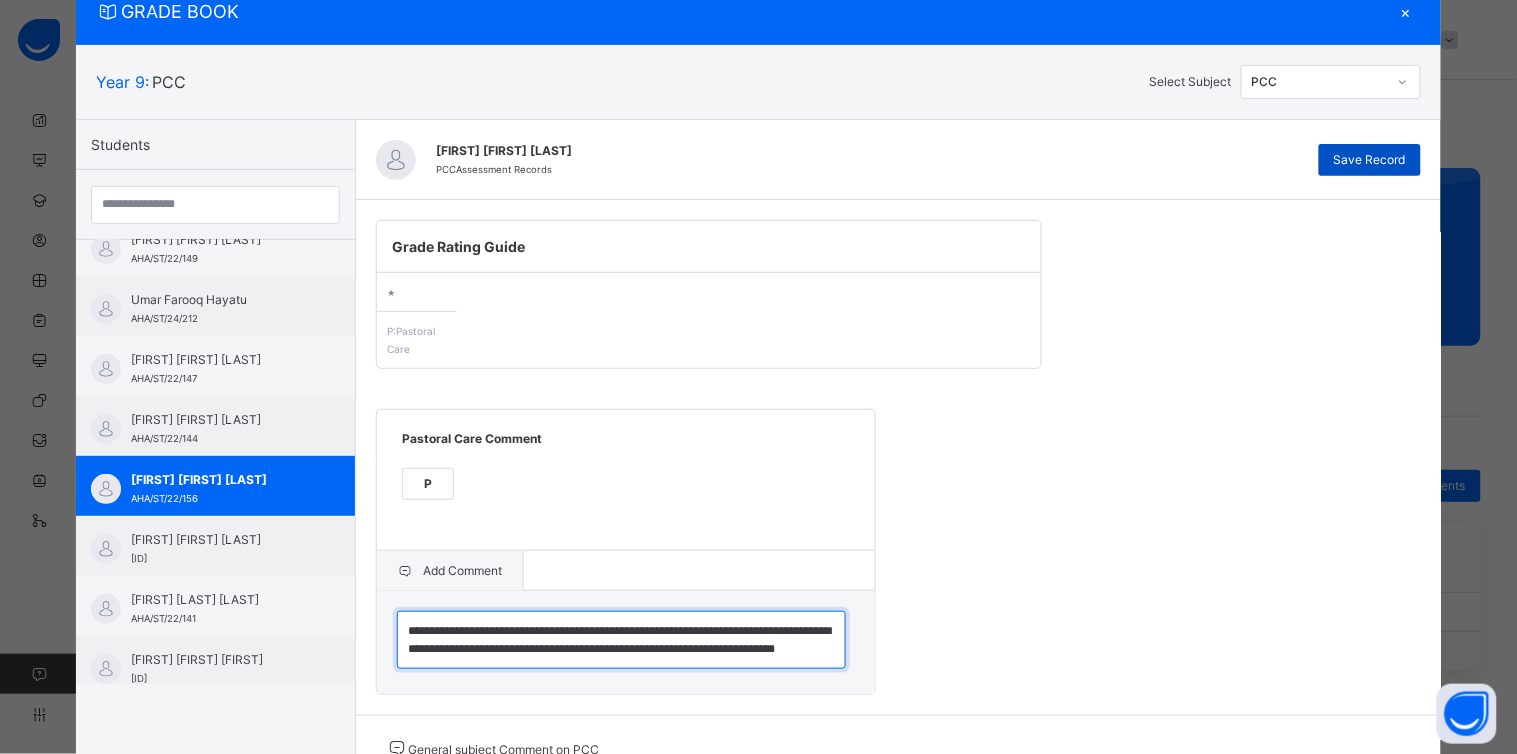 type on "**********" 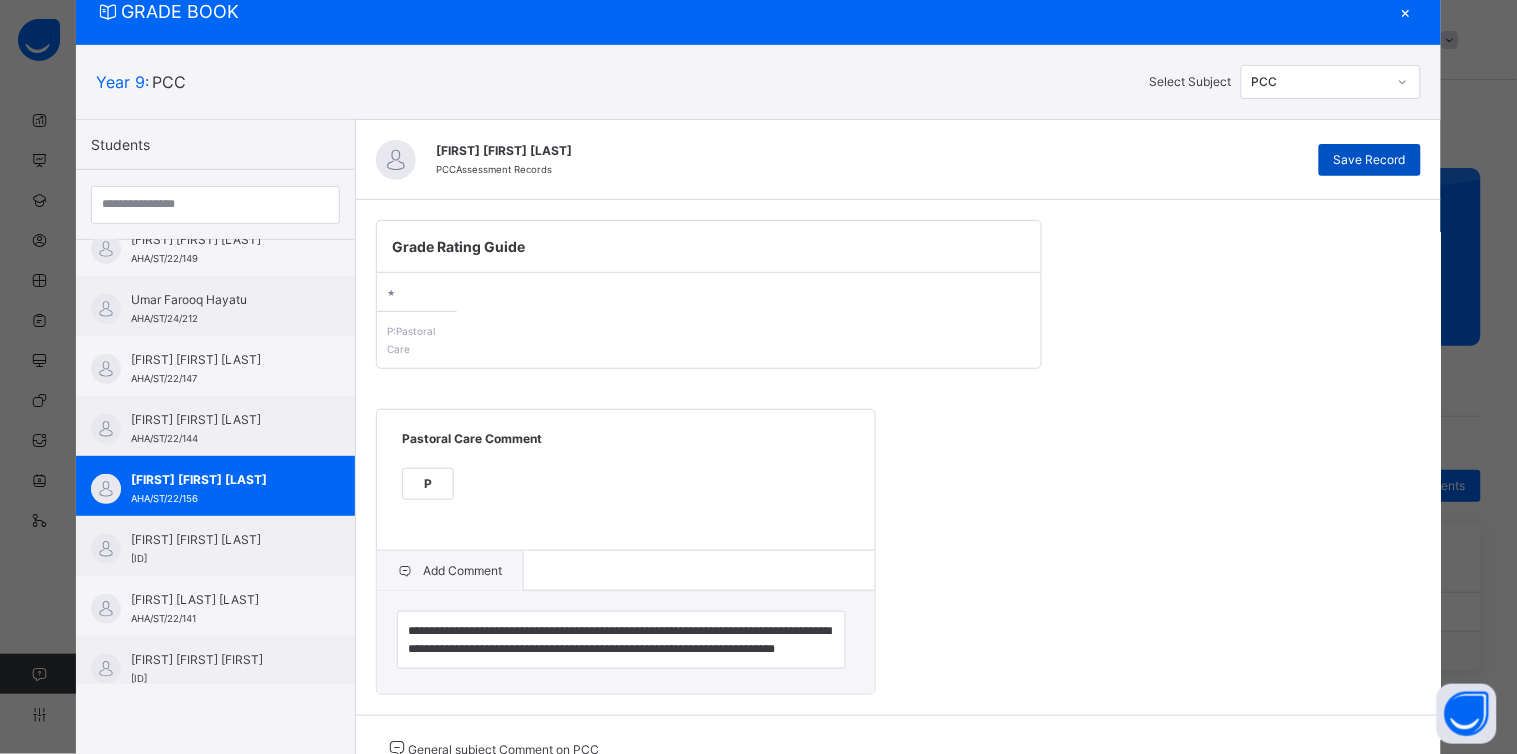click on "Save Record" at bounding box center (1370, 160) 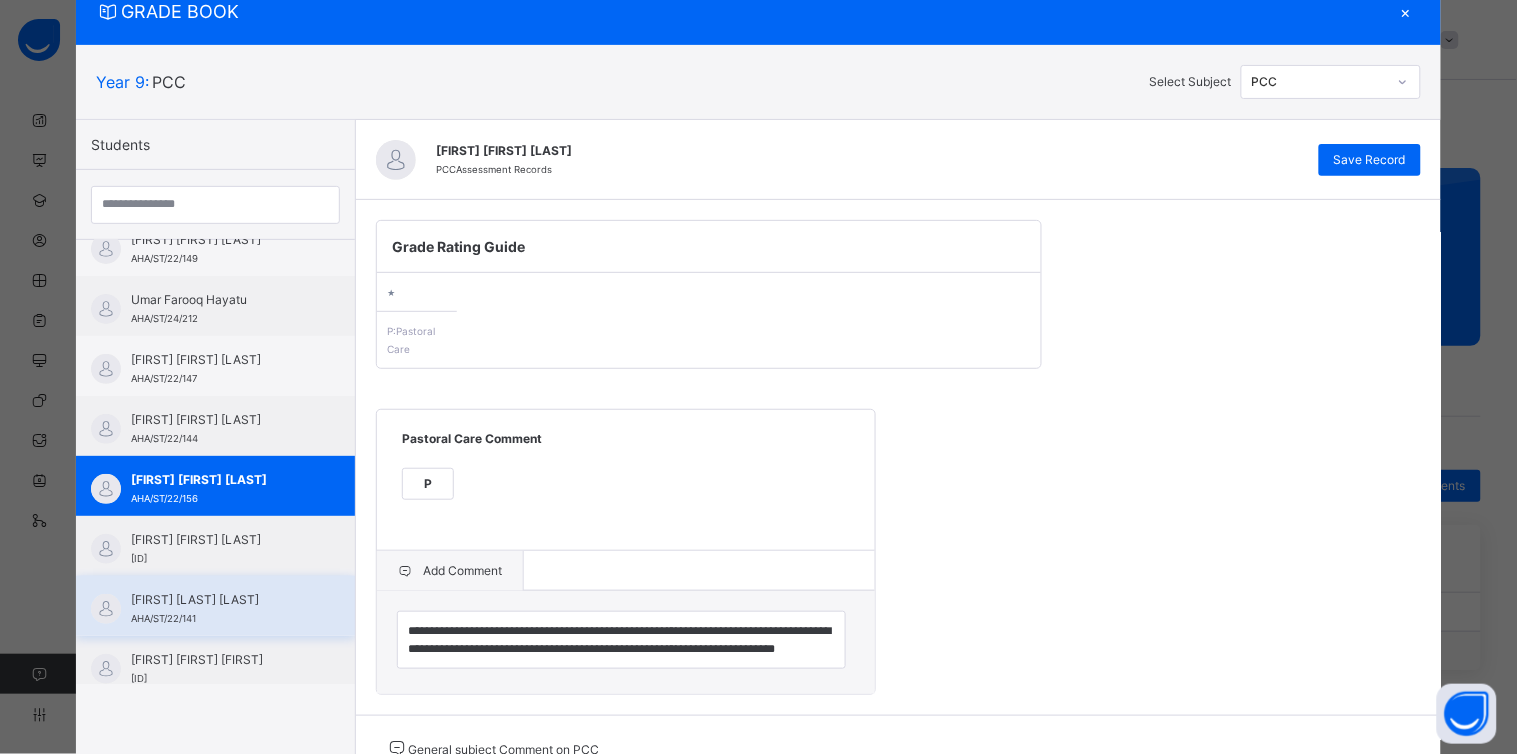 click on "[FIRST] [LAST] [LAST]" at bounding box center (220, 600) 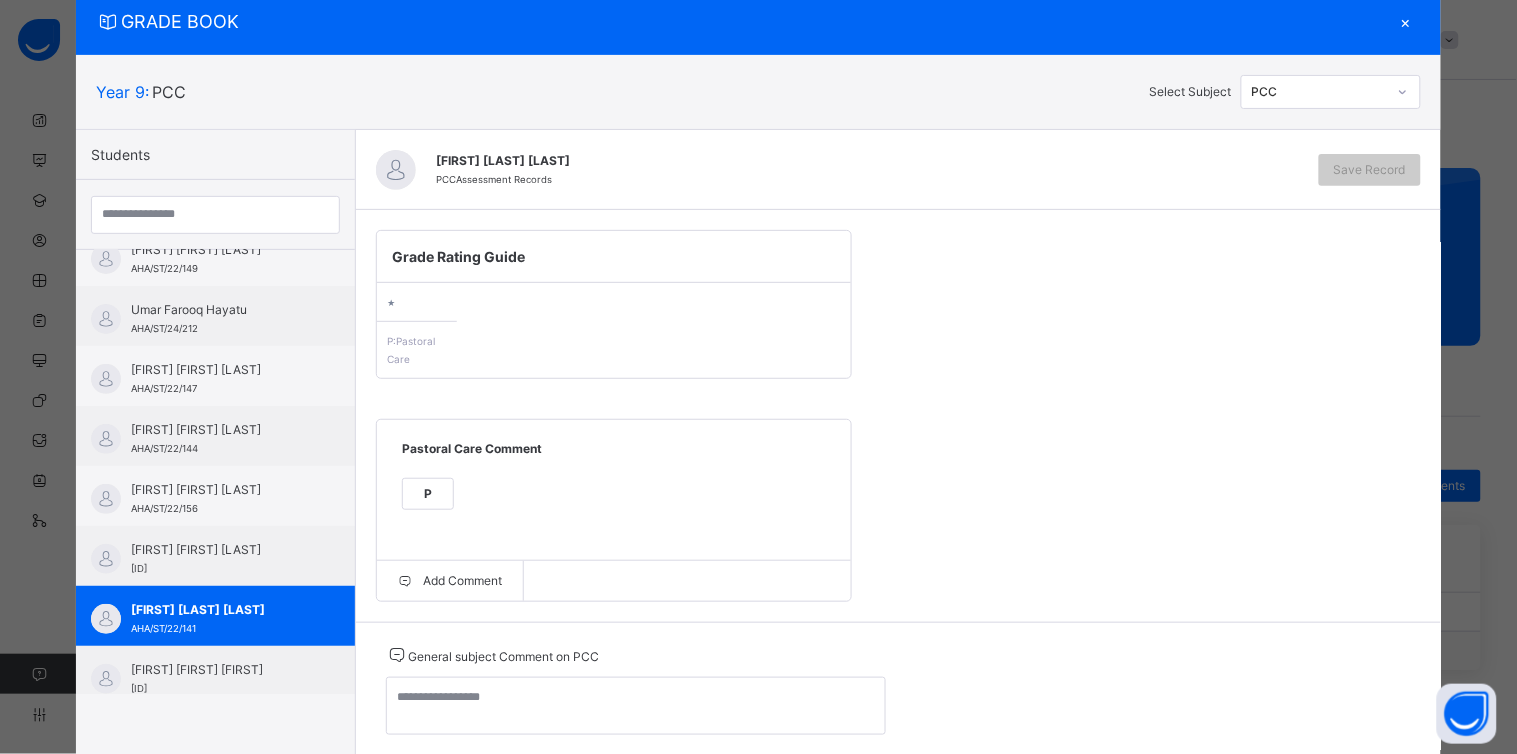scroll, scrollTop: 72, scrollLeft: 0, axis: vertical 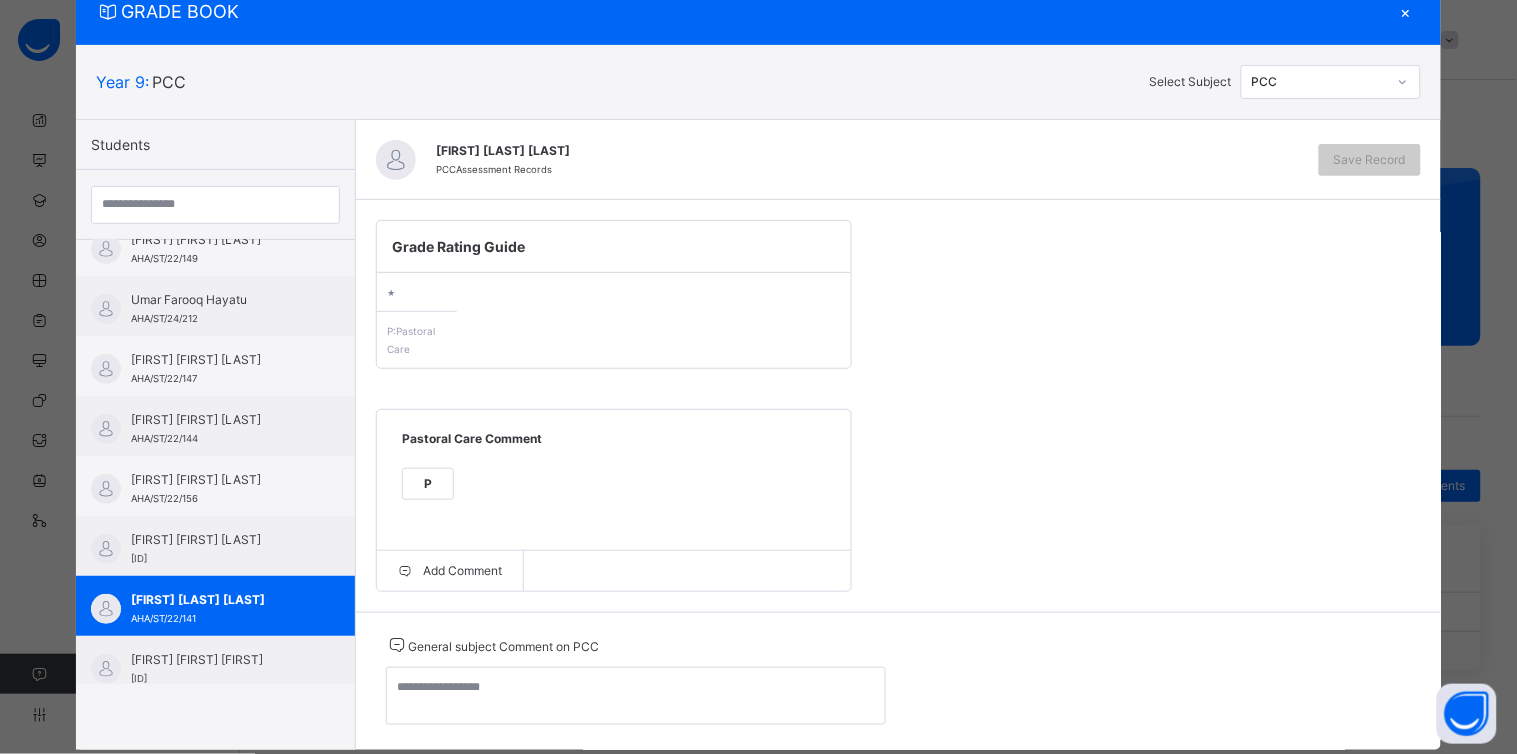 click on "P" at bounding box center (428, 484) 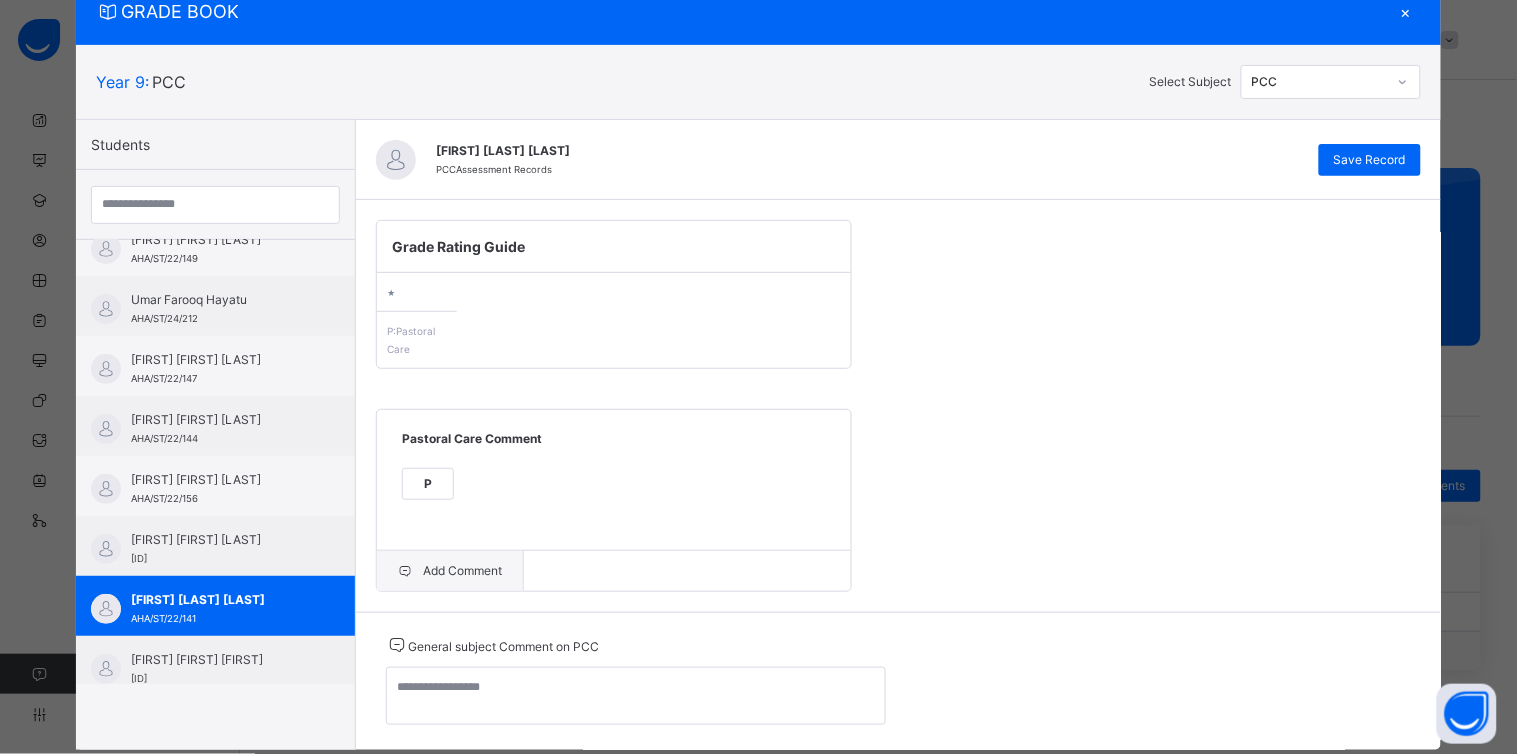 click on "Add Comment" at bounding box center (450, 571) 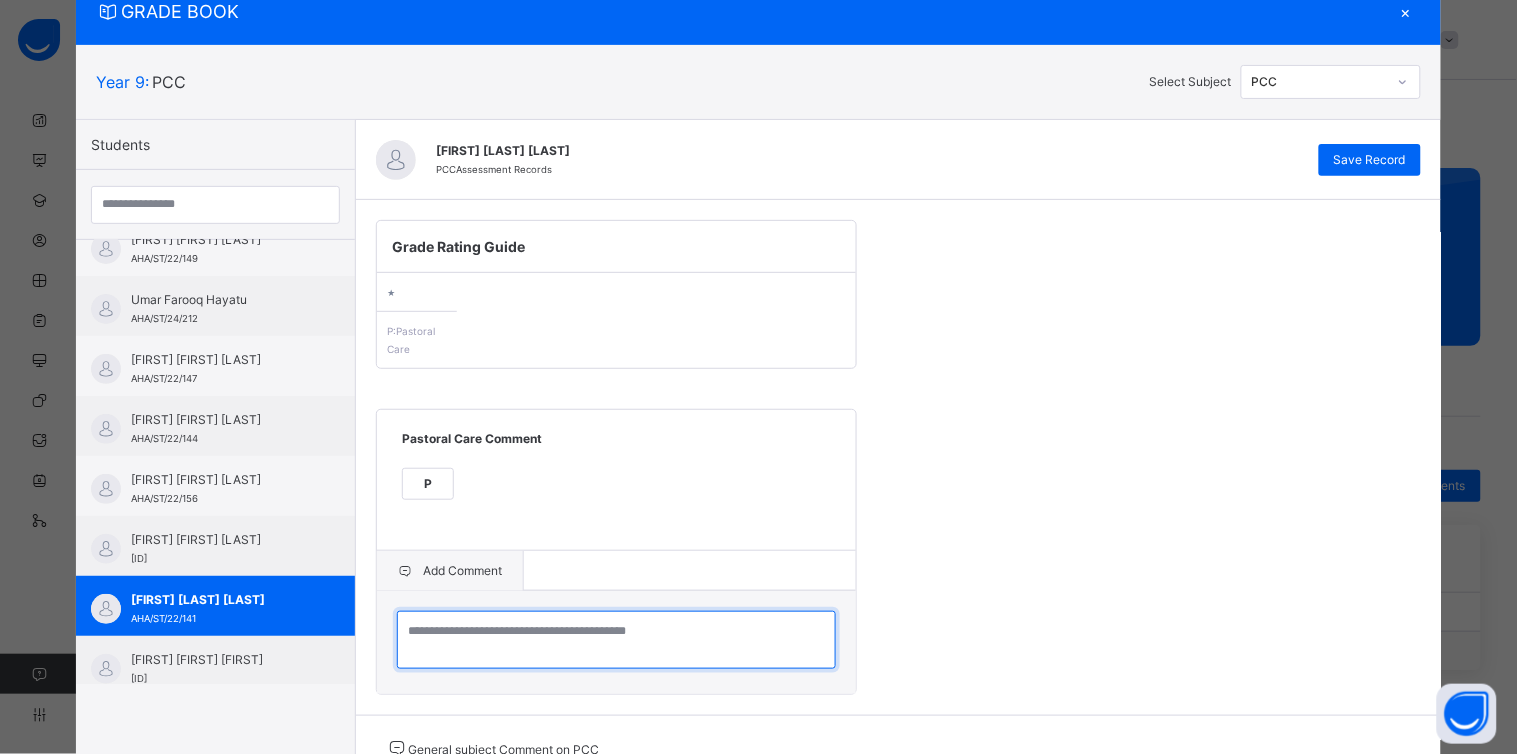 click at bounding box center [616, 640] 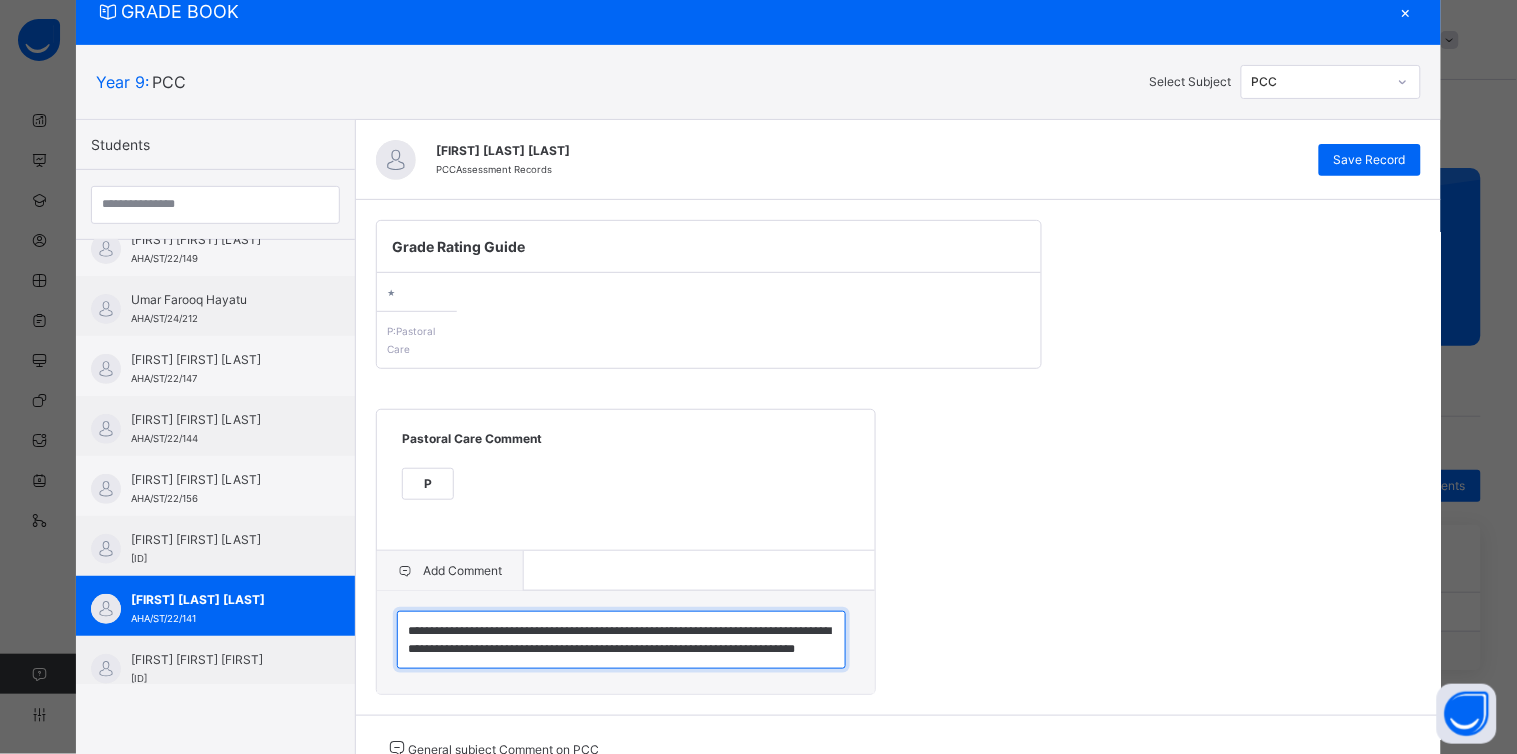 scroll, scrollTop: 23, scrollLeft: 0, axis: vertical 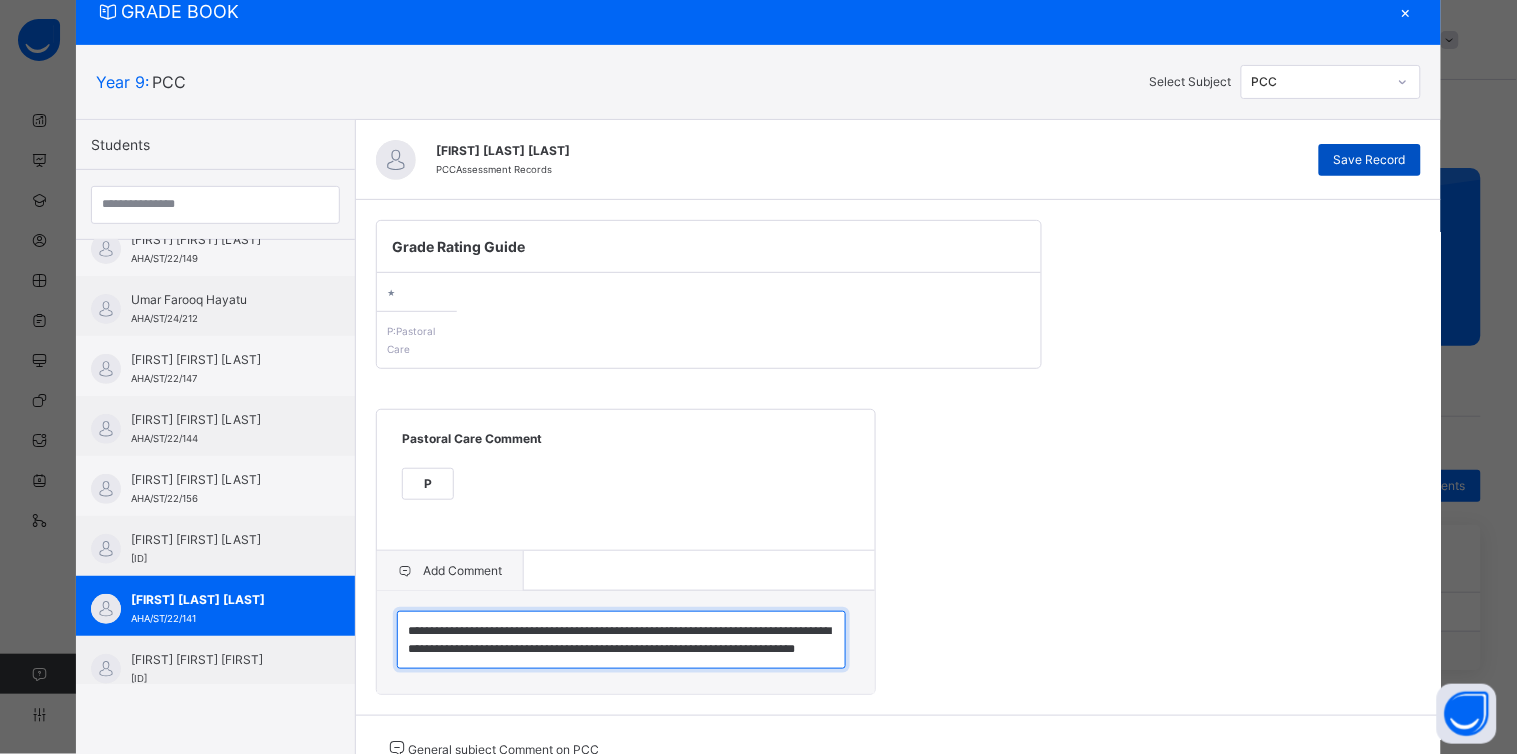type on "**********" 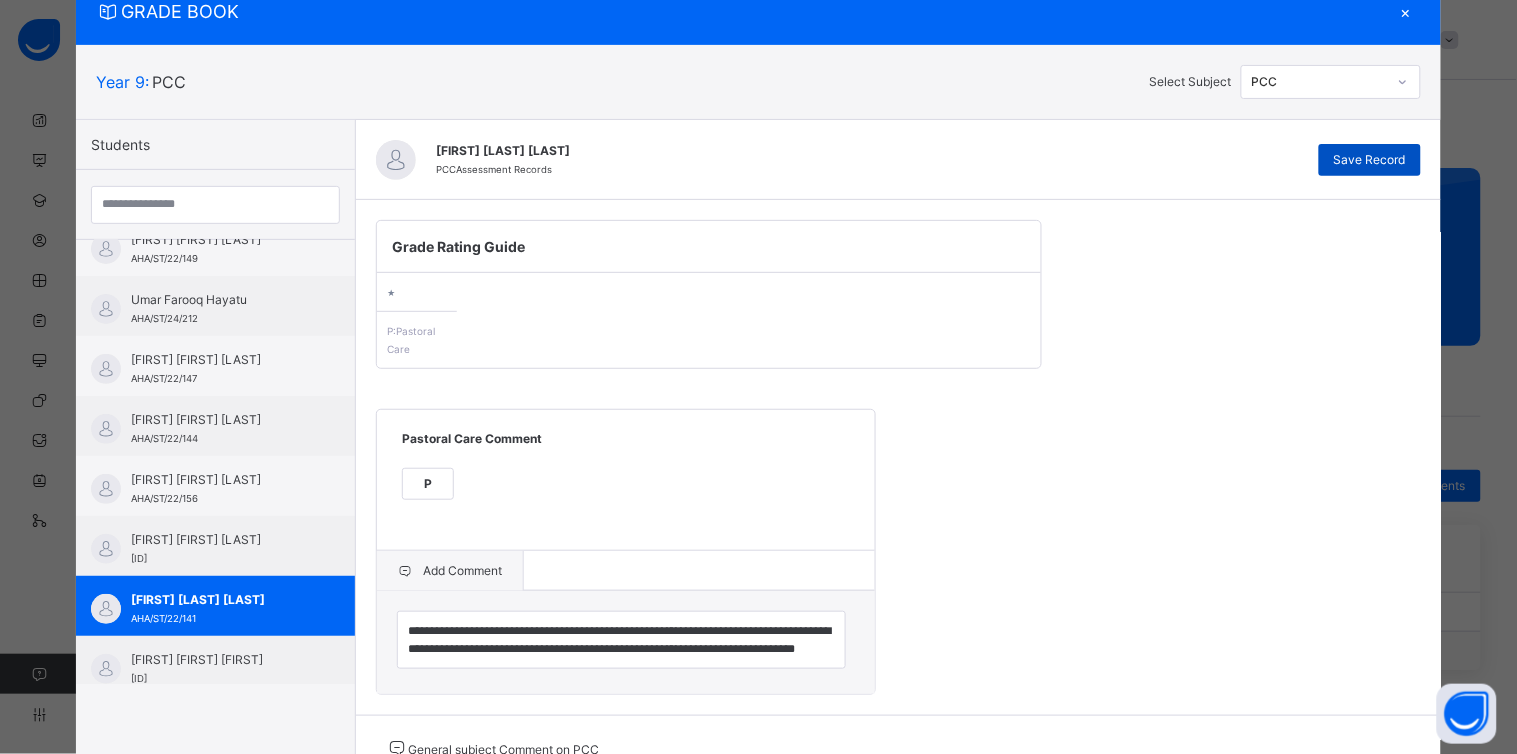 click on "Save Record" at bounding box center (1370, 160) 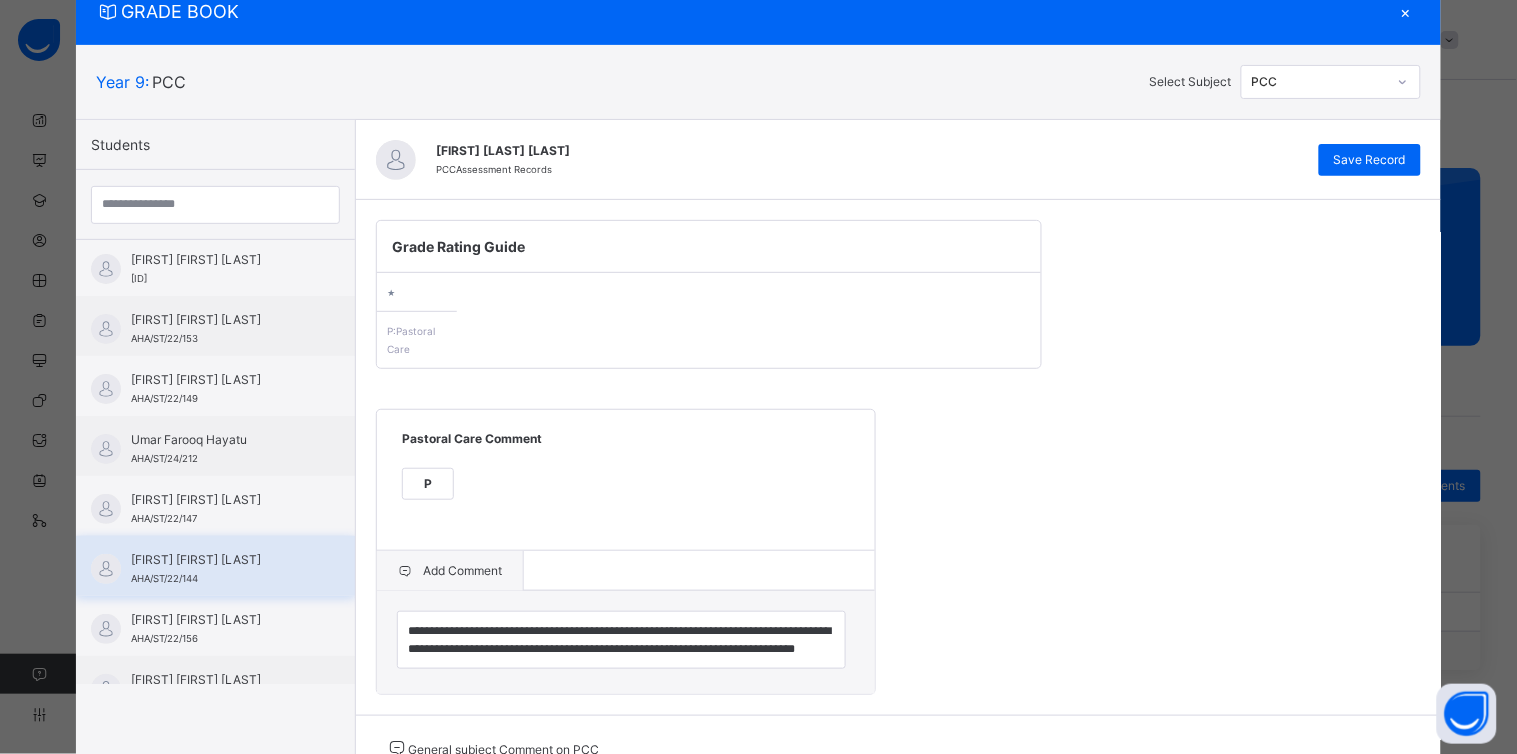 scroll, scrollTop: 0, scrollLeft: 0, axis: both 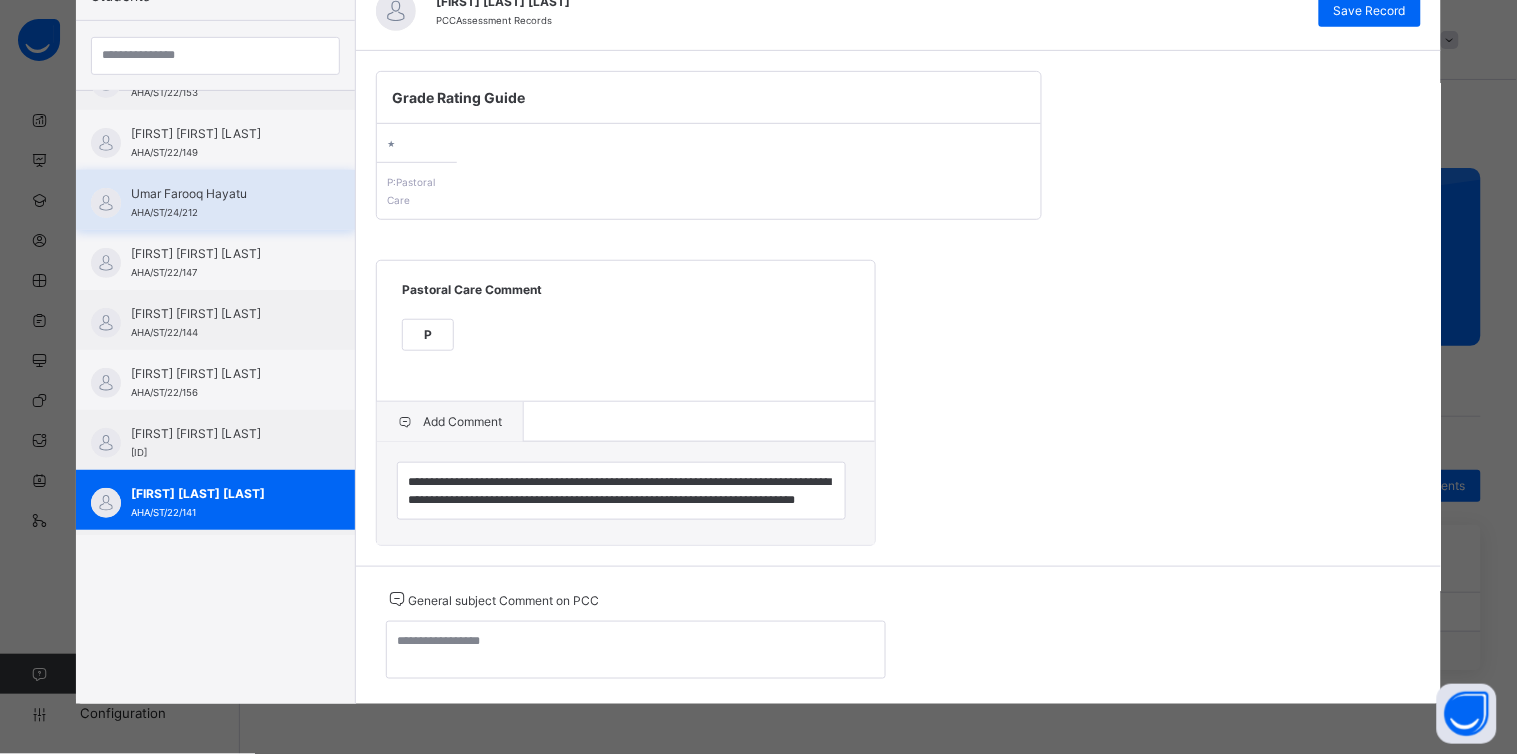 click on "Umar Farooq Hayatu" at bounding box center (220, 194) 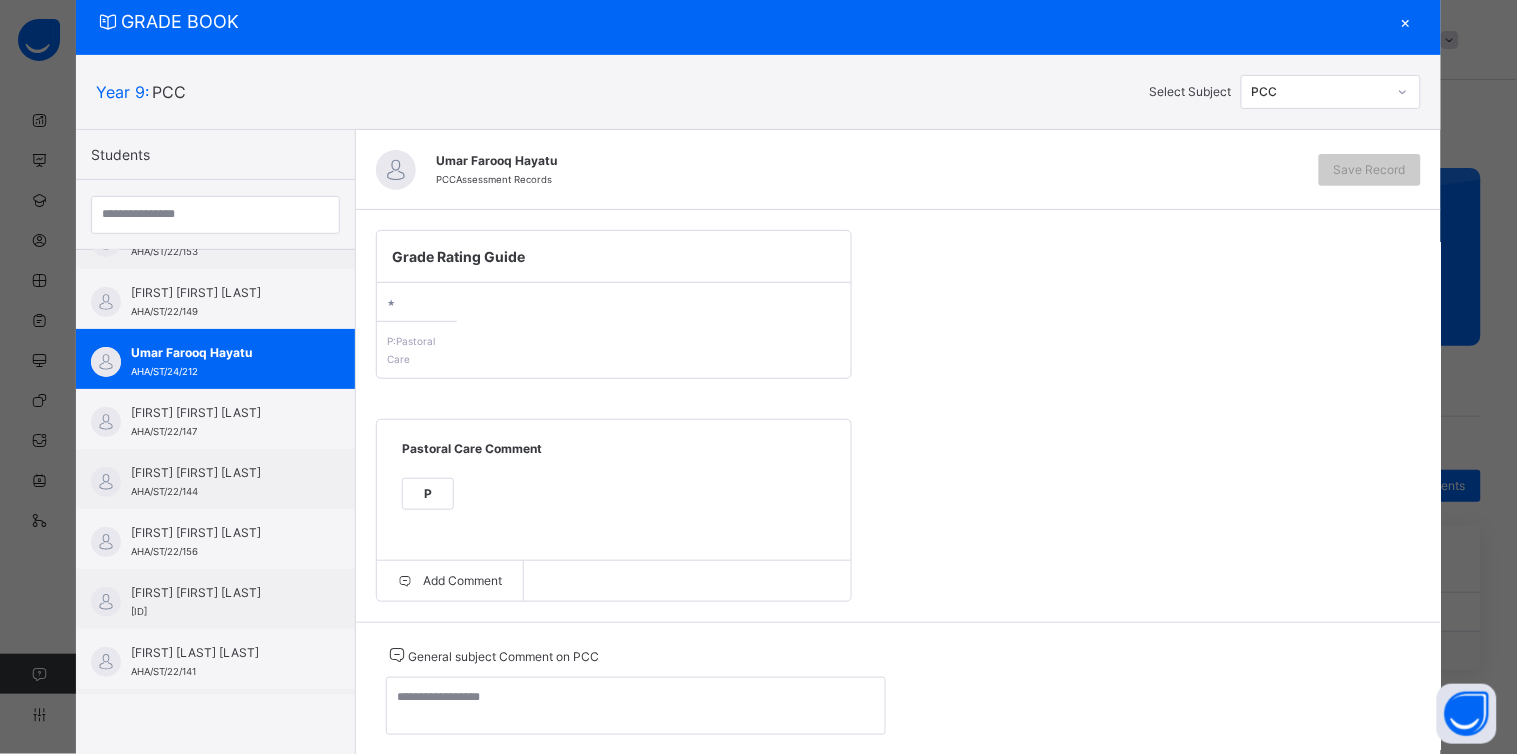 scroll, scrollTop: 120, scrollLeft: 0, axis: vertical 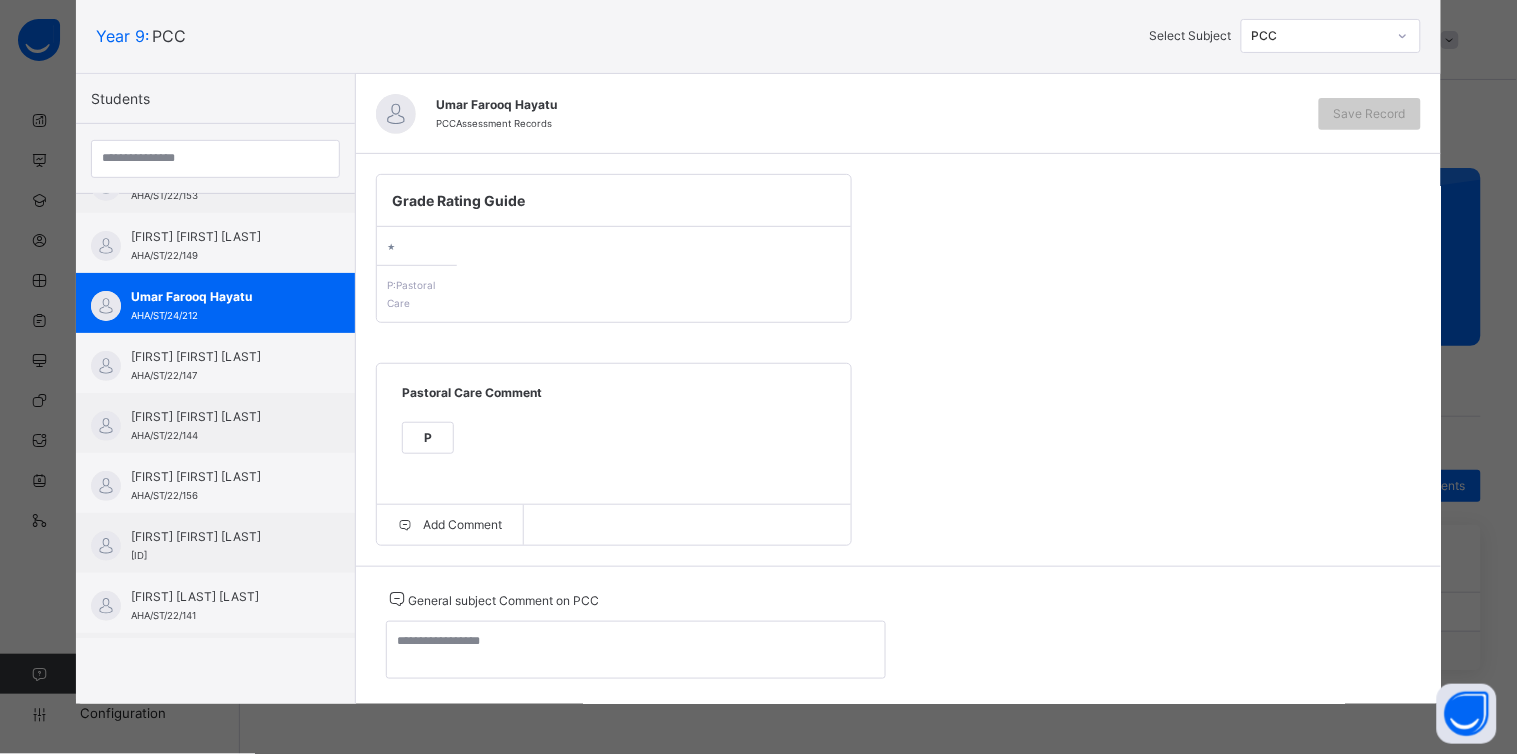 click on "P" at bounding box center (428, 438) 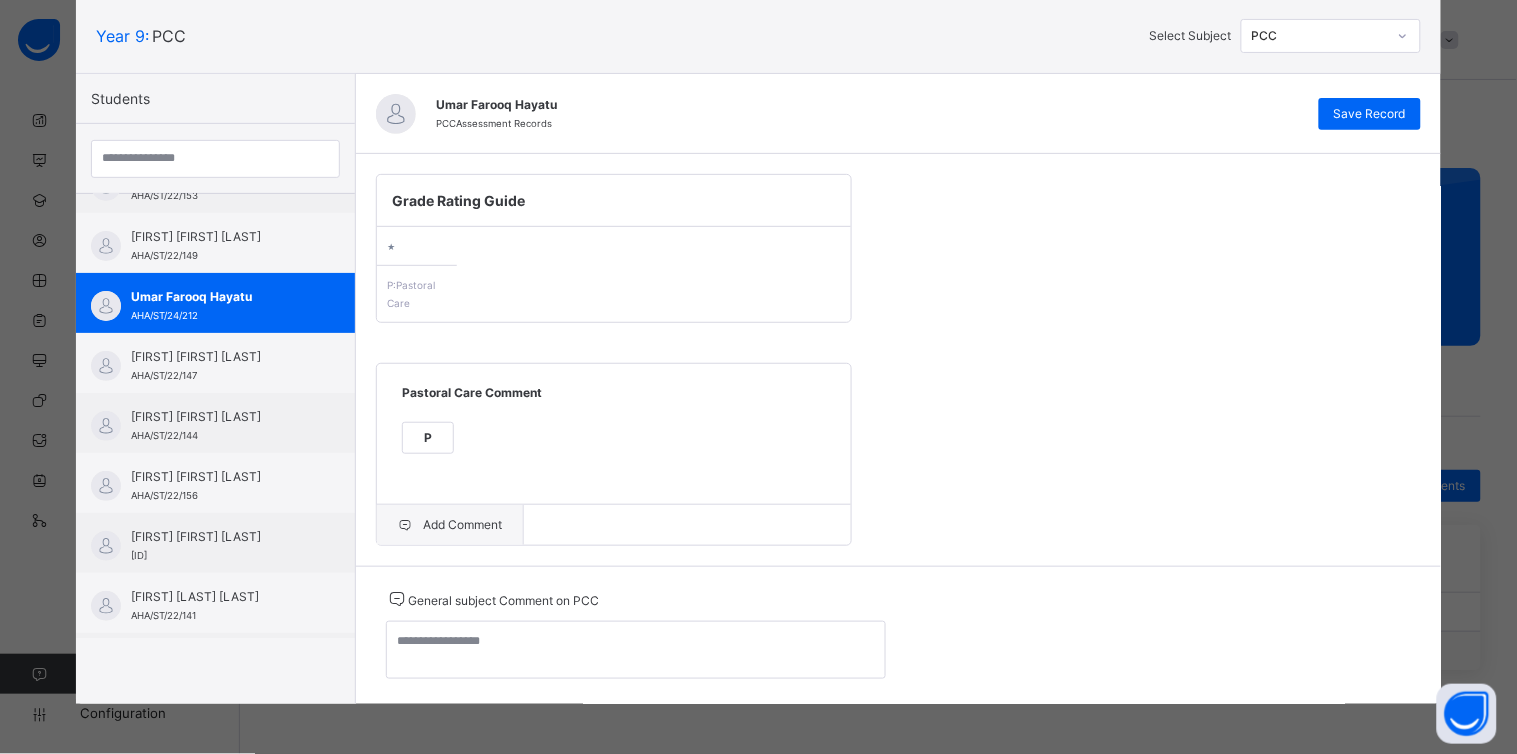 click on "Add Comment" at bounding box center (450, 525) 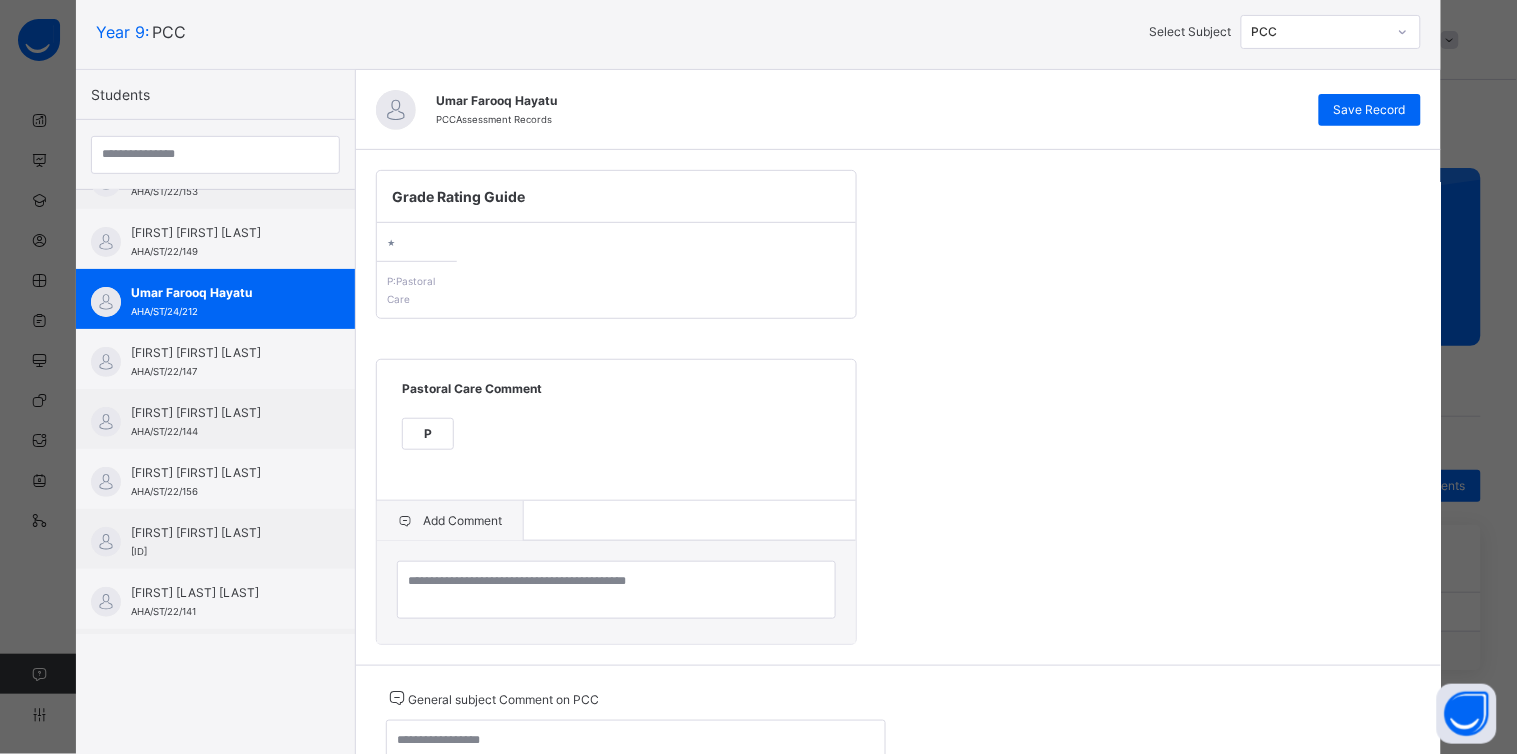 scroll, scrollTop: 226, scrollLeft: 0, axis: vertical 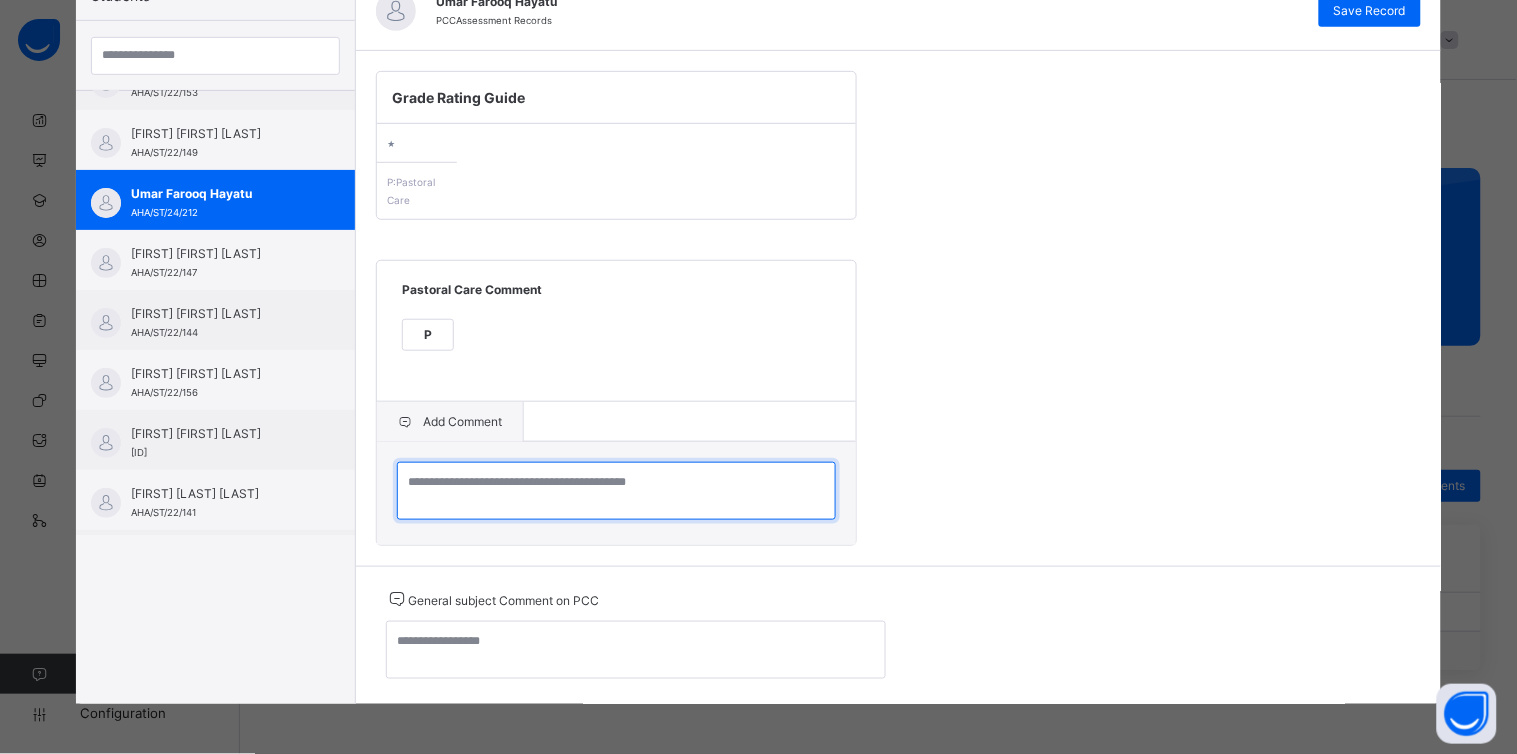 click at bounding box center (616, 491) 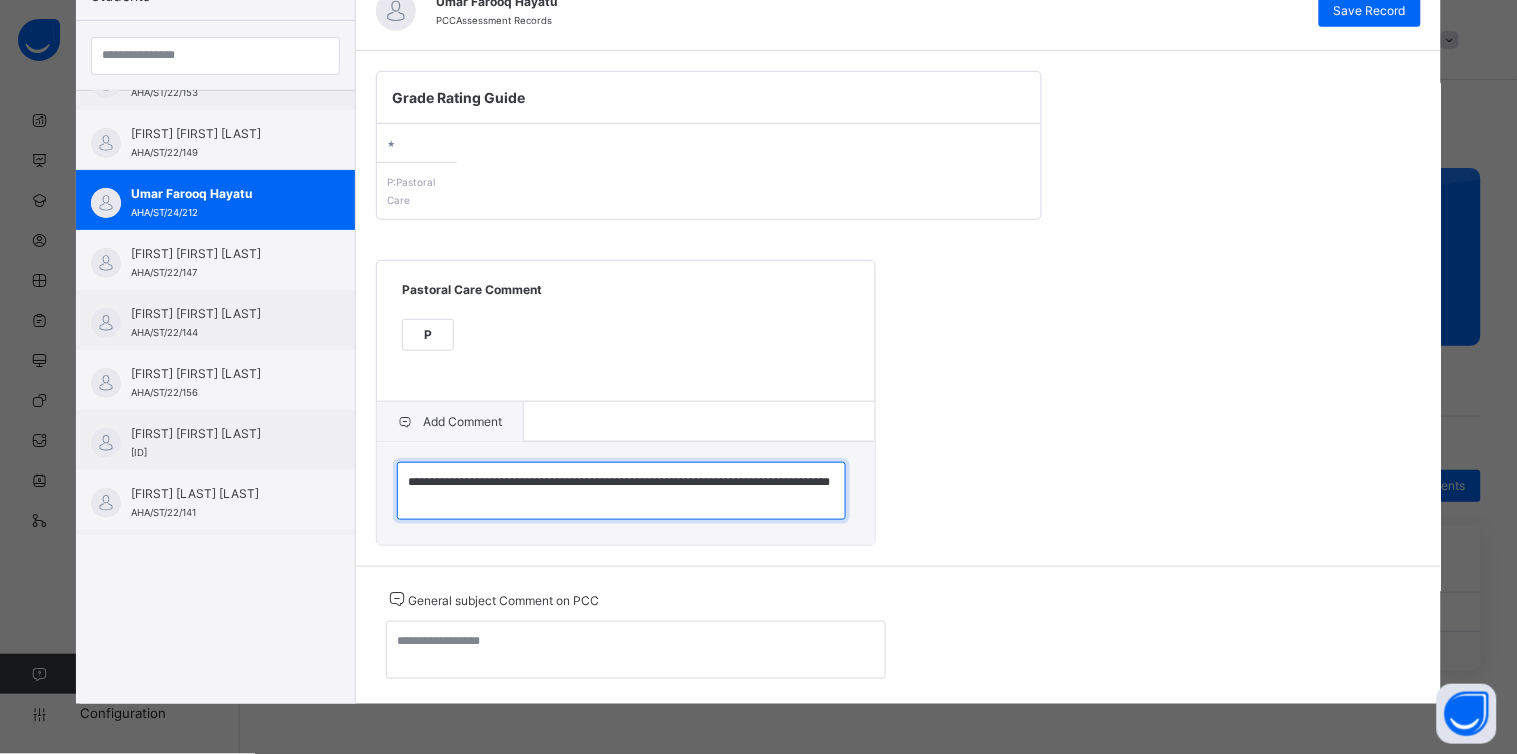 scroll, scrollTop: 11, scrollLeft: 0, axis: vertical 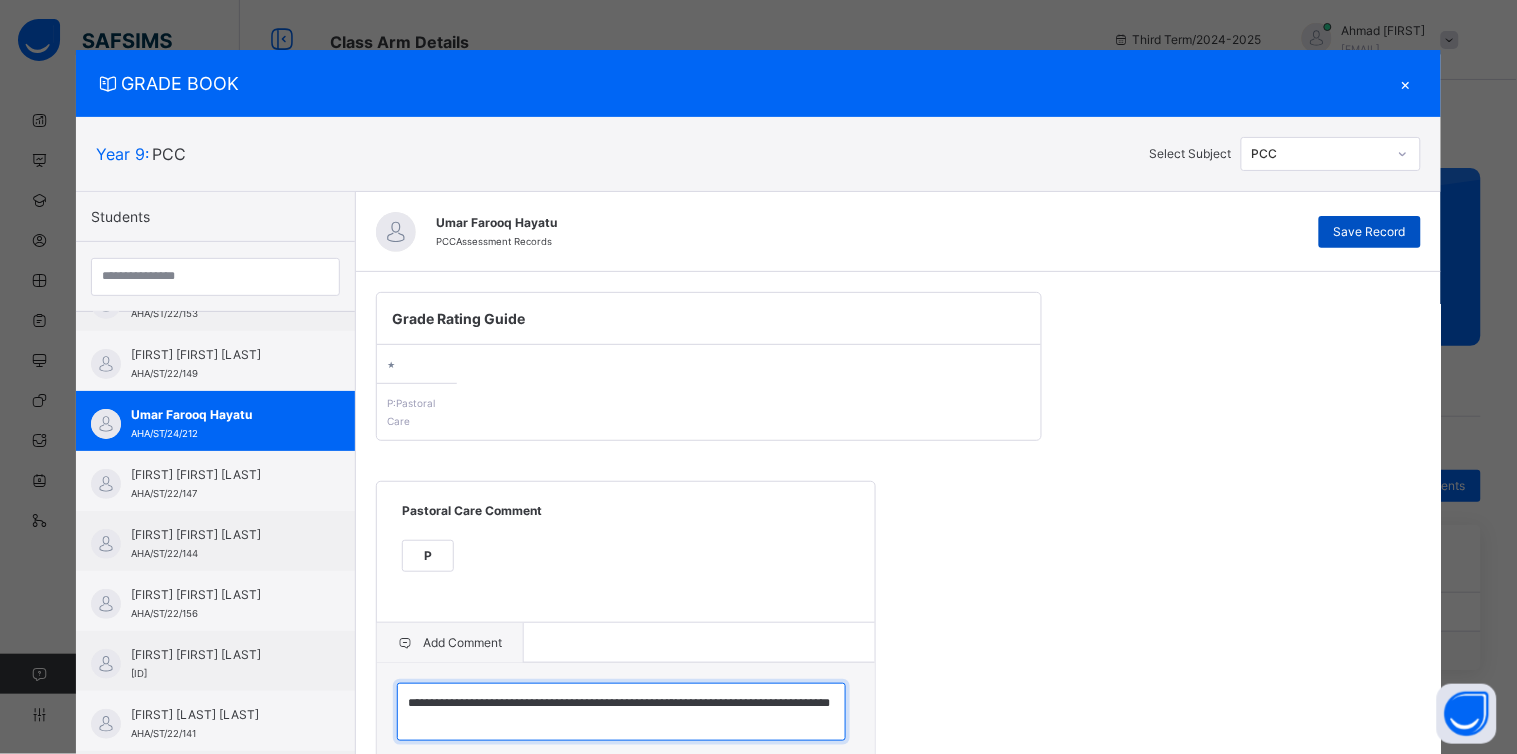 type on "**********" 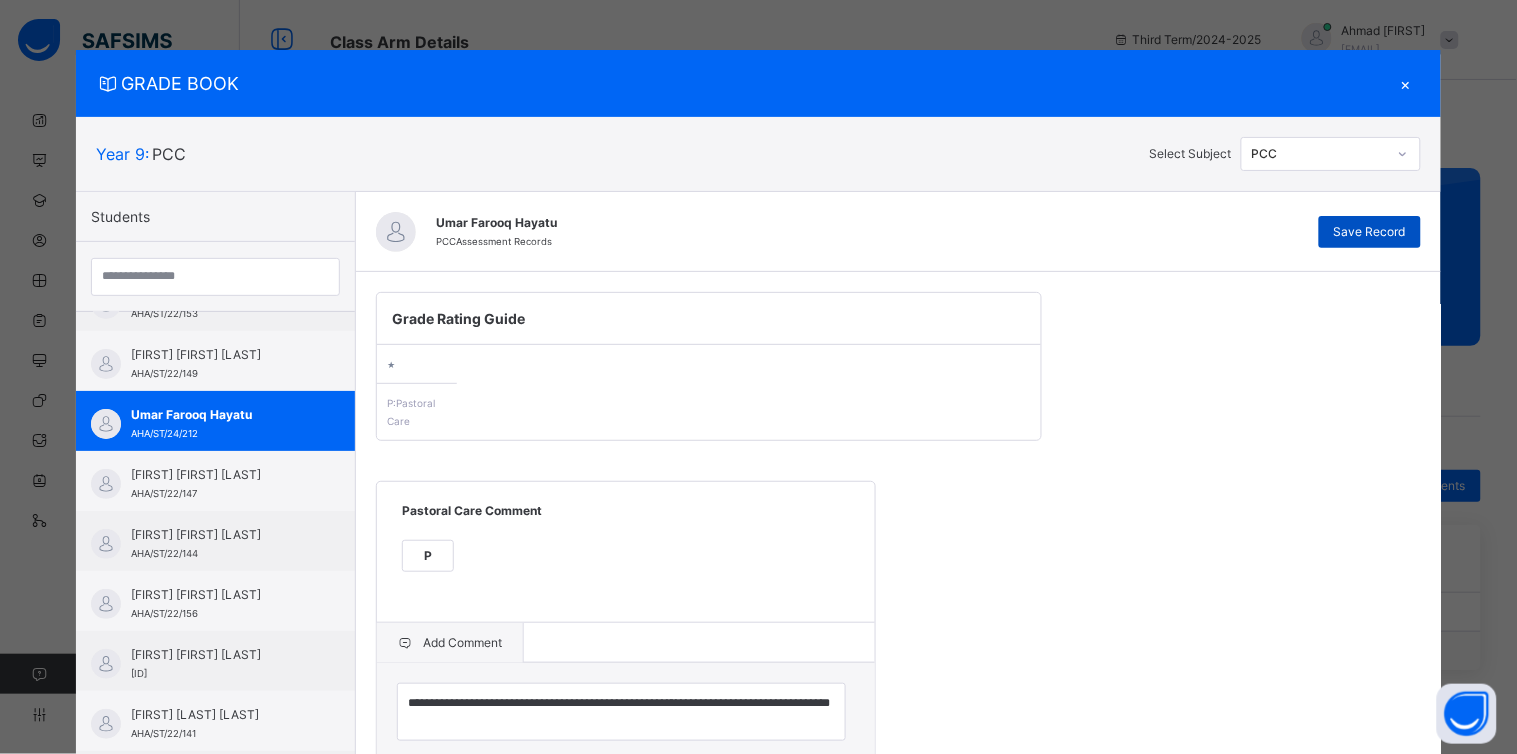 click on "Save Record" at bounding box center (1370, 232) 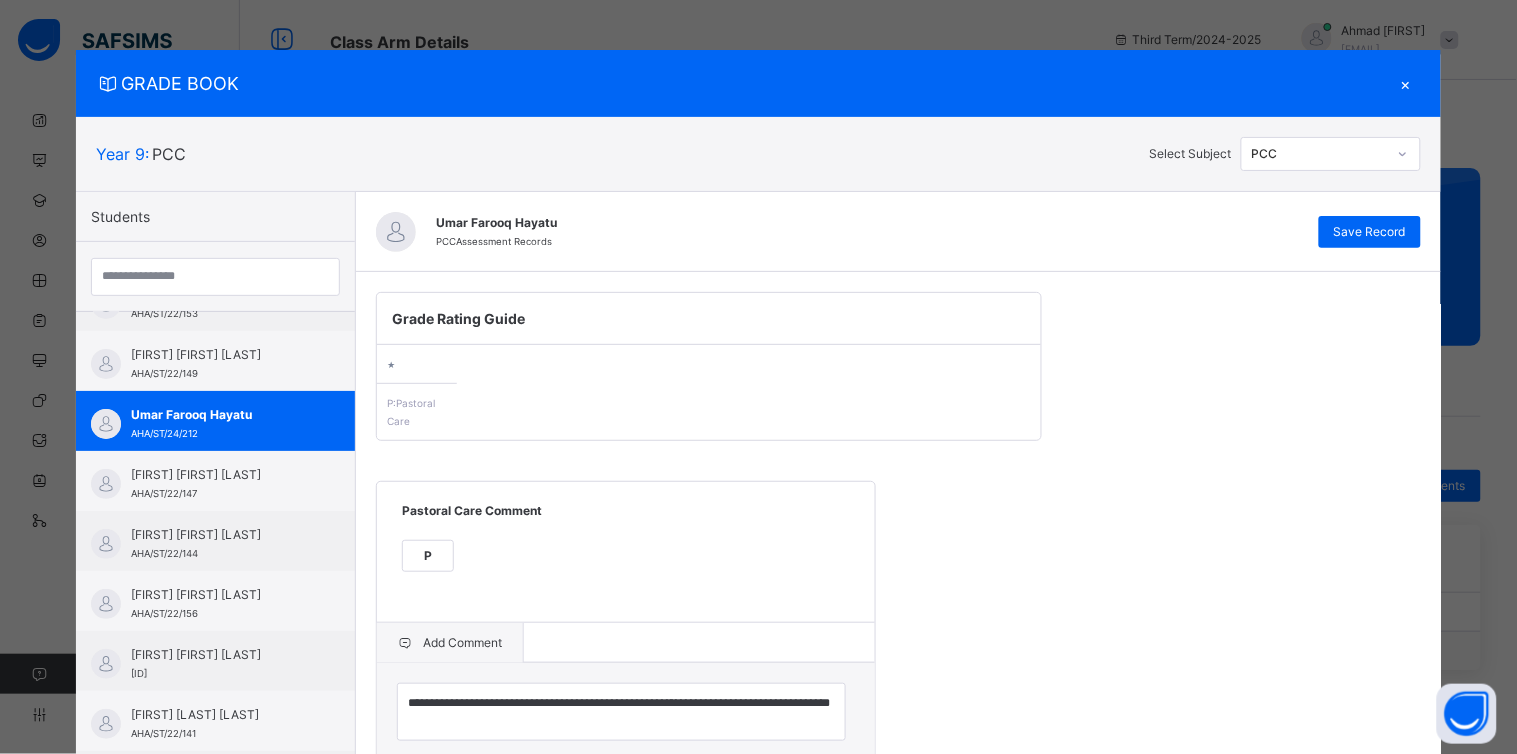 scroll, scrollTop: 8, scrollLeft: 0, axis: vertical 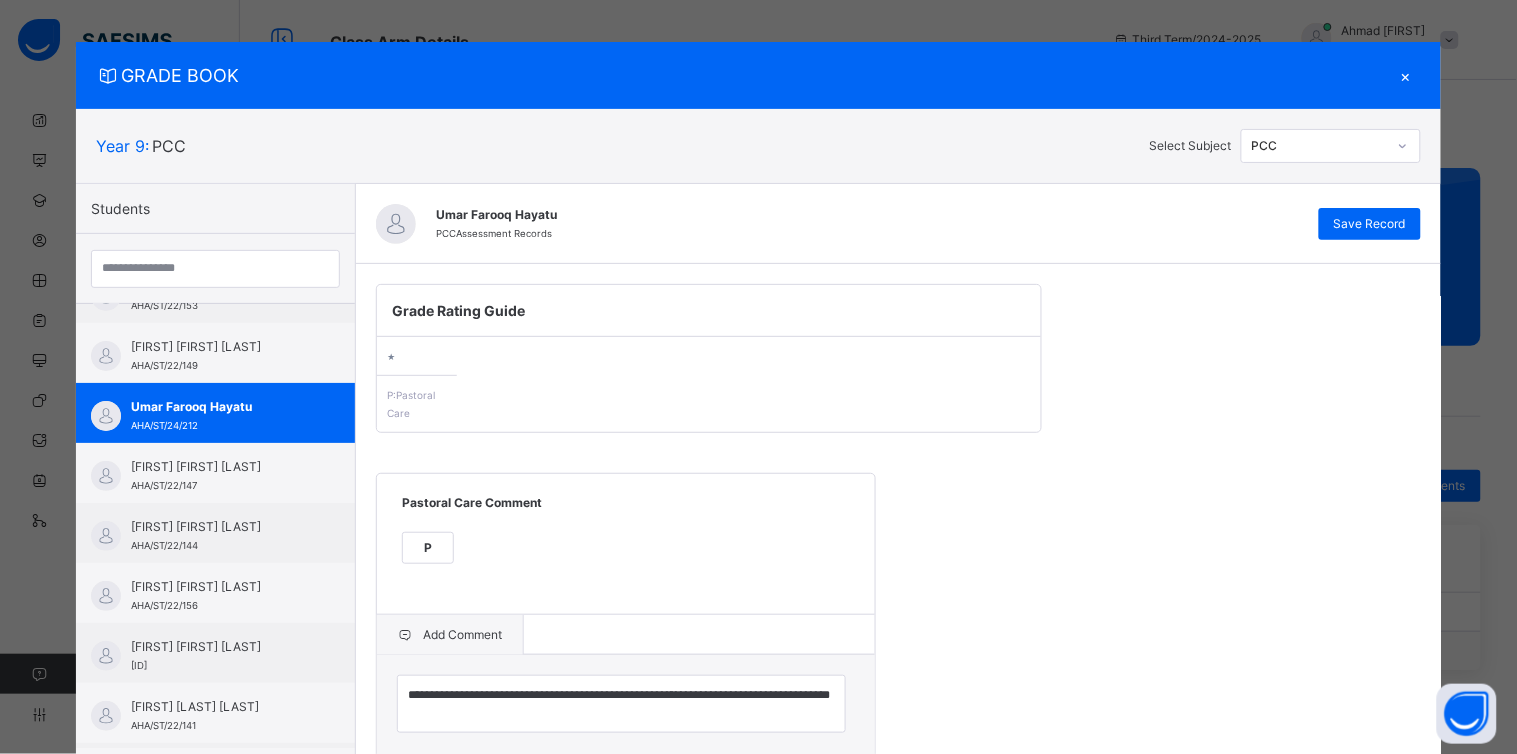 click on "×" at bounding box center (1406, 75) 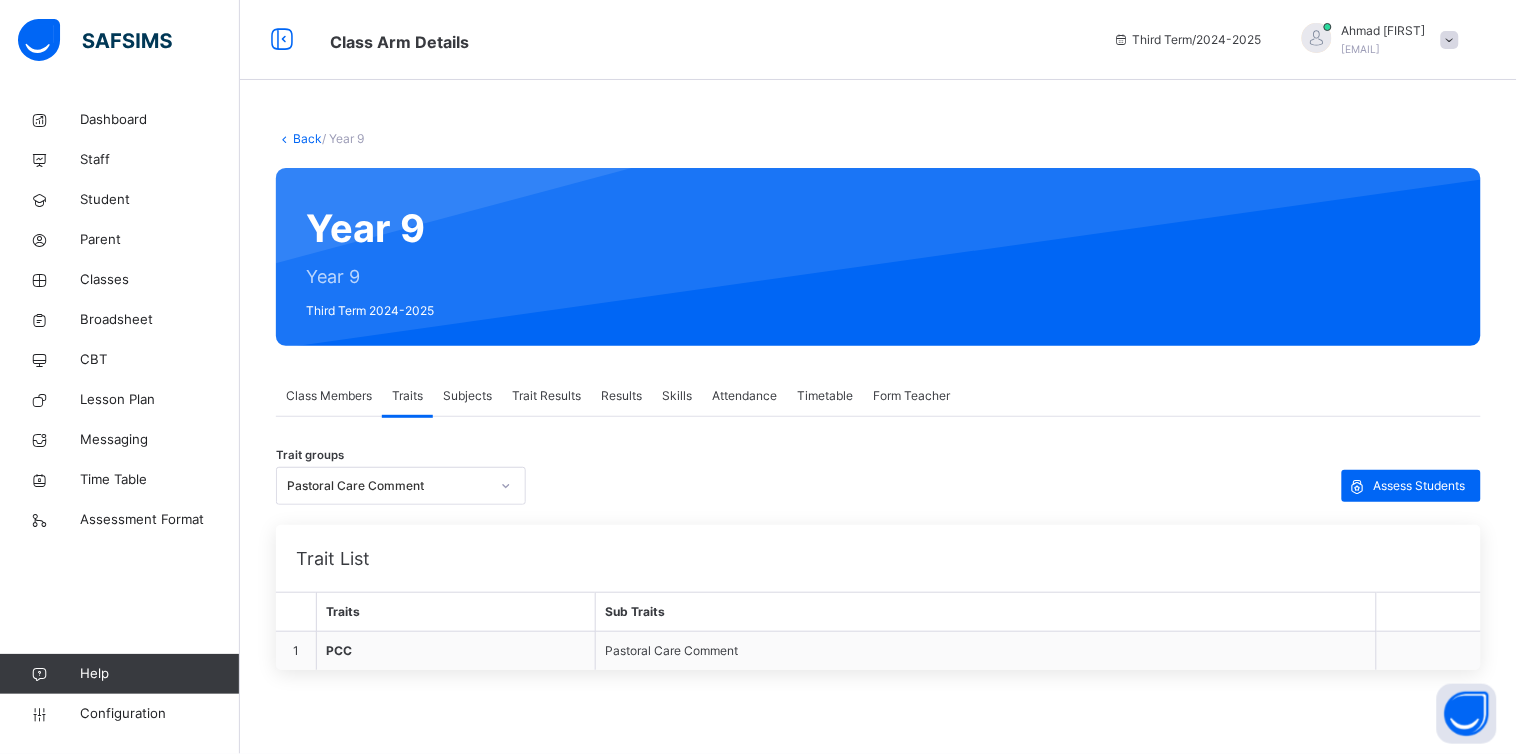 click on "Back  / Year 9" at bounding box center (878, 139) 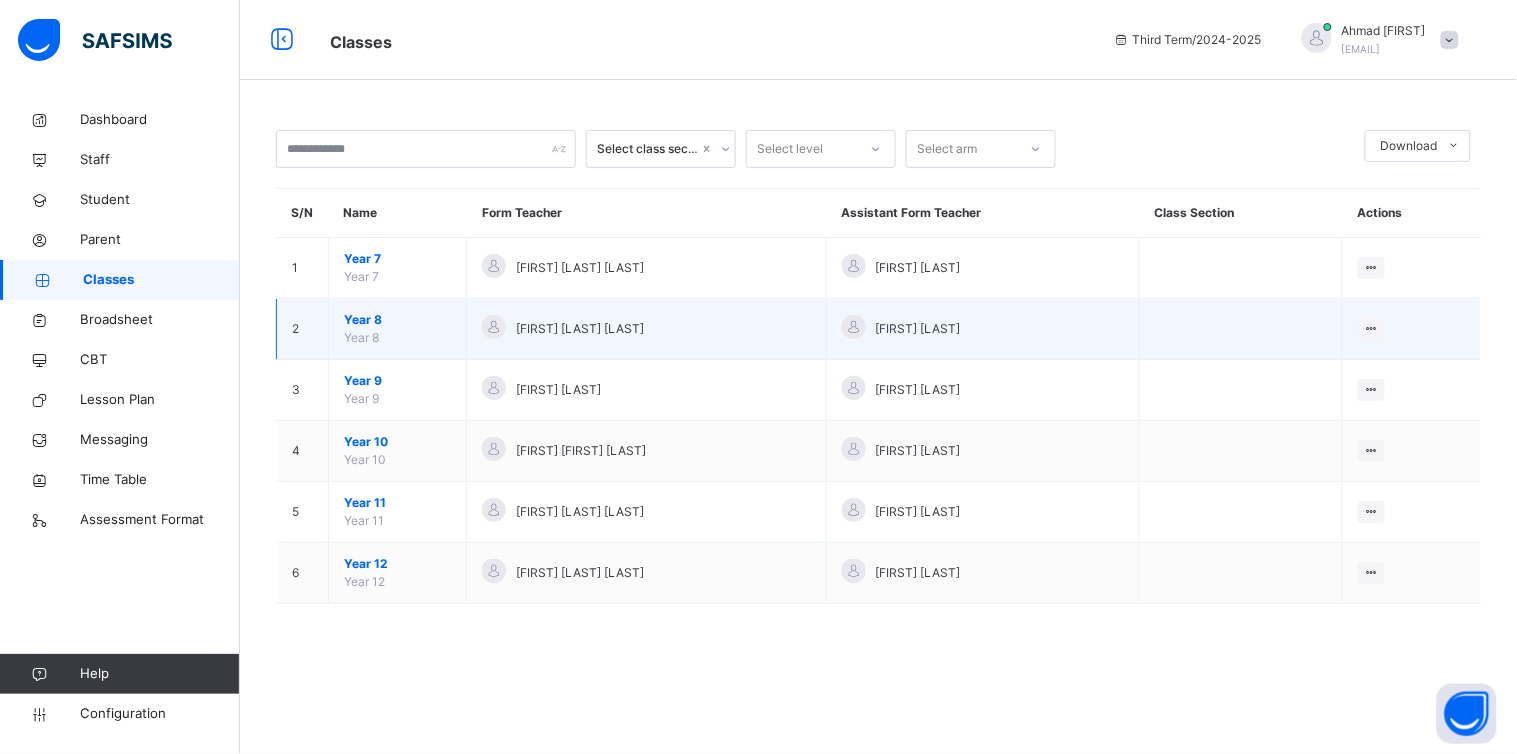 click on "Year 8" at bounding box center (397, 320) 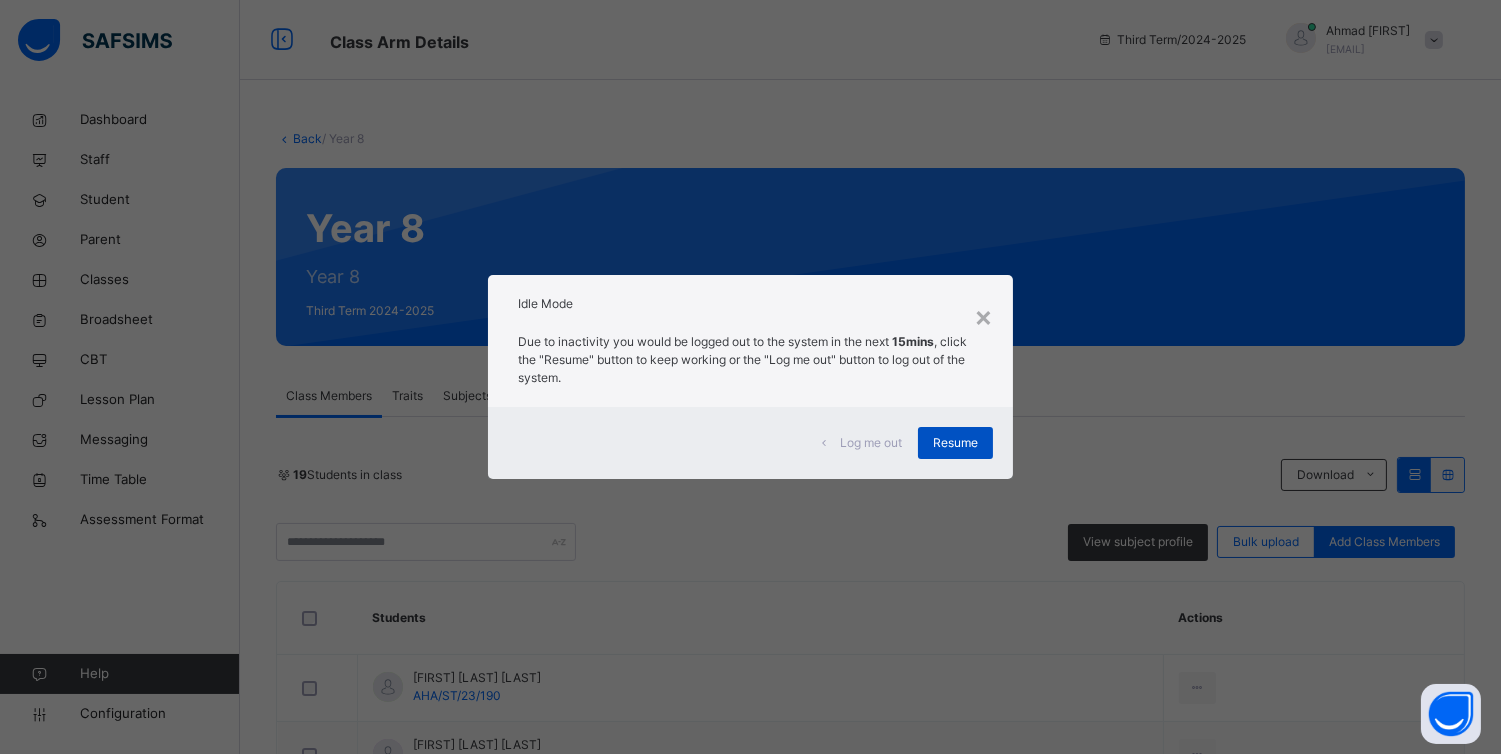 click on "Resume" at bounding box center [955, 443] 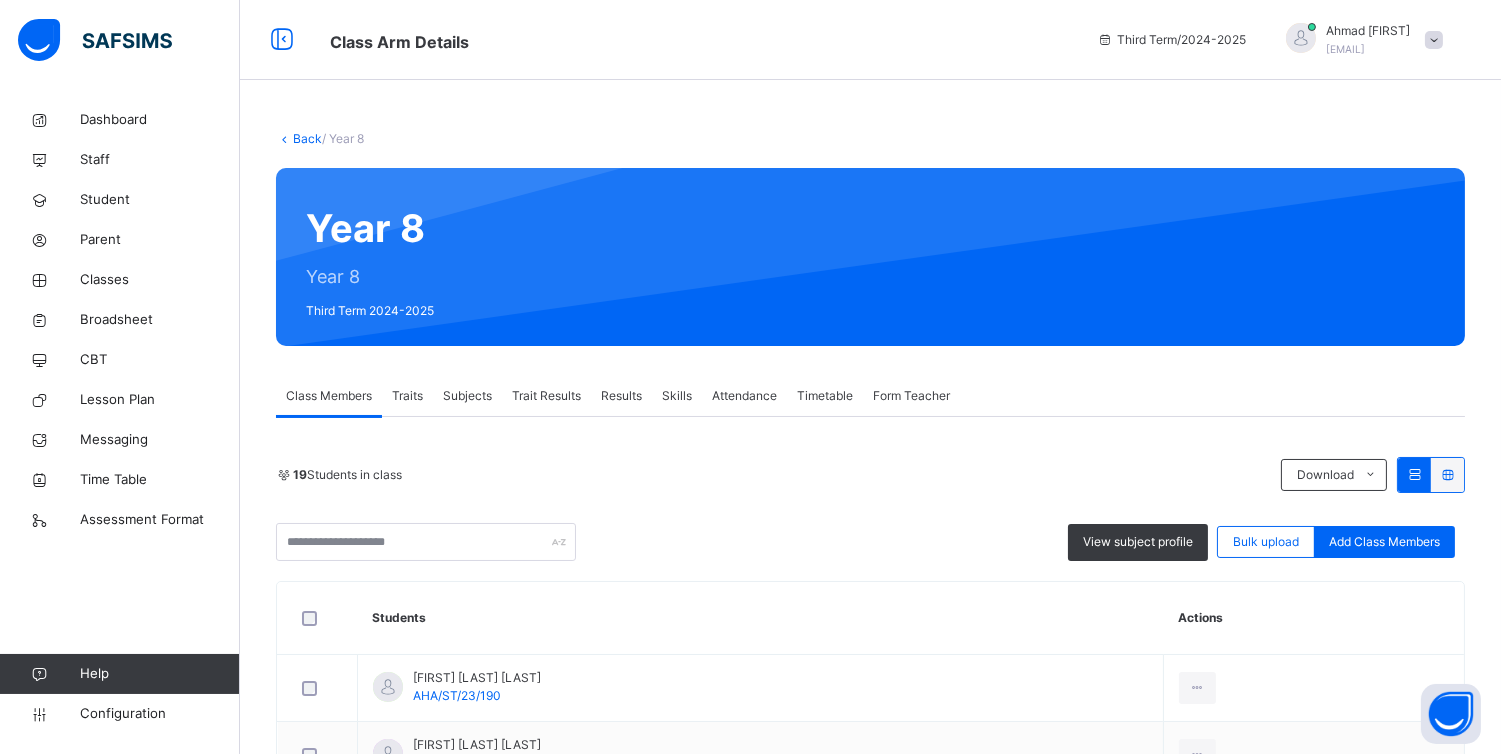 click on "Traits" at bounding box center (407, 396) 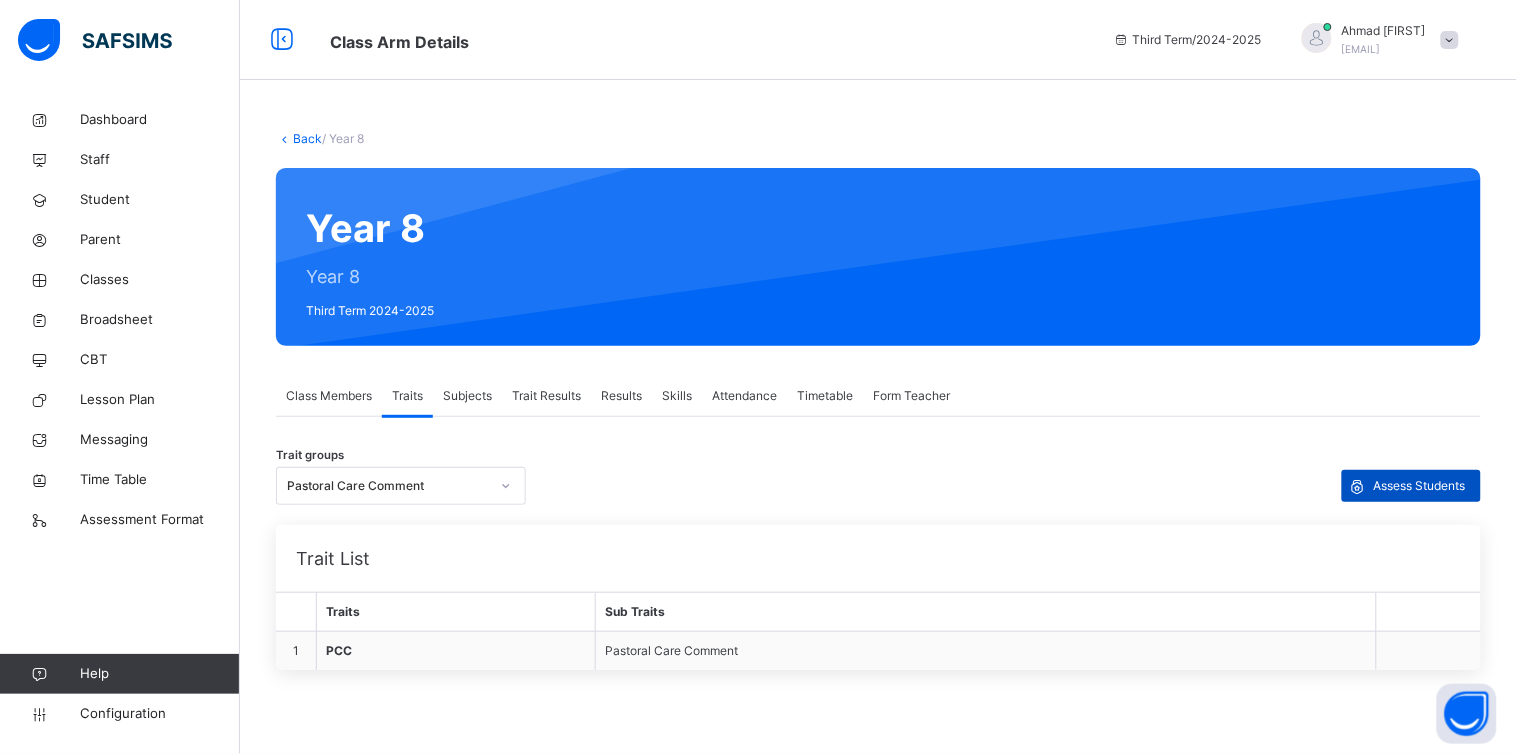 click on "Assess Students" at bounding box center [1420, 486] 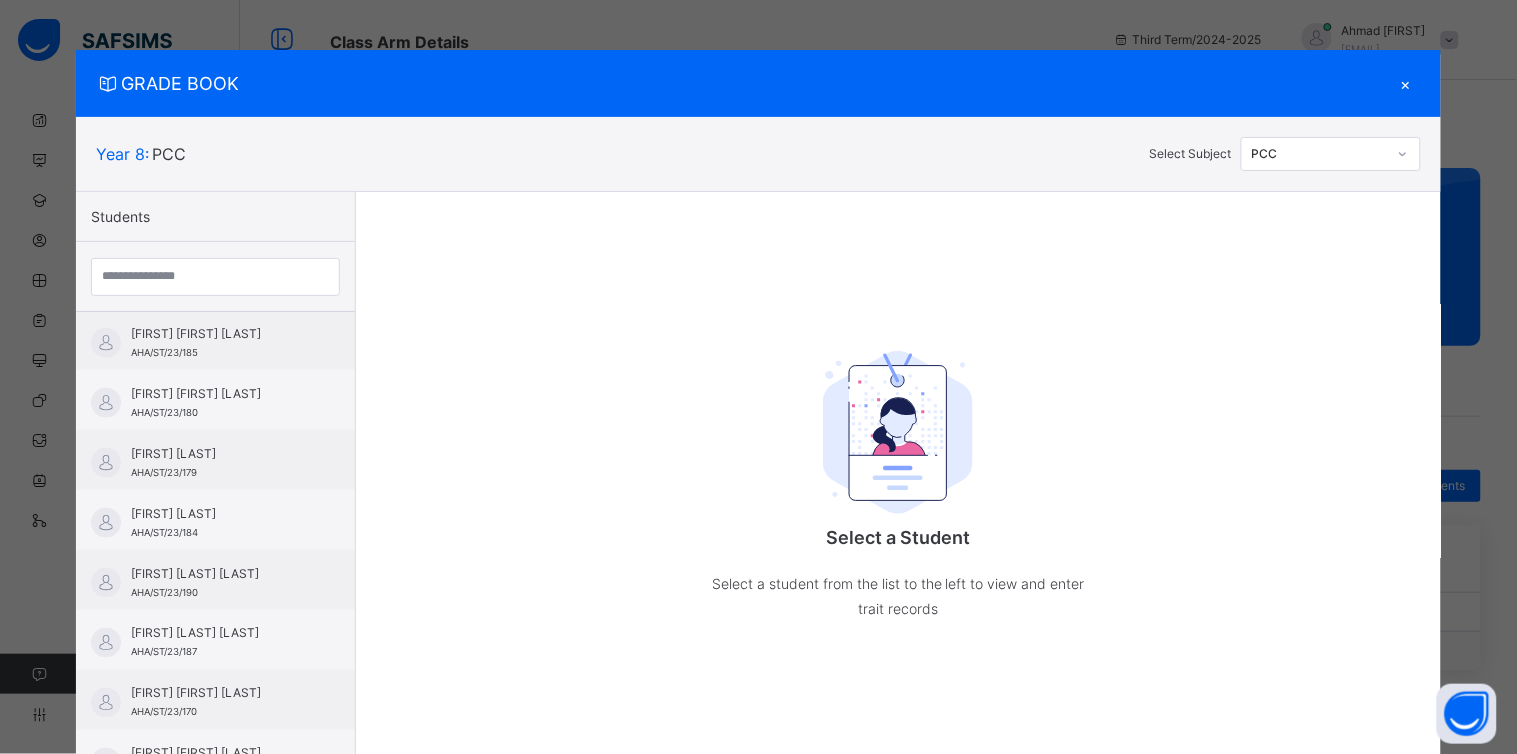 scroll, scrollTop: 663, scrollLeft: 0, axis: vertical 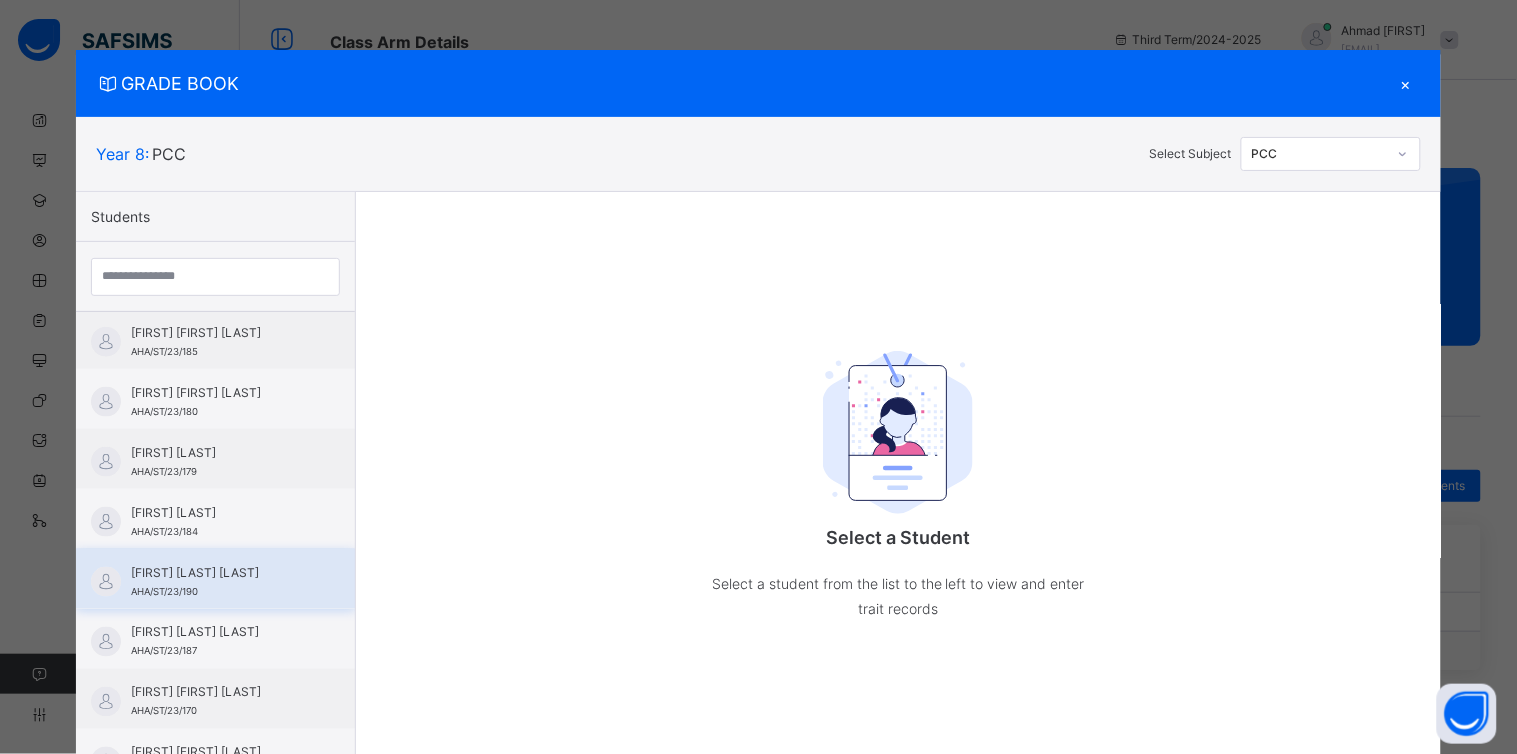 click on "[FIRST] [LAST] [LAST]" at bounding box center (220, 573) 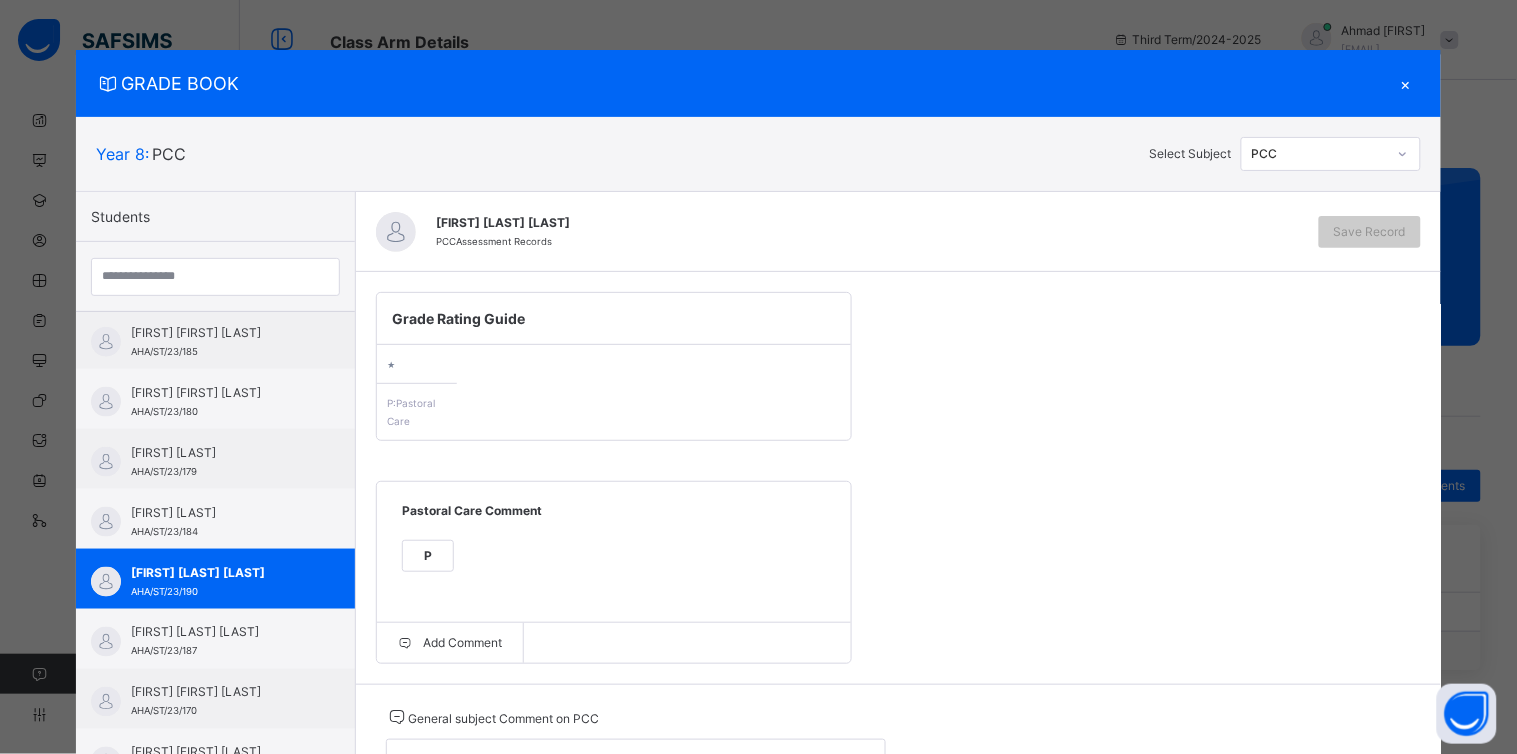 click on "P" at bounding box center [428, 556] 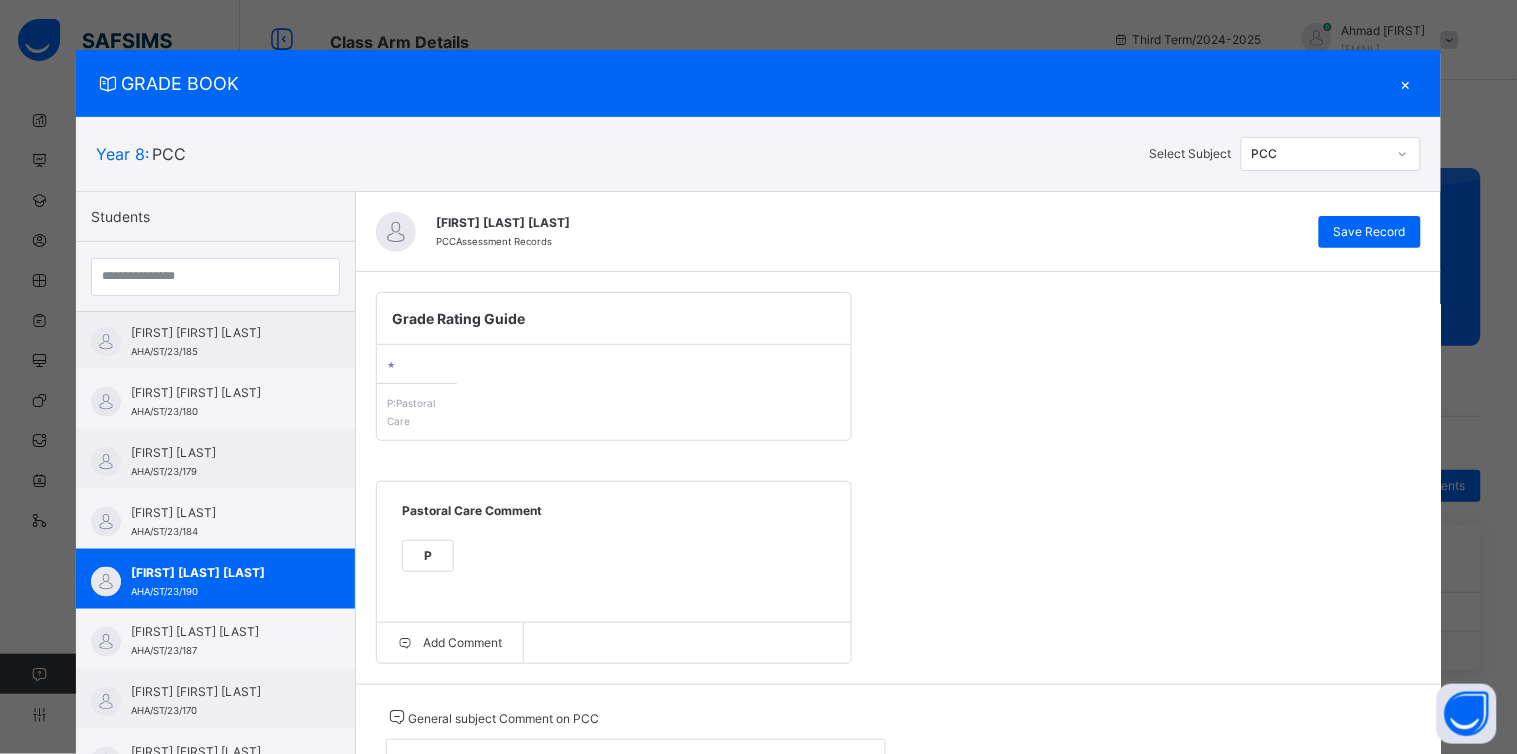 scroll, scrollTop: 122, scrollLeft: 0, axis: vertical 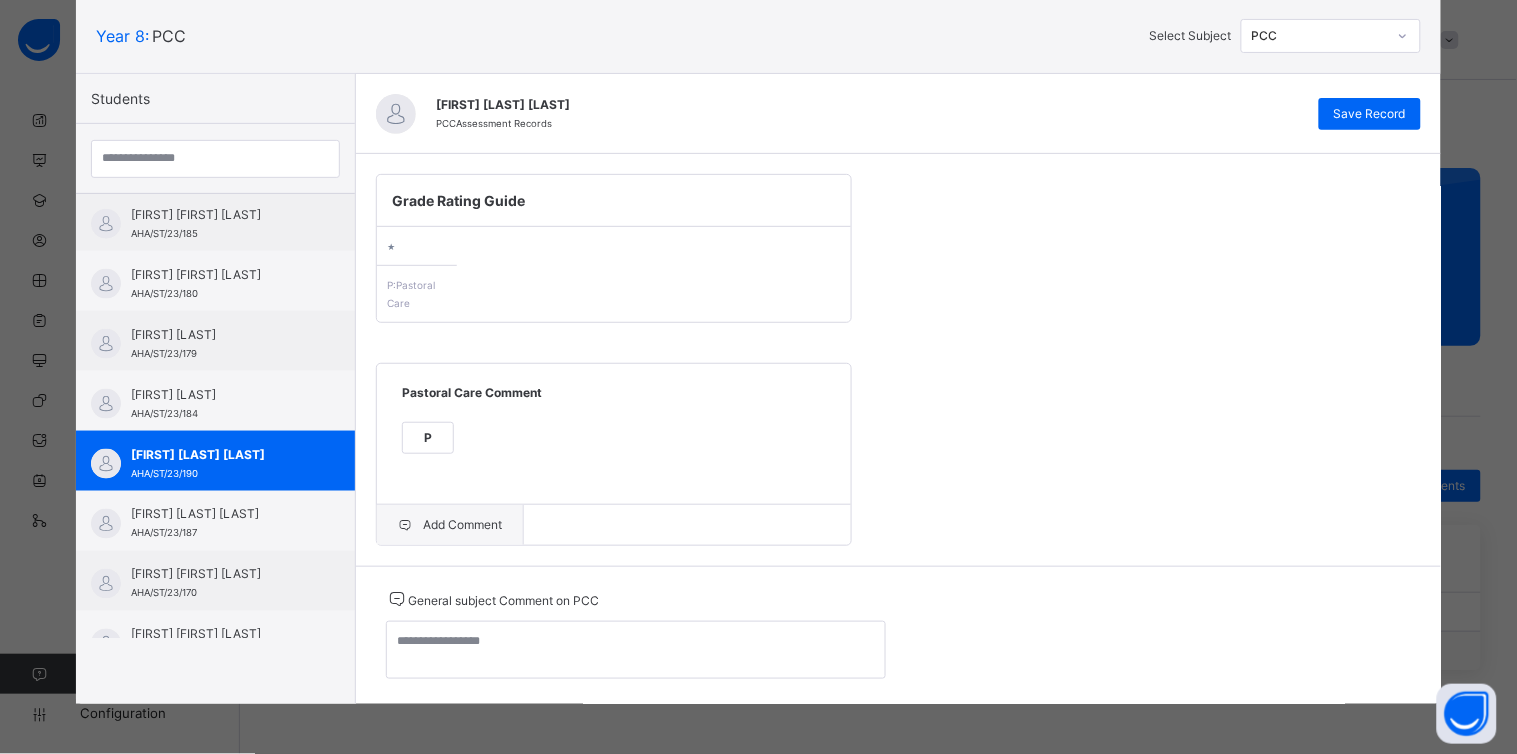 click on "Add Comment" at bounding box center [450, 525] 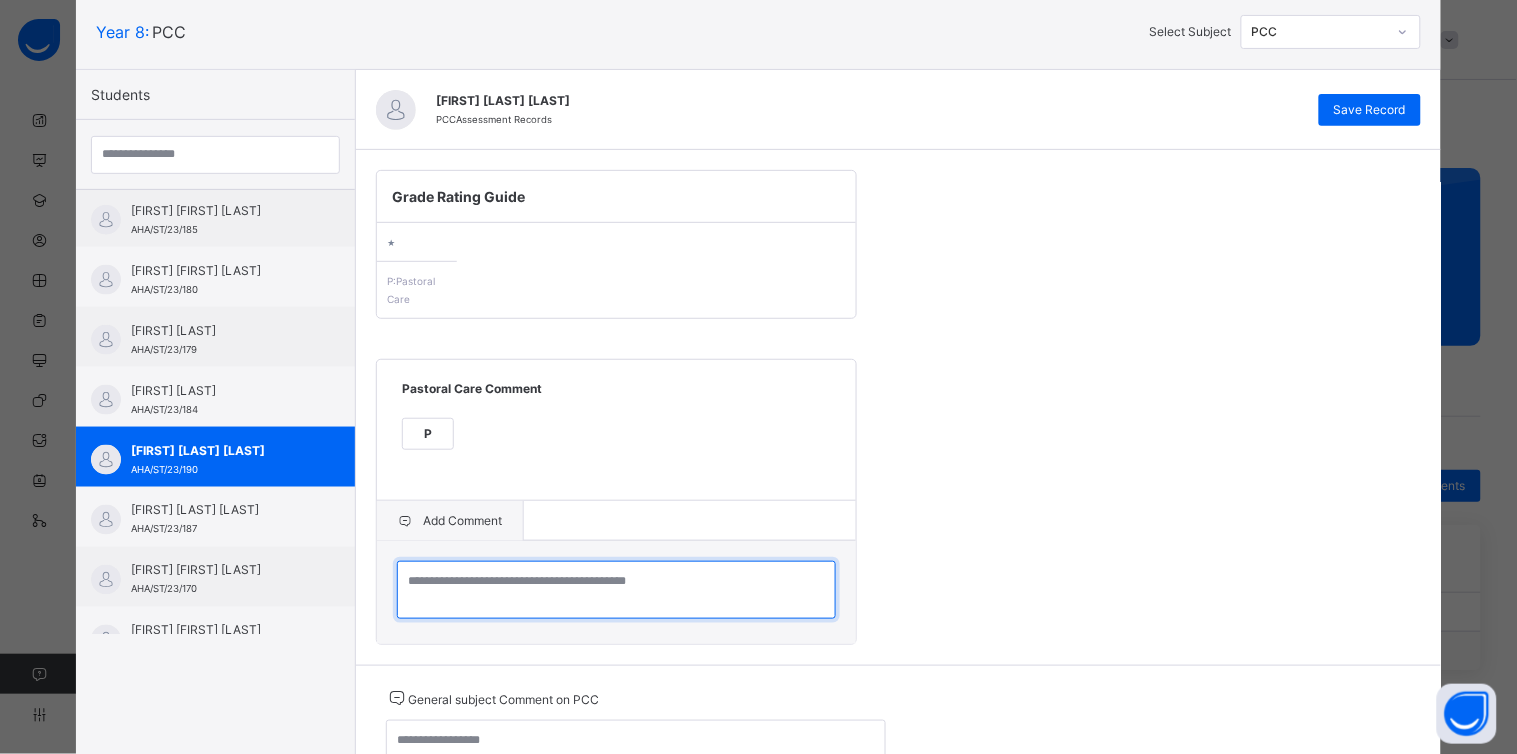 click at bounding box center (616, 590) 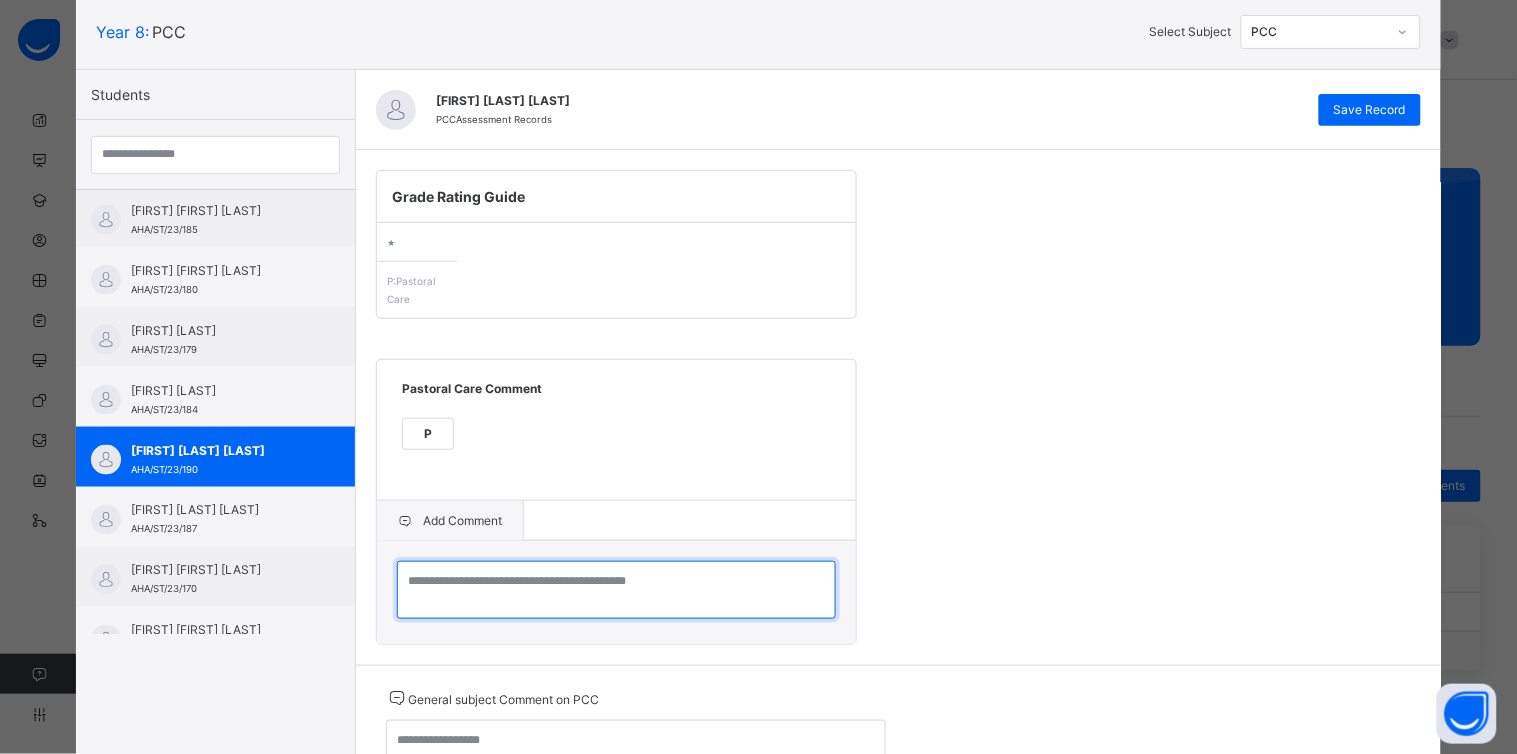 paste on "**********" 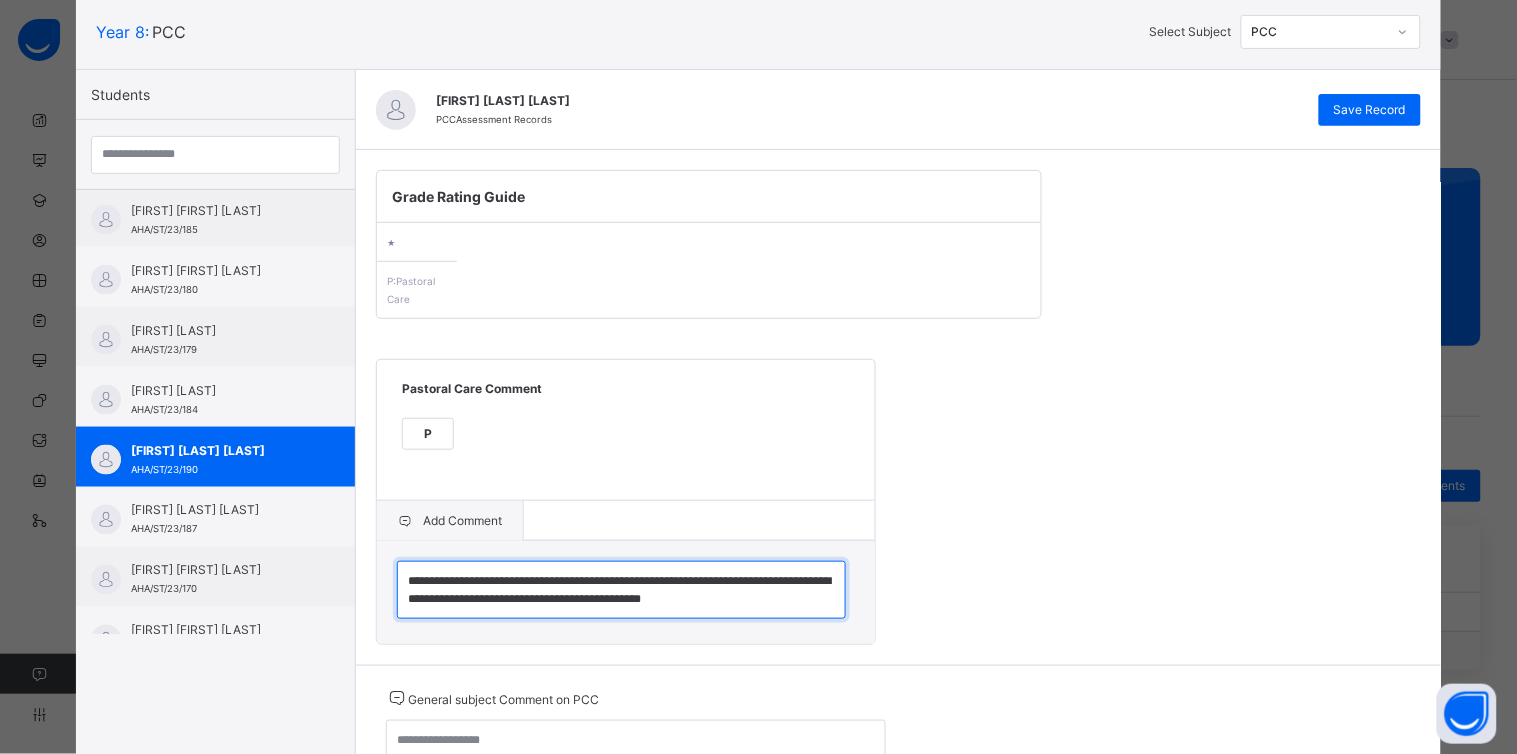 scroll, scrollTop: 0, scrollLeft: 0, axis: both 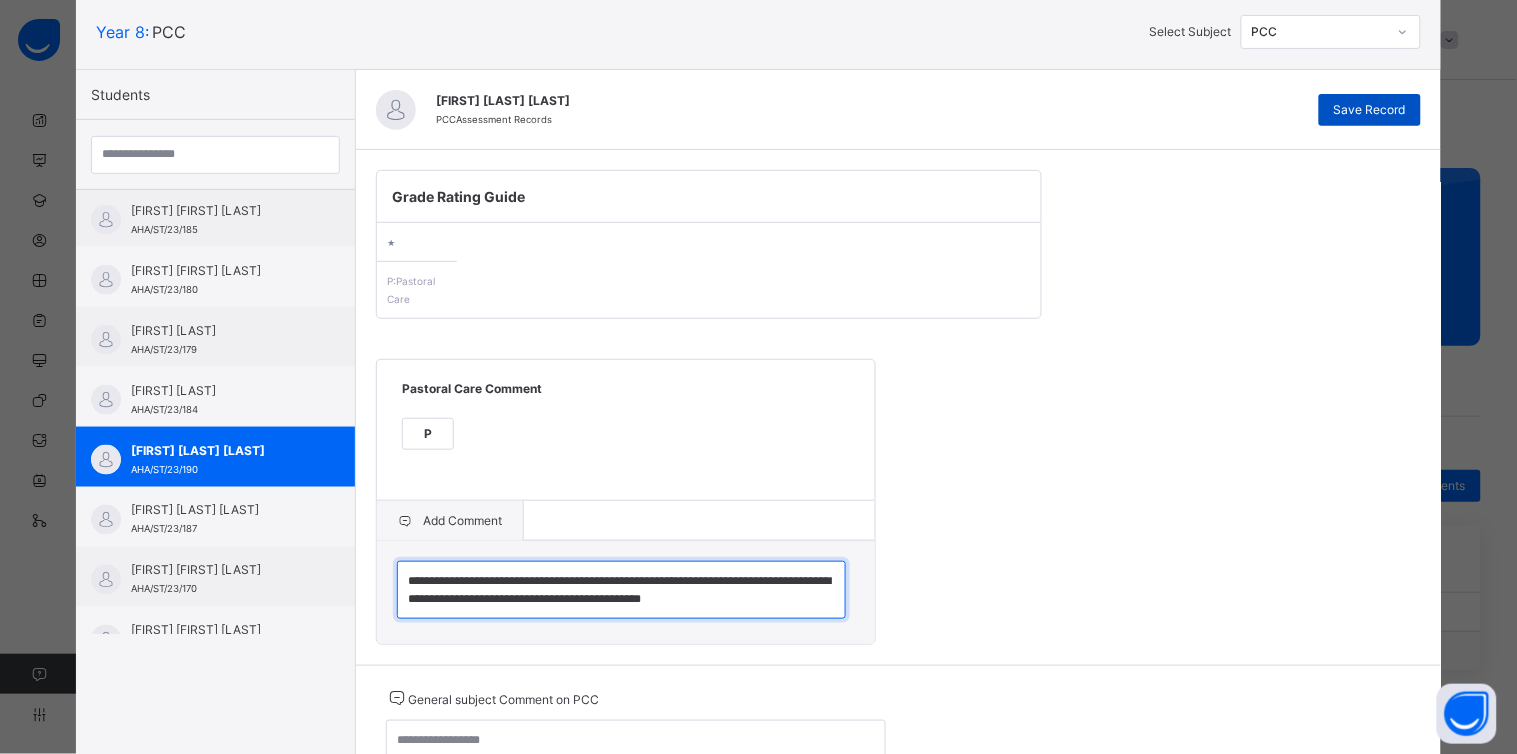 type on "**********" 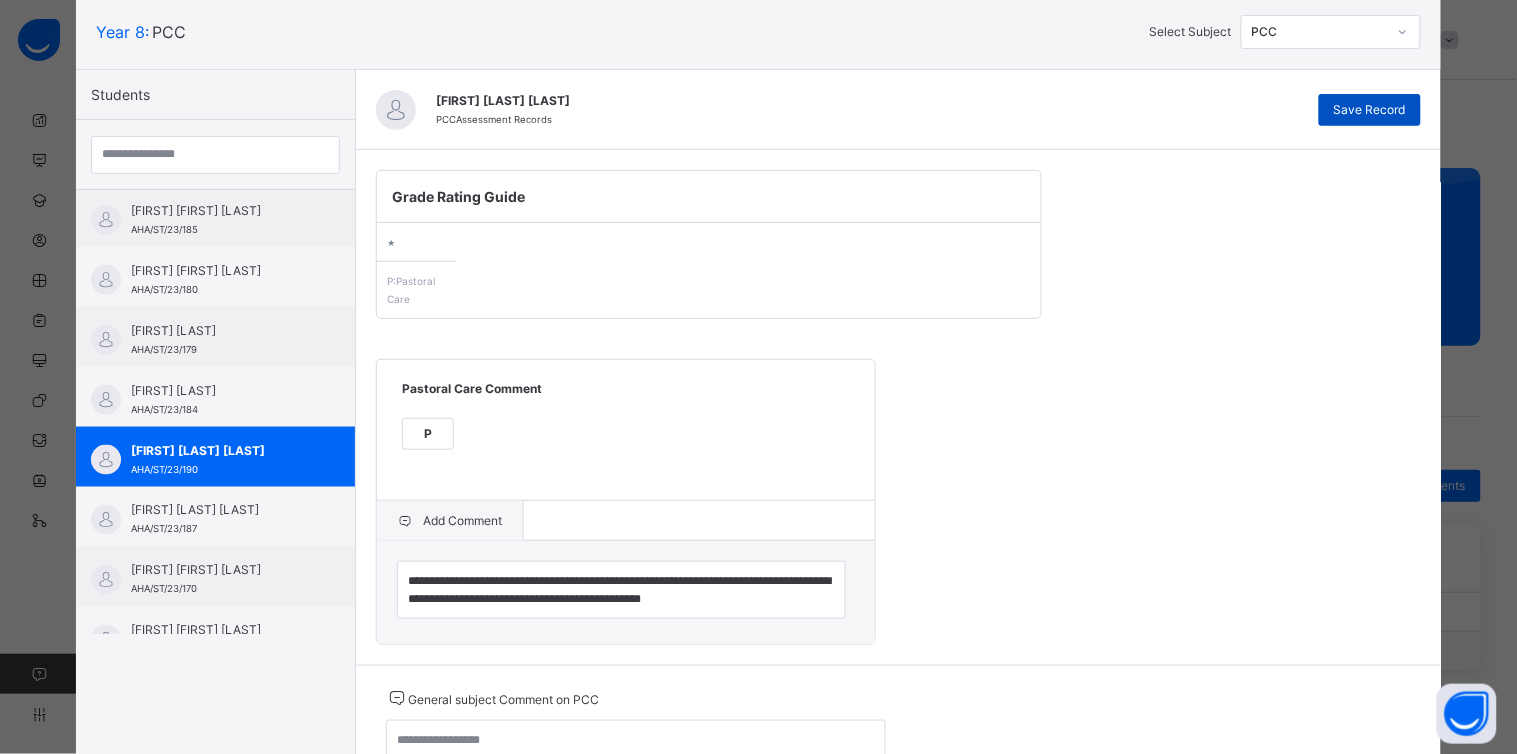 click on "Save Record" at bounding box center (1370, 110) 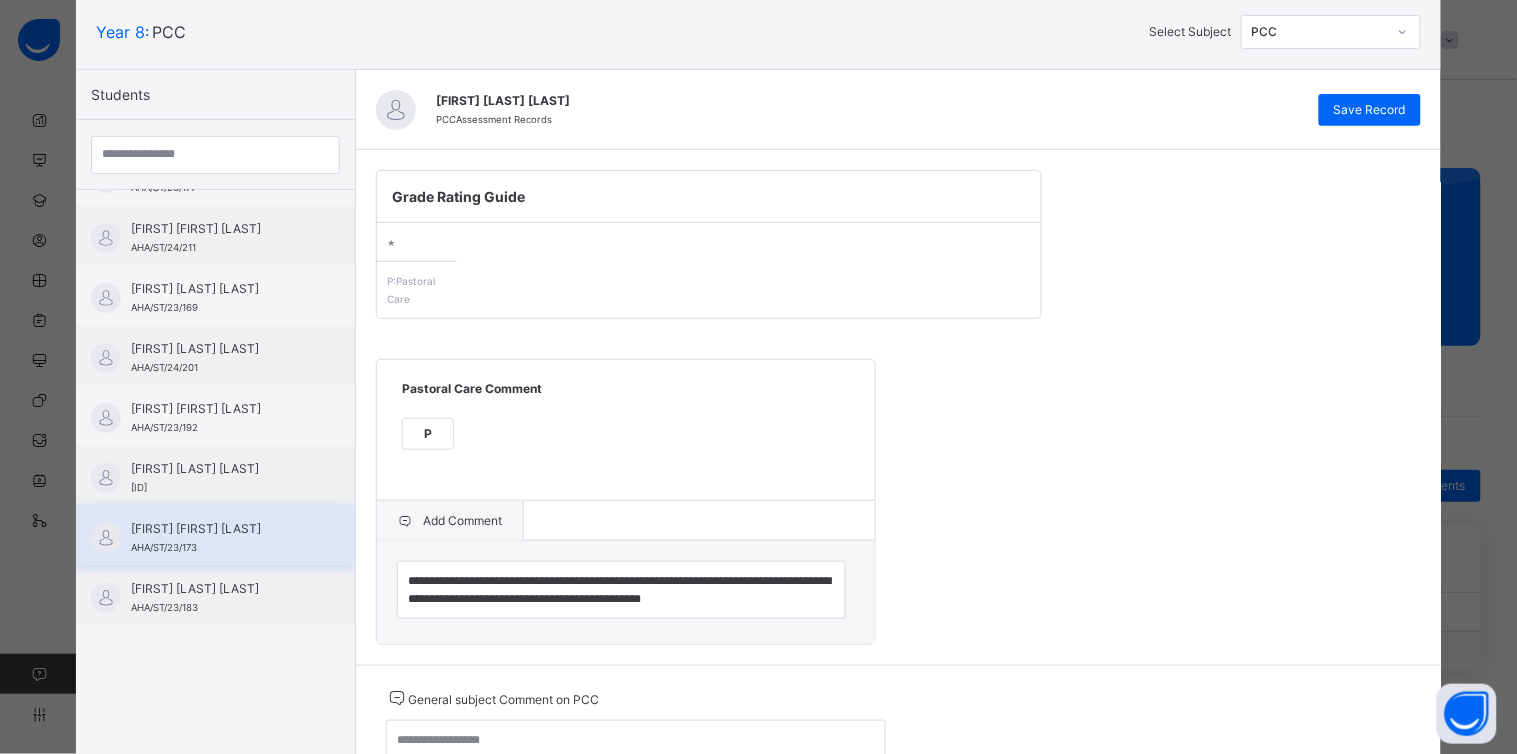 scroll, scrollTop: 47, scrollLeft: 0, axis: vertical 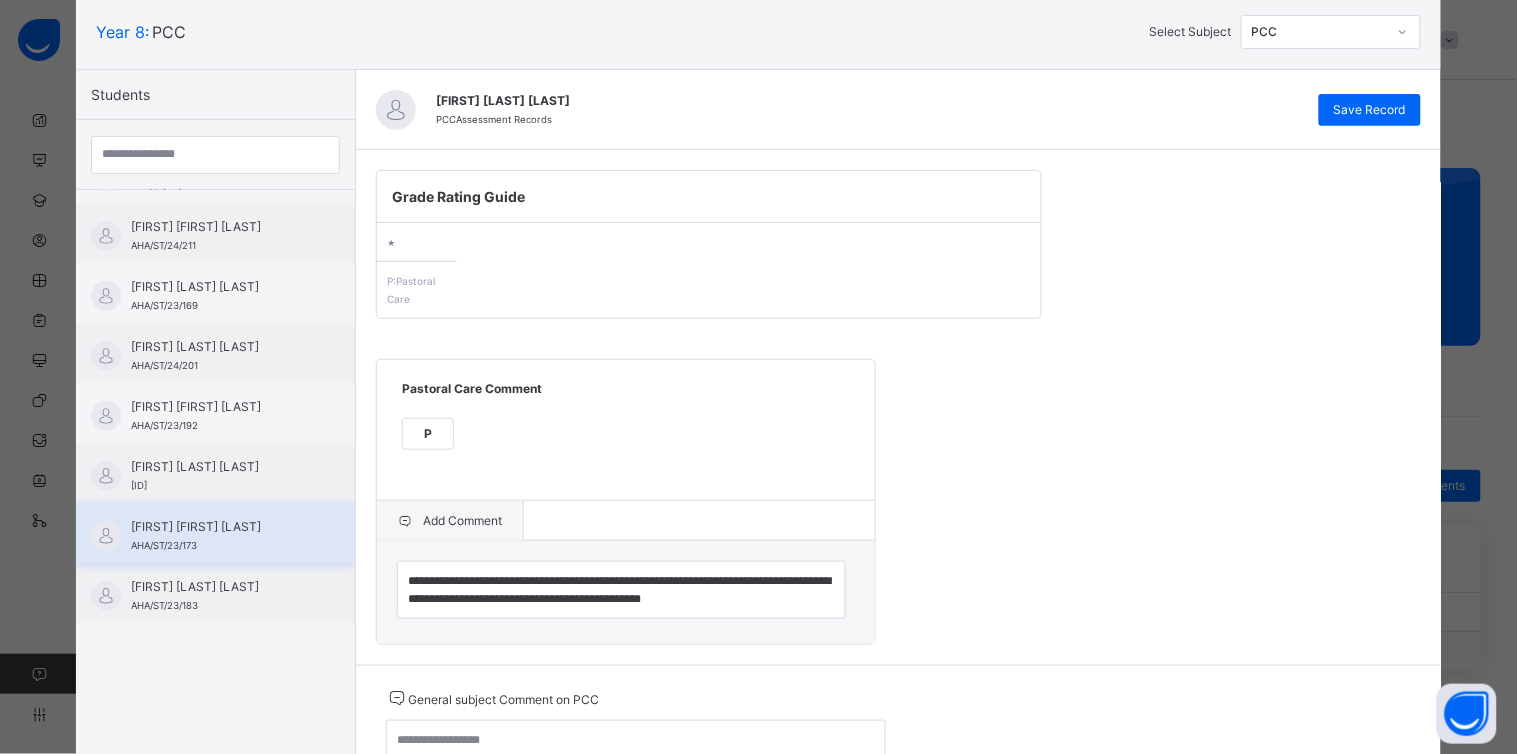 click on "[FIRST] [LAST] [LAST] [ID]" at bounding box center [220, 596] 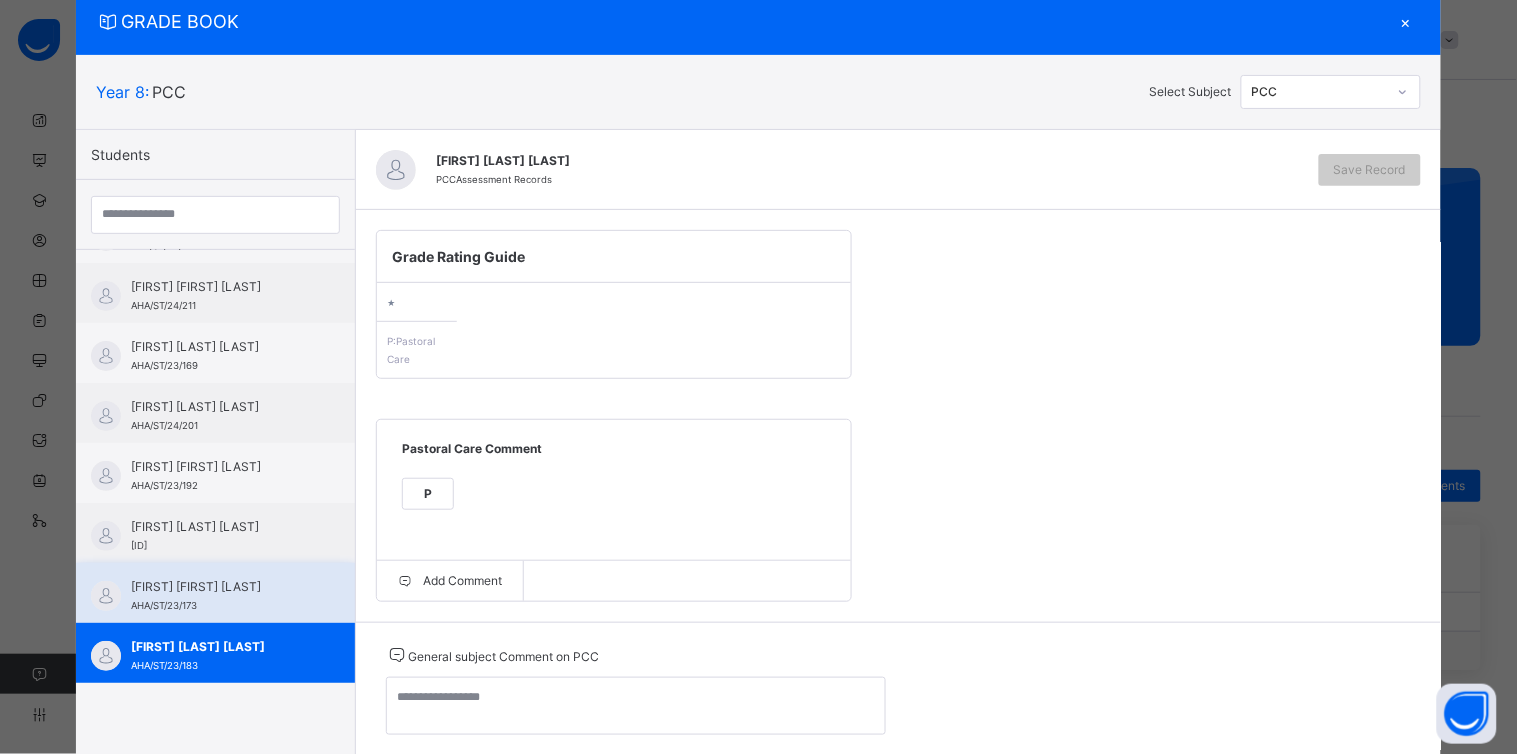 scroll, scrollTop: 120, scrollLeft: 0, axis: vertical 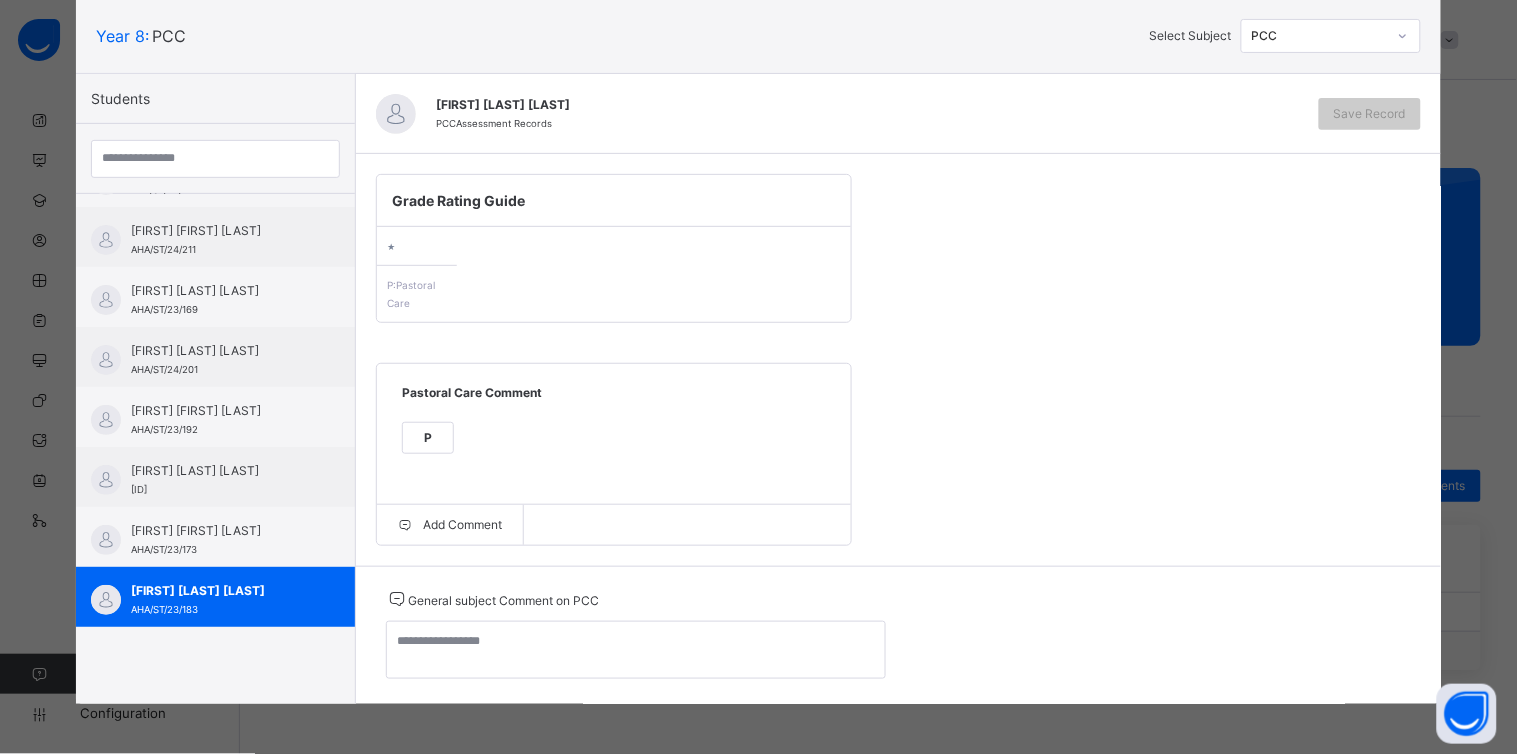 click on "P" at bounding box center [428, 438] 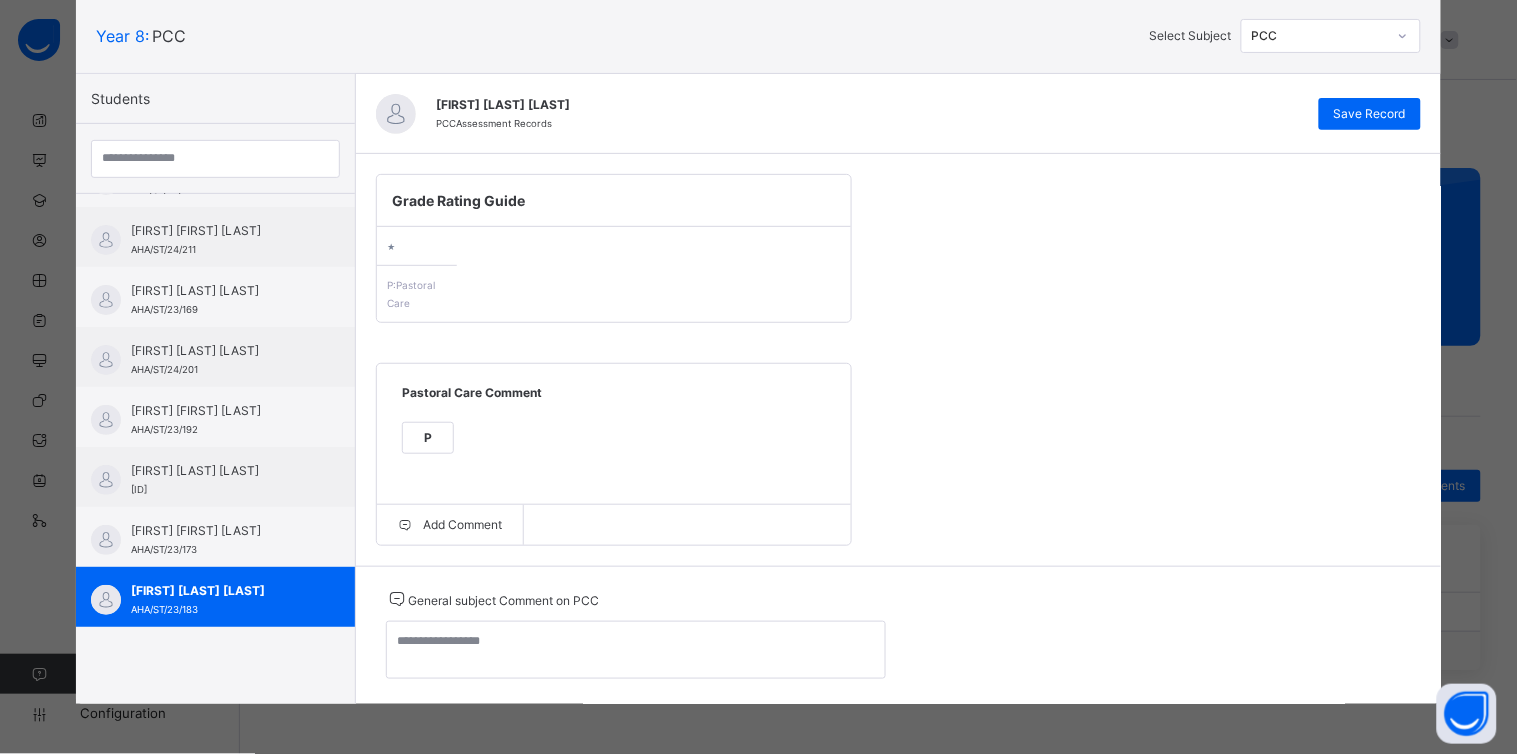 scroll, scrollTop: 122, scrollLeft: 0, axis: vertical 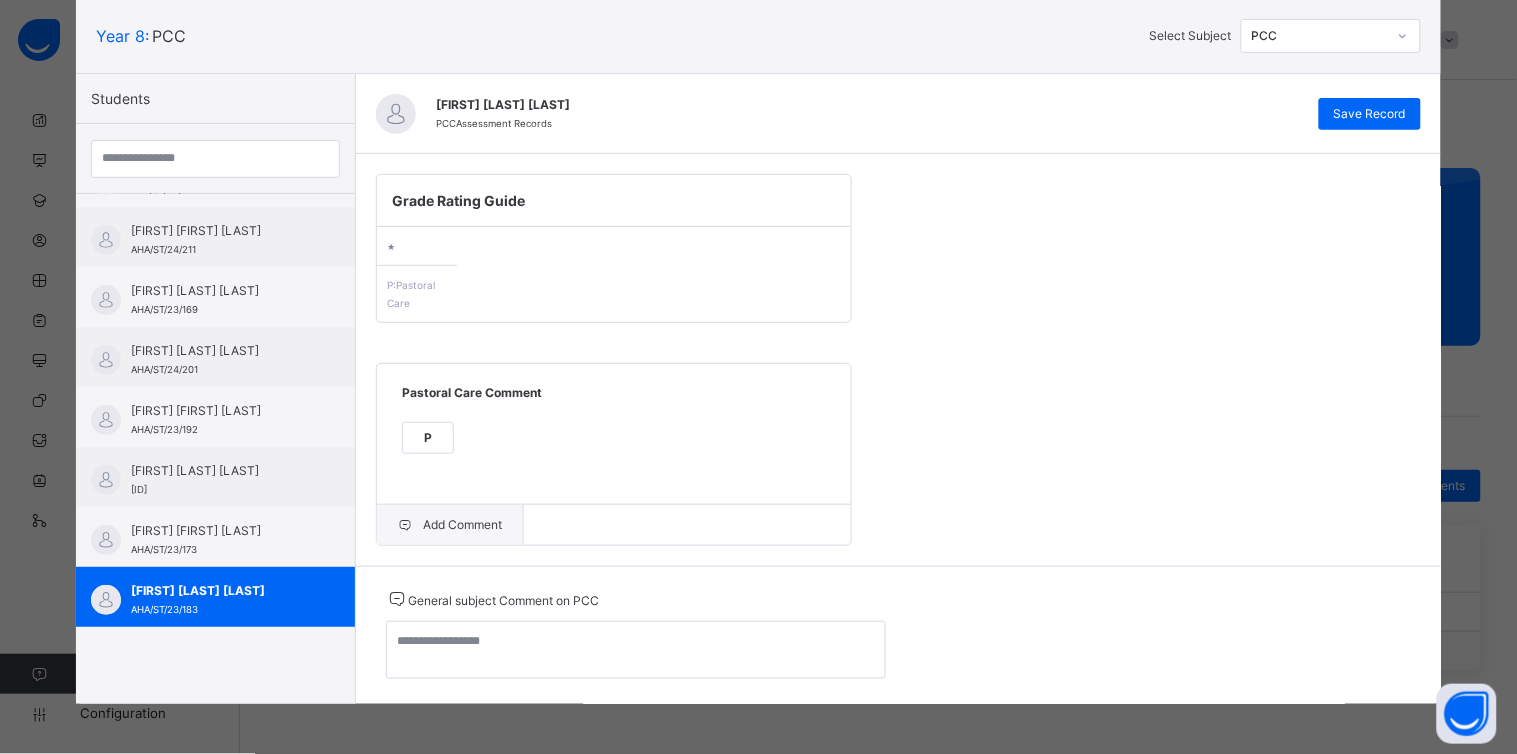 click on "Add Comment" at bounding box center [450, 525] 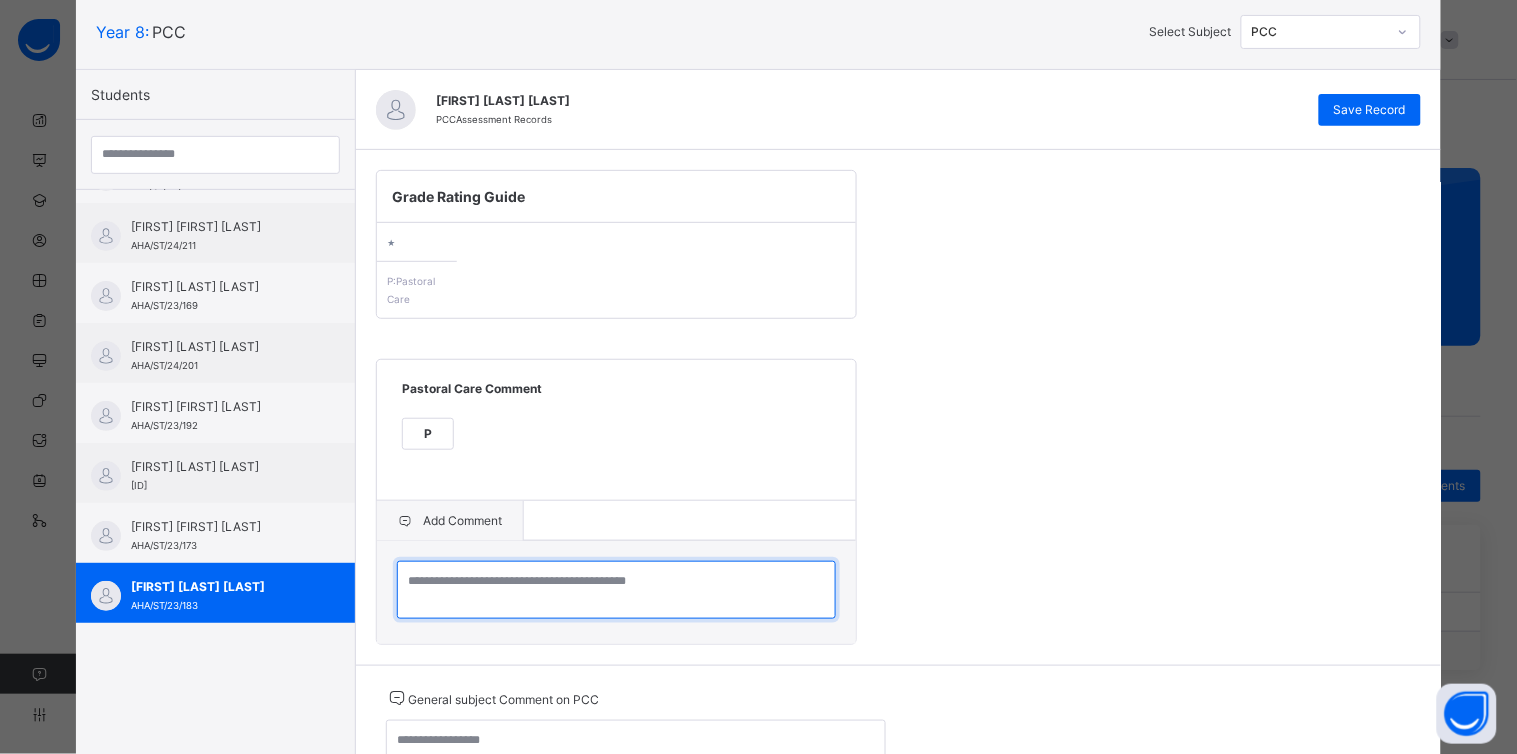 click at bounding box center (616, 590) 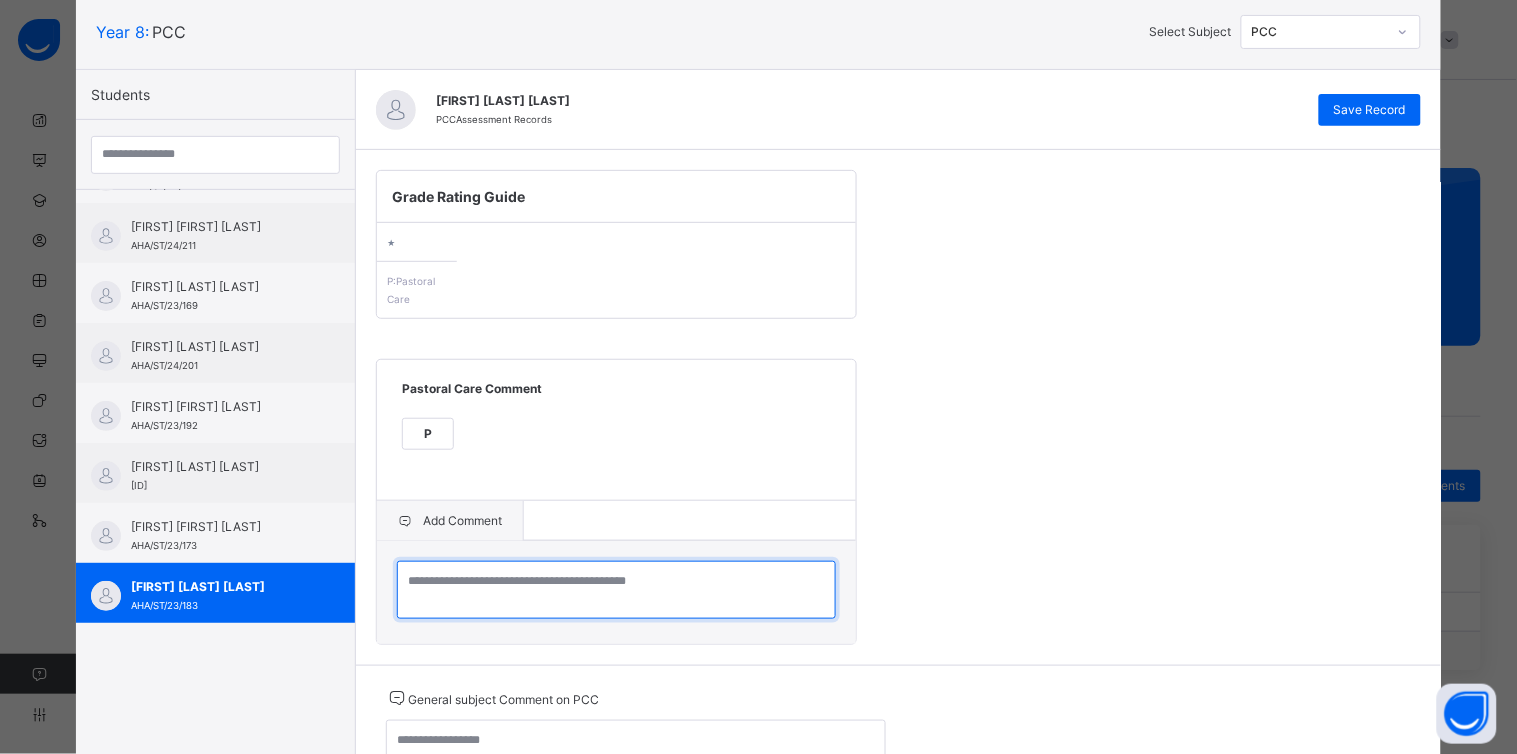 paste on "**********" 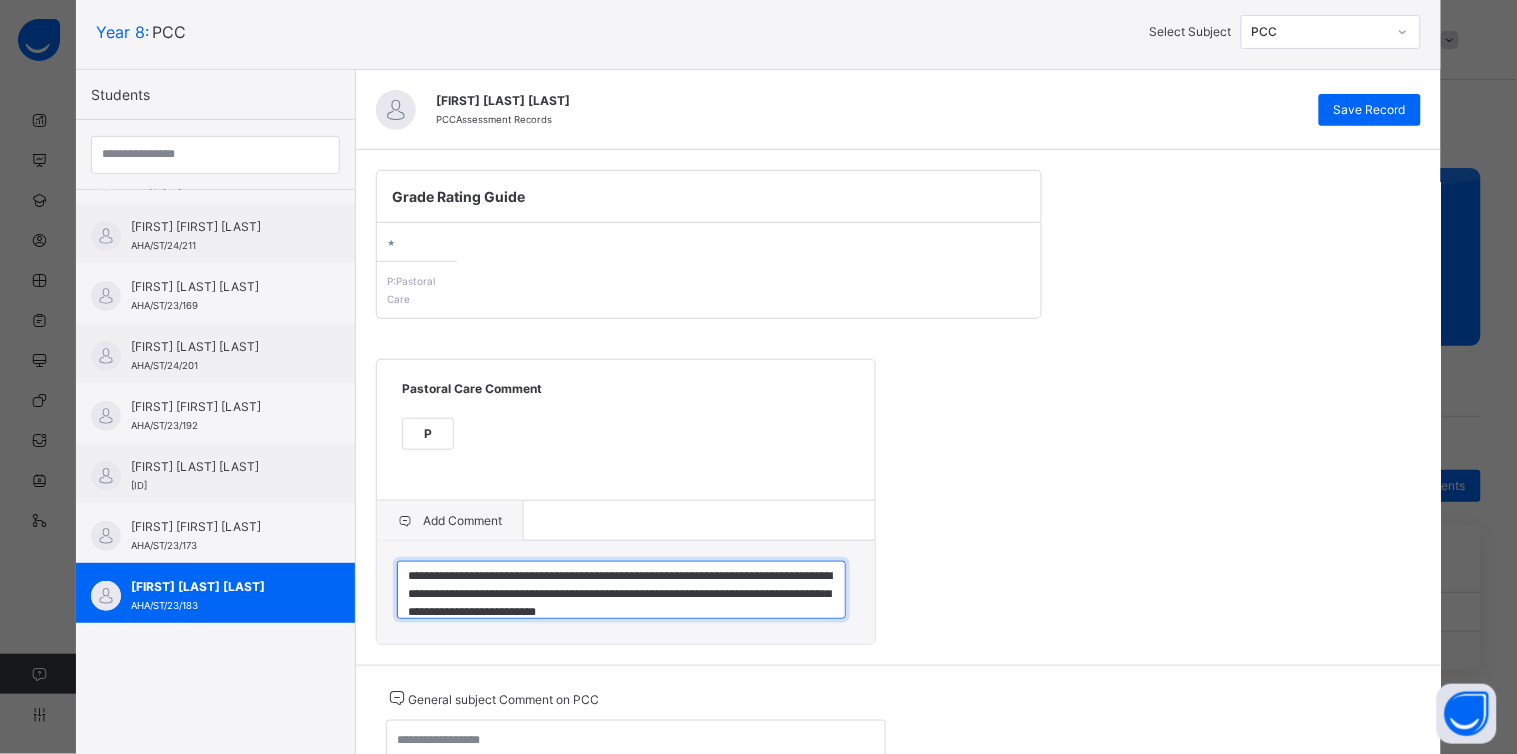 scroll, scrollTop: 23, scrollLeft: 0, axis: vertical 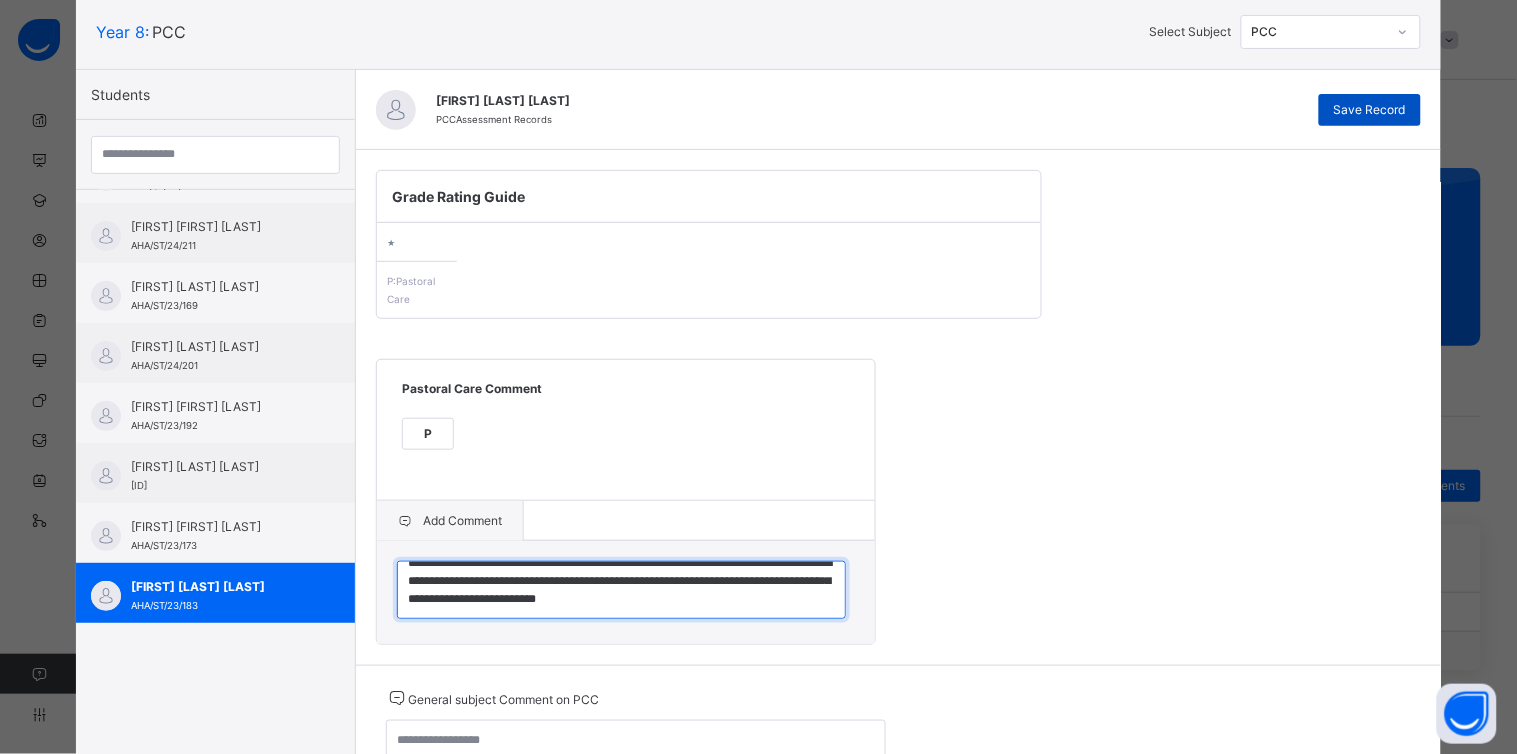 type on "**********" 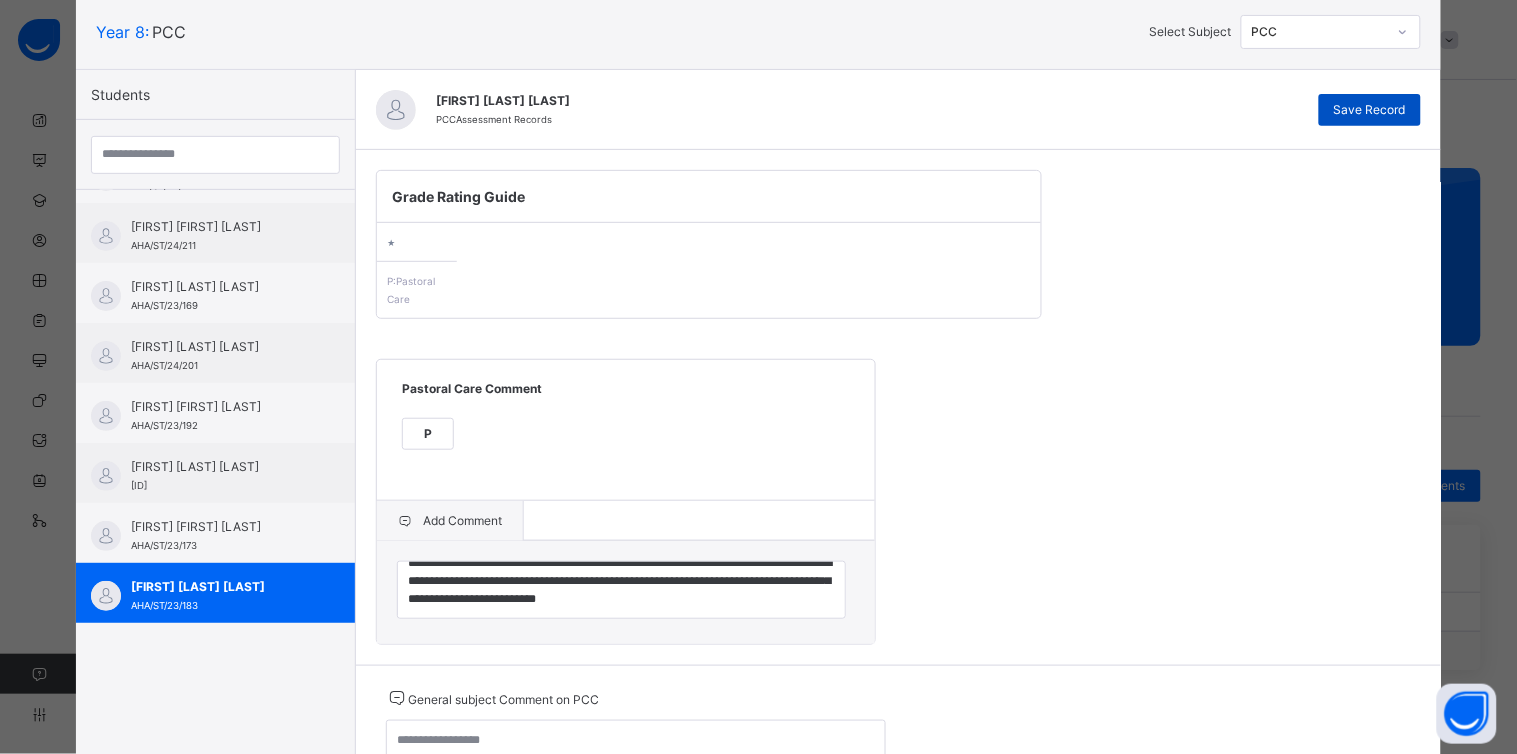 click on "Save Record" at bounding box center [1370, 110] 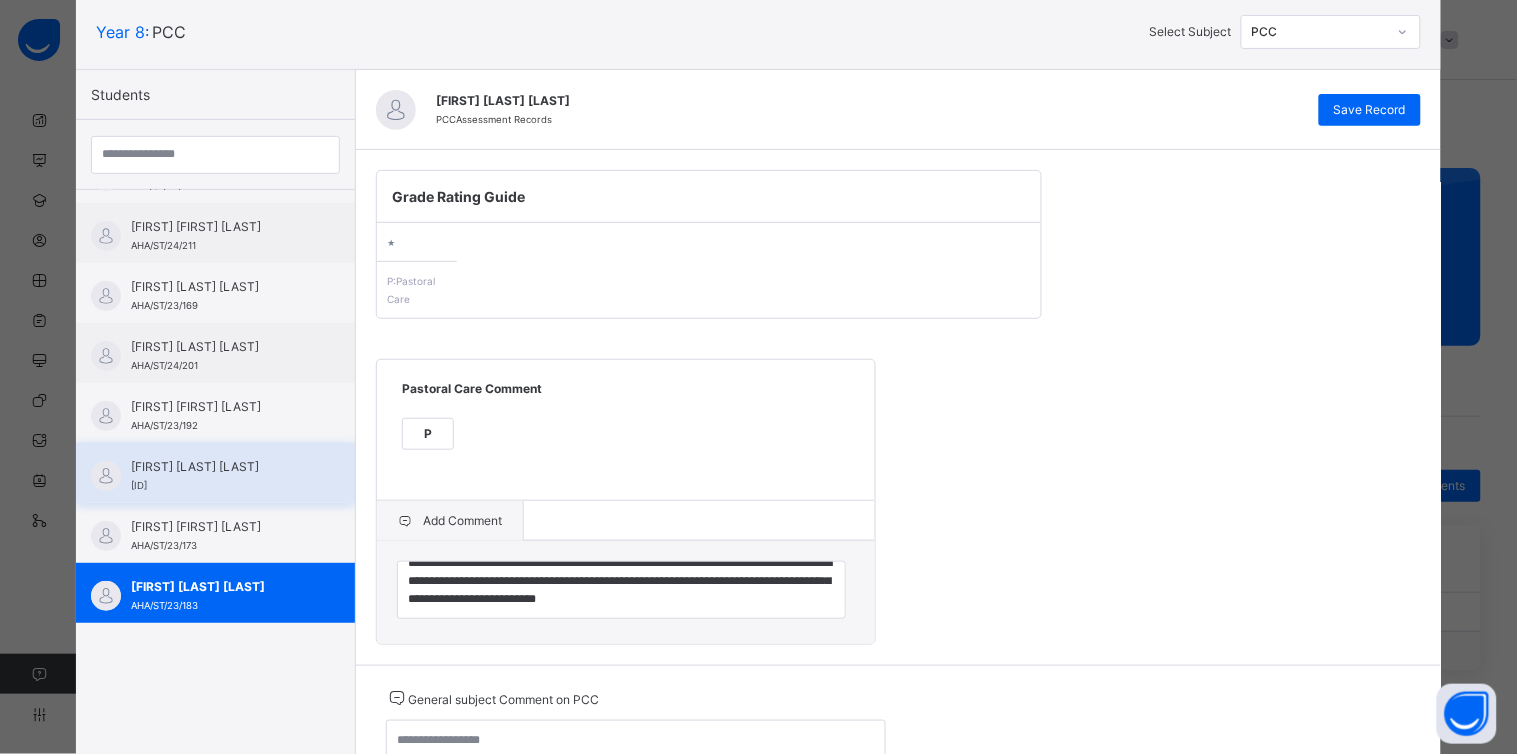 click on "[FIRST] [LAST] [LAST]" at bounding box center (220, 467) 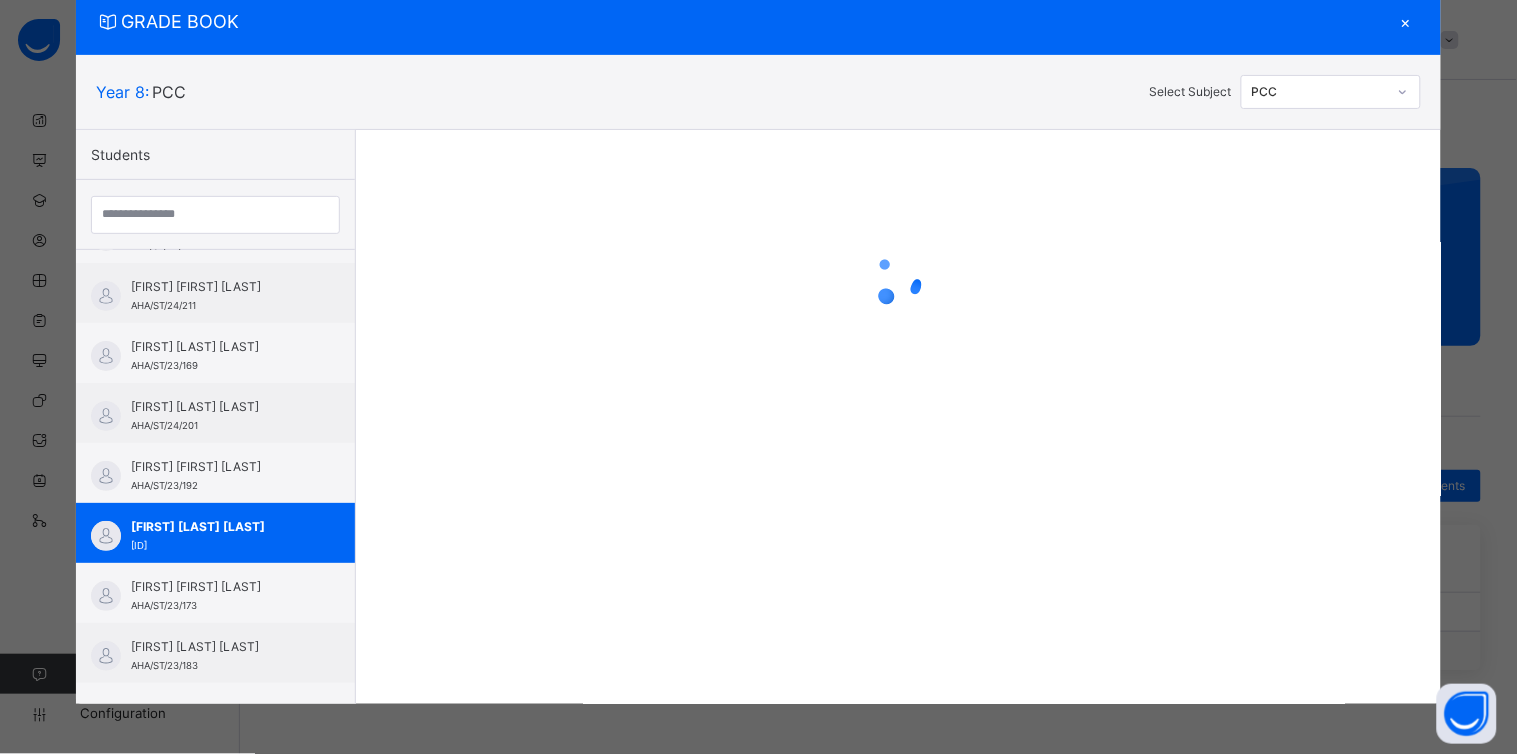 scroll, scrollTop: 120, scrollLeft: 0, axis: vertical 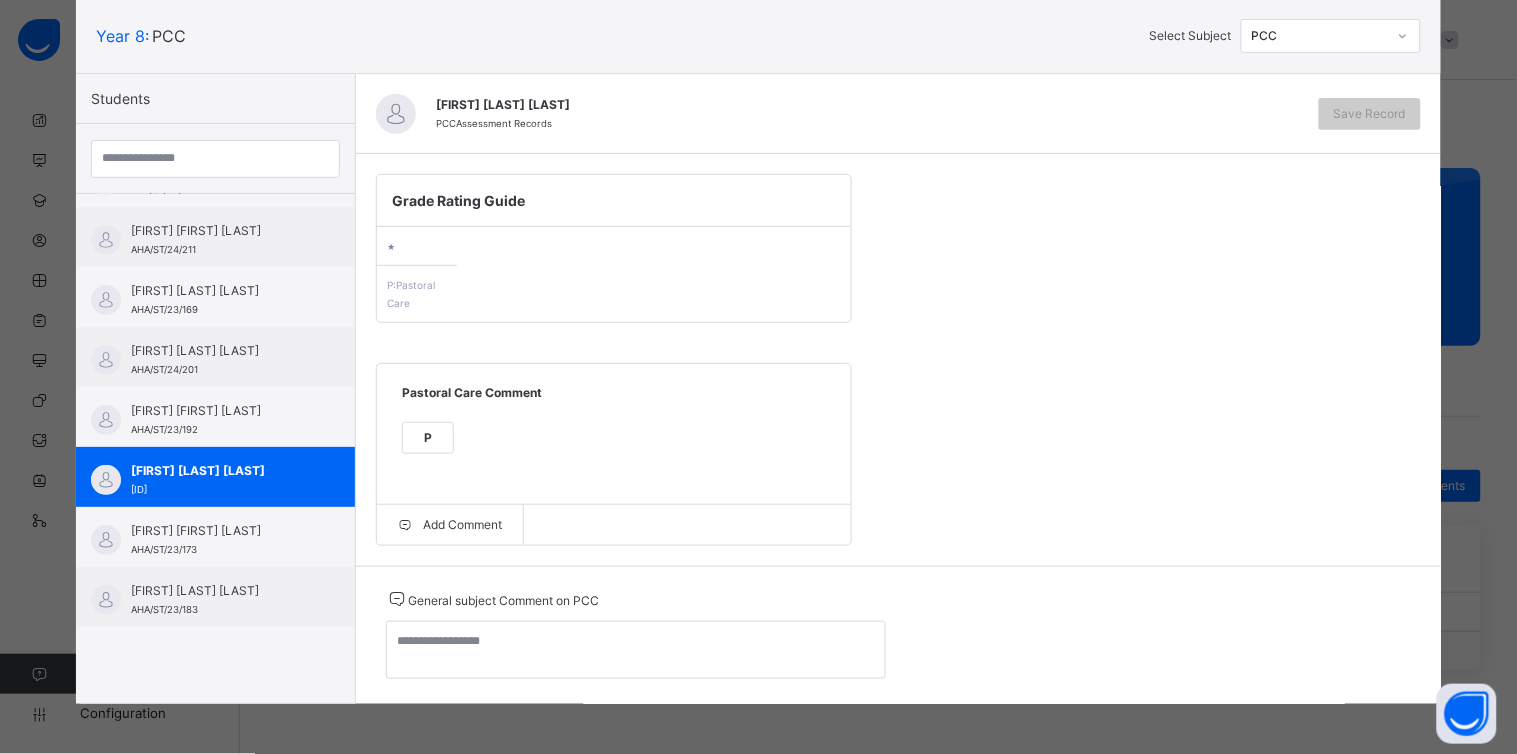 click on "P" at bounding box center [428, 438] 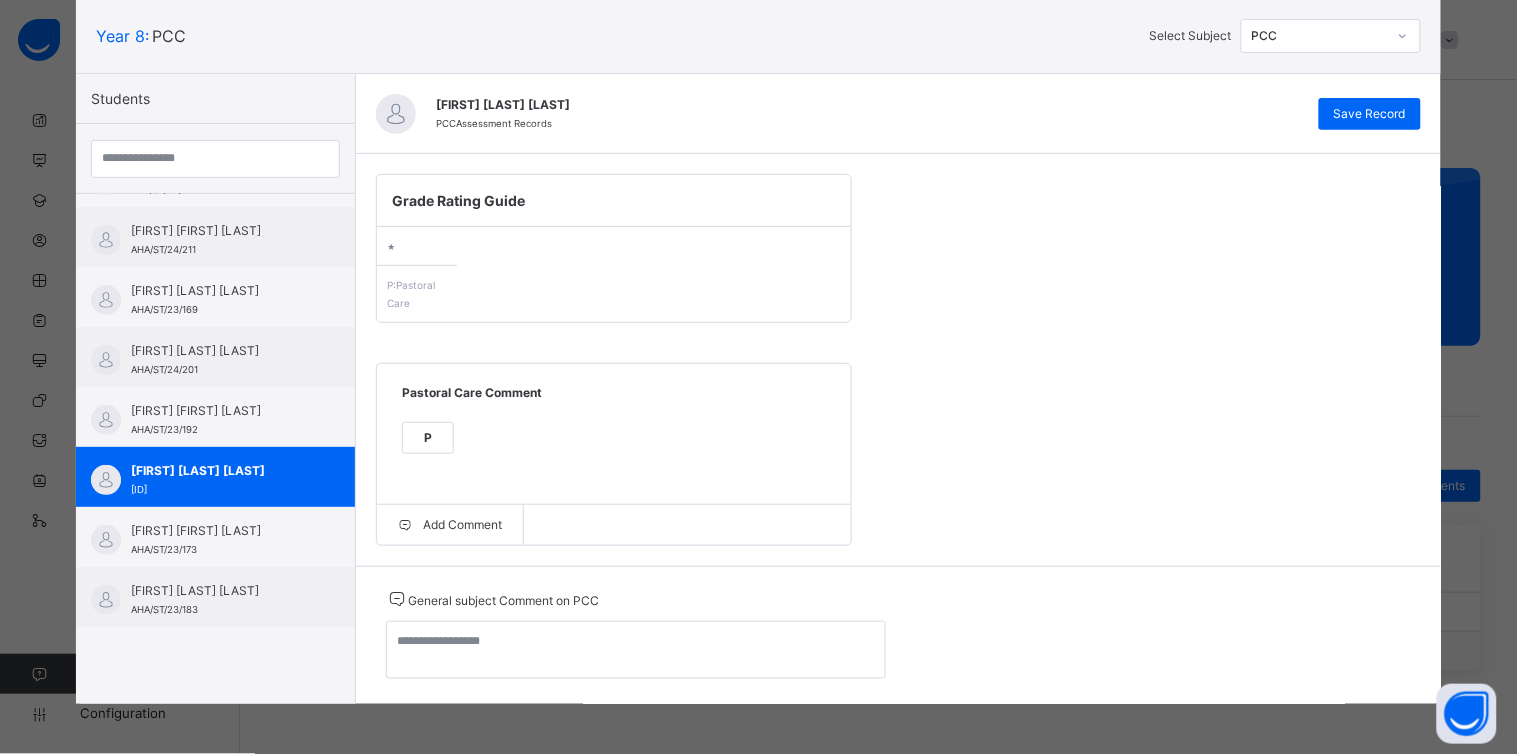 scroll, scrollTop: 122, scrollLeft: 0, axis: vertical 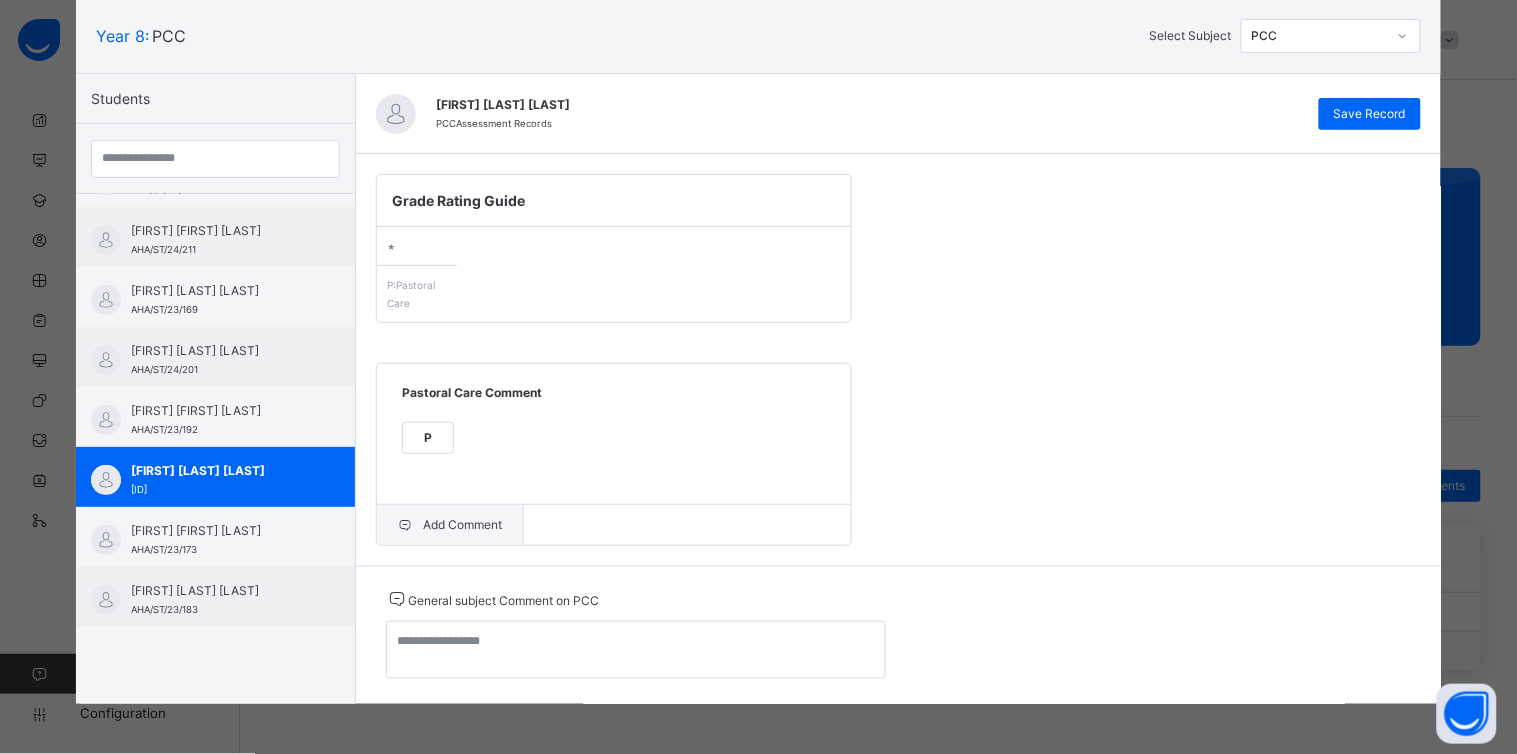 drag, startPoint x: 448, startPoint y: 503, endPoint x: 454, endPoint y: 517, distance: 15.231546 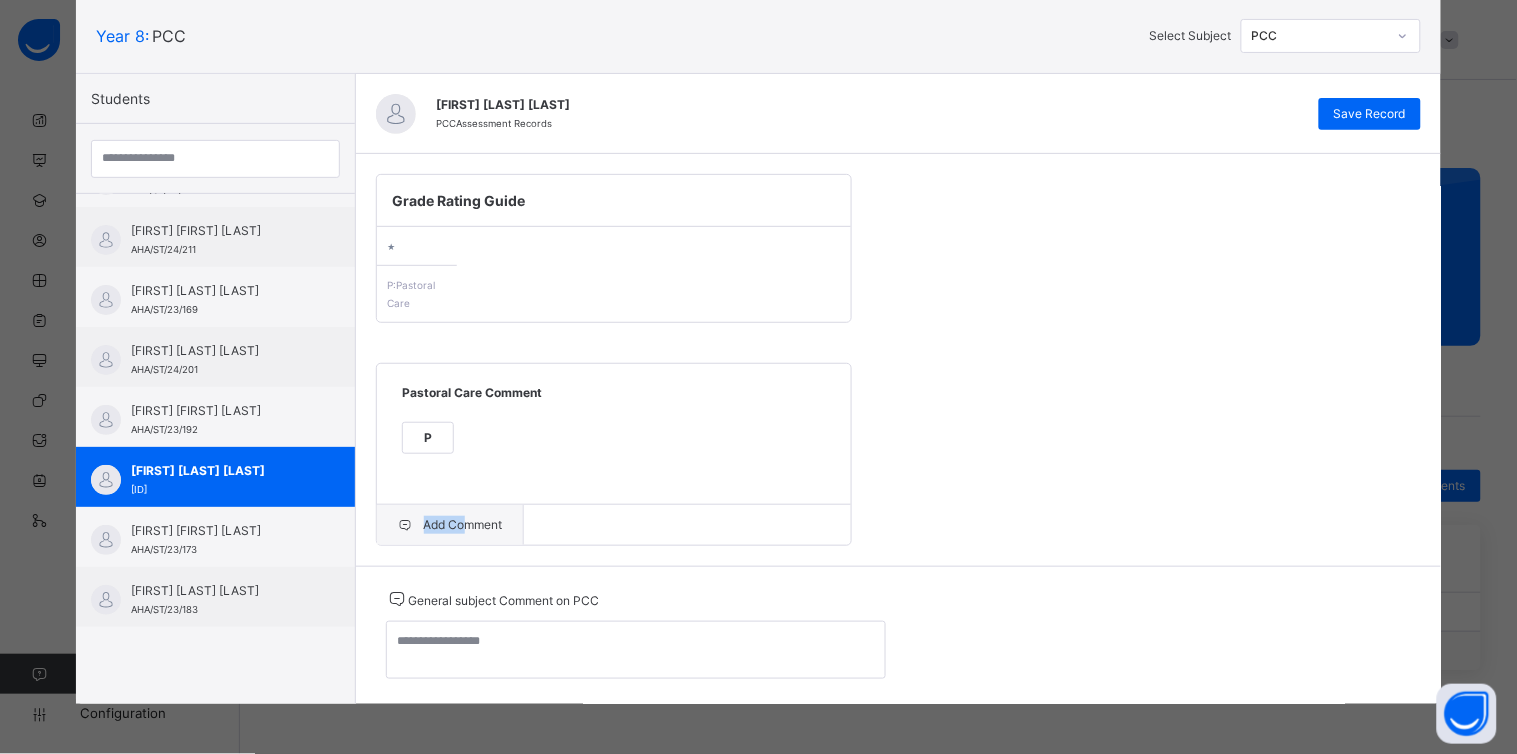 click on "Add Comment" at bounding box center [450, 525] 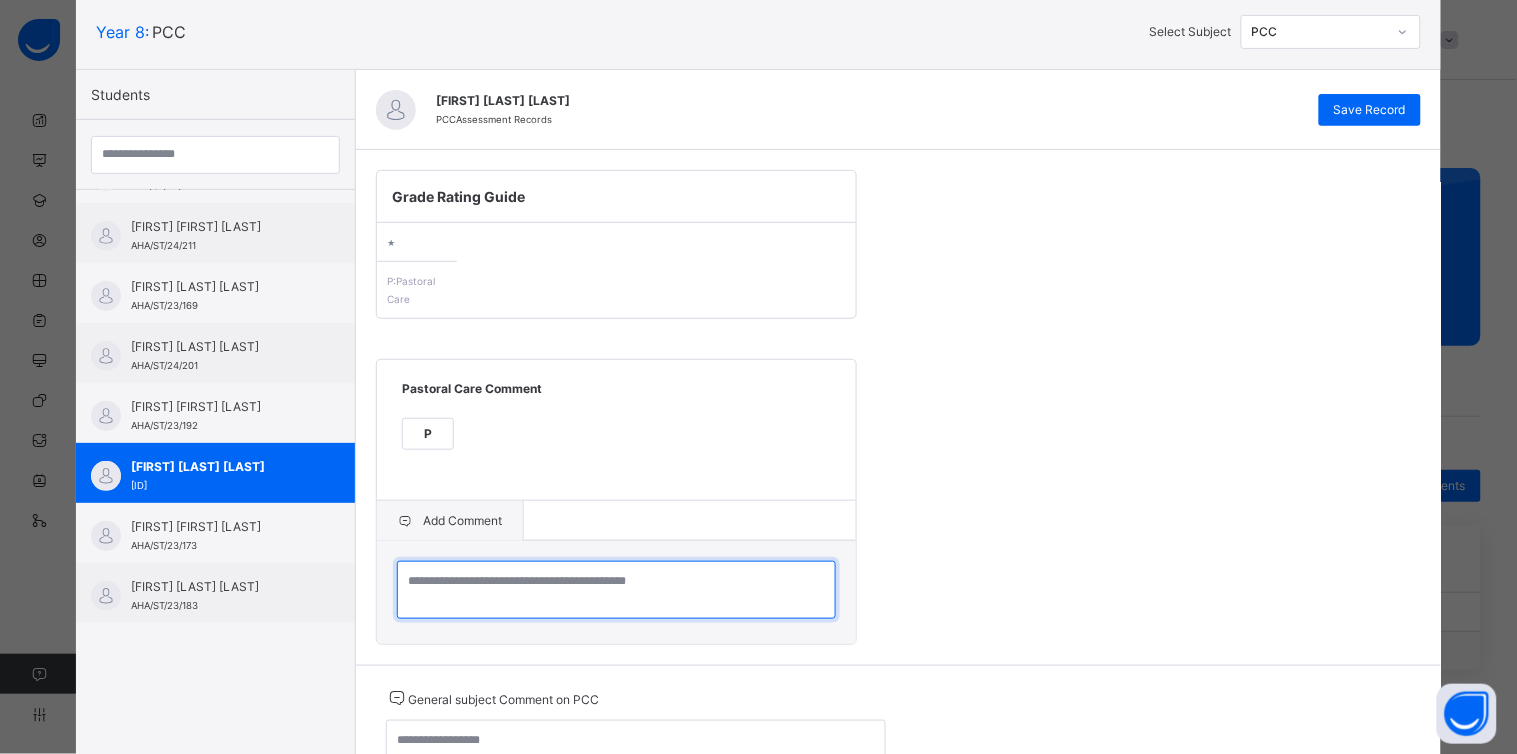 click at bounding box center (616, 590) 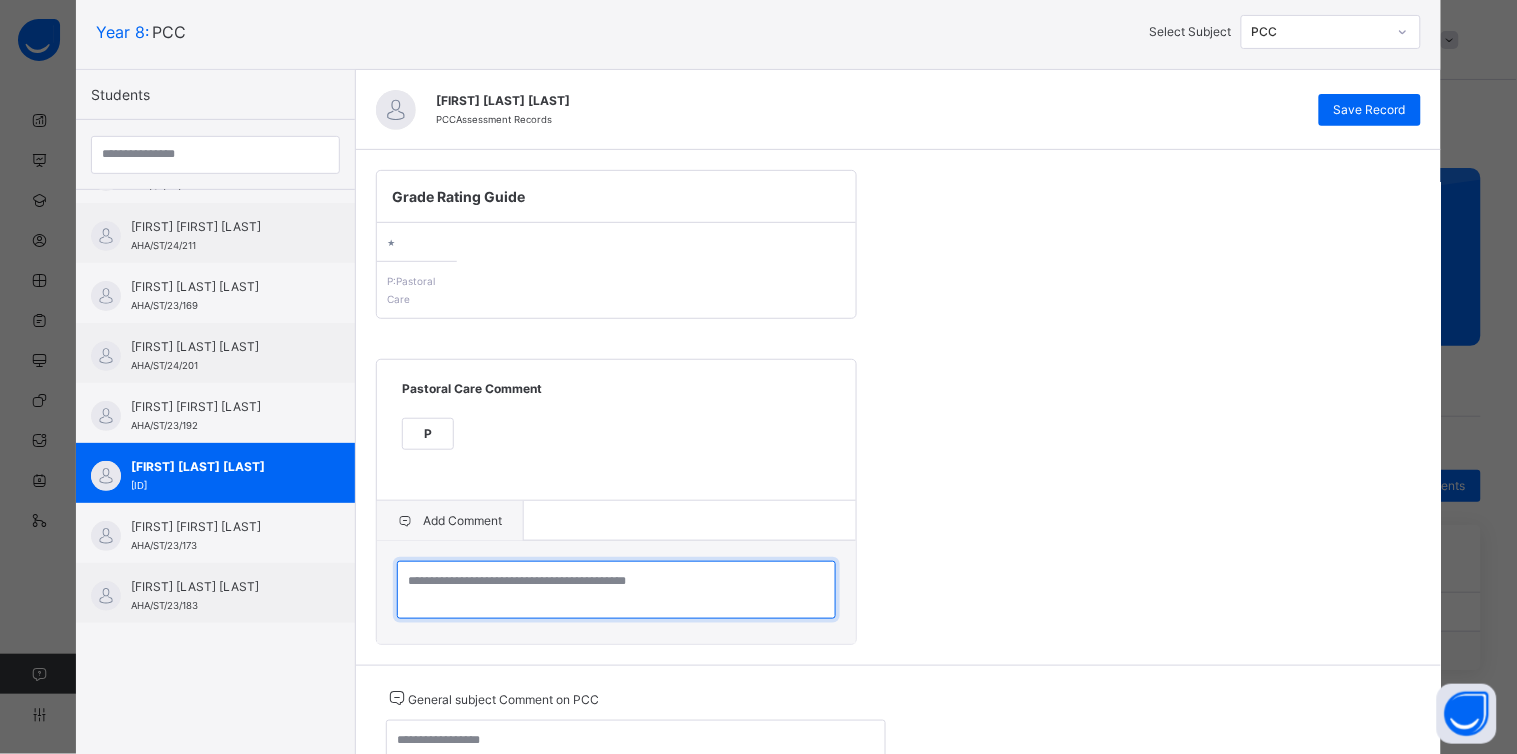 paste on "**********" 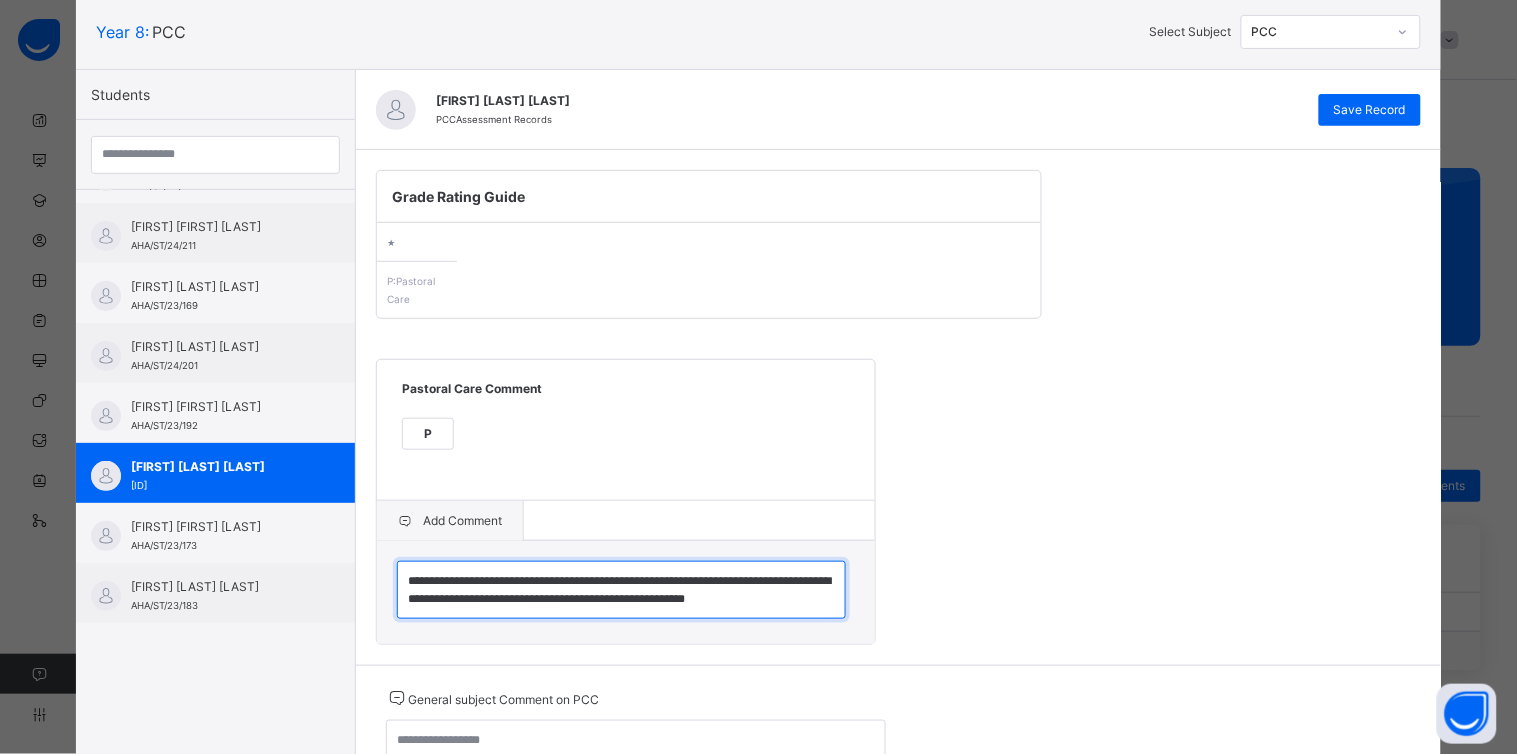 scroll, scrollTop: 23, scrollLeft: 0, axis: vertical 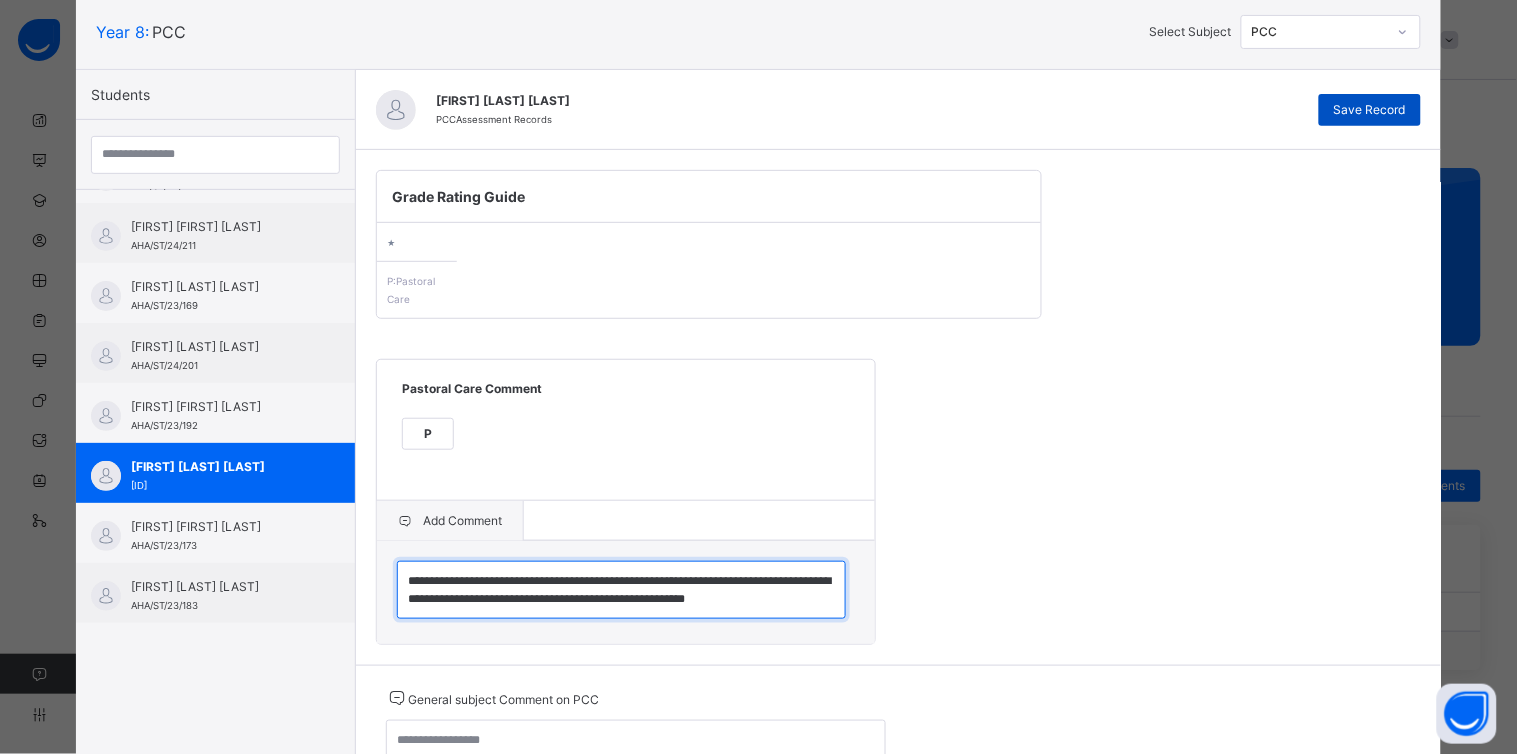 type on "**********" 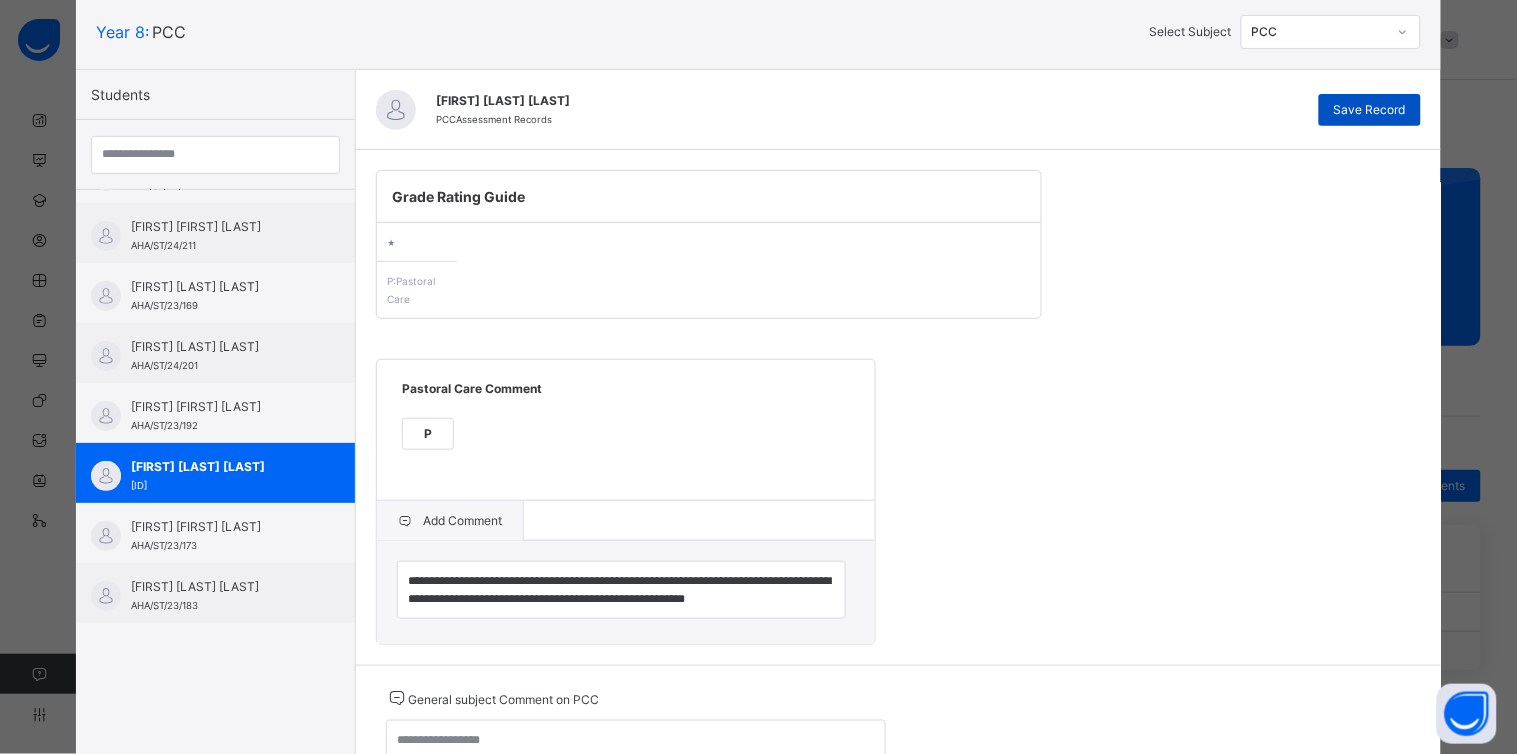 click on "Save Record" at bounding box center [1370, 110] 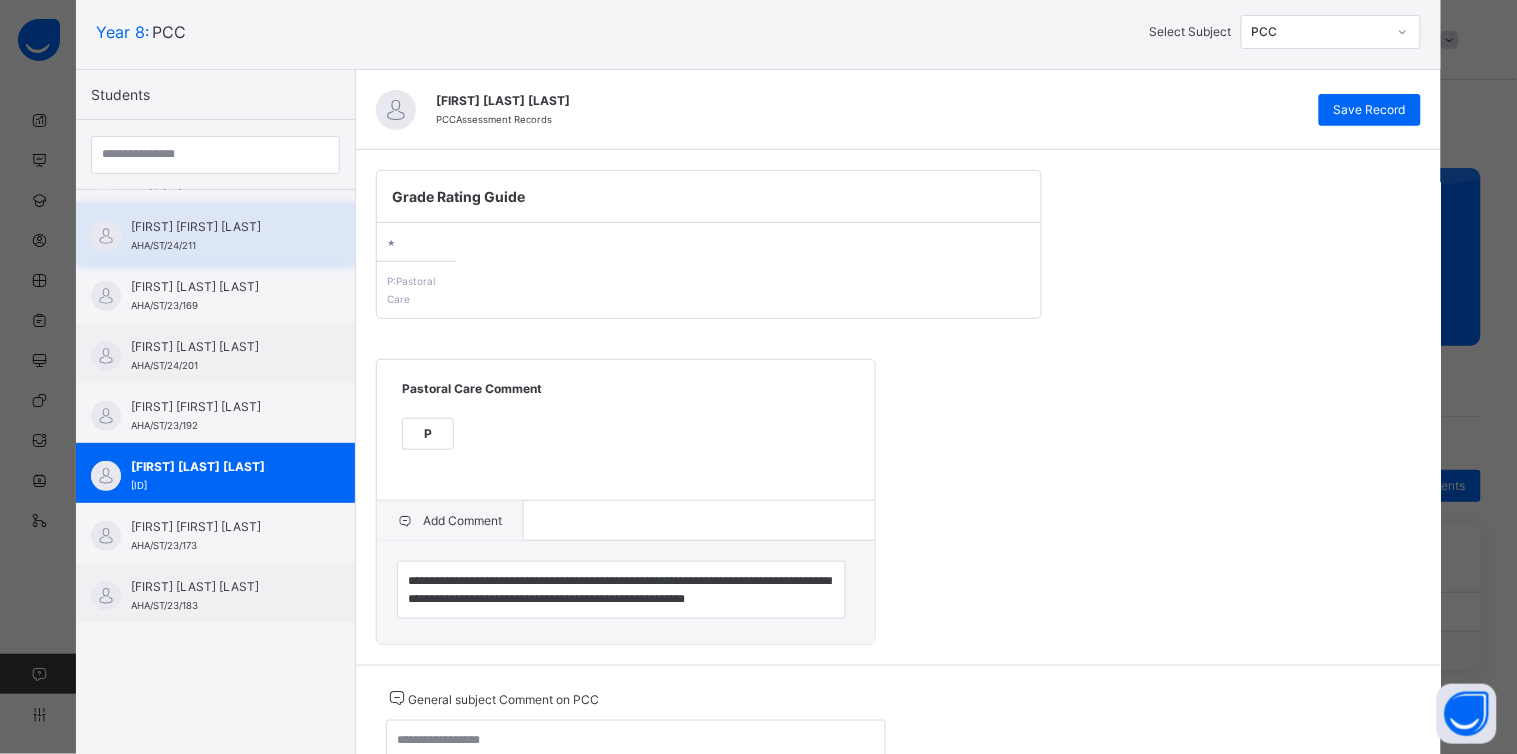click on "[FIRST] [FIRST] [LAST] [ID]" at bounding box center (215, 233) 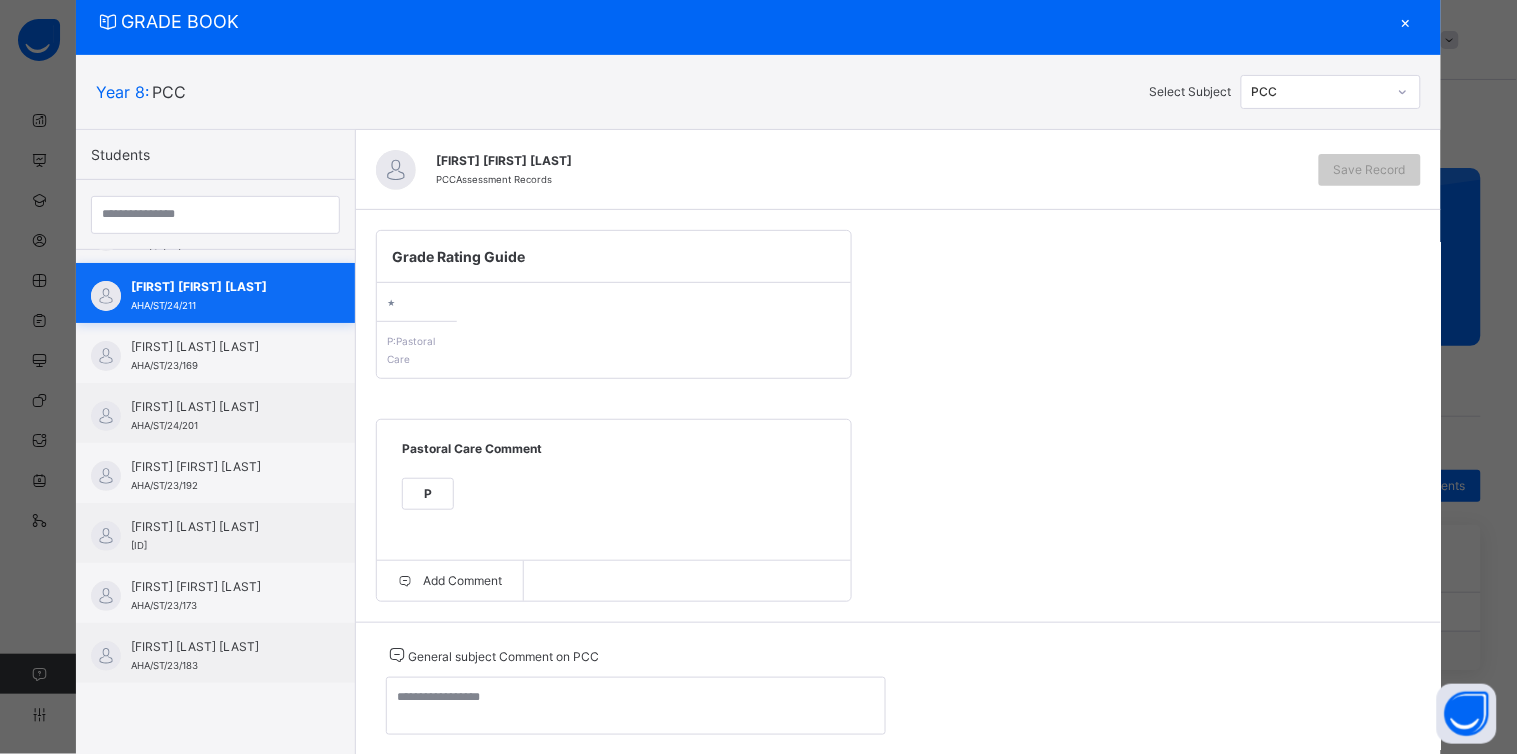 scroll, scrollTop: 120, scrollLeft: 0, axis: vertical 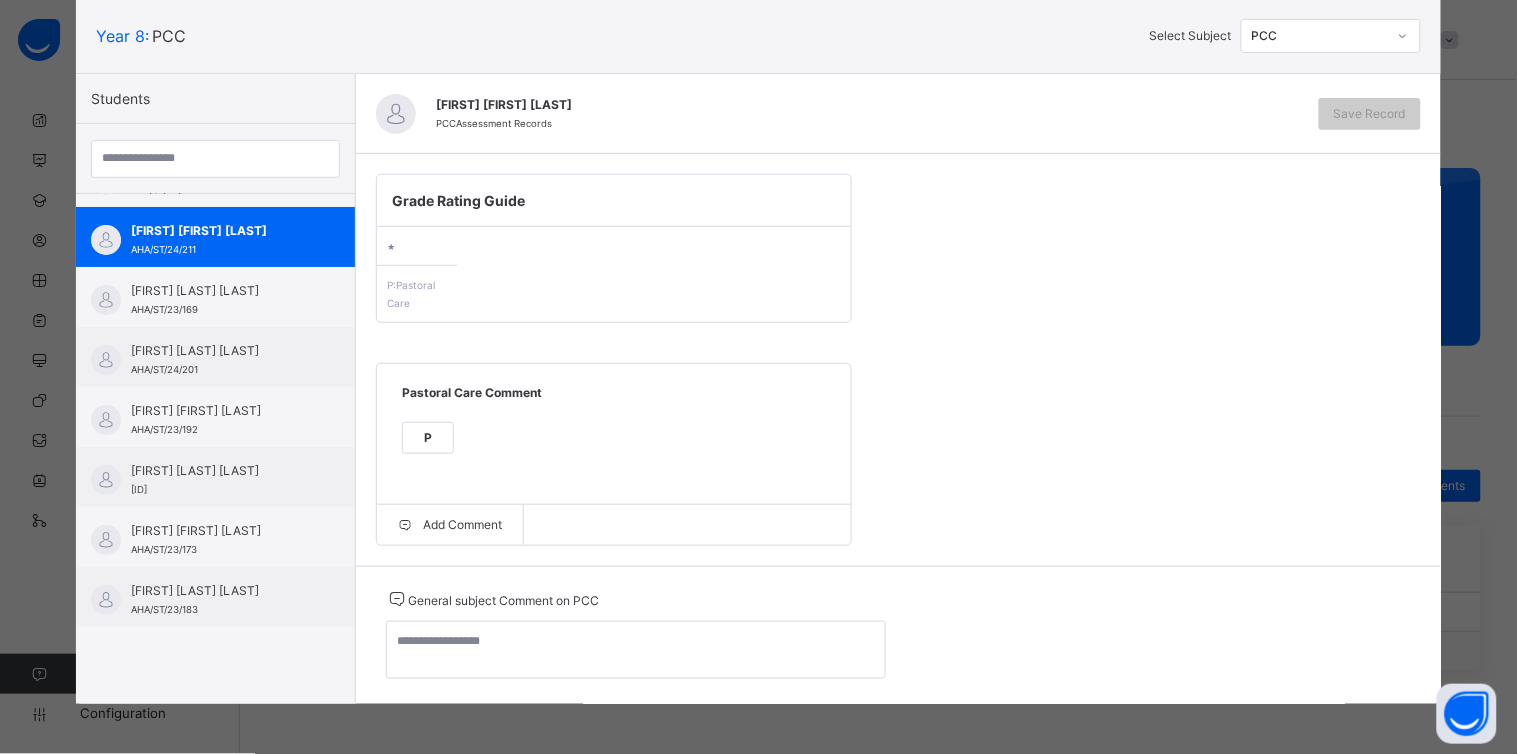 click on "P" at bounding box center (428, 438) 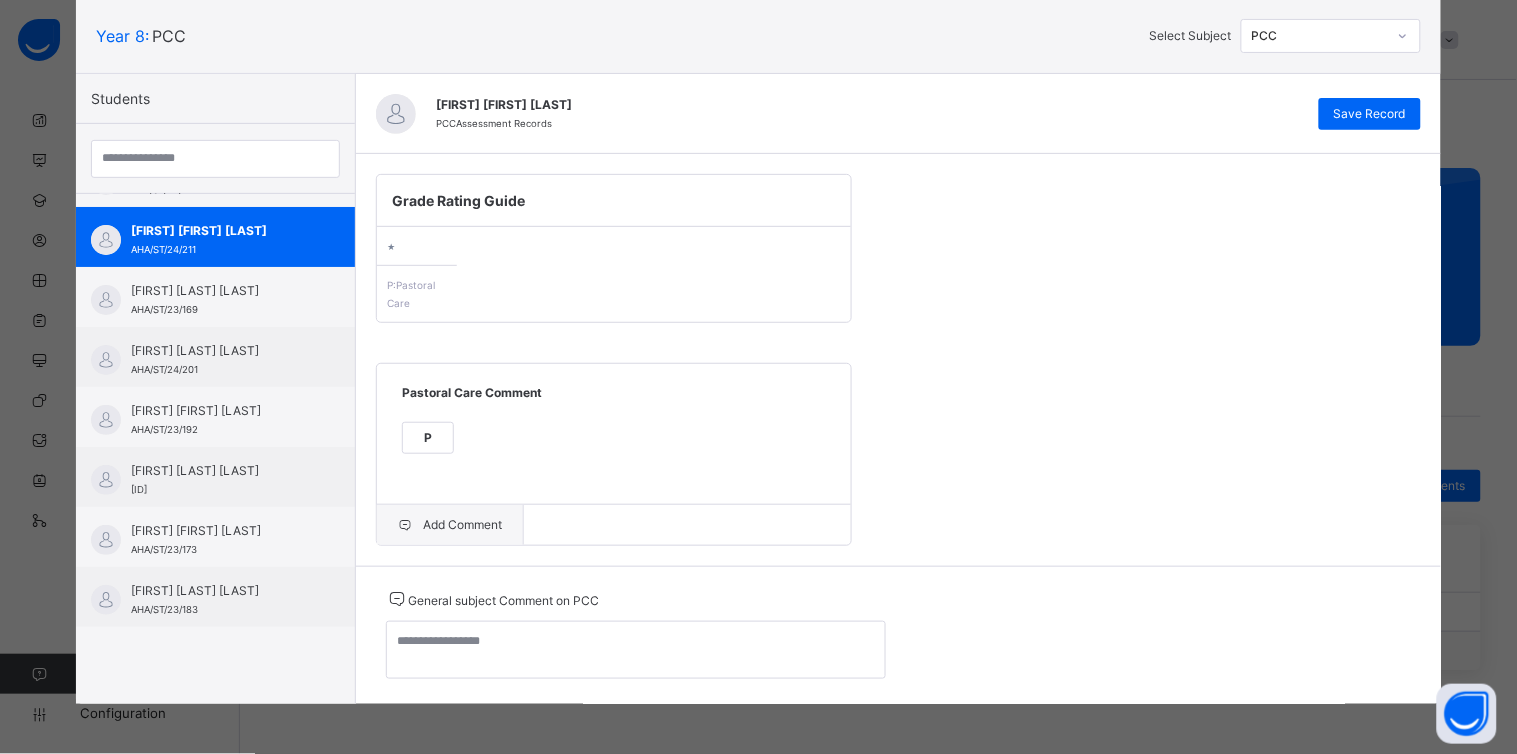 click on "Add Comment" at bounding box center (450, 525) 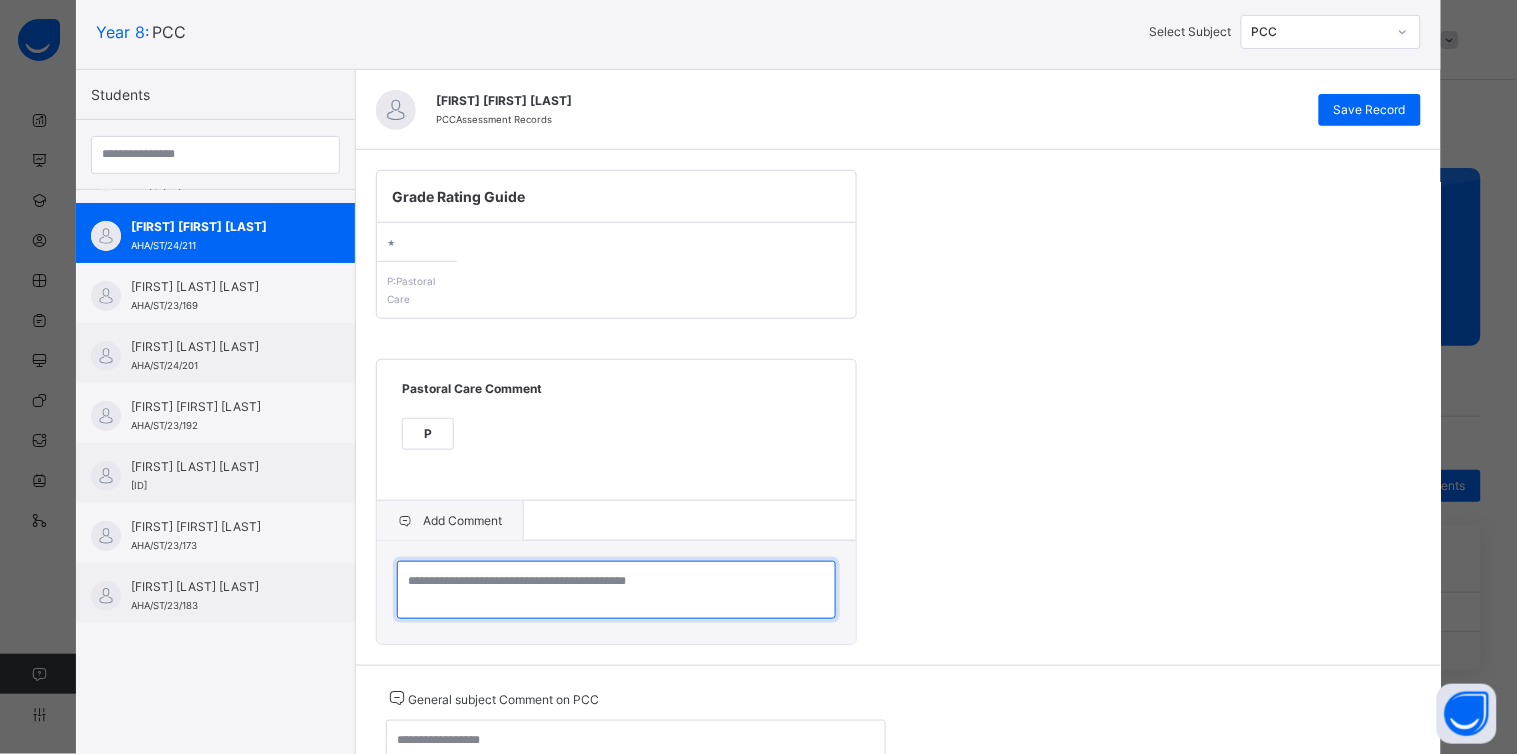 click at bounding box center (616, 590) 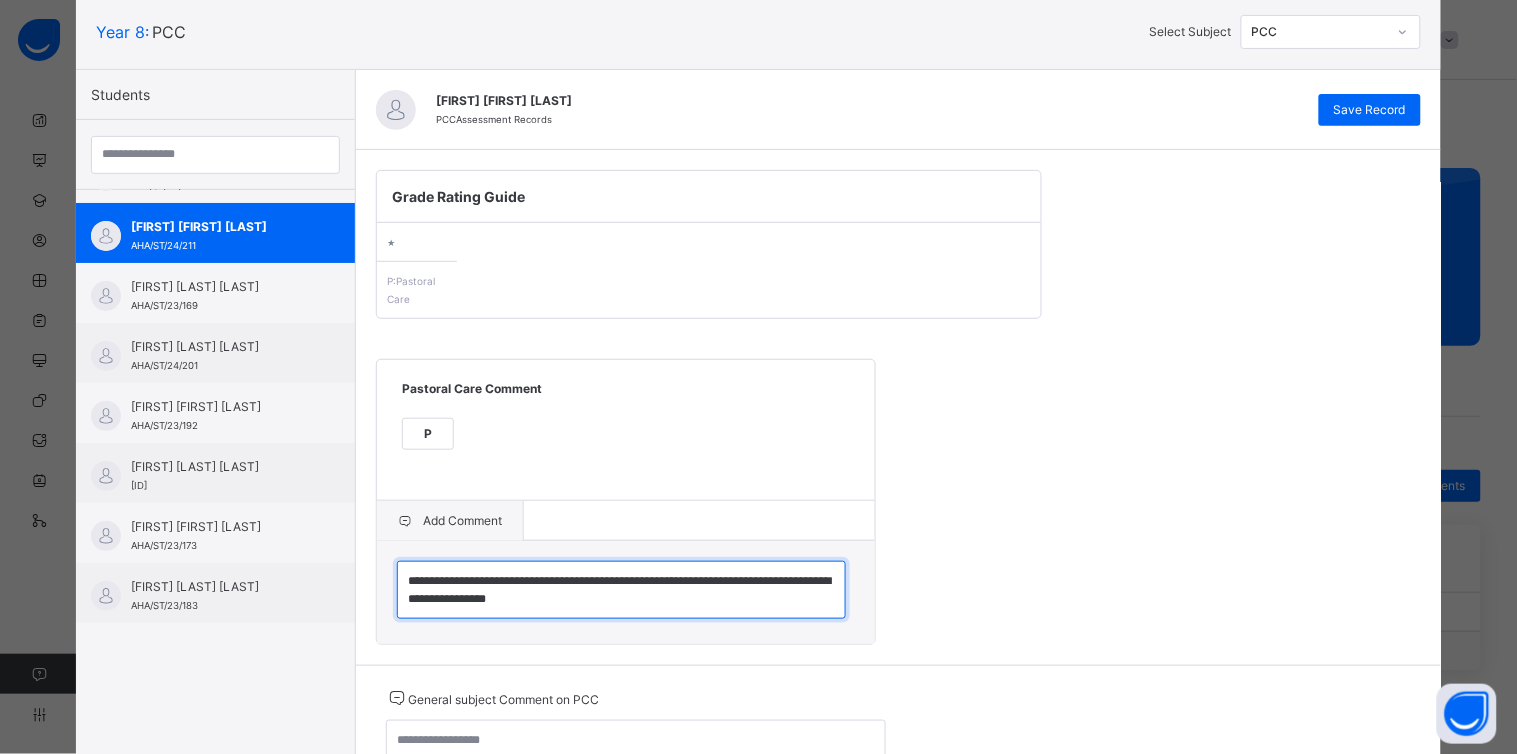 scroll, scrollTop: 5, scrollLeft: 0, axis: vertical 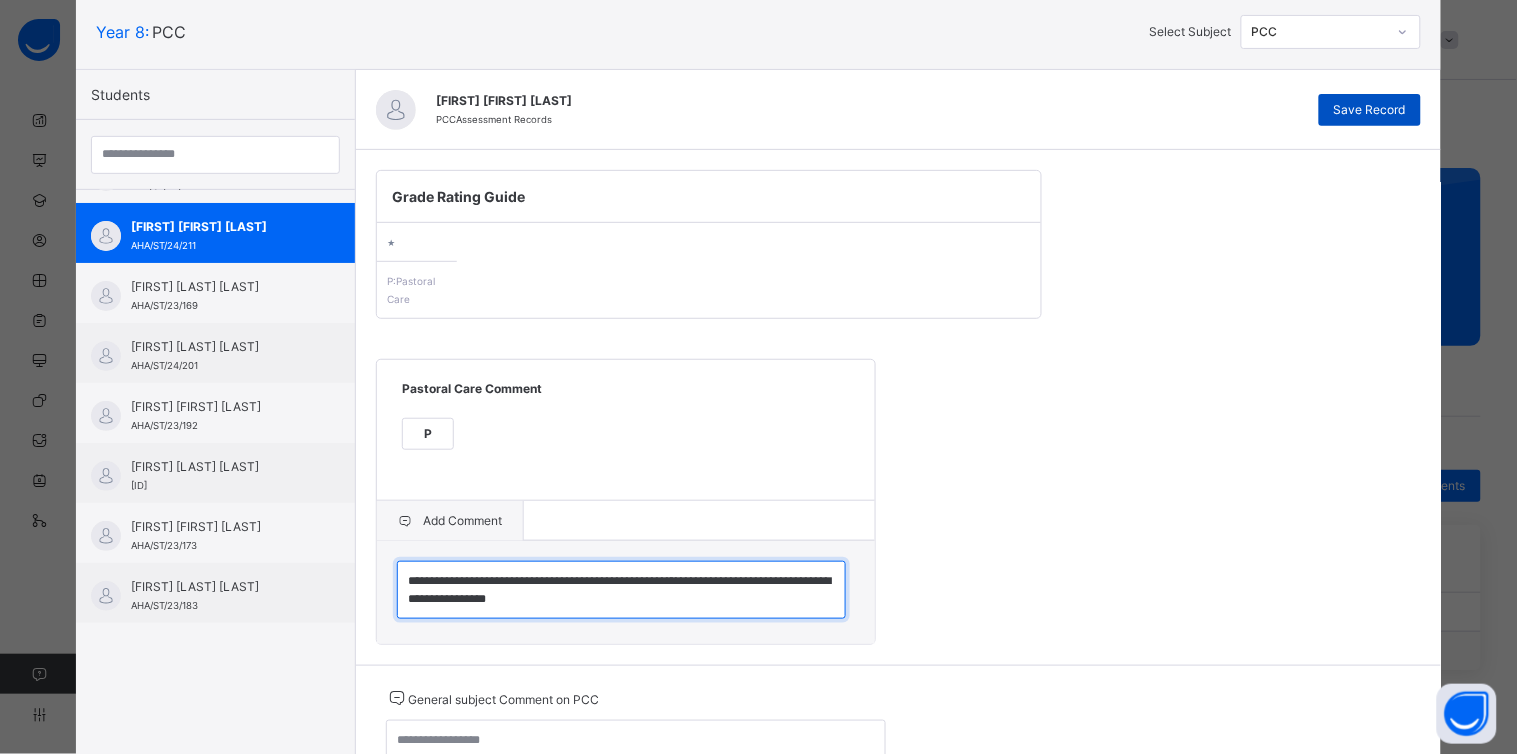type on "**********" 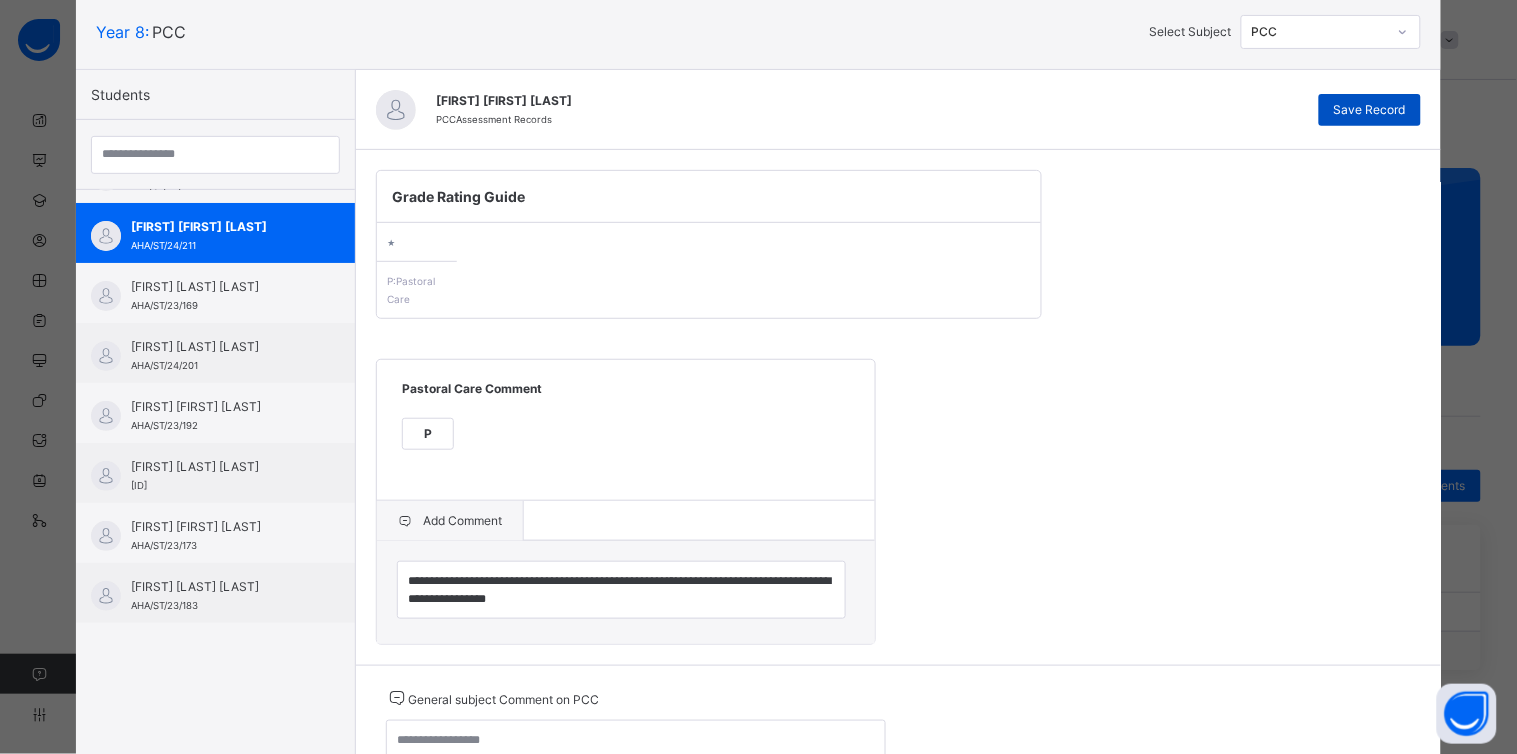 click on "Save Record" at bounding box center (1370, 110) 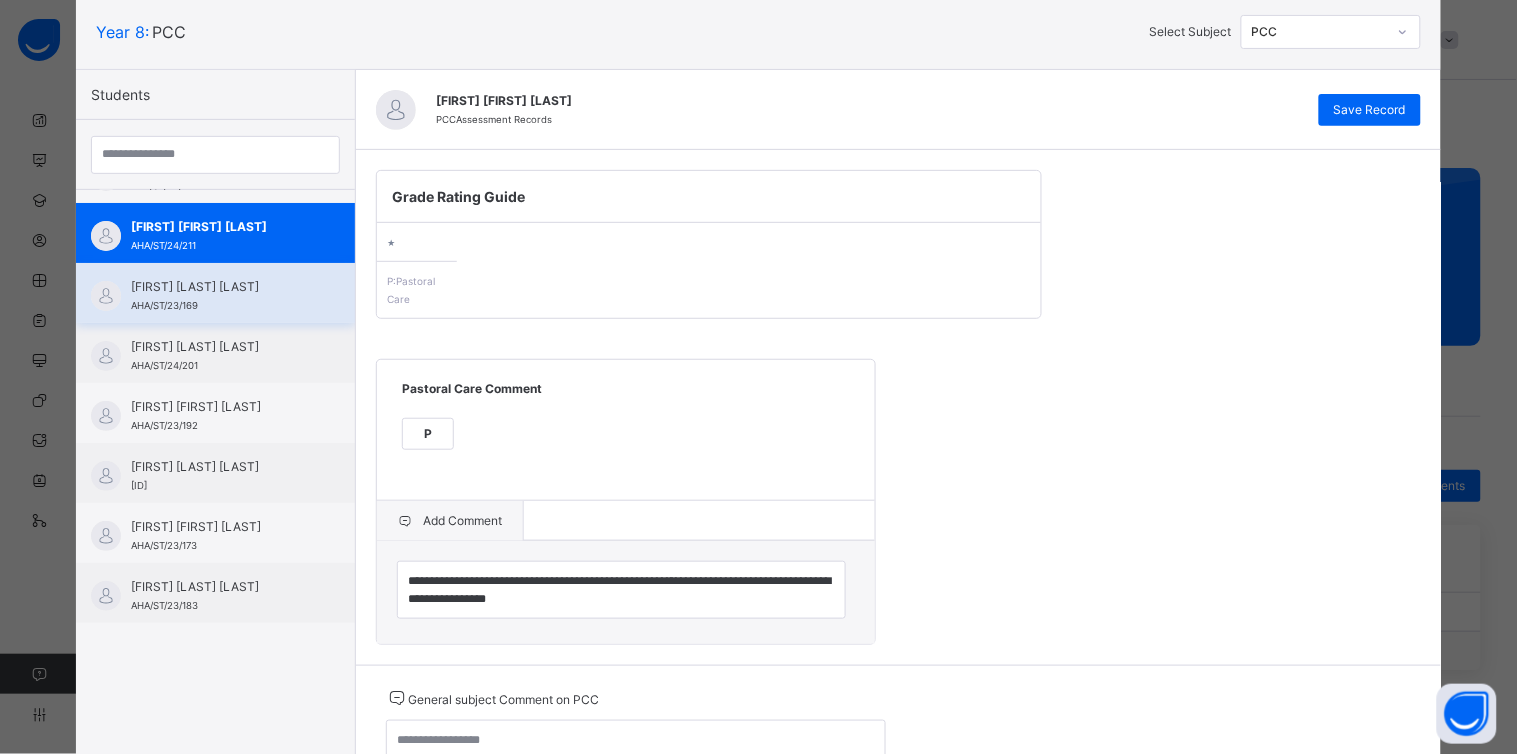 click on "[FIRST] [LAST] [LAST] [ID]" at bounding box center (220, 296) 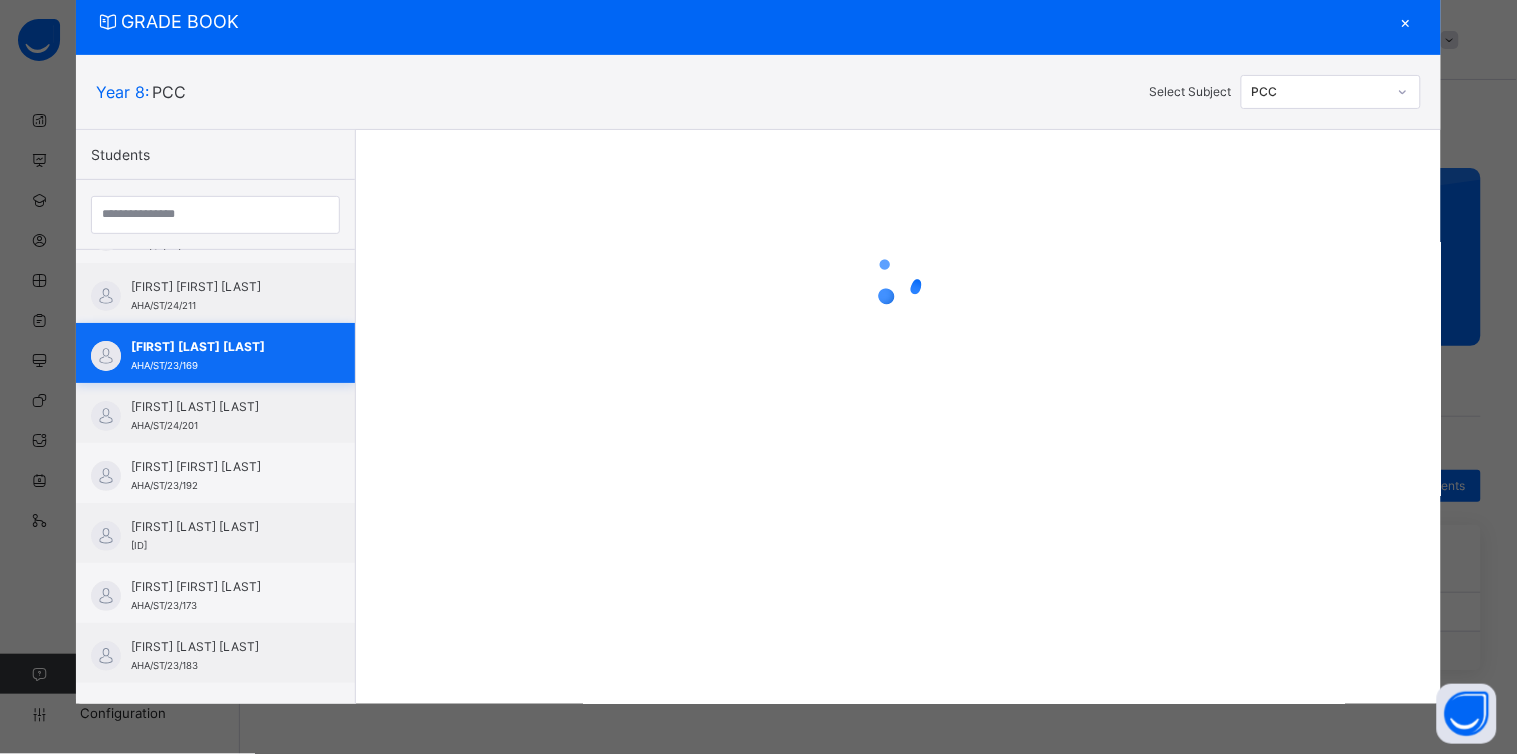 scroll, scrollTop: 62, scrollLeft: 0, axis: vertical 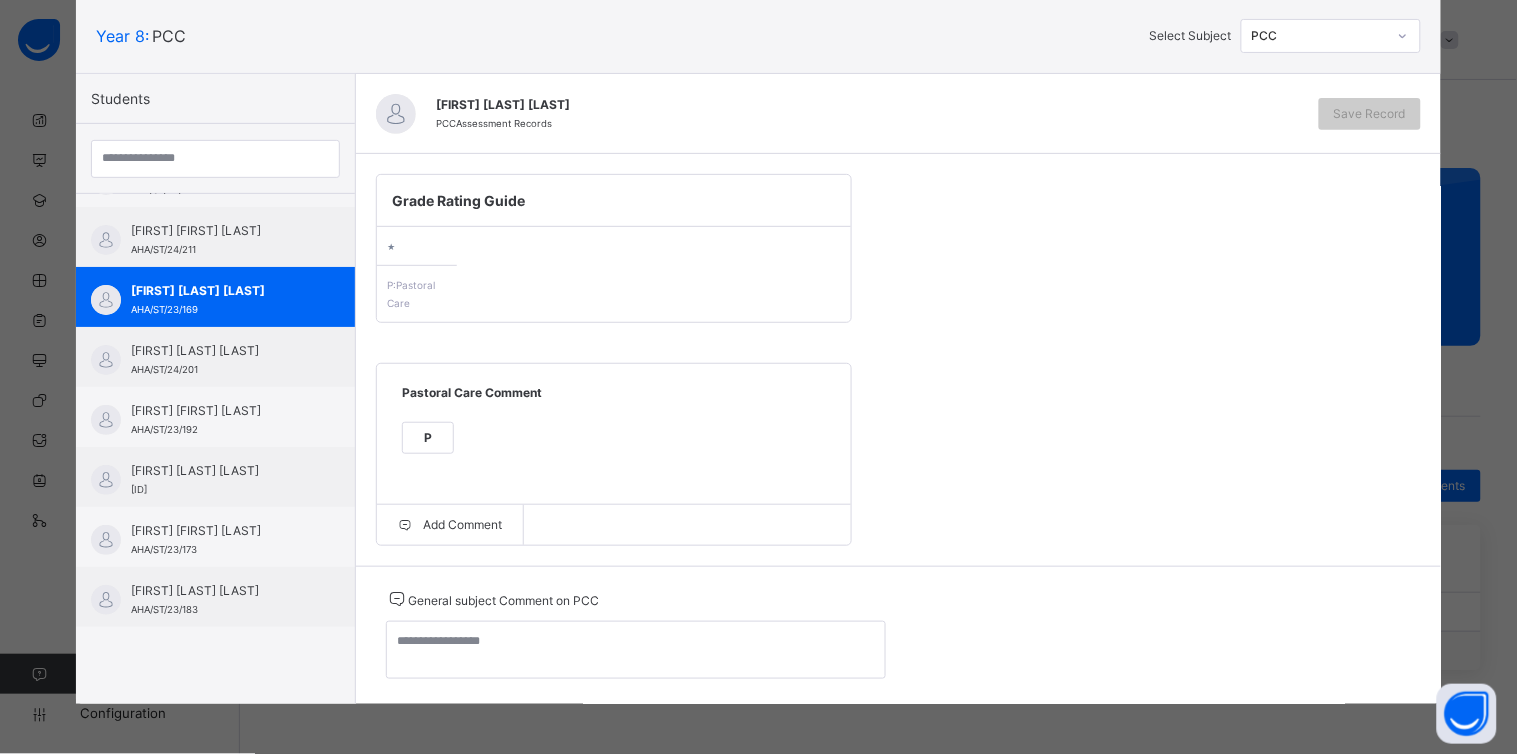click on "P" at bounding box center (428, 438) 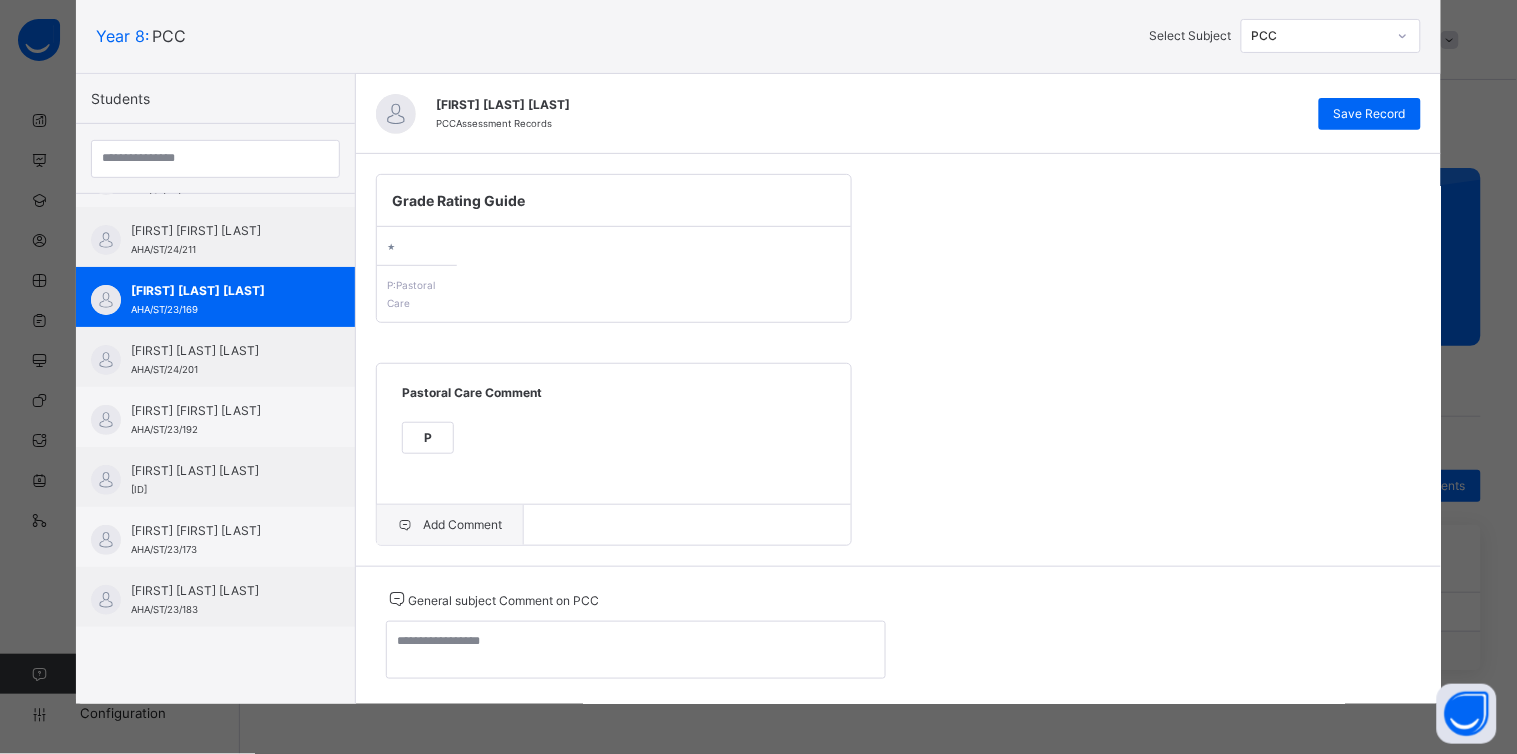 click on "Add Comment" at bounding box center [450, 525] 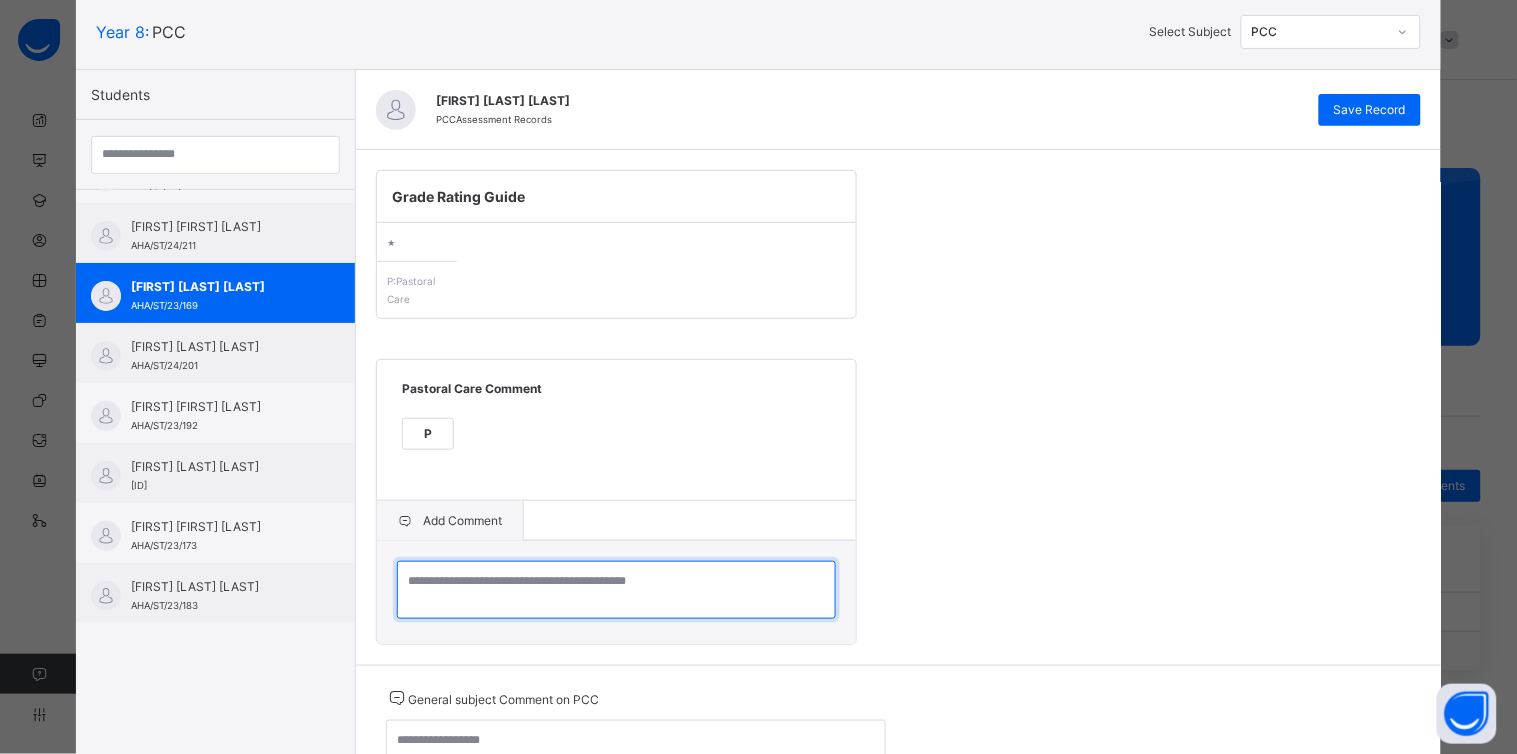 click at bounding box center [616, 590] 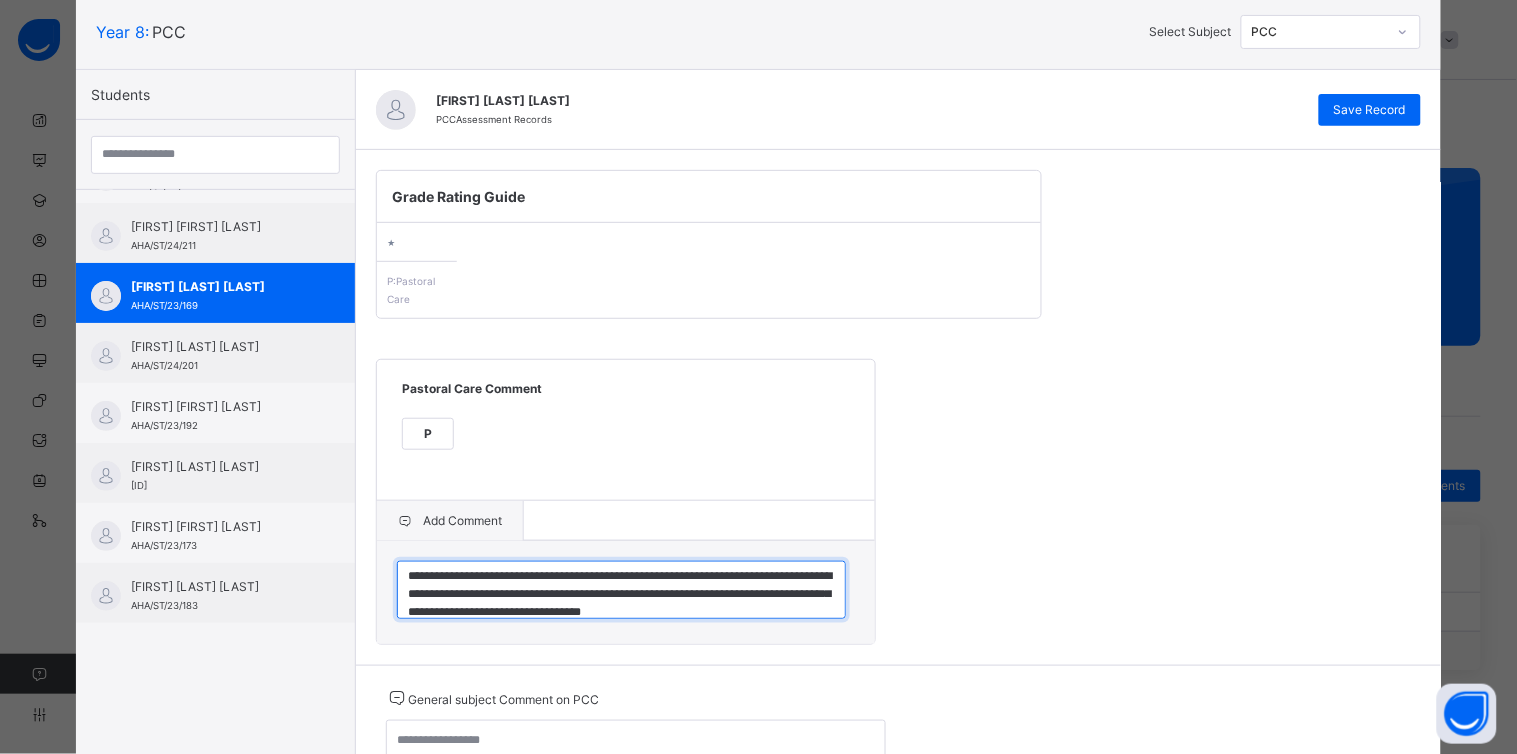 scroll, scrollTop: 23, scrollLeft: 0, axis: vertical 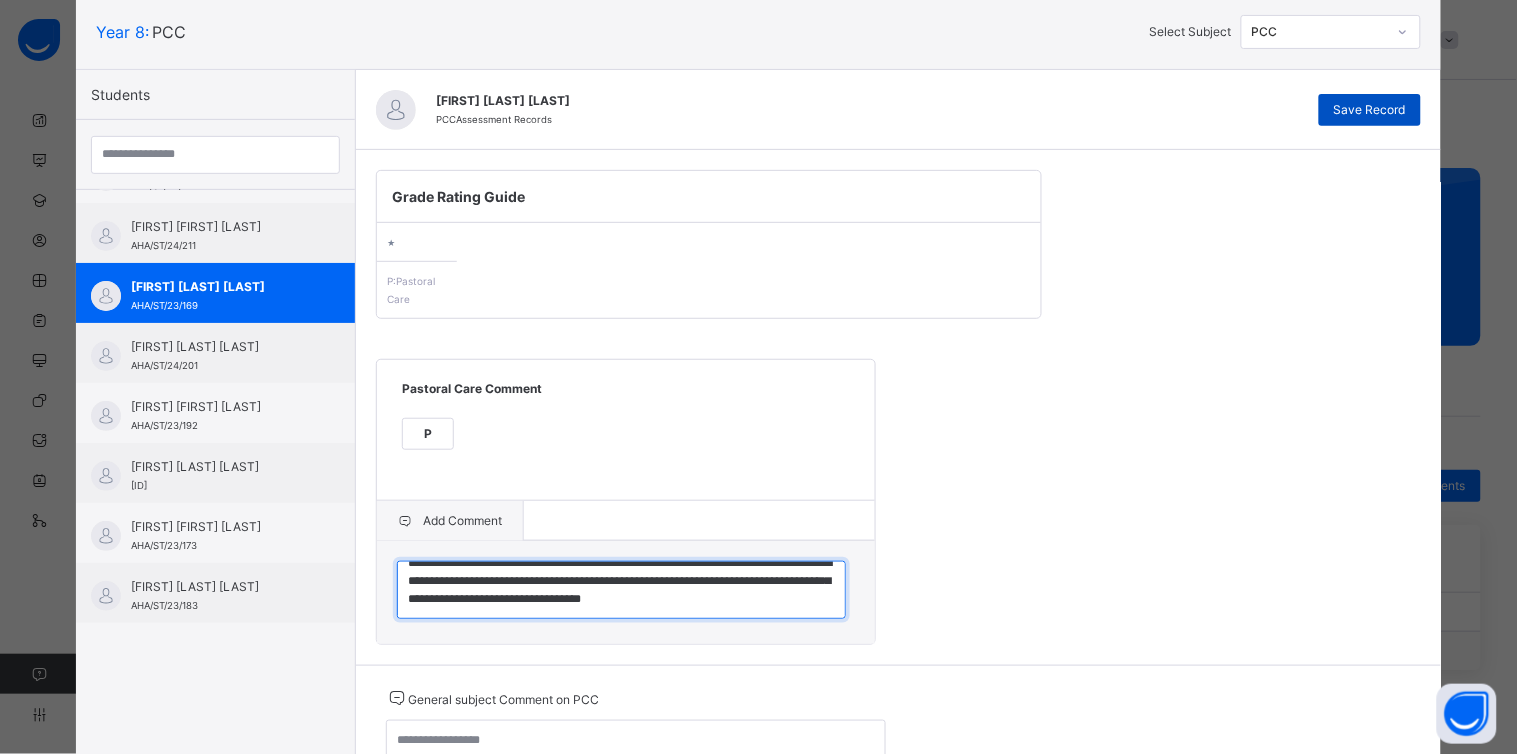 type on "**********" 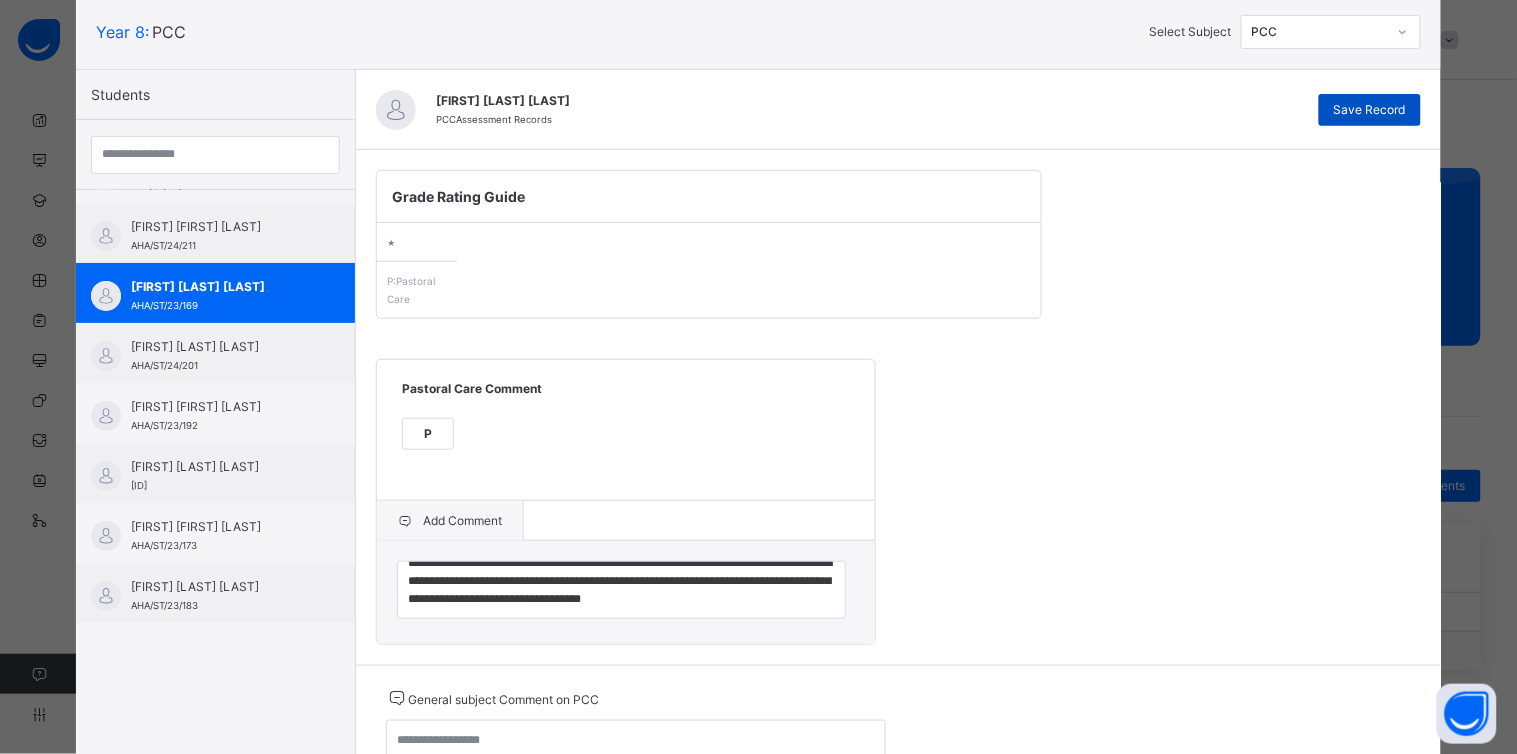 click on "Save Record" at bounding box center [1370, 110] 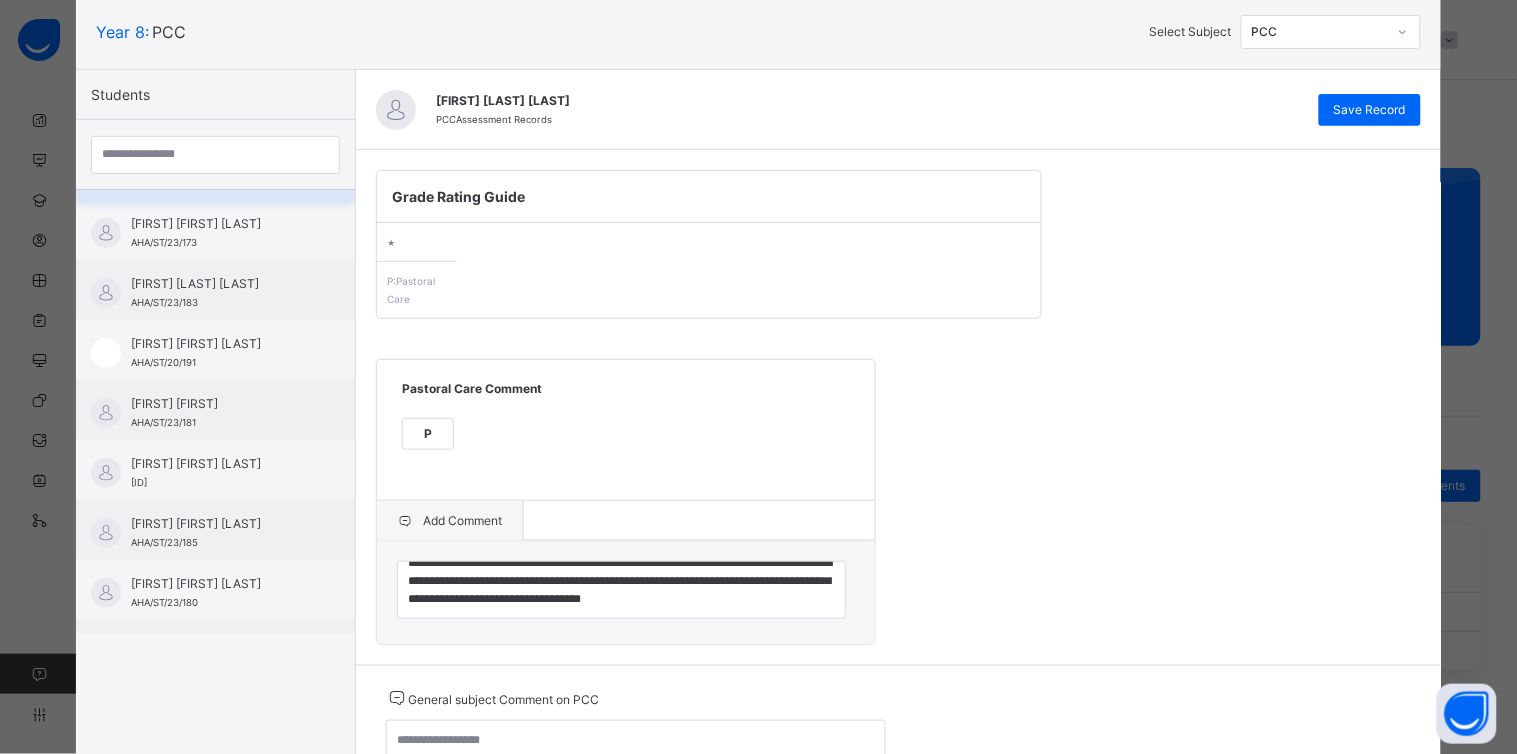 scroll, scrollTop: 352, scrollLeft: 0, axis: vertical 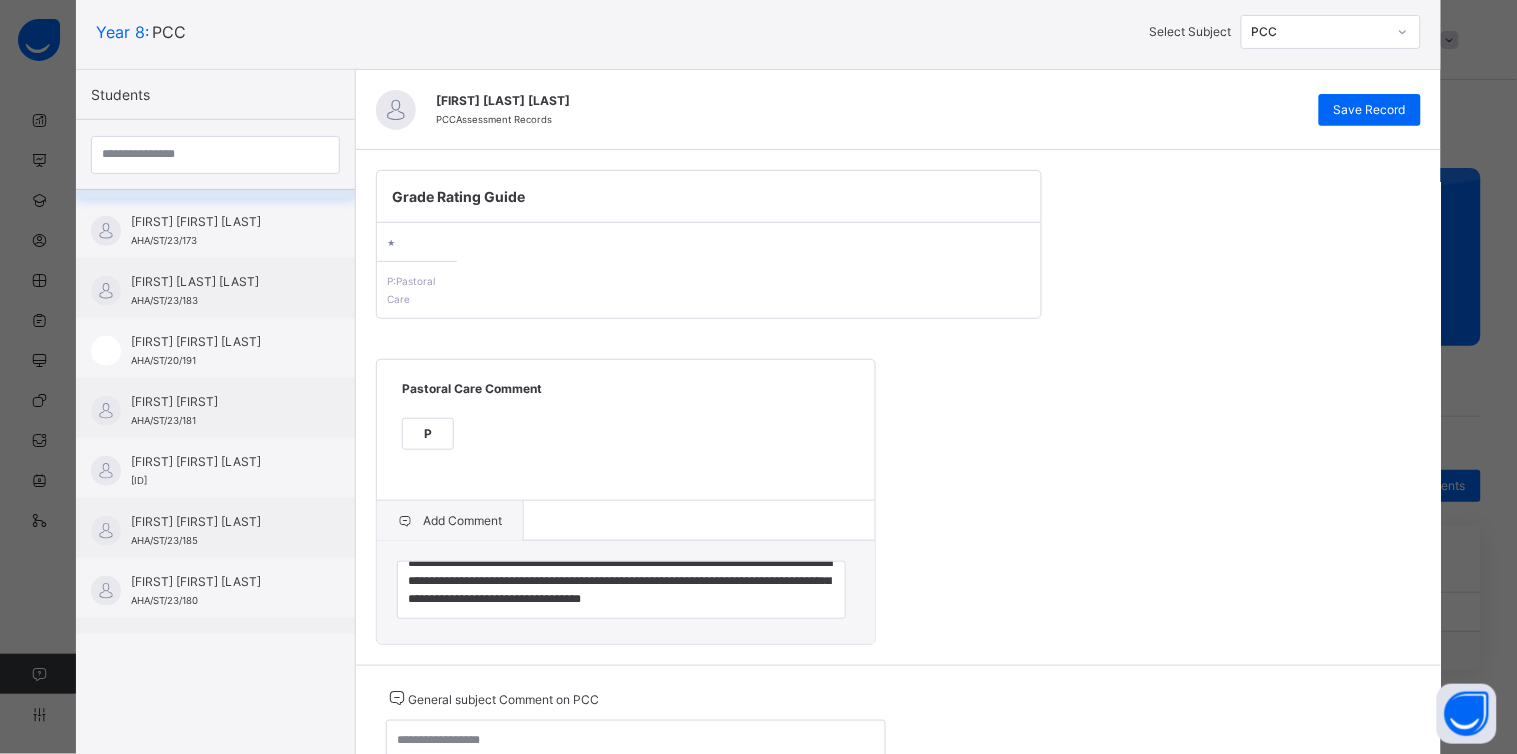 click on "[FIRST] [FIRST] [LAST] [ID]" at bounding box center (215, 528) 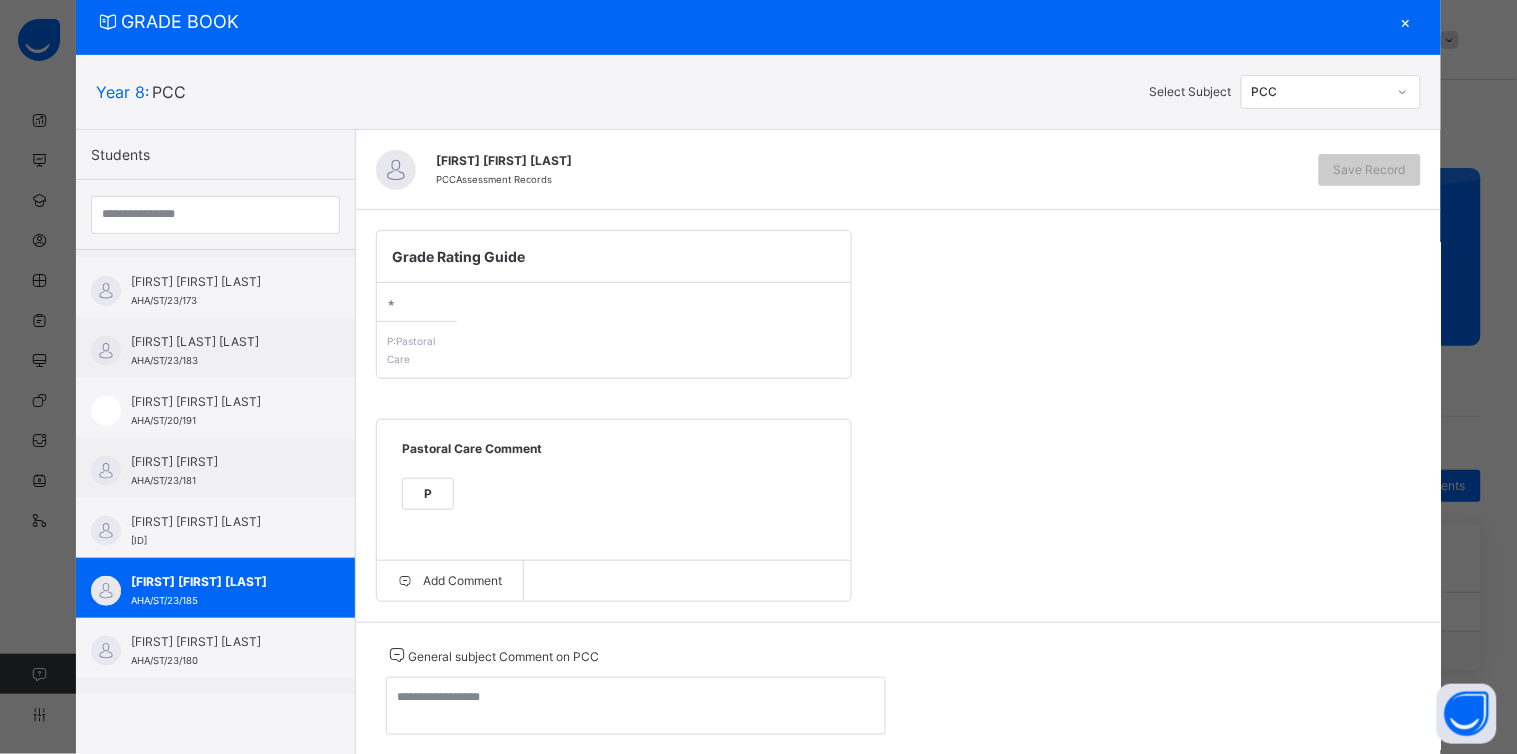 scroll, scrollTop: 120, scrollLeft: 0, axis: vertical 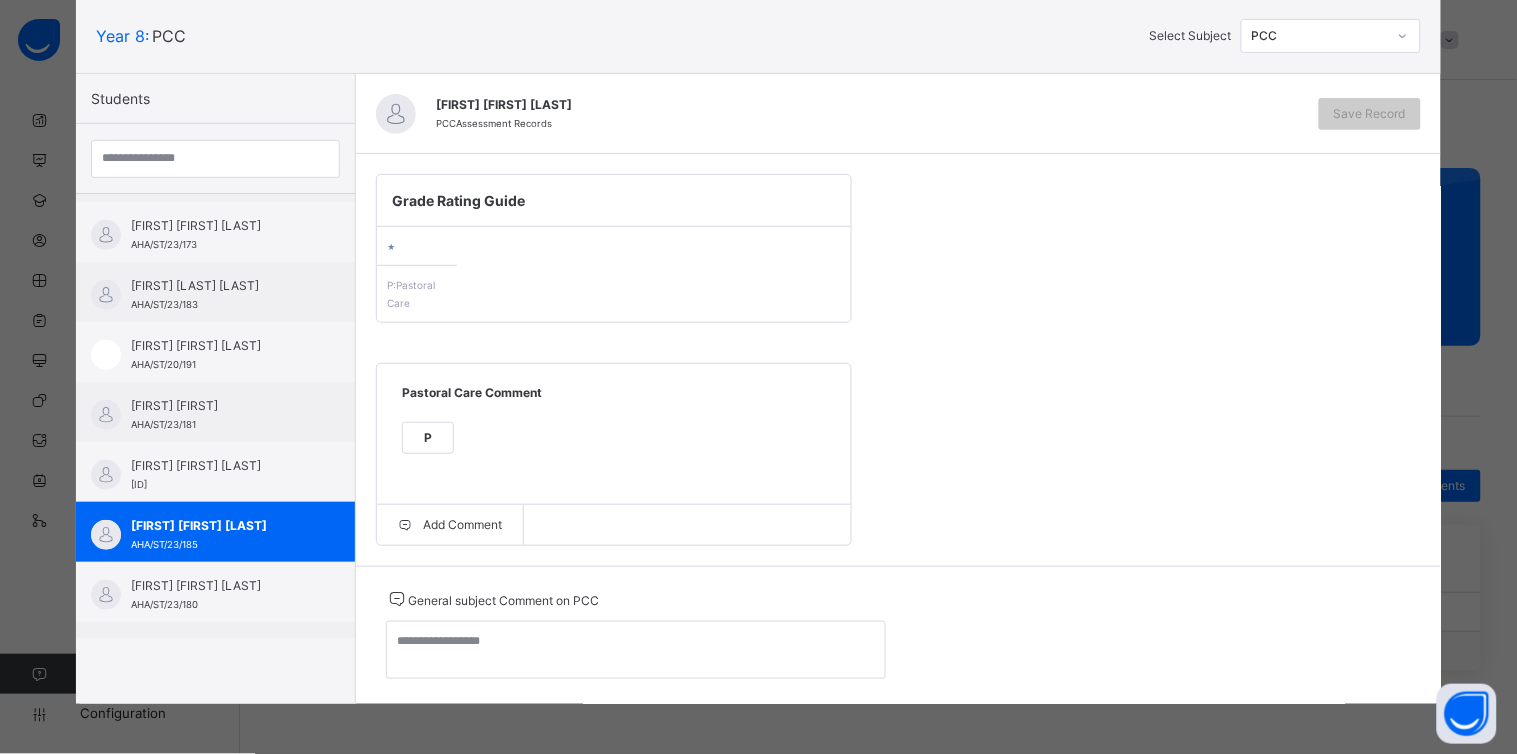 click on "P" at bounding box center (428, 438) 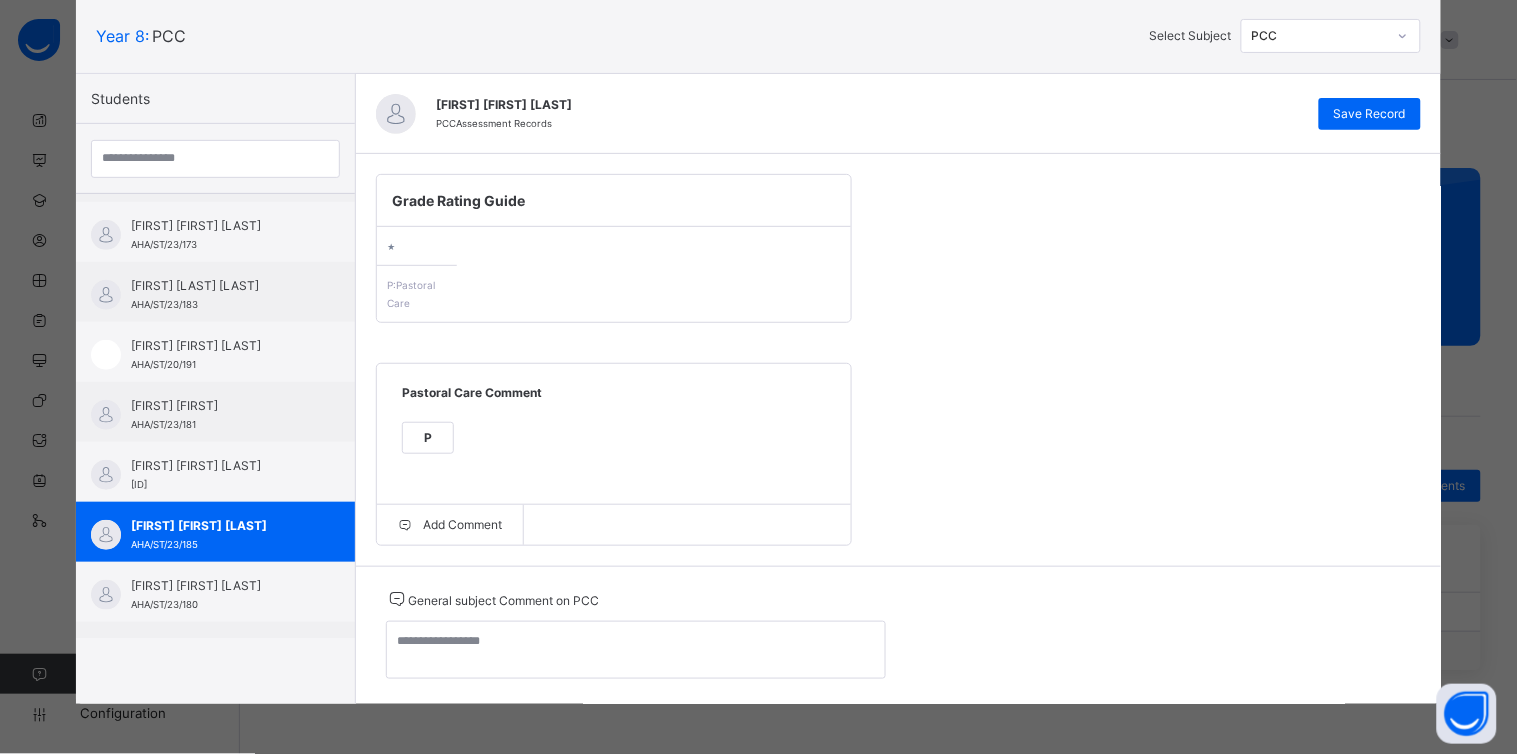 scroll, scrollTop: 122, scrollLeft: 0, axis: vertical 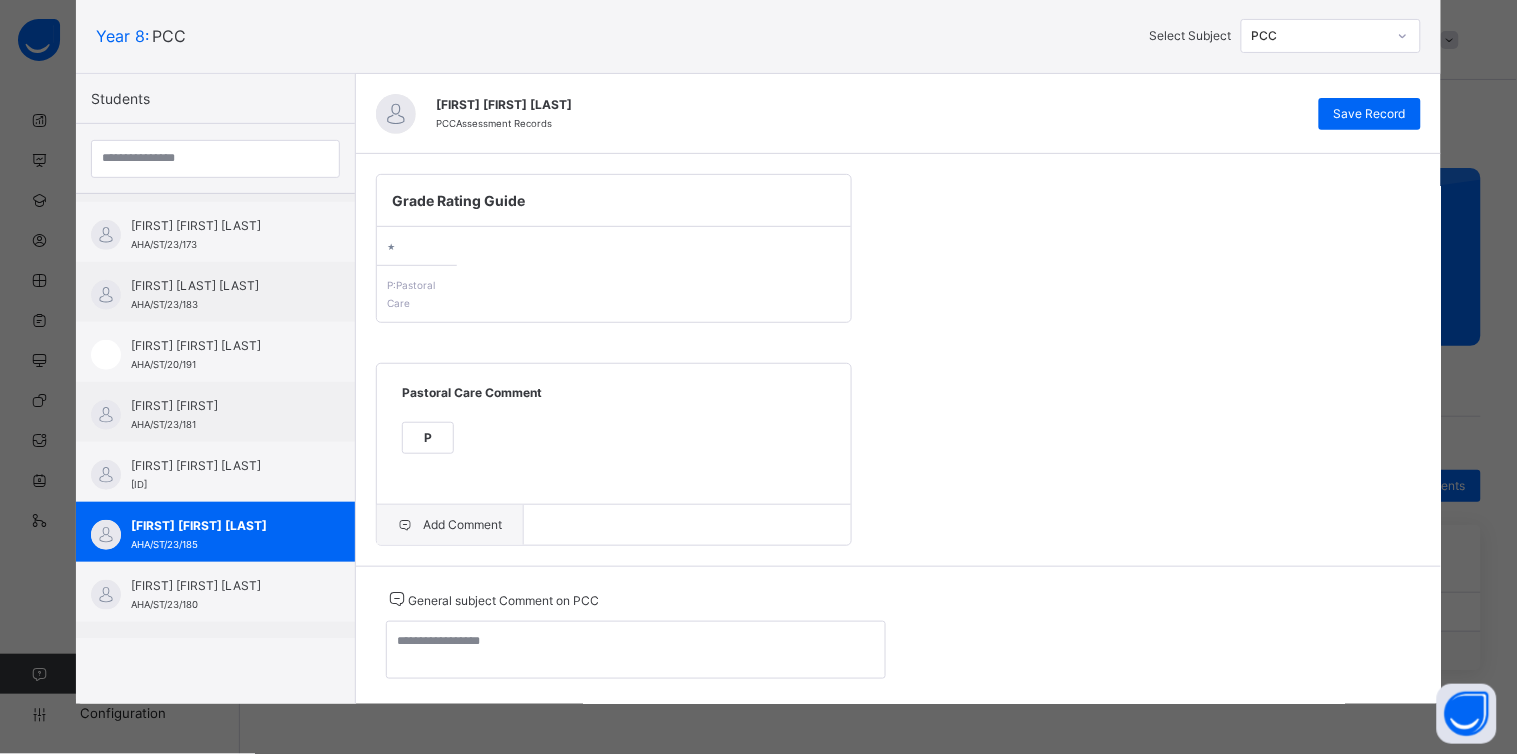 click on "Add Comment" at bounding box center (450, 525) 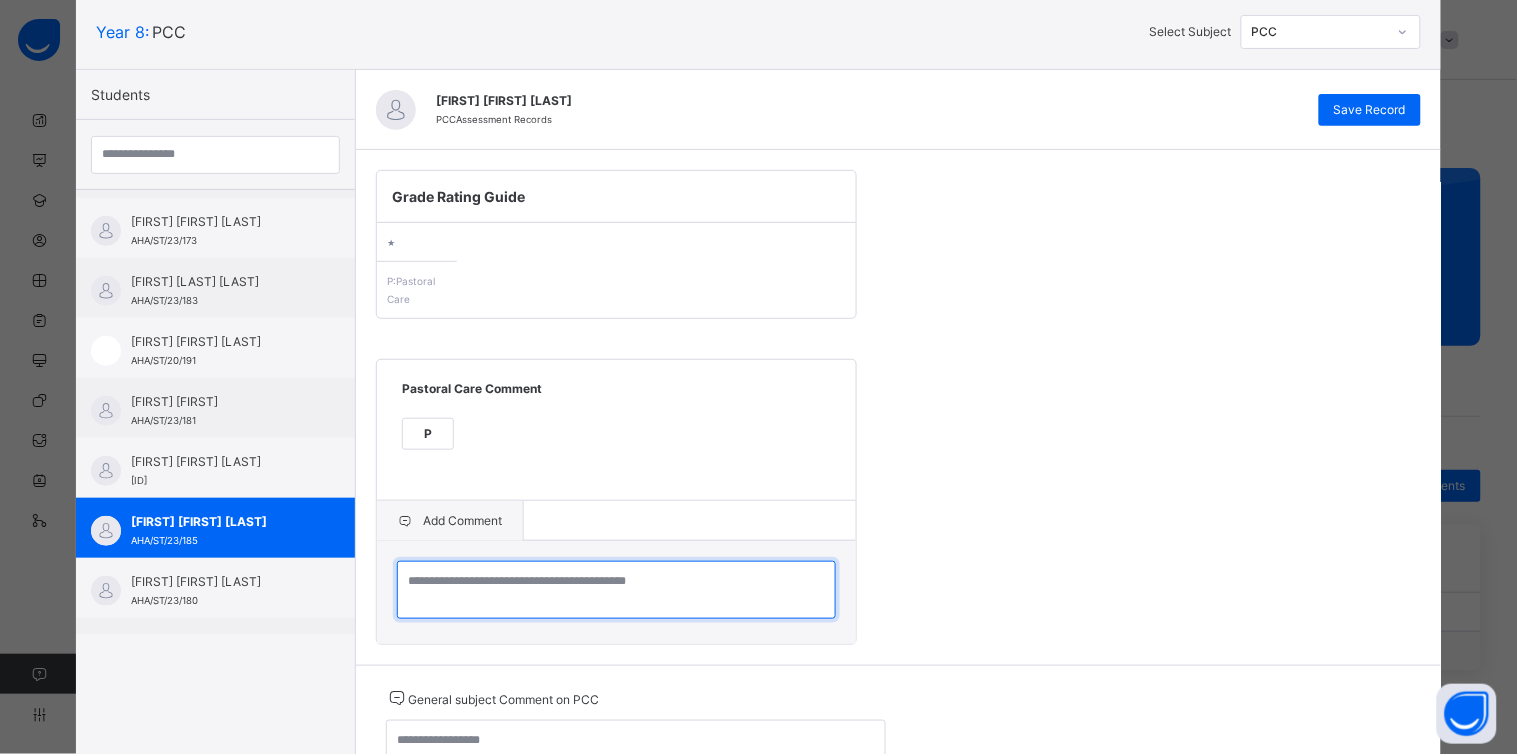 click at bounding box center (616, 590) 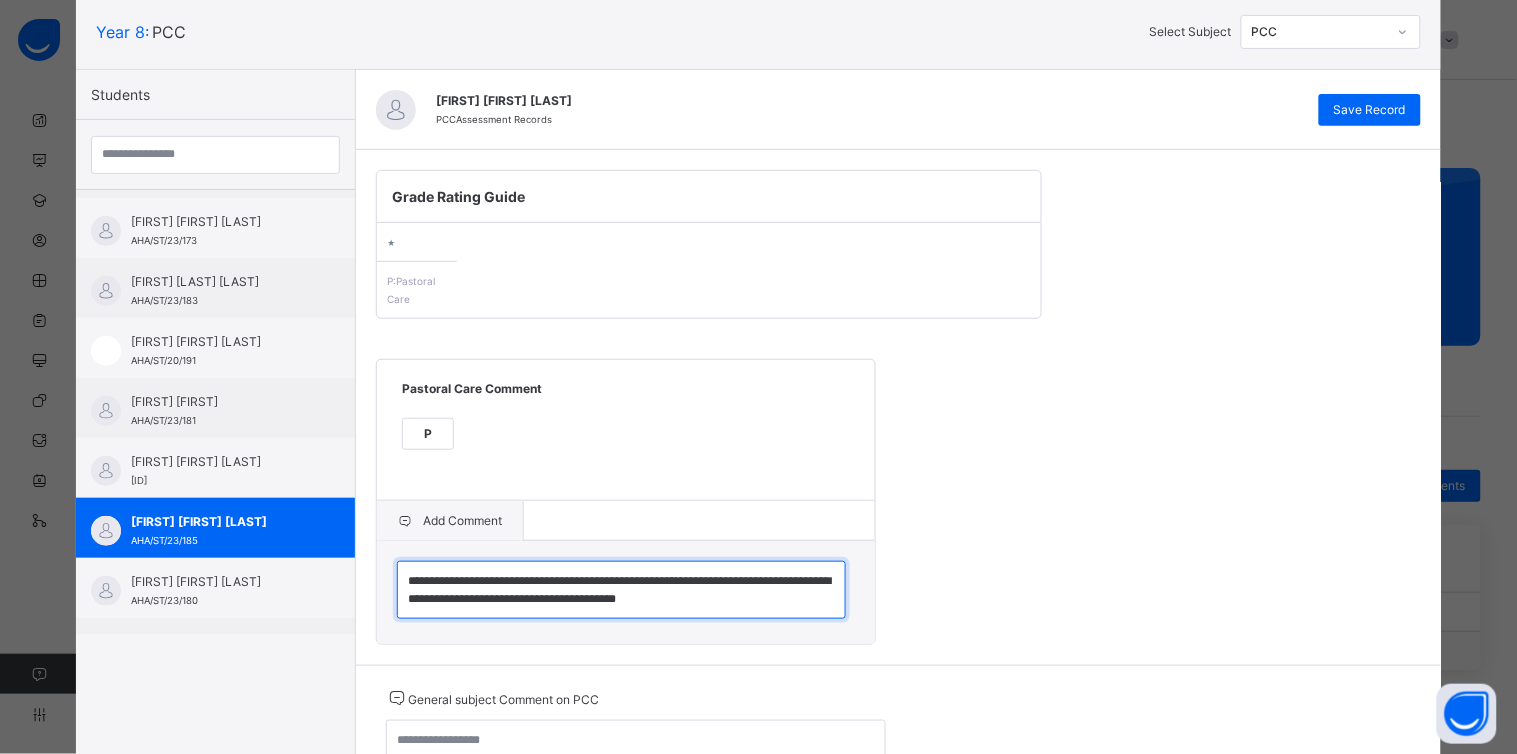 scroll, scrollTop: 5, scrollLeft: 0, axis: vertical 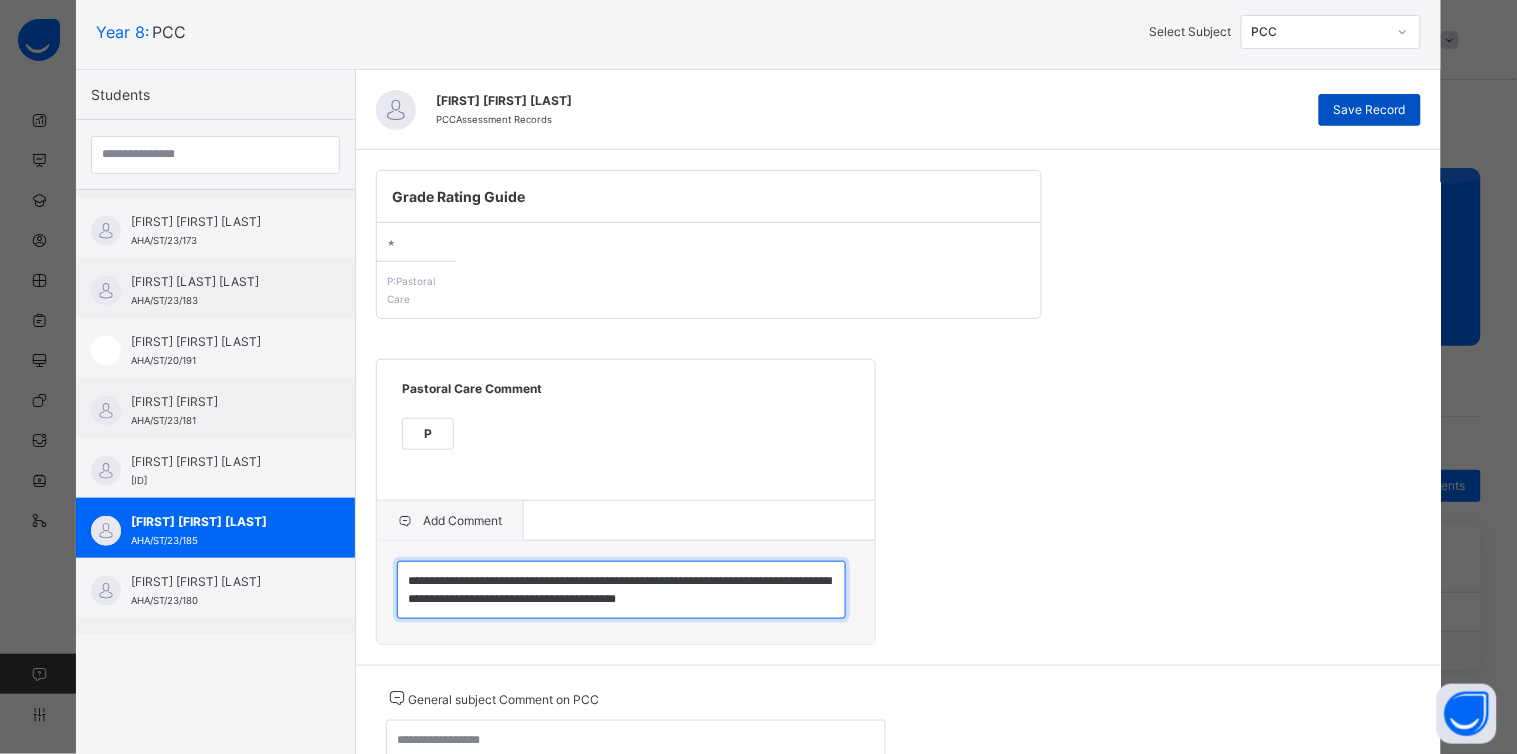 type on "**********" 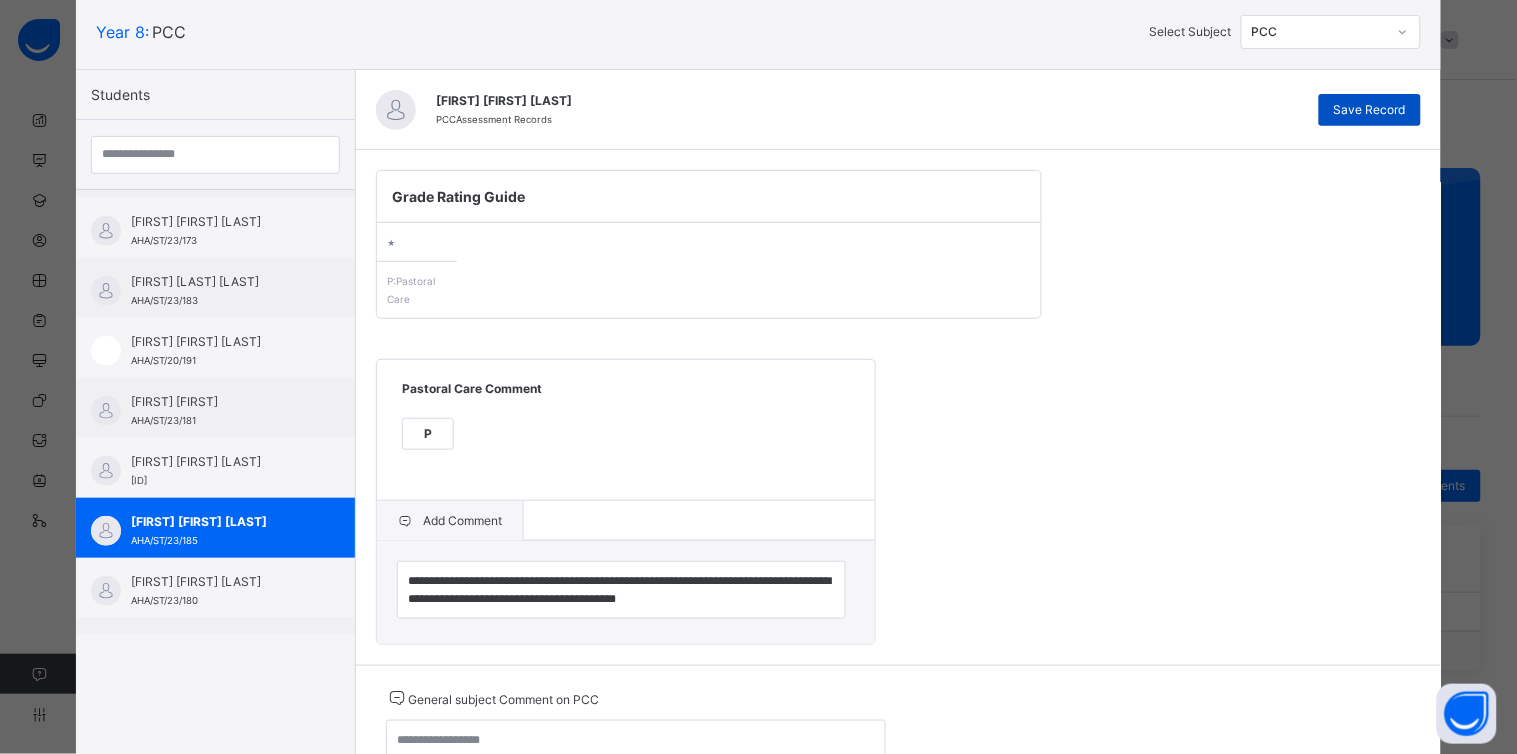 click on "Save Record" at bounding box center (1370, 110) 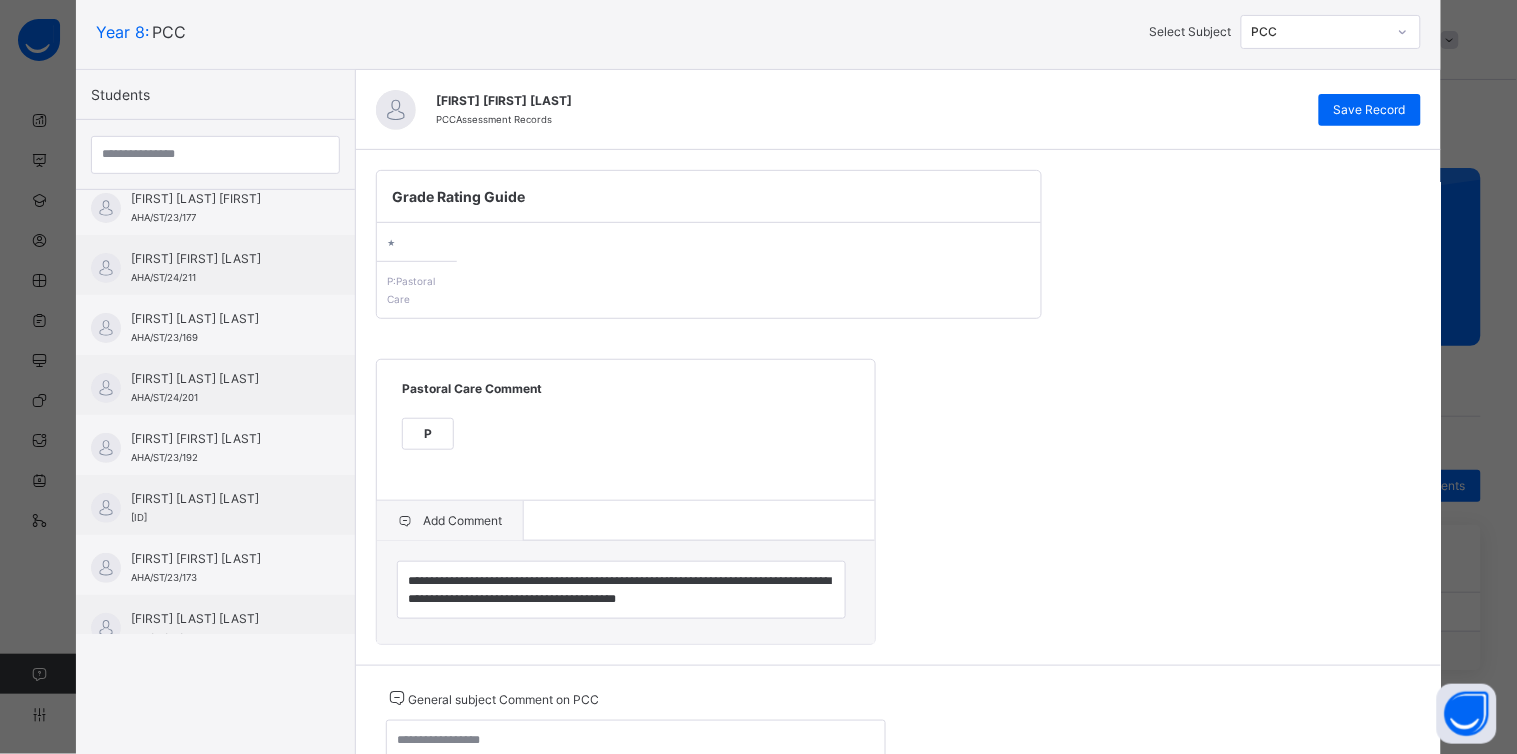 scroll, scrollTop: 0, scrollLeft: 0, axis: both 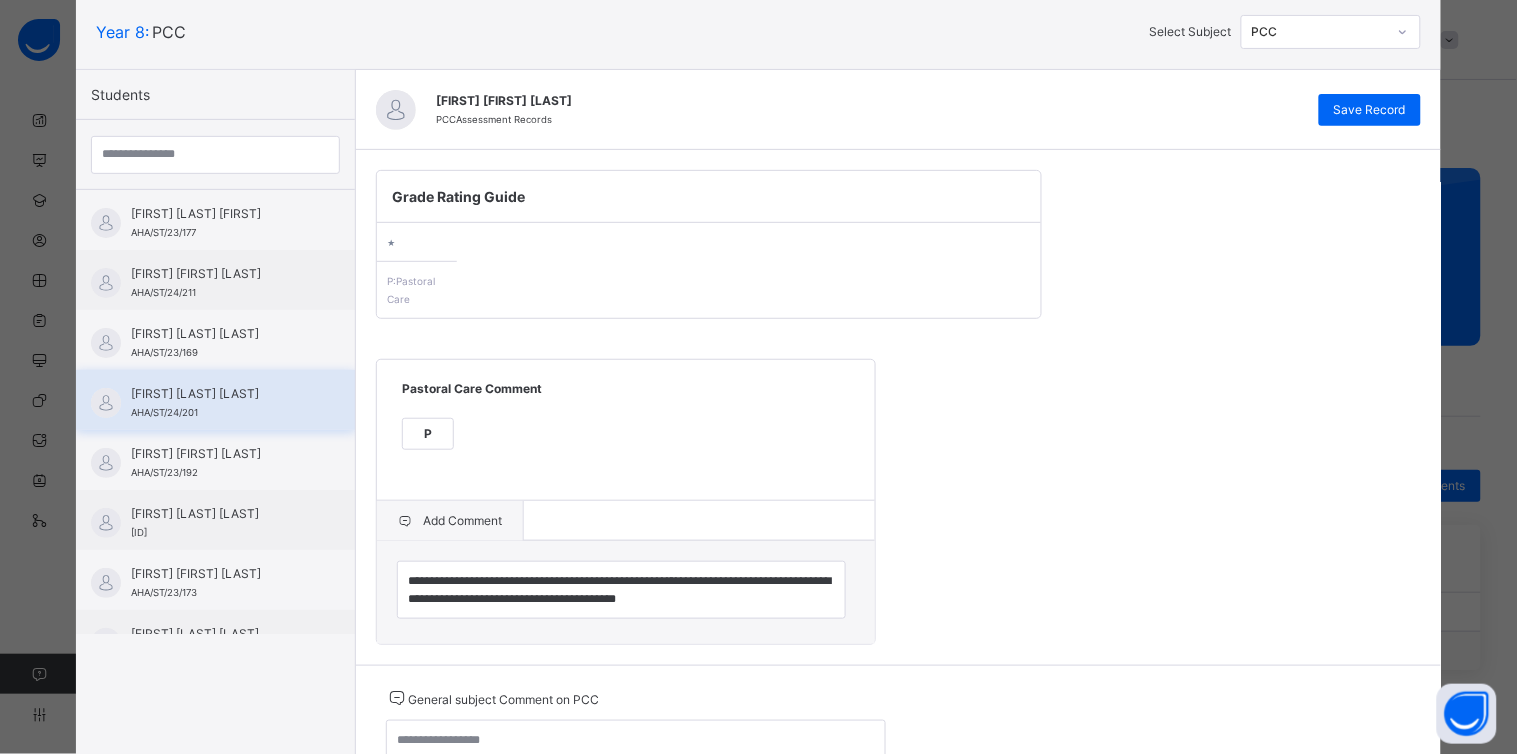 click on "[FIRST] [LAST] [LAST]" at bounding box center (220, 394) 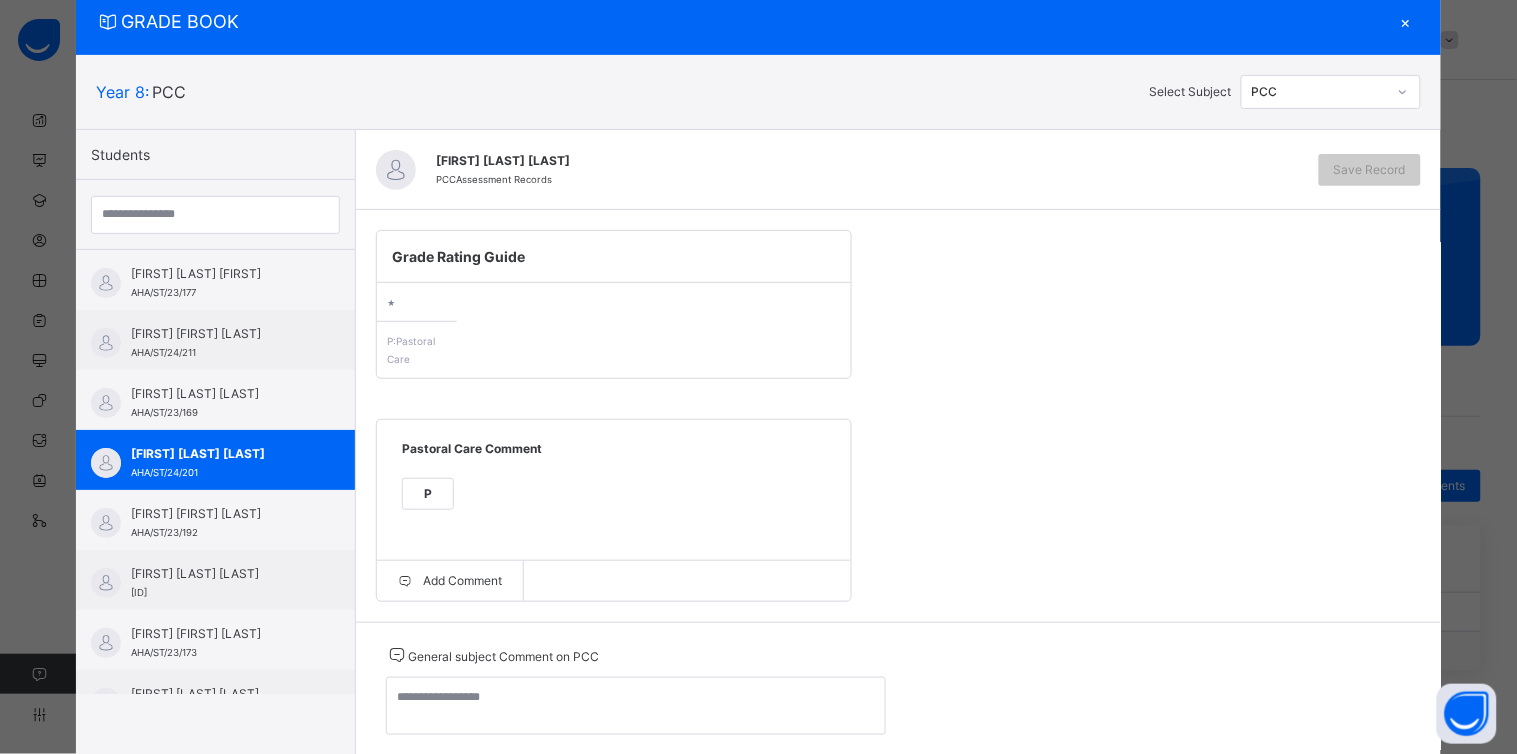 scroll, scrollTop: 120, scrollLeft: 0, axis: vertical 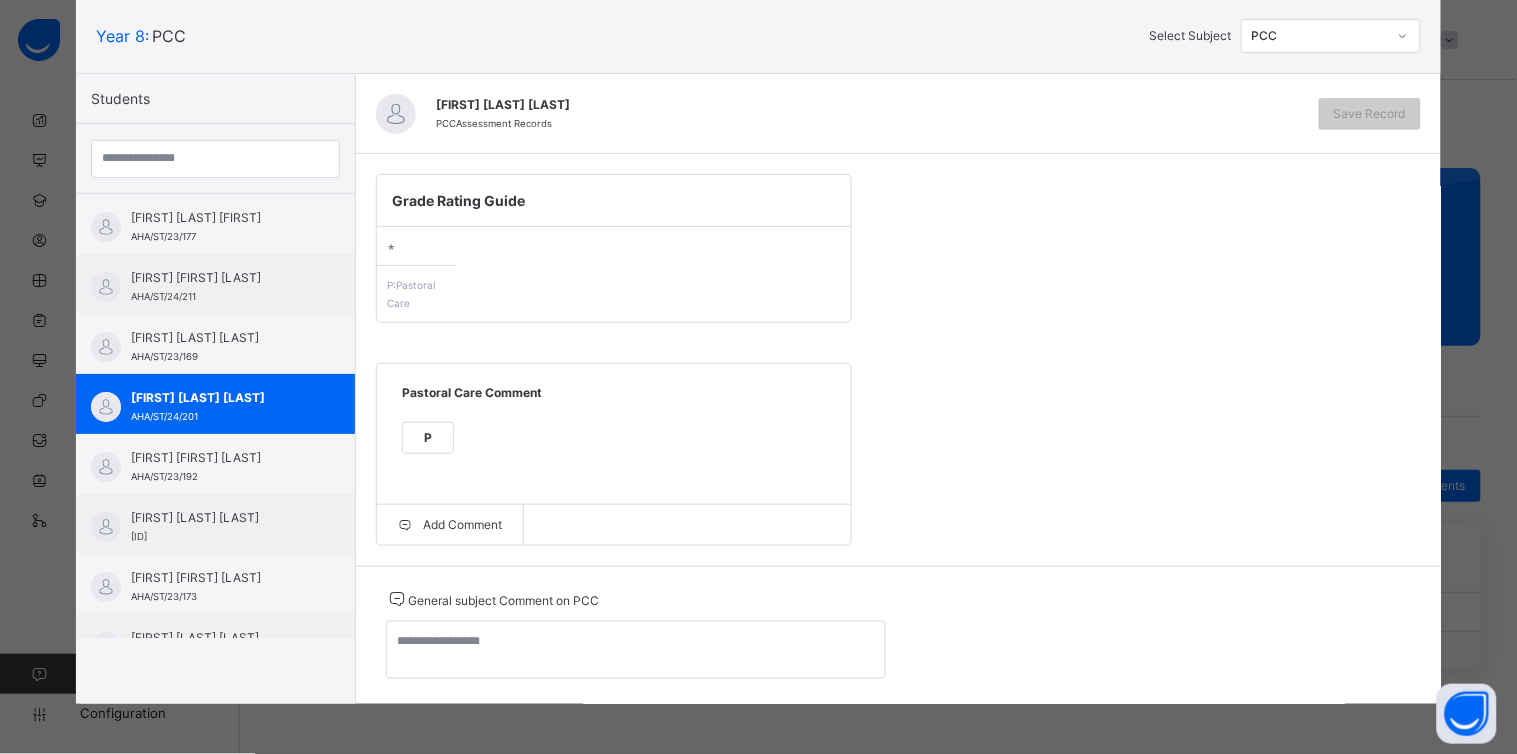 click on "P" at bounding box center [428, 438] 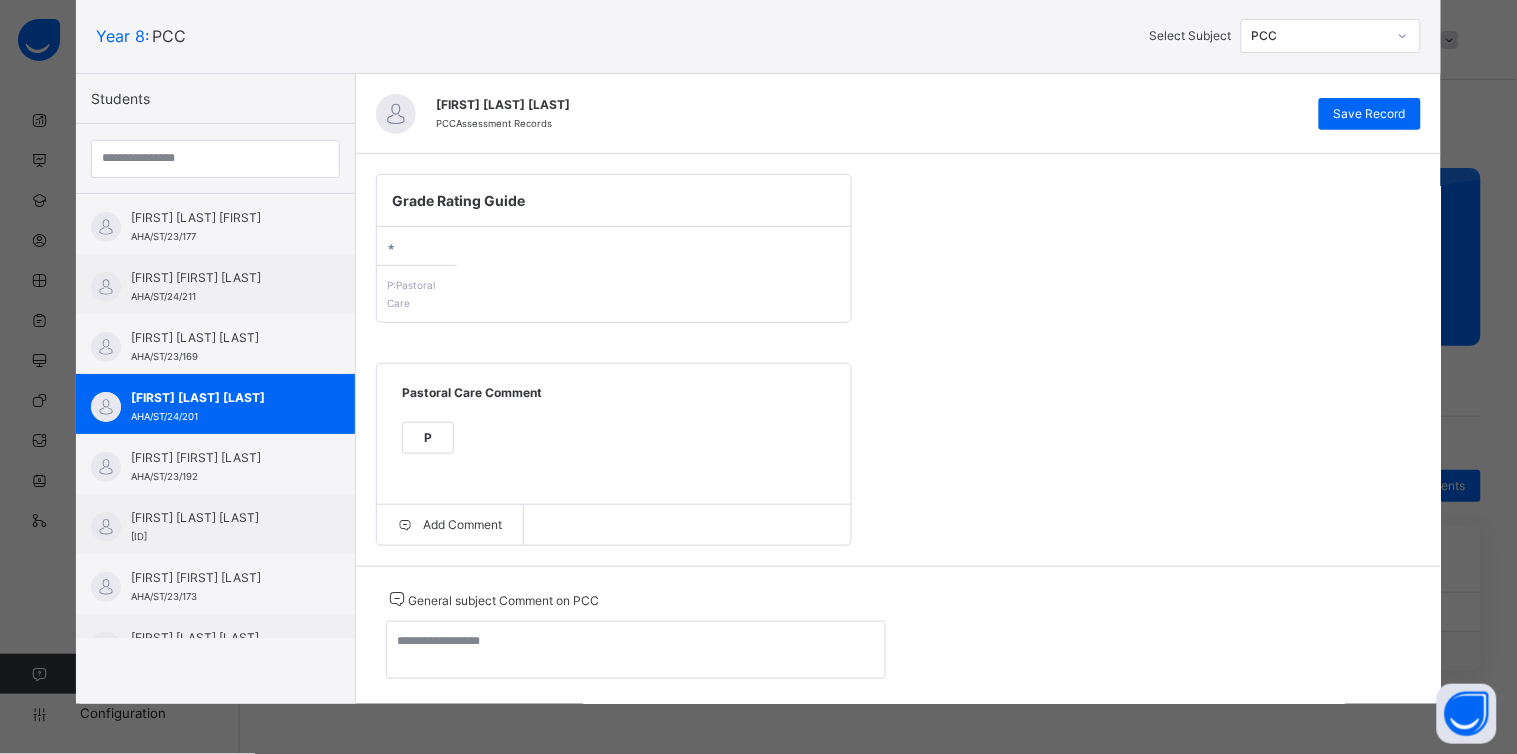 scroll, scrollTop: 122, scrollLeft: 0, axis: vertical 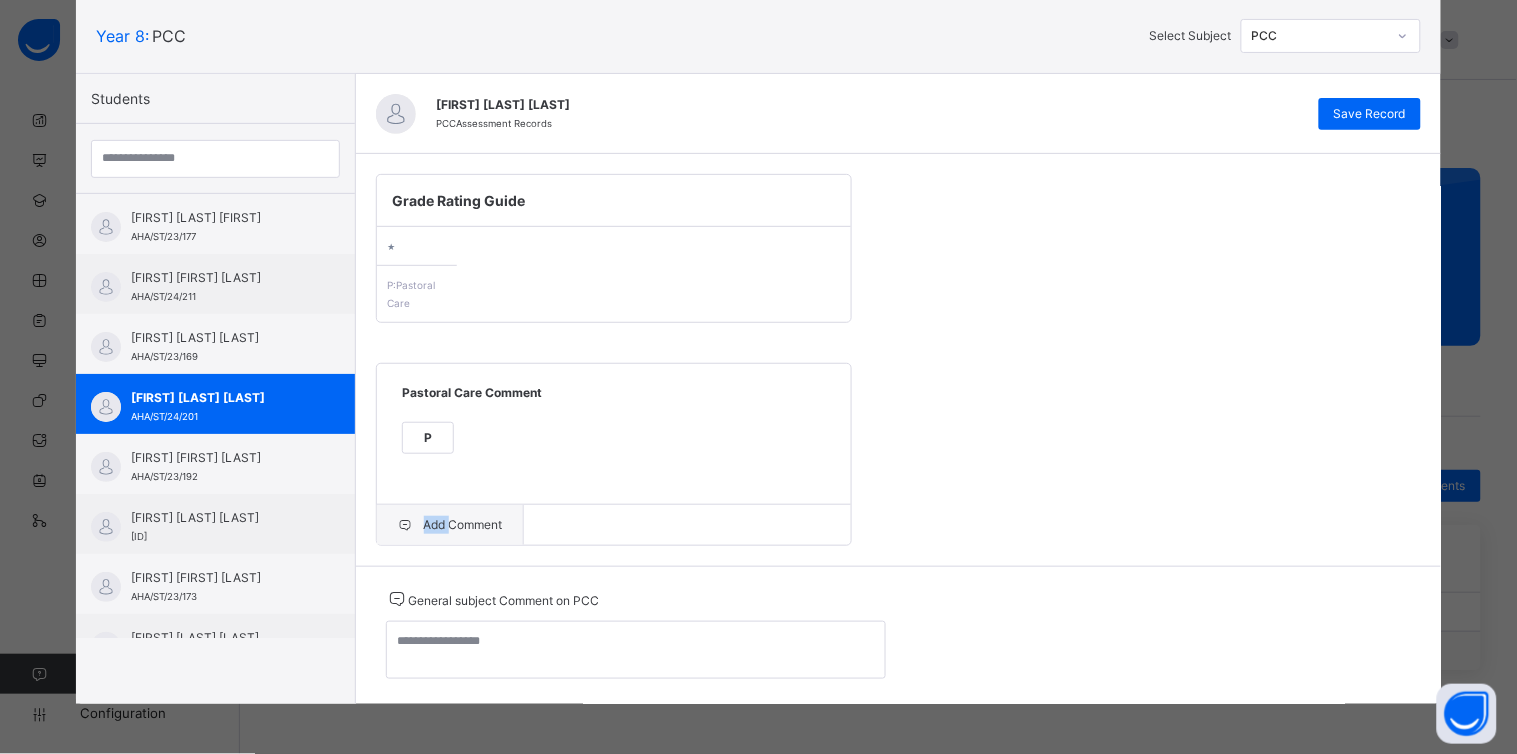 click on "Add Comment" at bounding box center [450, 525] 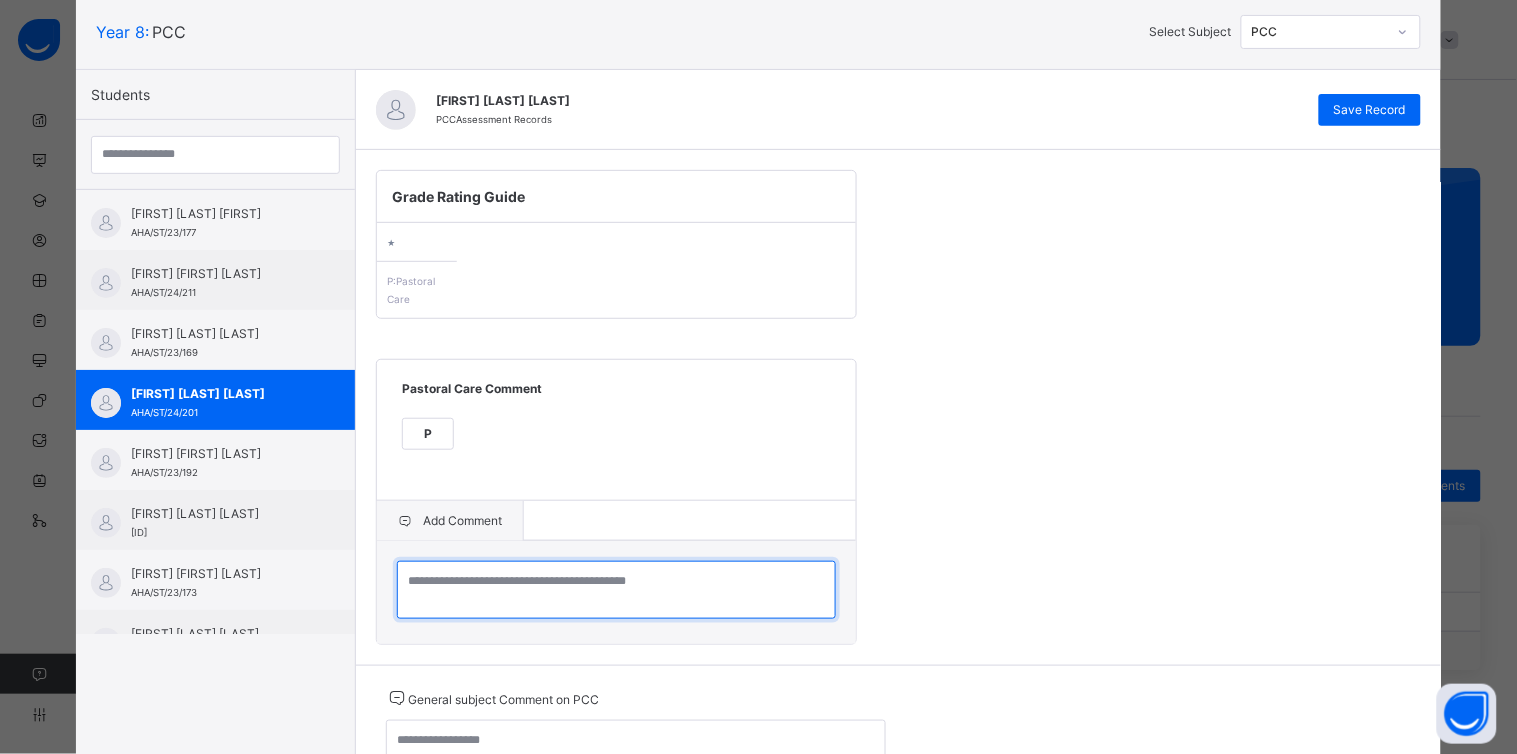 click at bounding box center [616, 590] 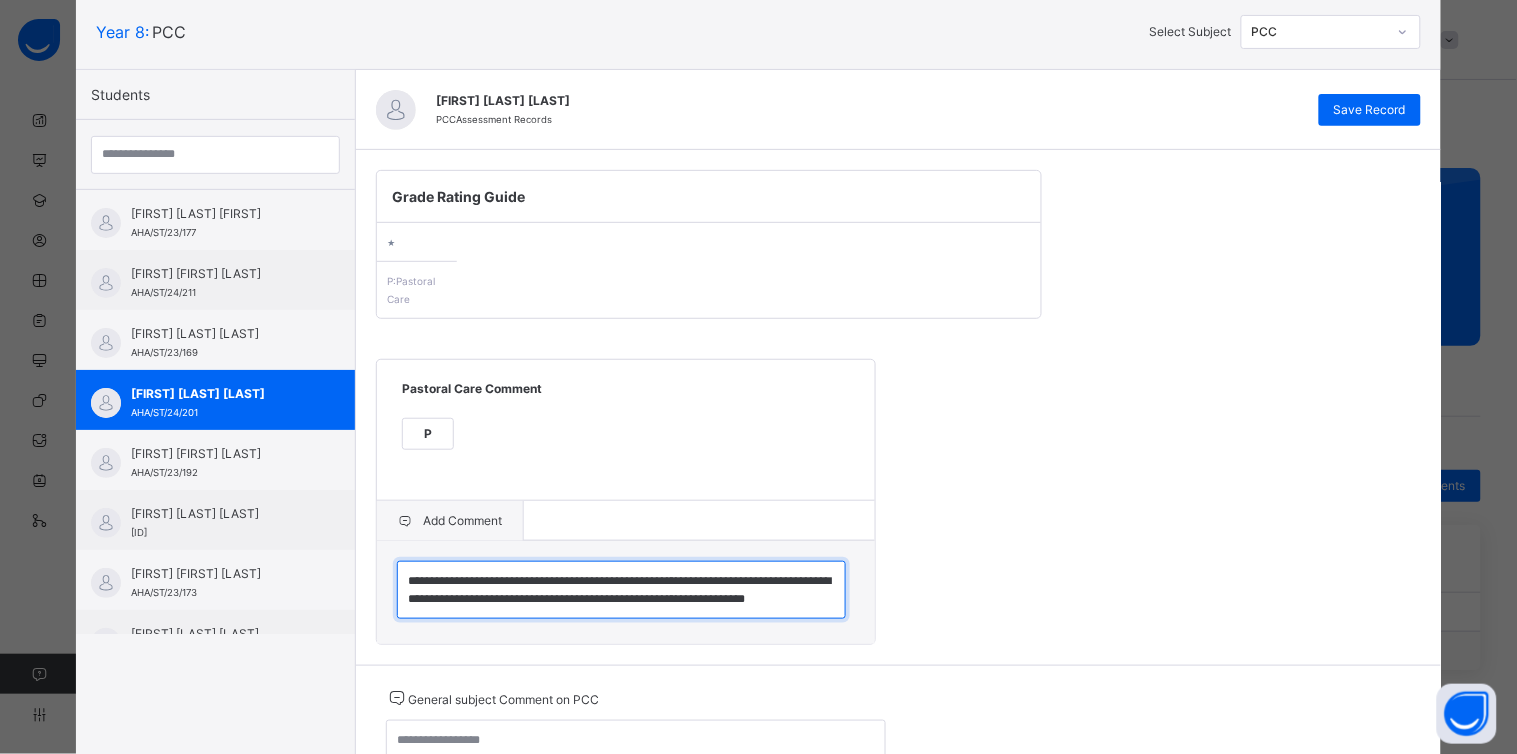 scroll, scrollTop: 23, scrollLeft: 0, axis: vertical 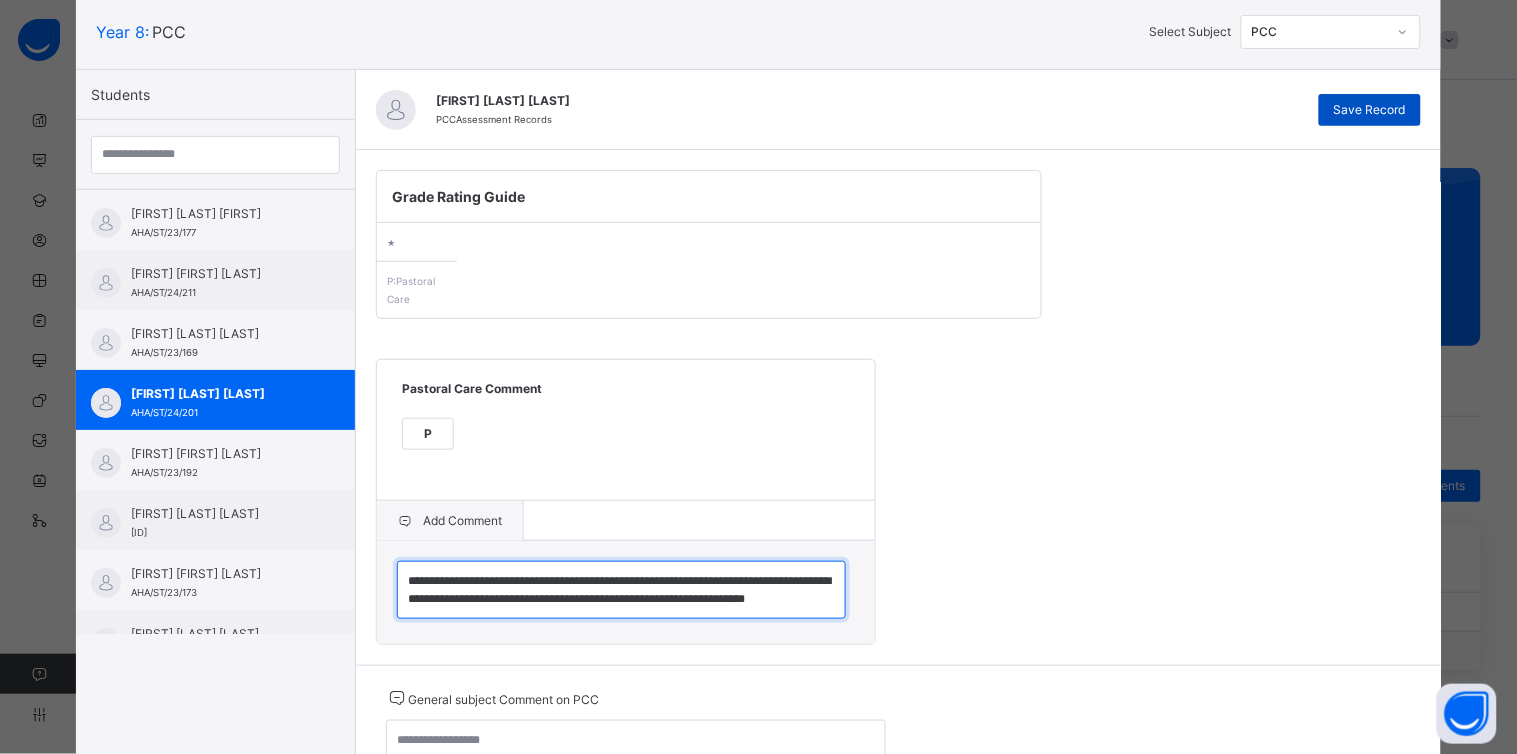 type on "**********" 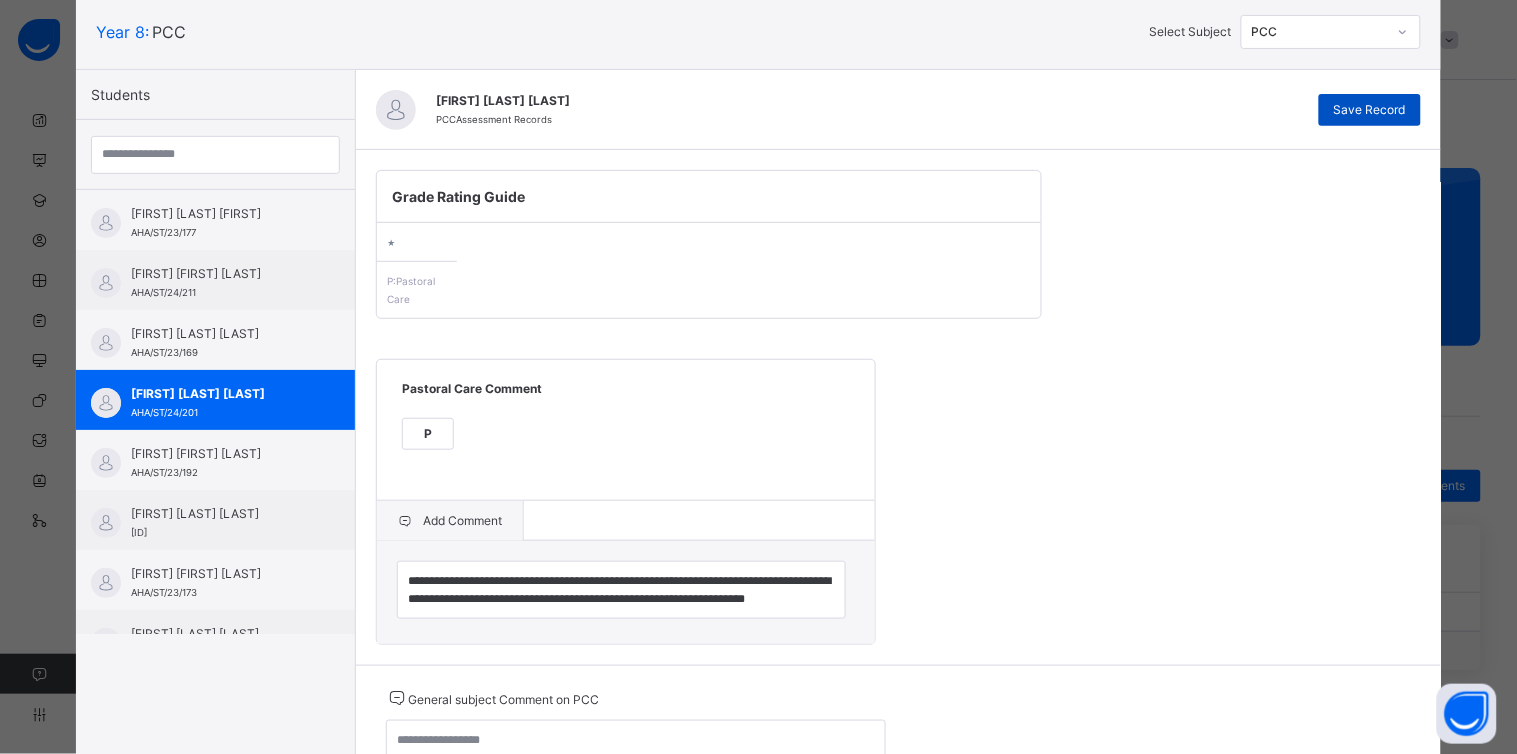click on "Save Record" at bounding box center [1370, 110] 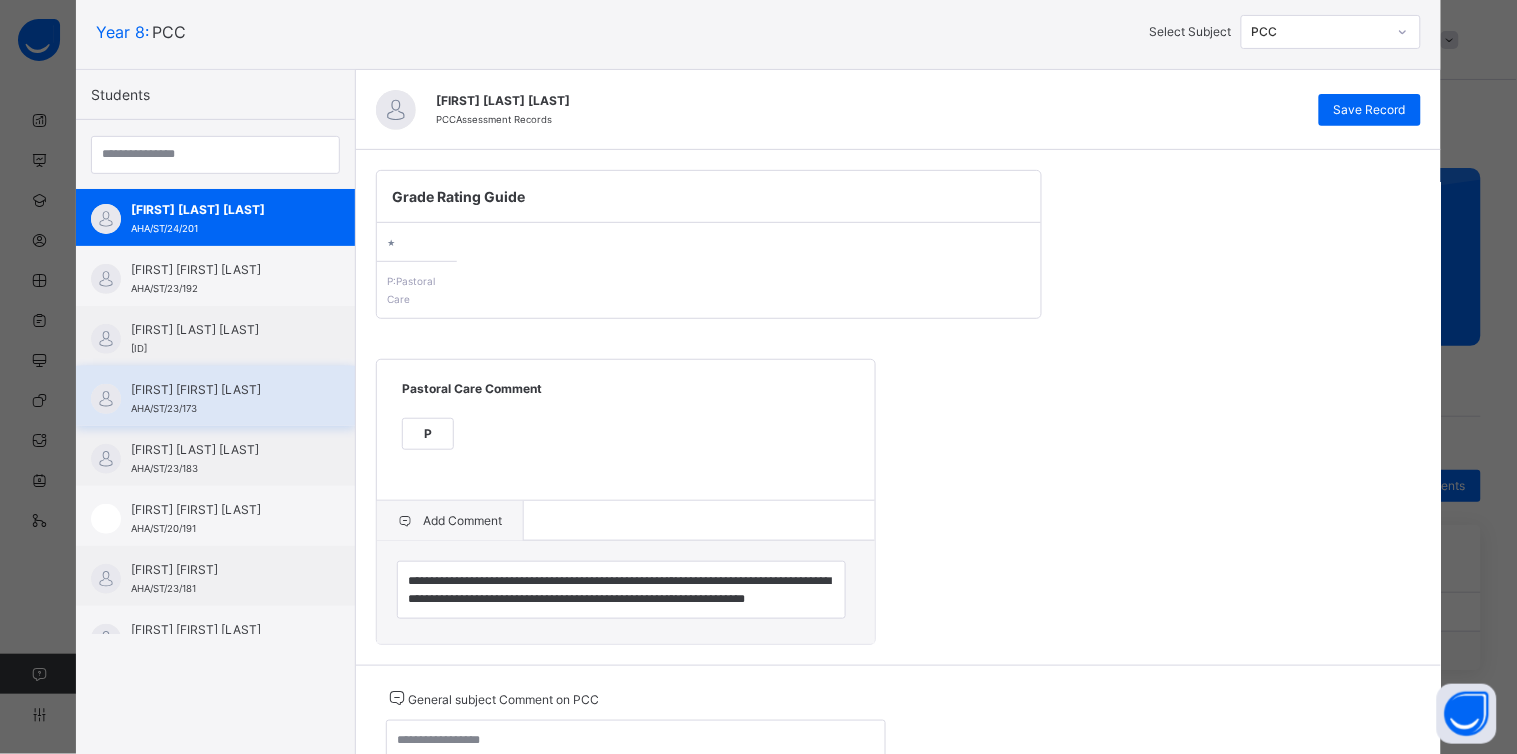 scroll, scrollTop: 185, scrollLeft: 0, axis: vertical 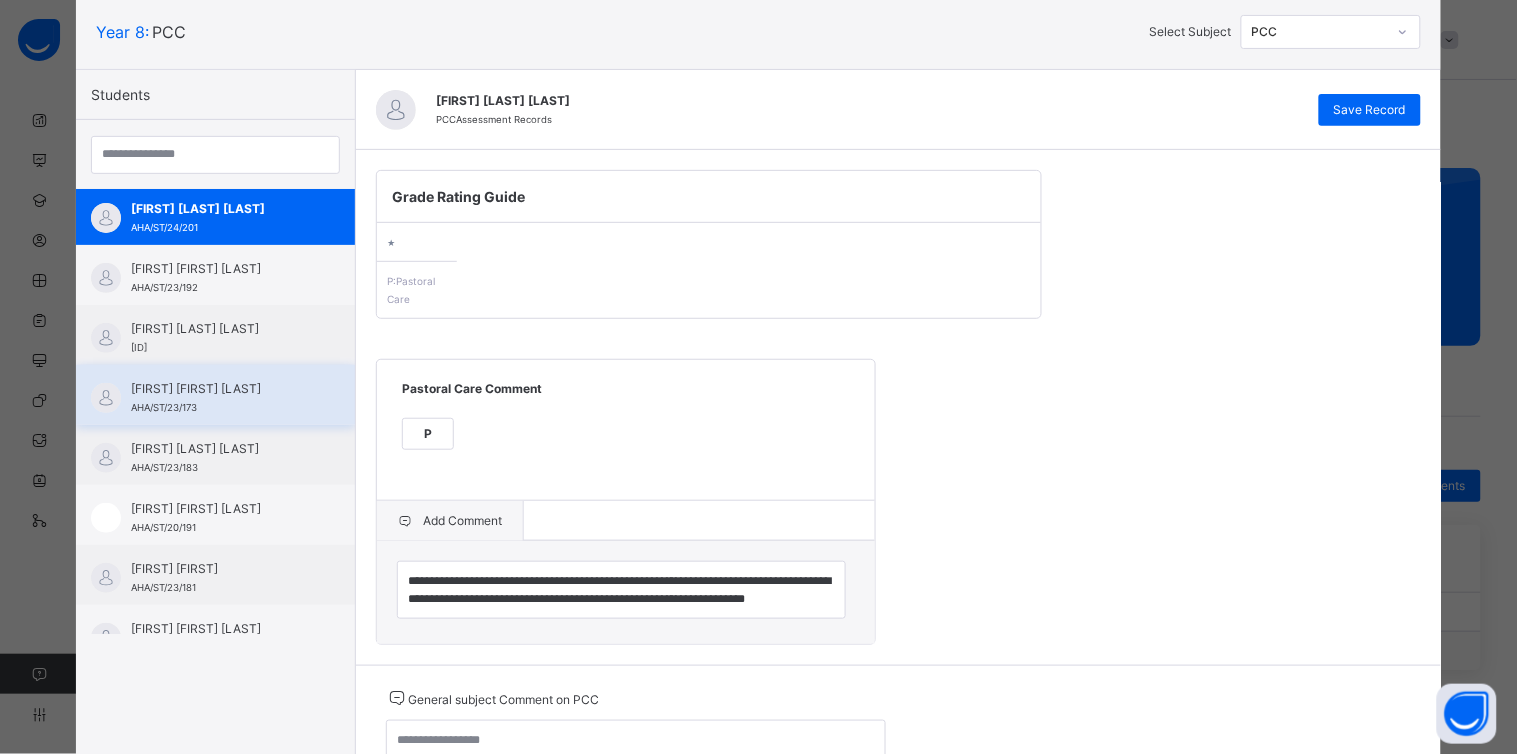 click on "[FIRST] [FIRST] [ID]" at bounding box center (215, 575) 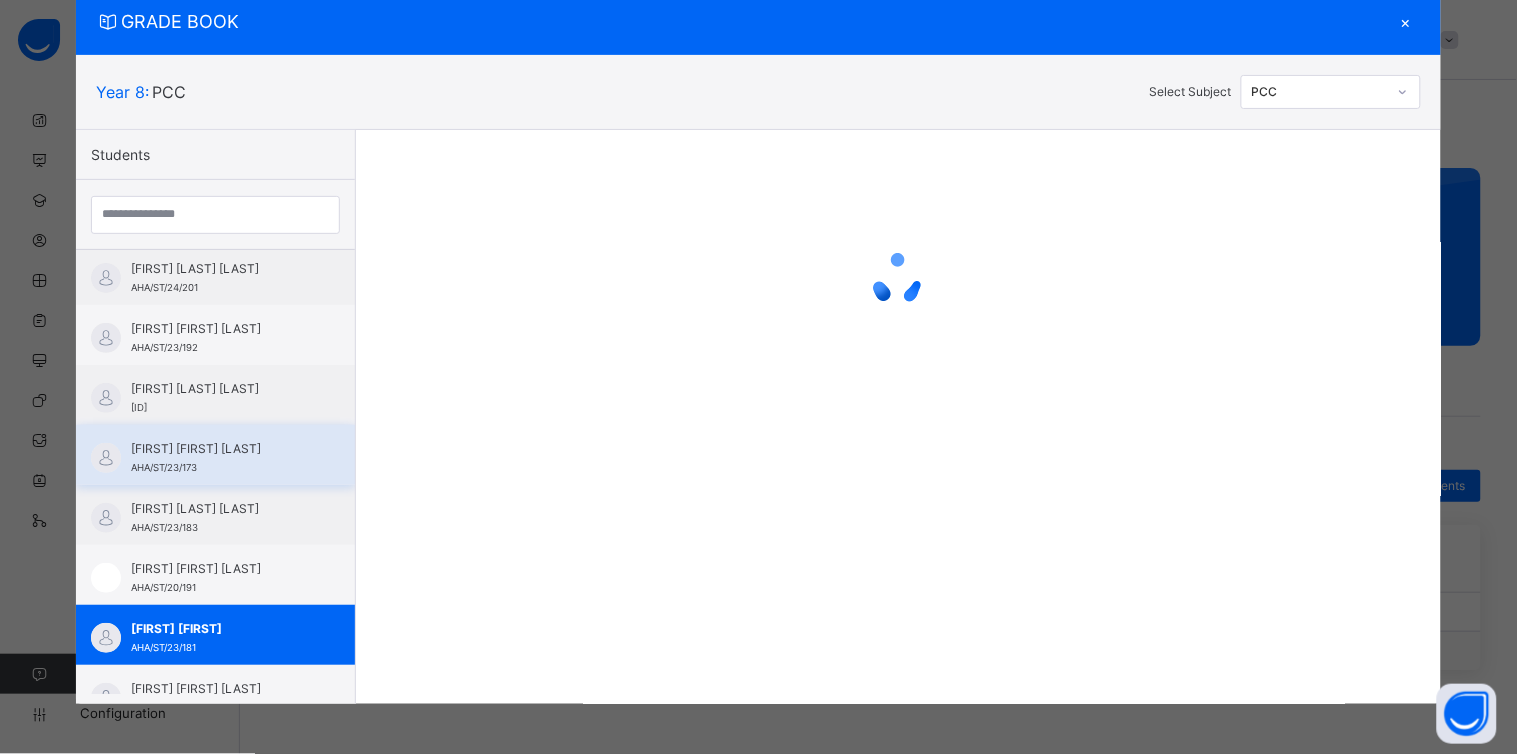 scroll, scrollTop: 62, scrollLeft: 0, axis: vertical 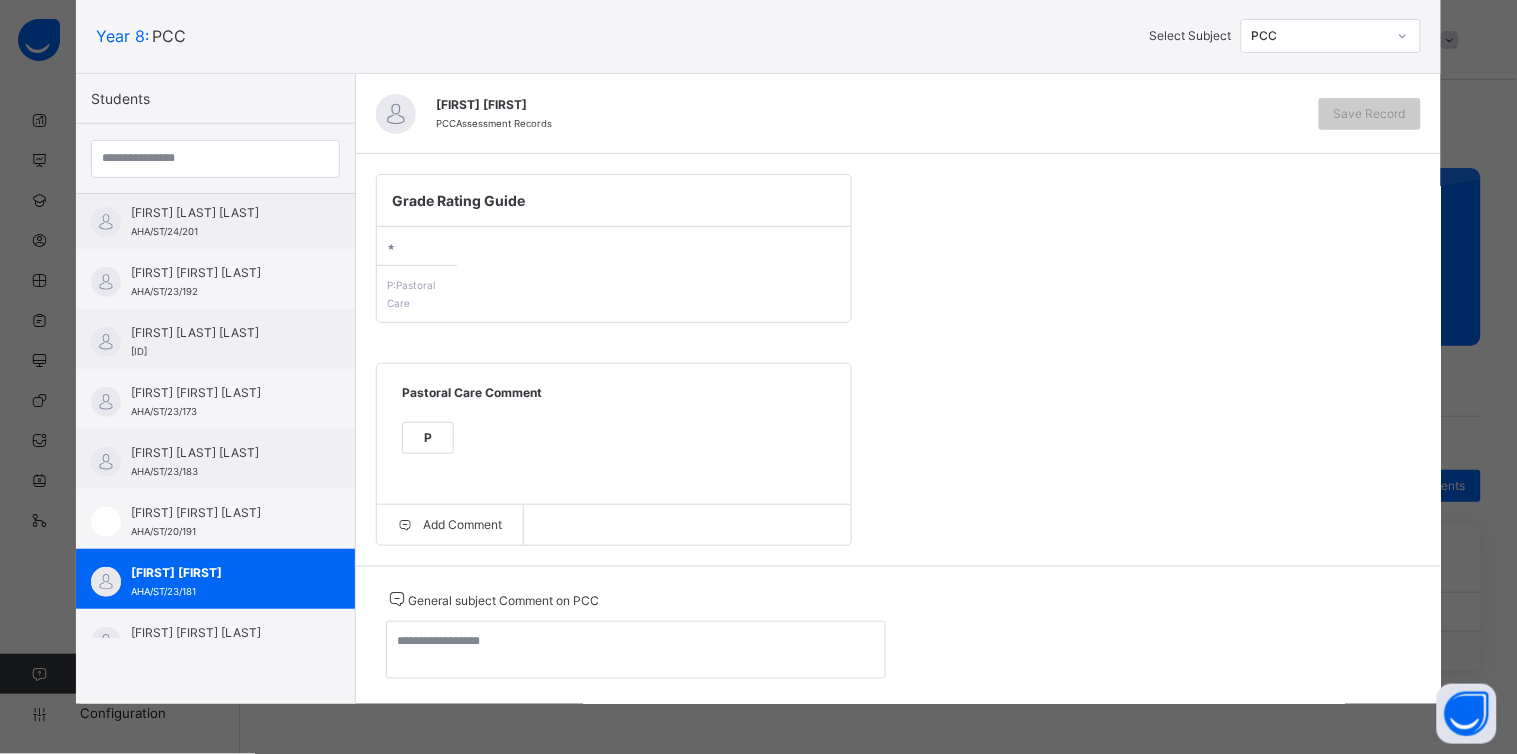 click on "P" at bounding box center (428, 438) 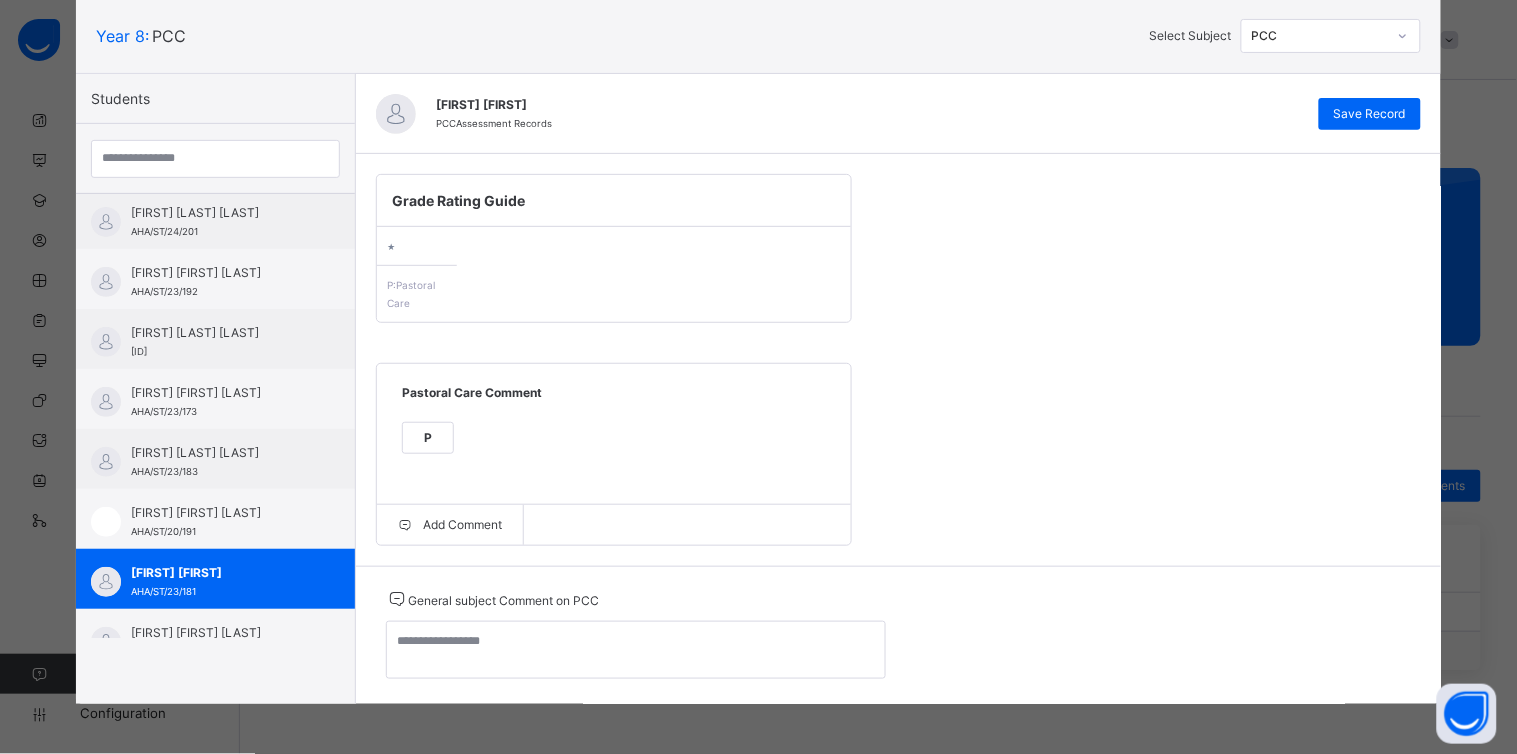 scroll, scrollTop: 122, scrollLeft: 0, axis: vertical 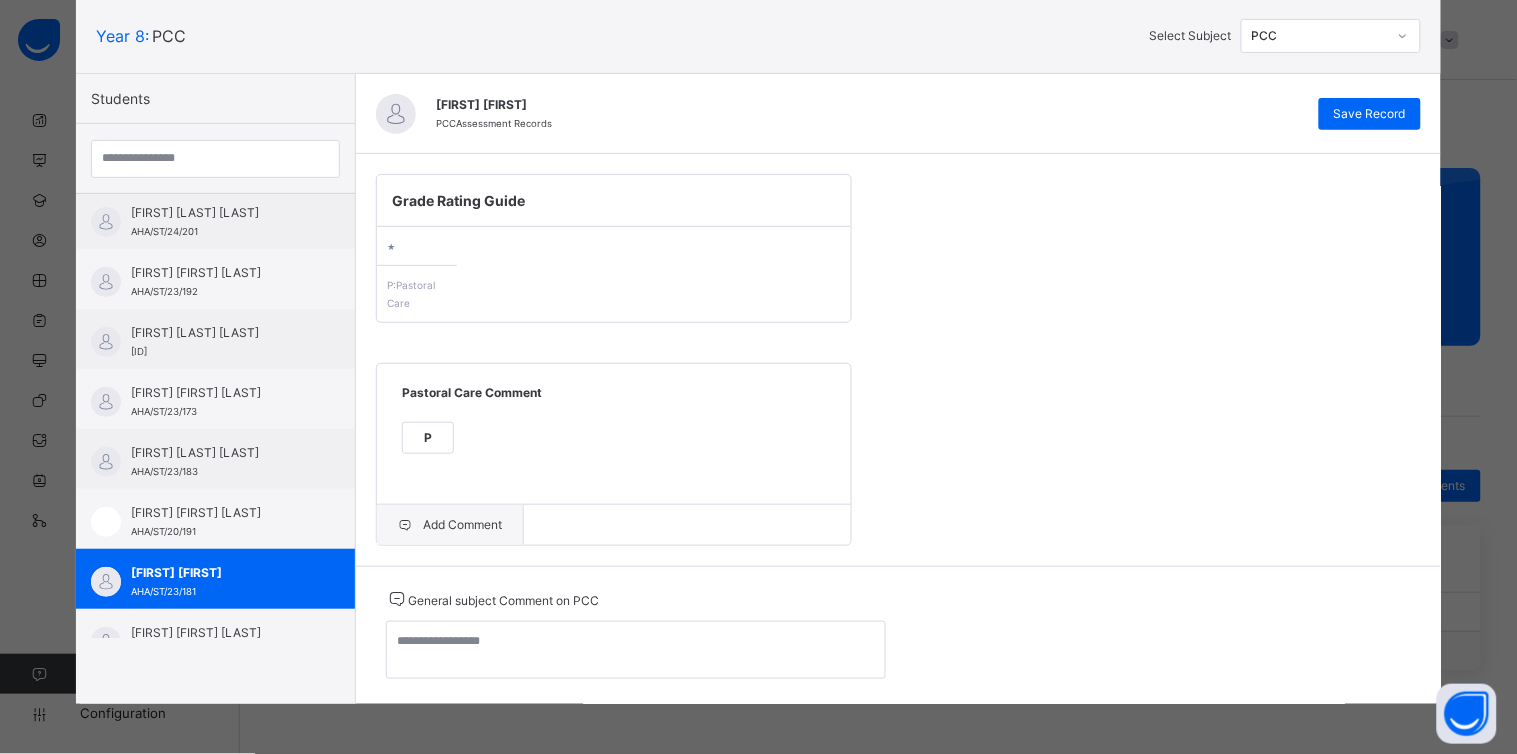click on "Add Comment" at bounding box center [450, 525] 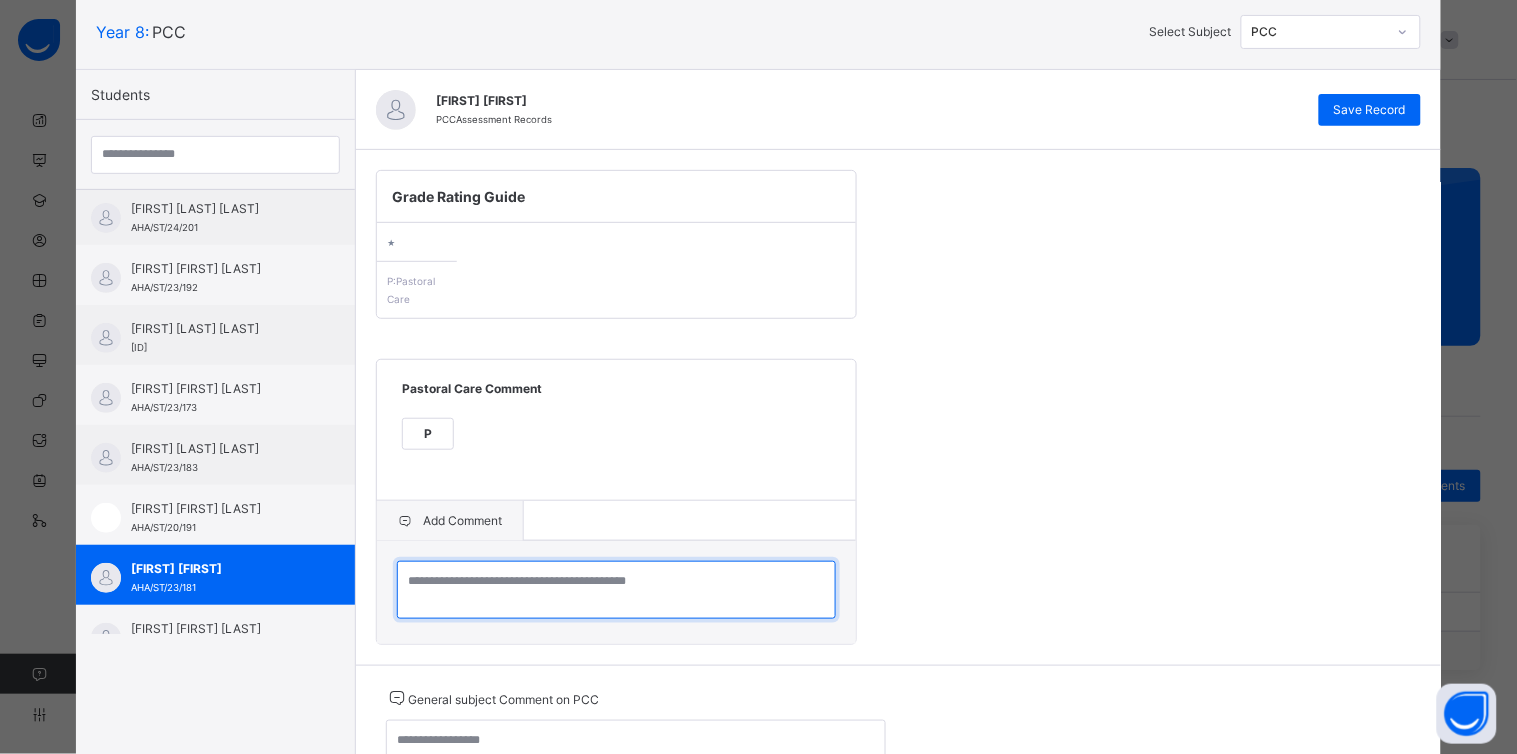 click at bounding box center (616, 590) 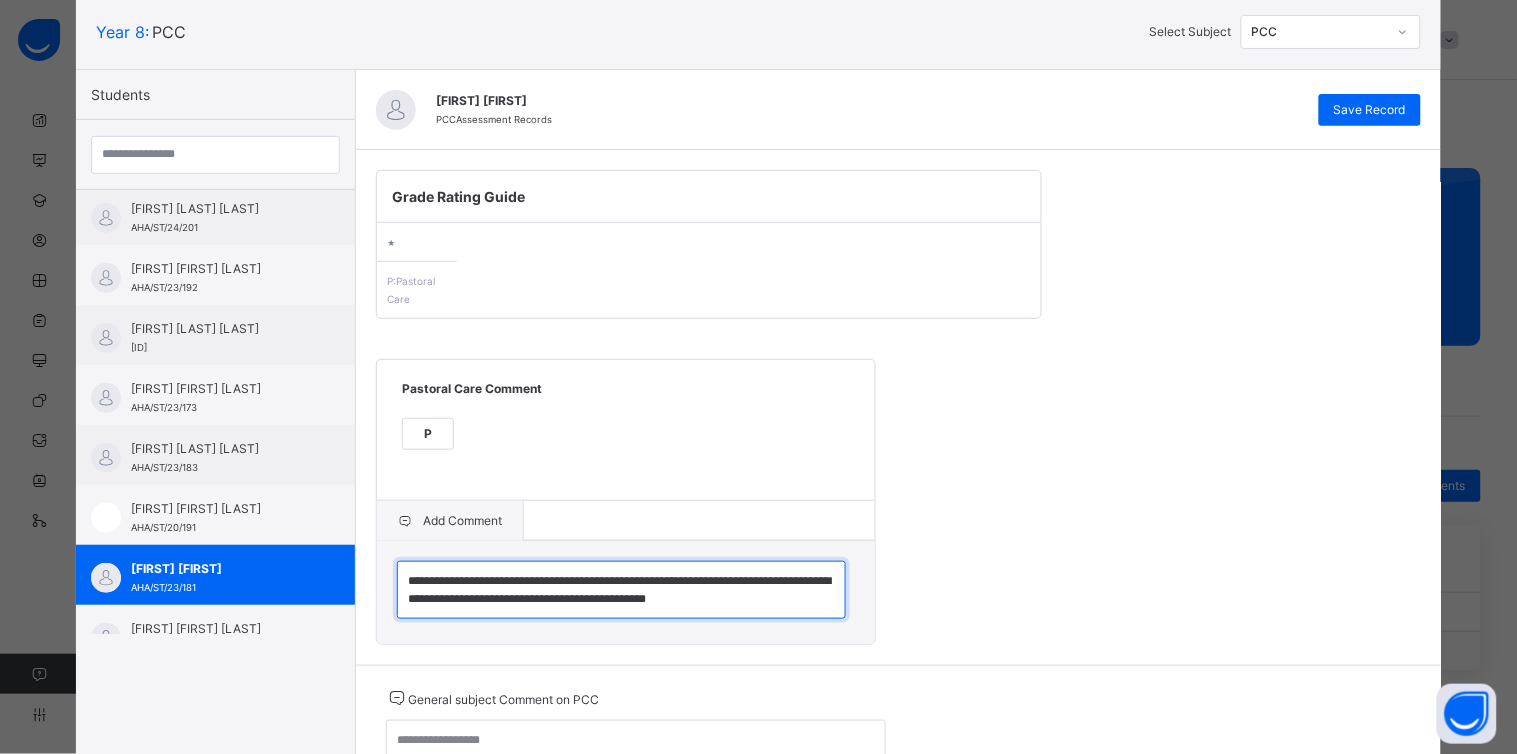 scroll, scrollTop: 5, scrollLeft: 0, axis: vertical 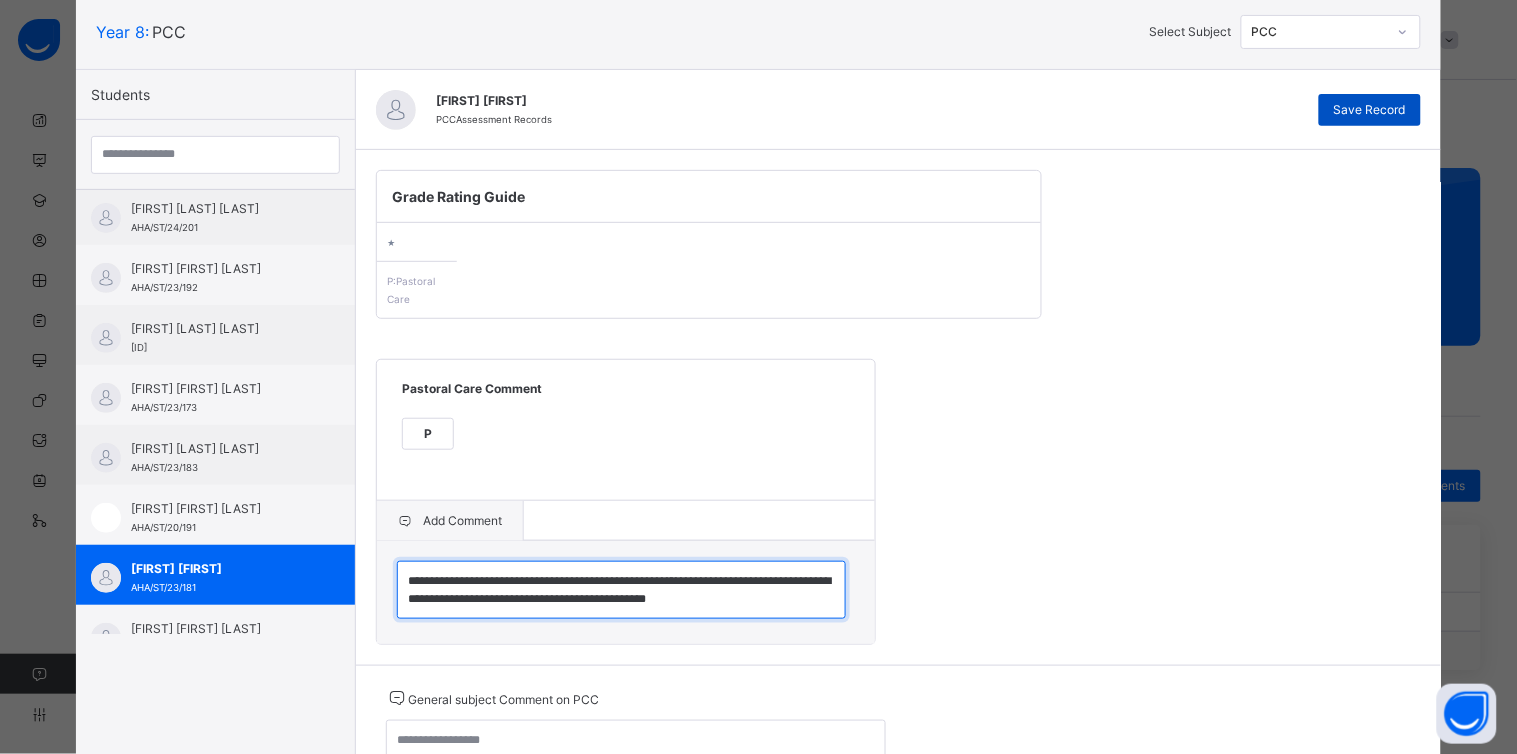 type on "**********" 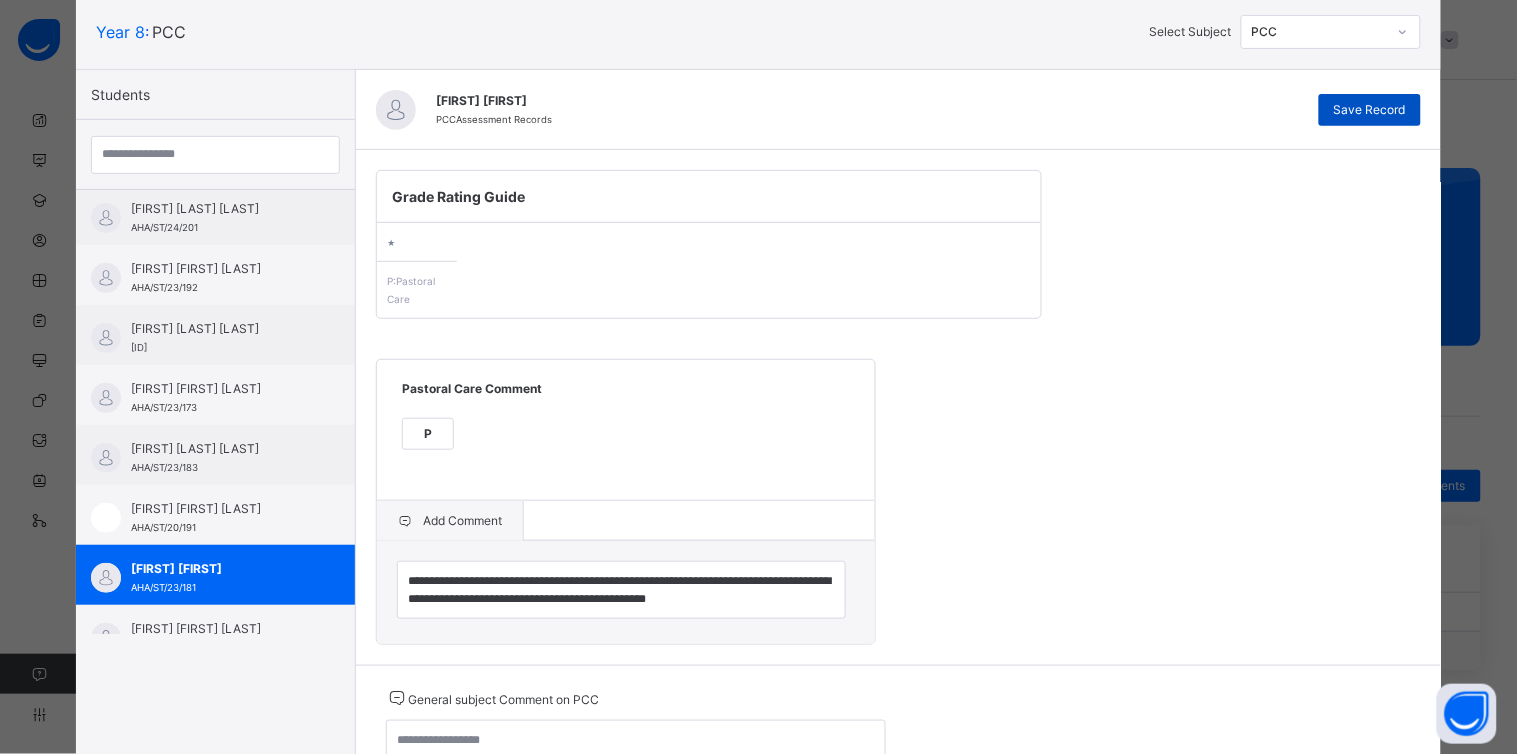 click on "Save Record" at bounding box center [1370, 110] 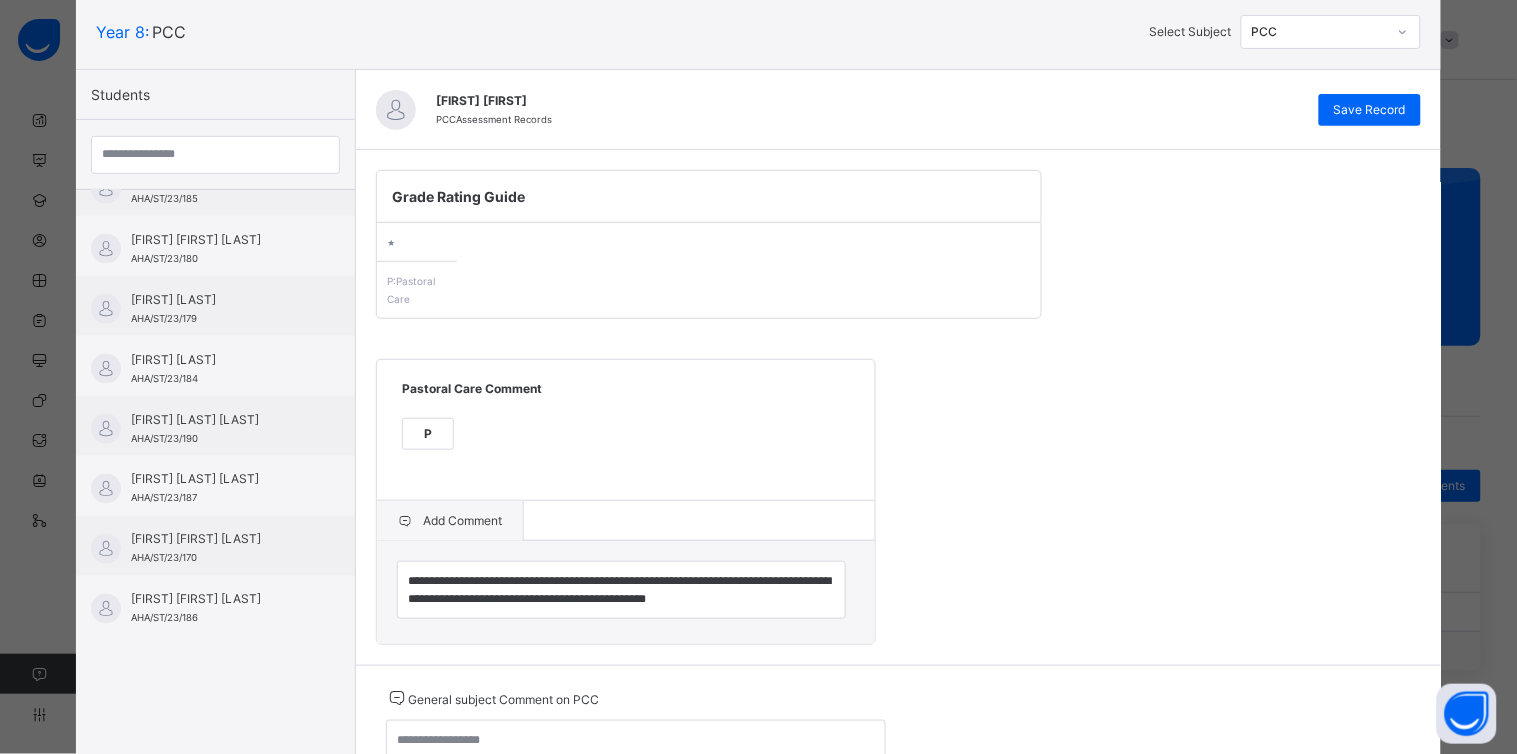 scroll, scrollTop: 695, scrollLeft: 0, axis: vertical 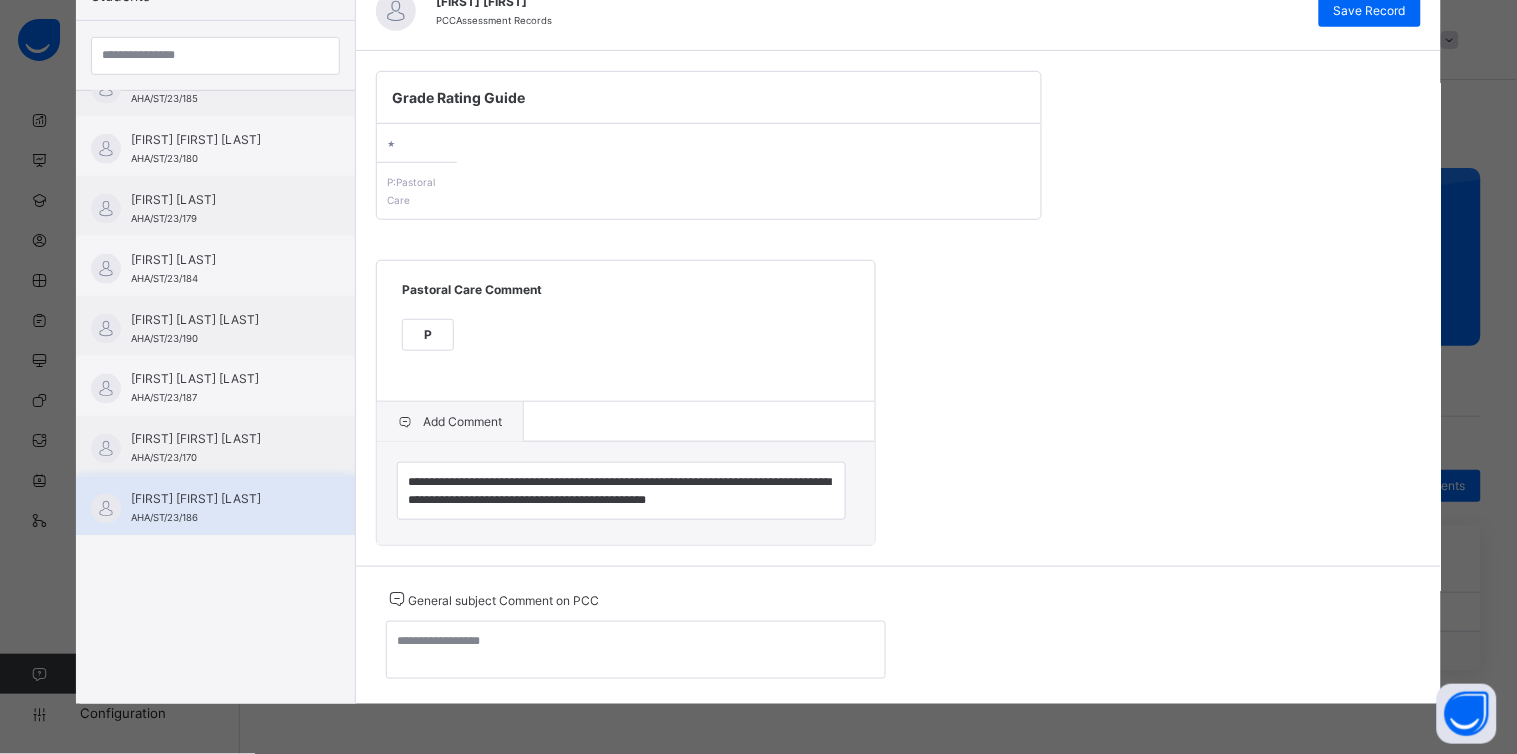 click on "[FIRST] [FIRST] [LAST]" at bounding box center (220, 500) 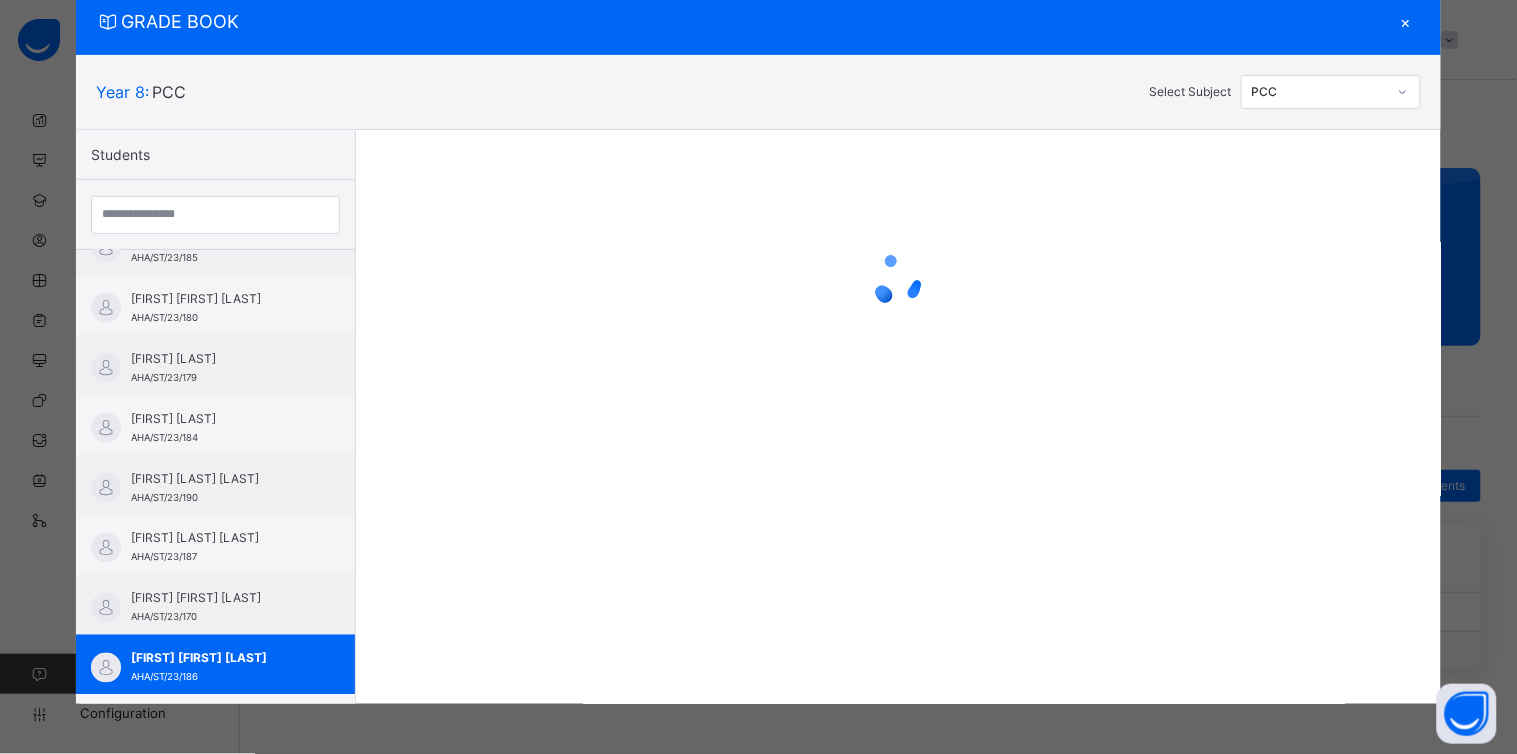 scroll, scrollTop: 120, scrollLeft: 0, axis: vertical 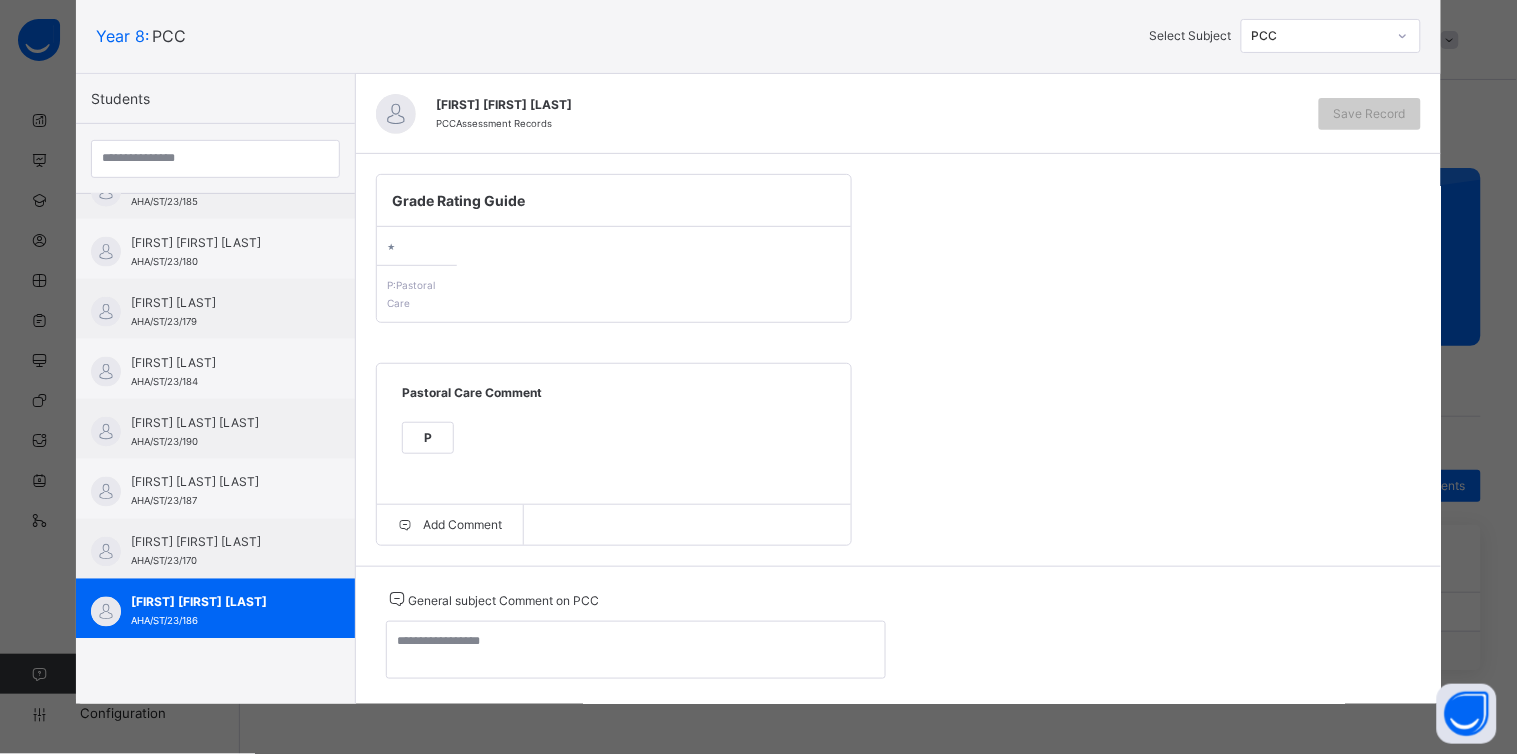 click on "P" at bounding box center [428, 438] 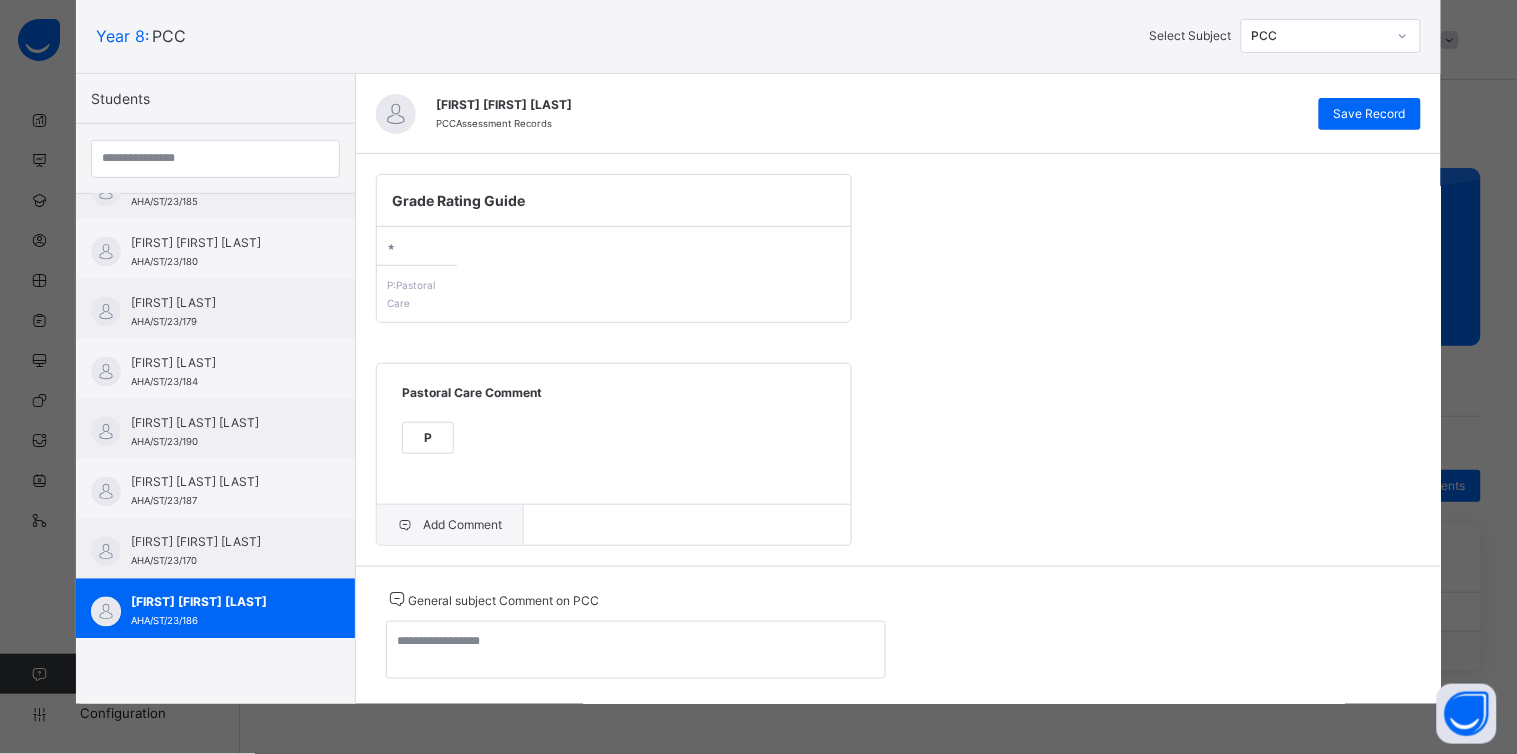 click on "Add Comment" at bounding box center (450, 525) 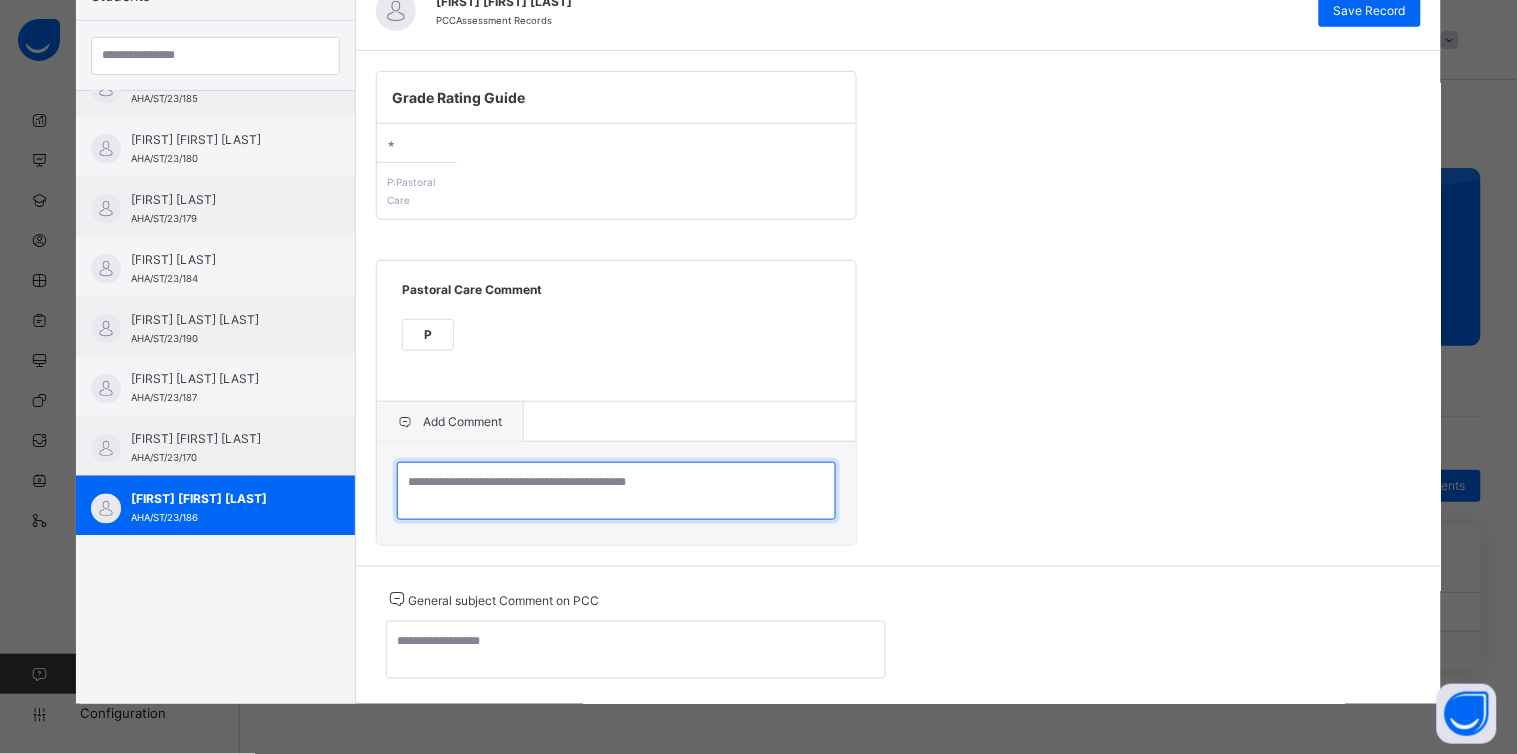 click at bounding box center [616, 491] 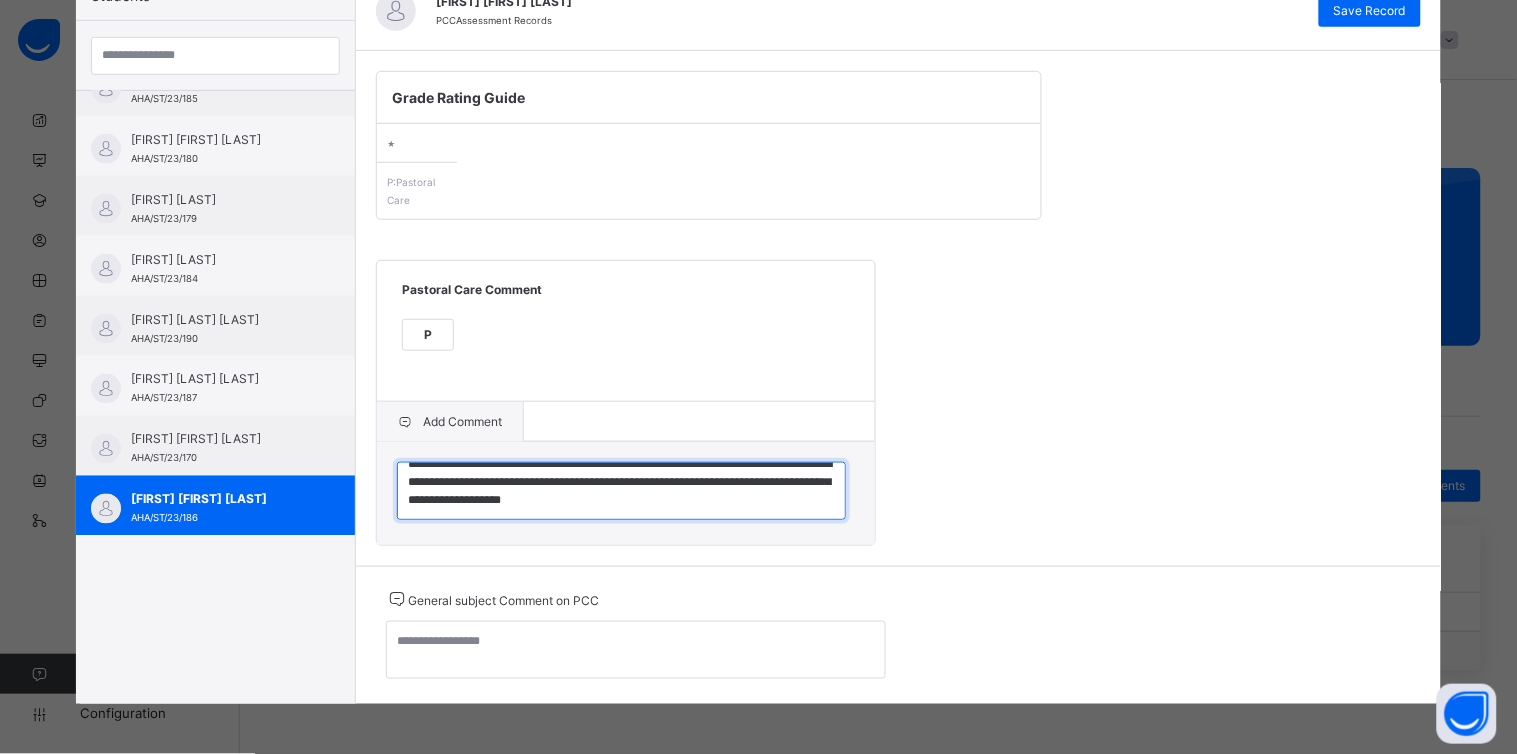 scroll, scrollTop: 35, scrollLeft: 0, axis: vertical 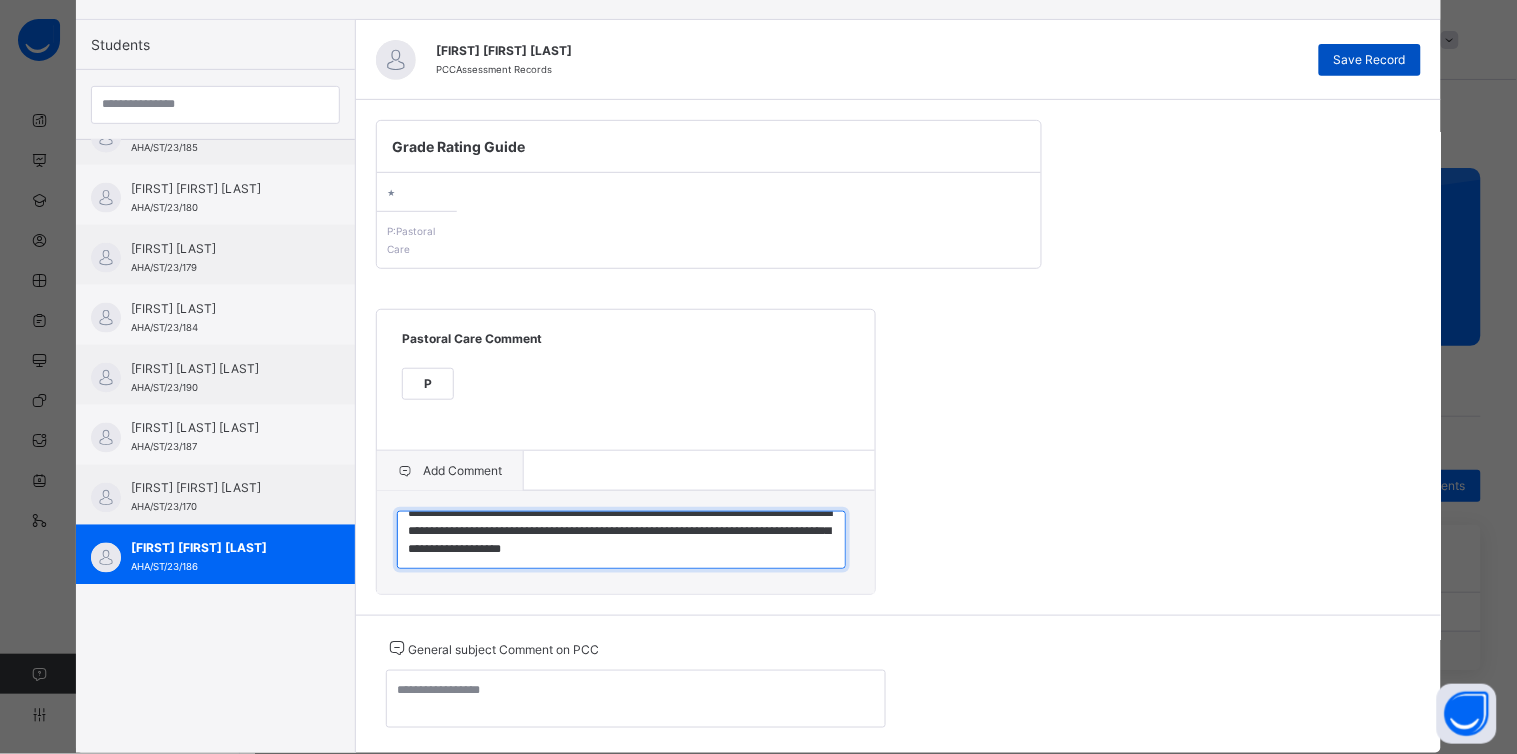 type on "**********" 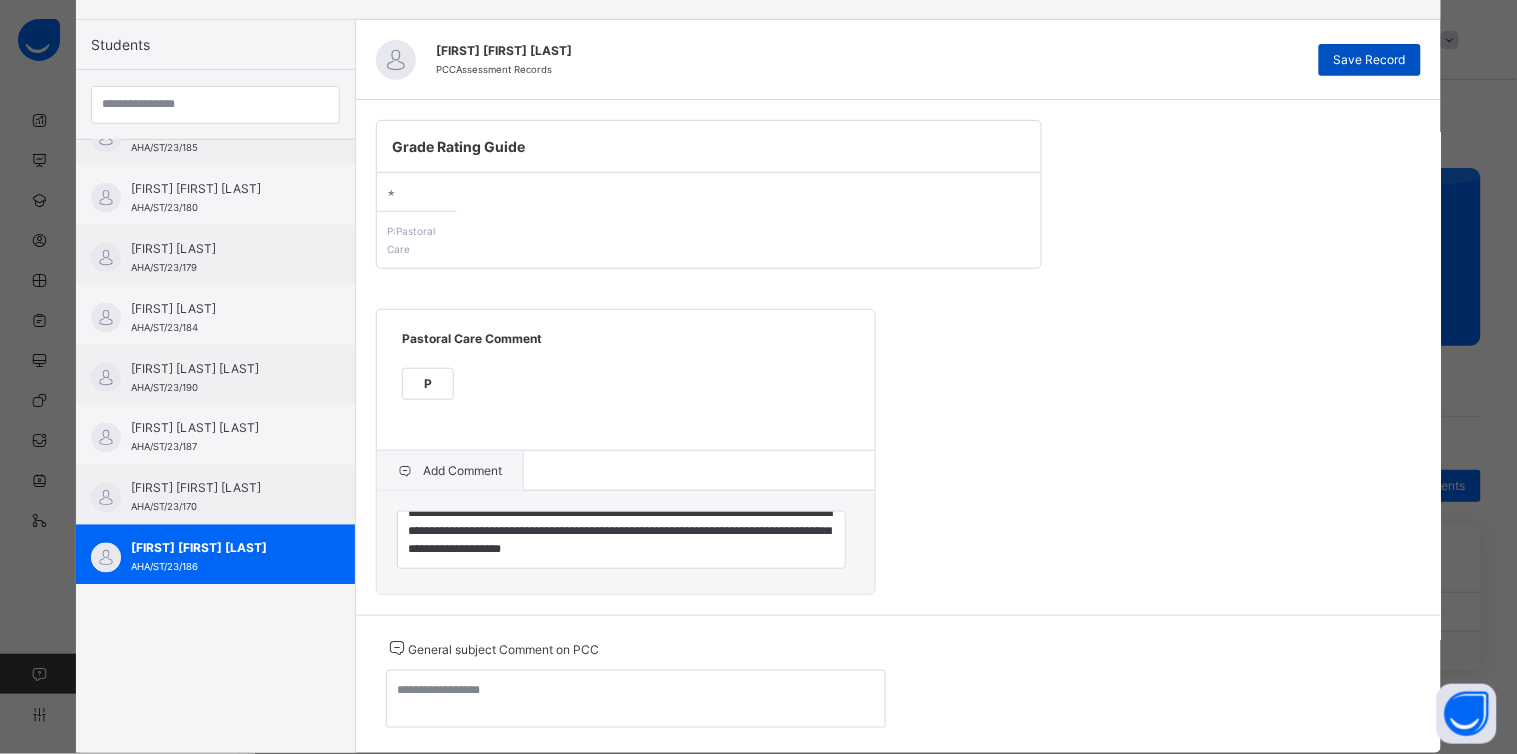 click on "Save Record" at bounding box center (1370, 60) 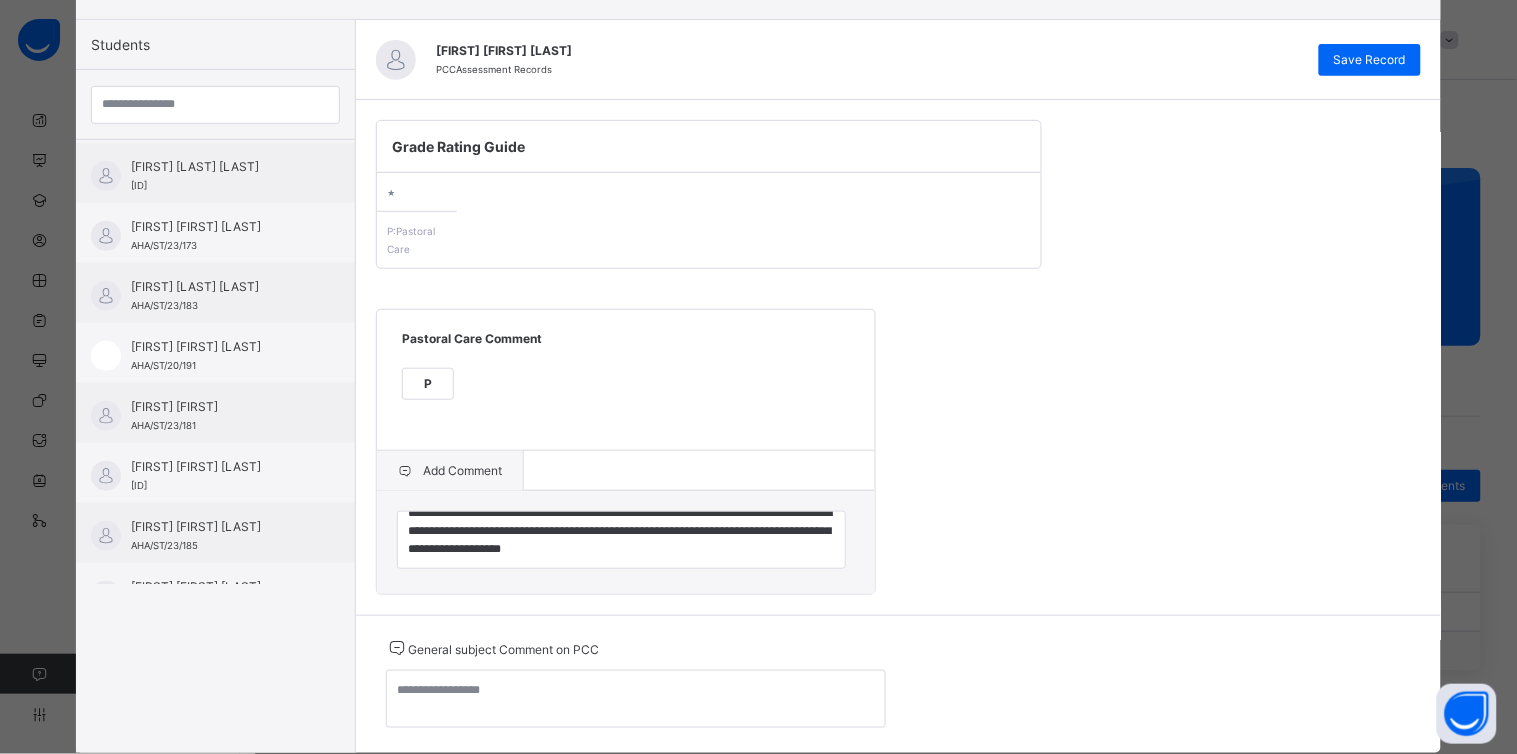 scroll, scrollTop: 310, scrollLeft: 0, axis: vertical 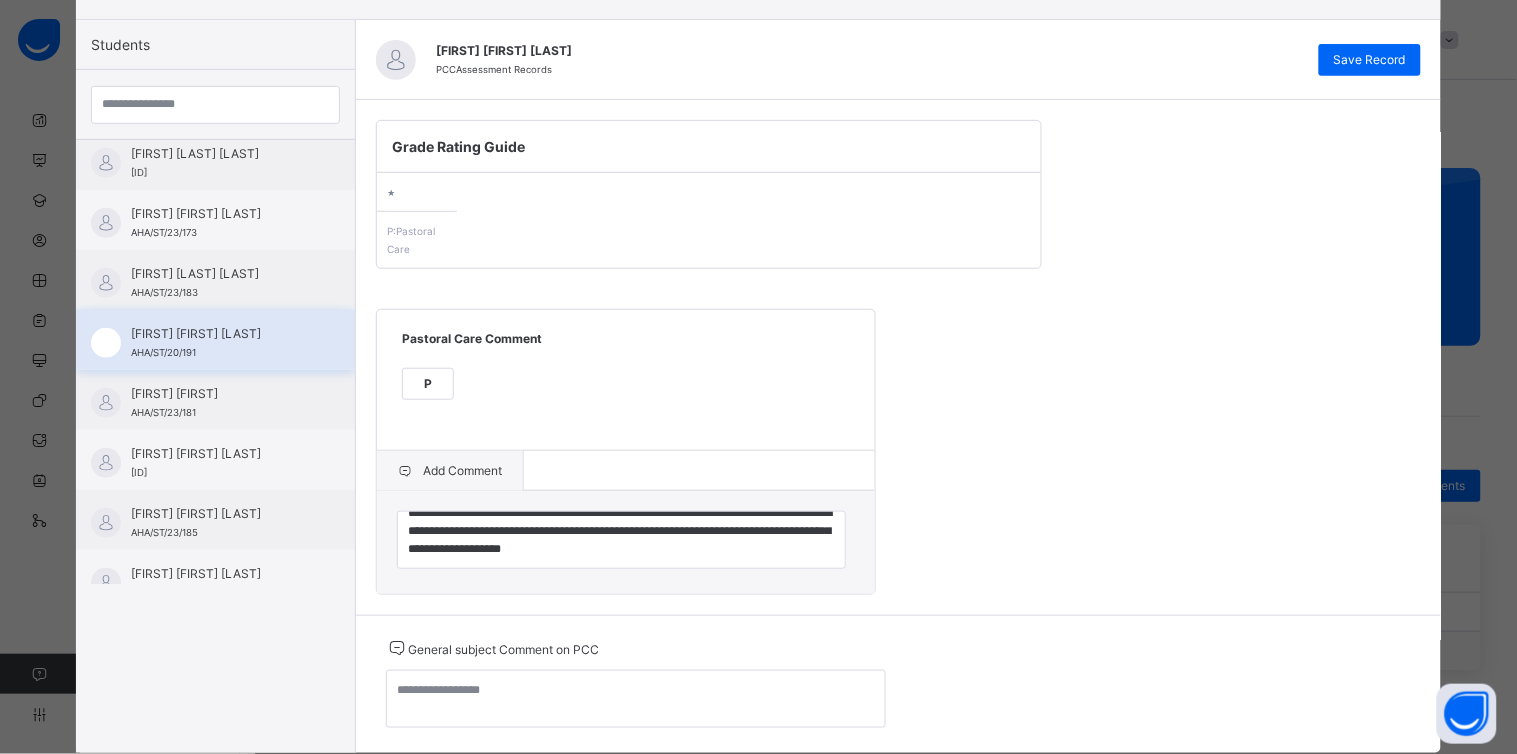 click on "[FIRST] [FIRST] [LAST]" at bounding box center (220, 334) 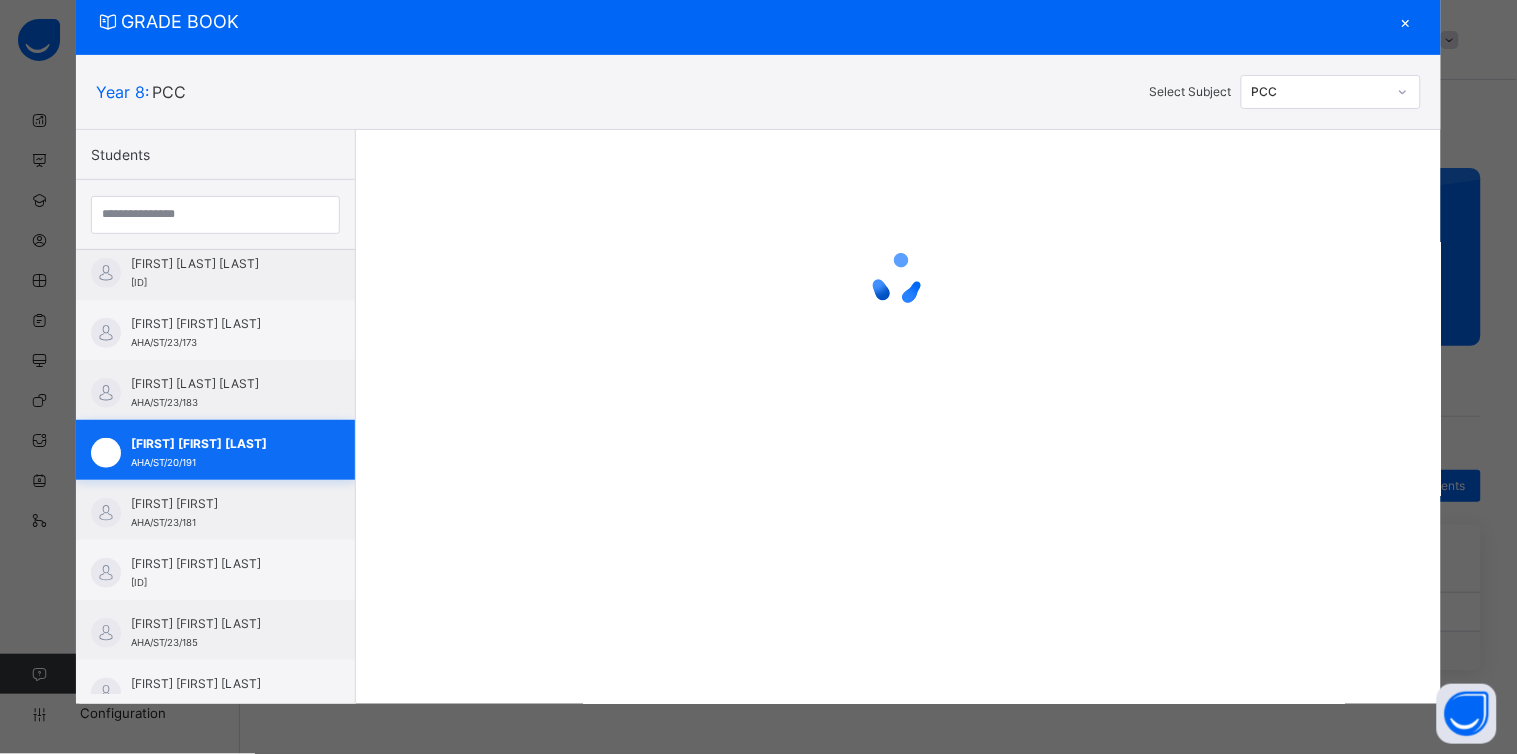 scroll, scrollTop: 62, scrollLeft: 0, axis: vertical 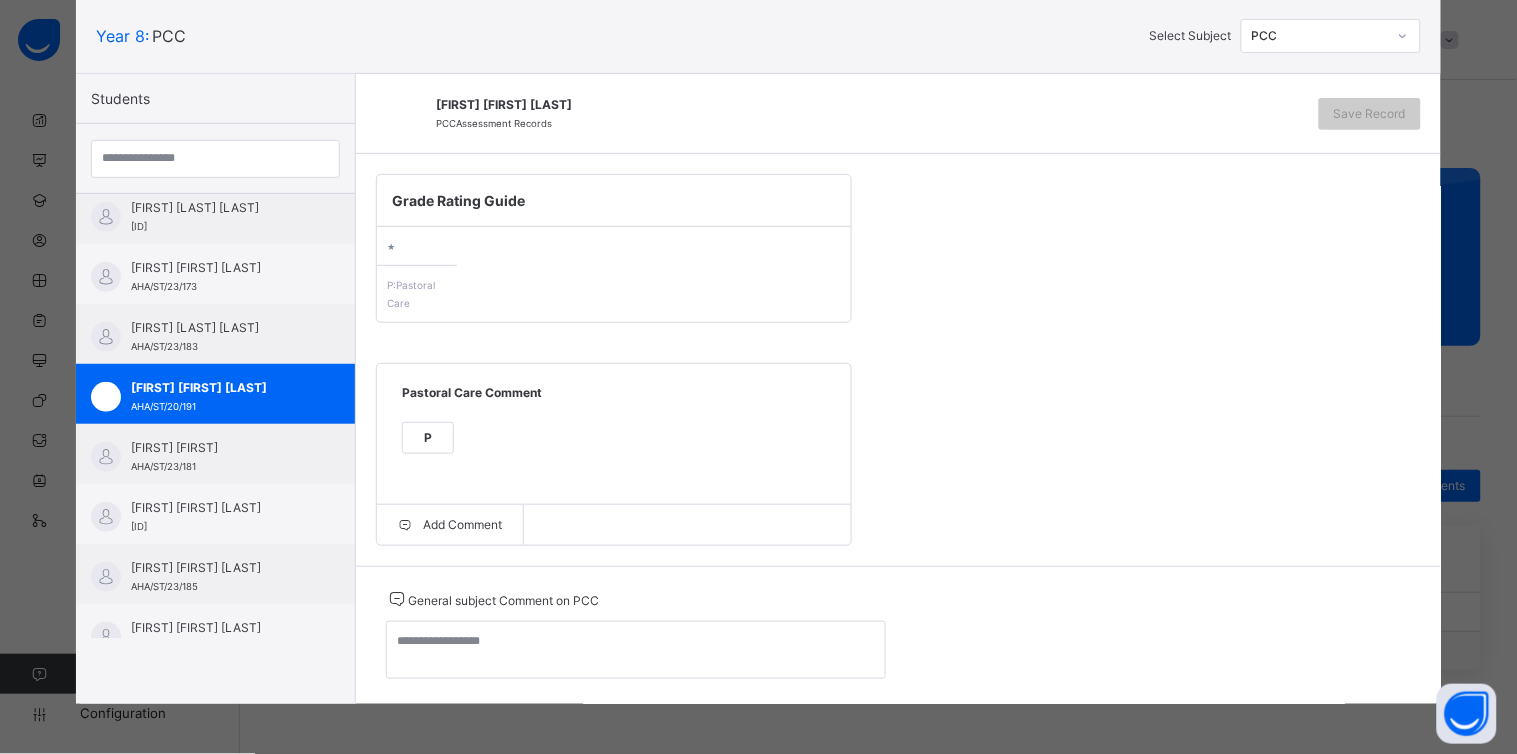 click on "P" at bounding box center [428, 438] 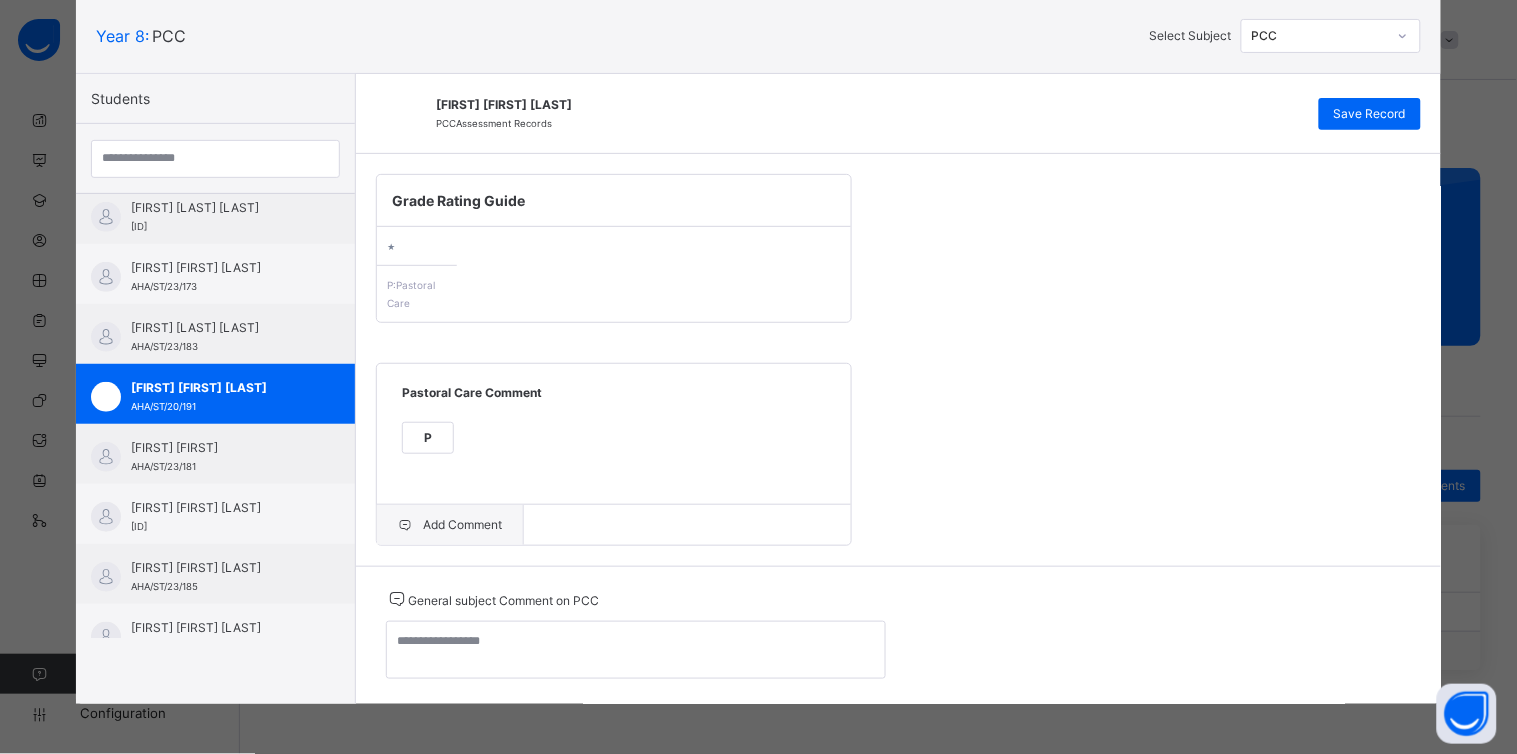 click on "Add Comment" at bounding box center [450, 525] 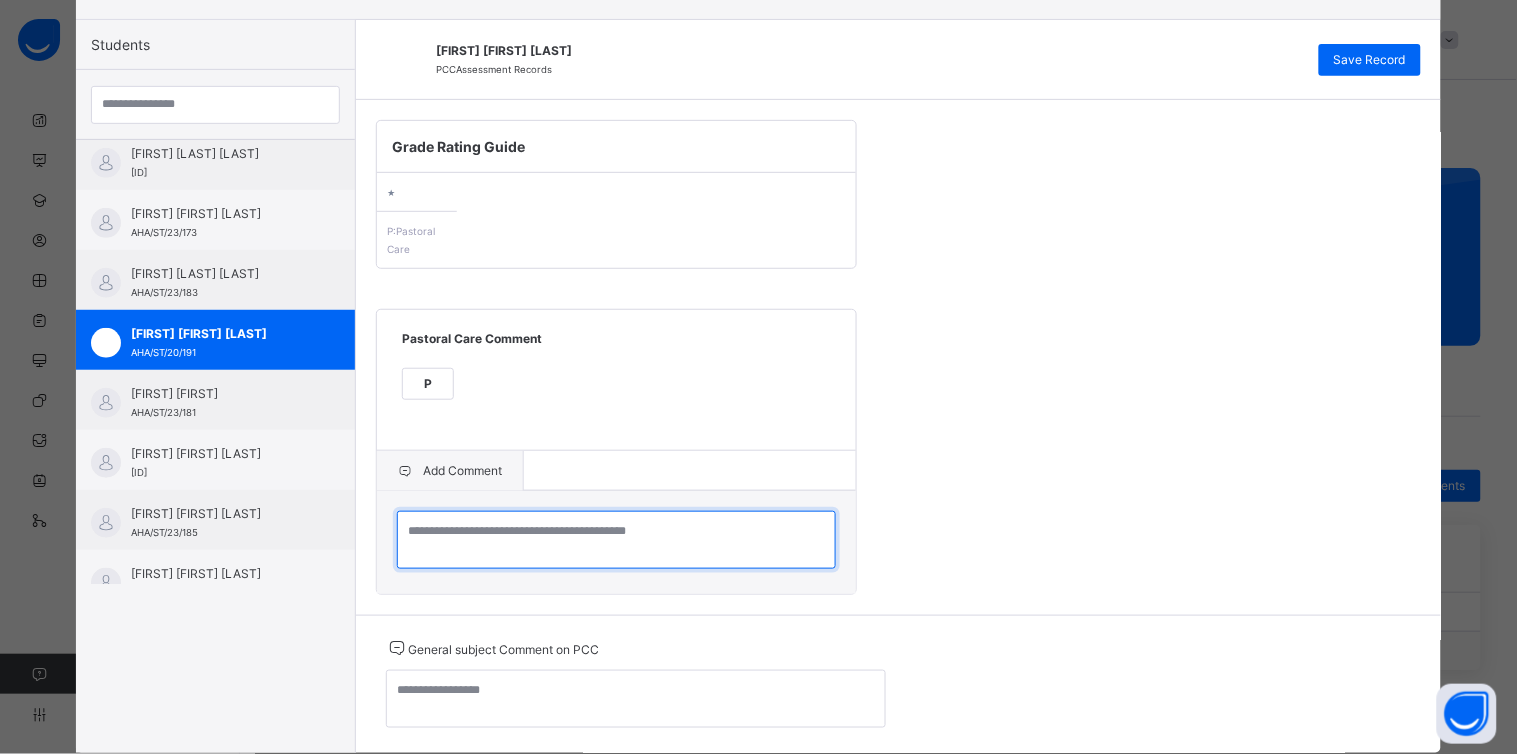 click at bounding box center (616, 540) 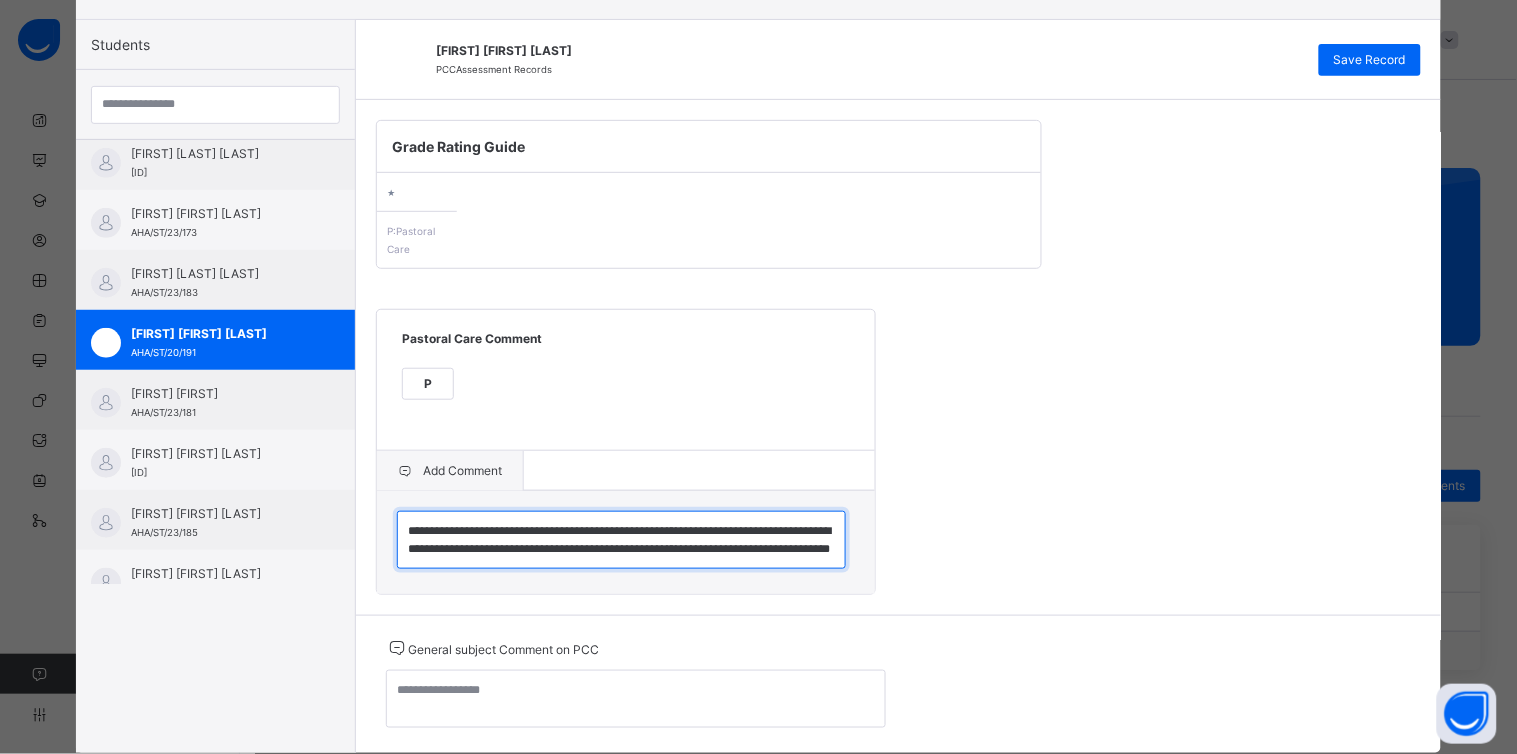 scroll, scrollTop: 23, scrollLeft: 0, axis: vertical 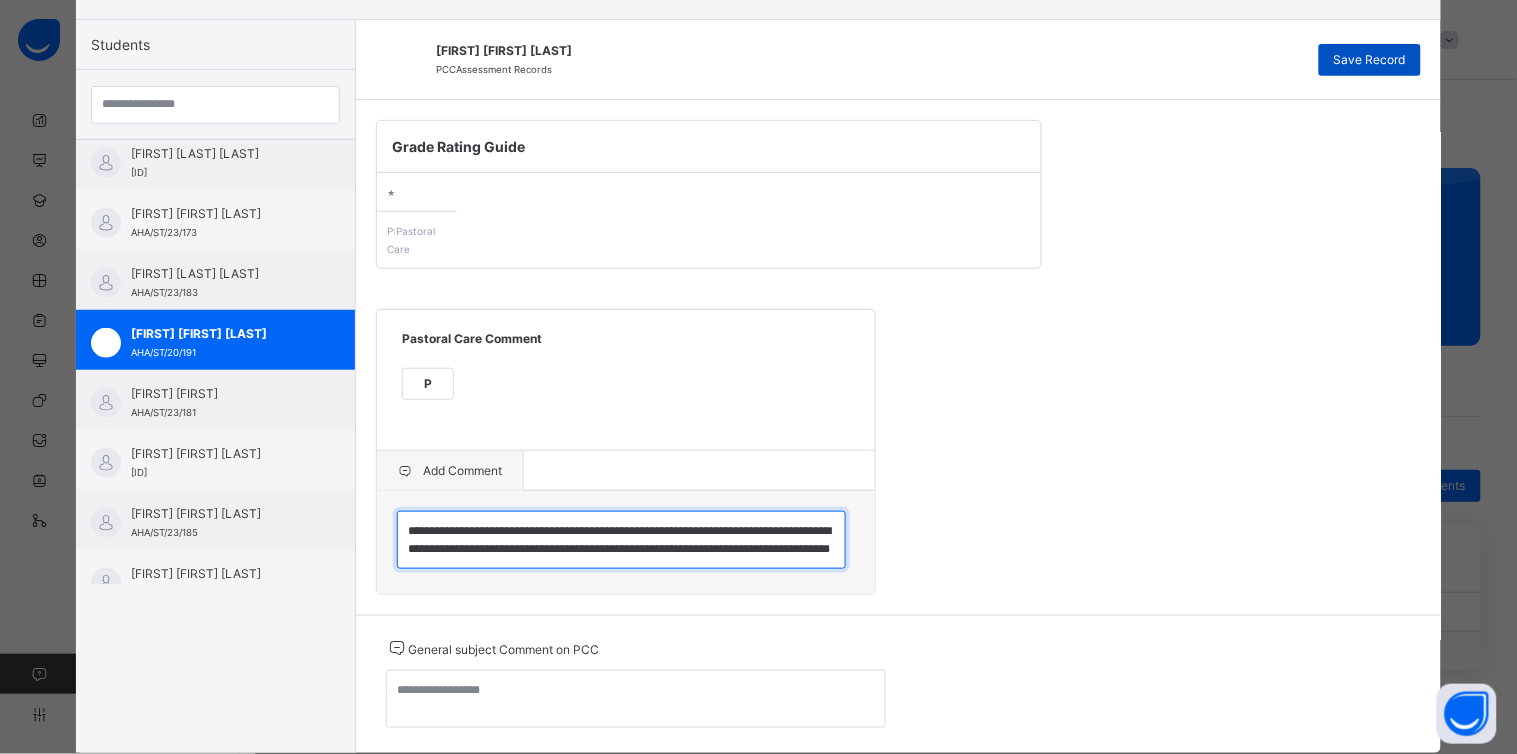 type on "**********" 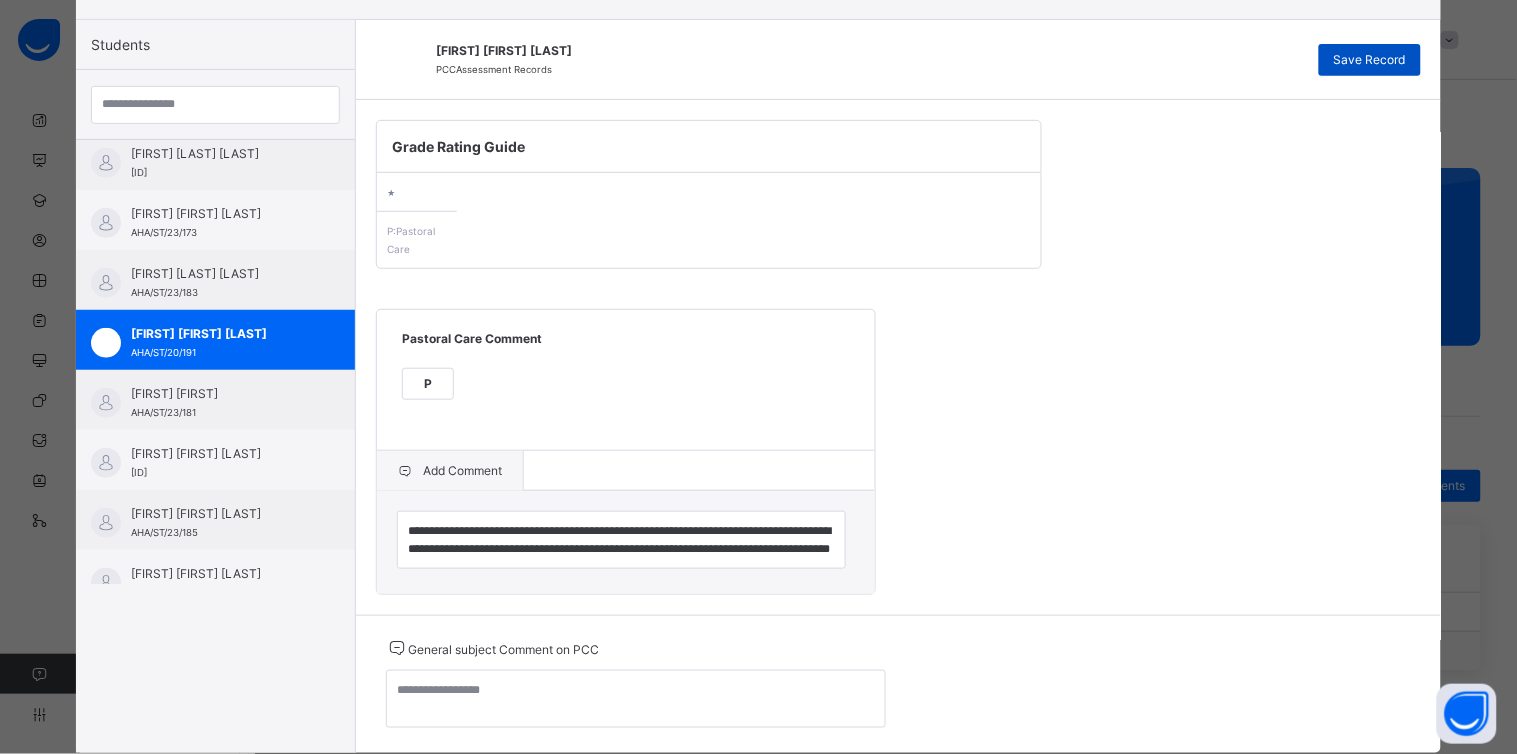 click on "Save Record" at bounding box center [1370, 60] 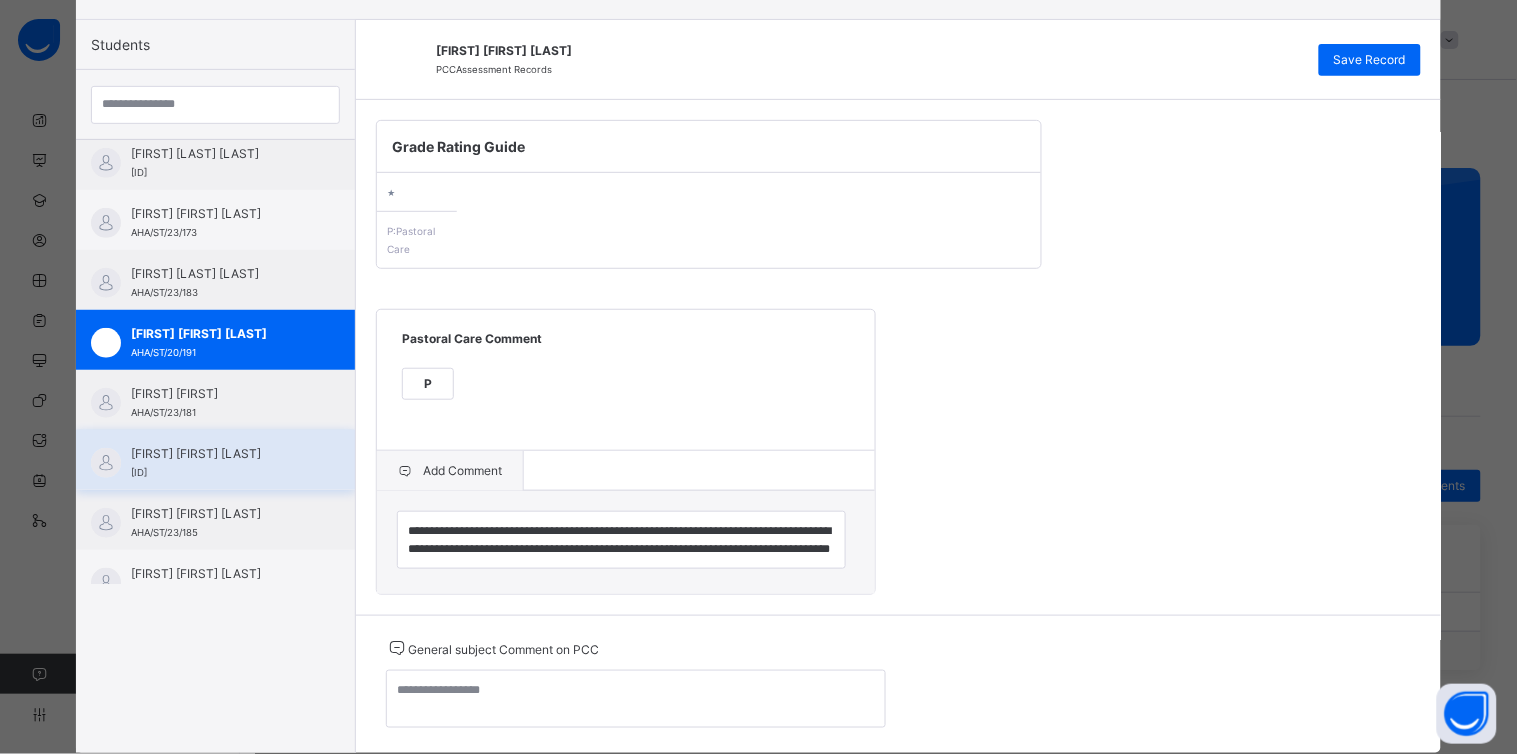 click on "[FIRST] [FIRST] [LAST]" at bounding box center (220, 454) 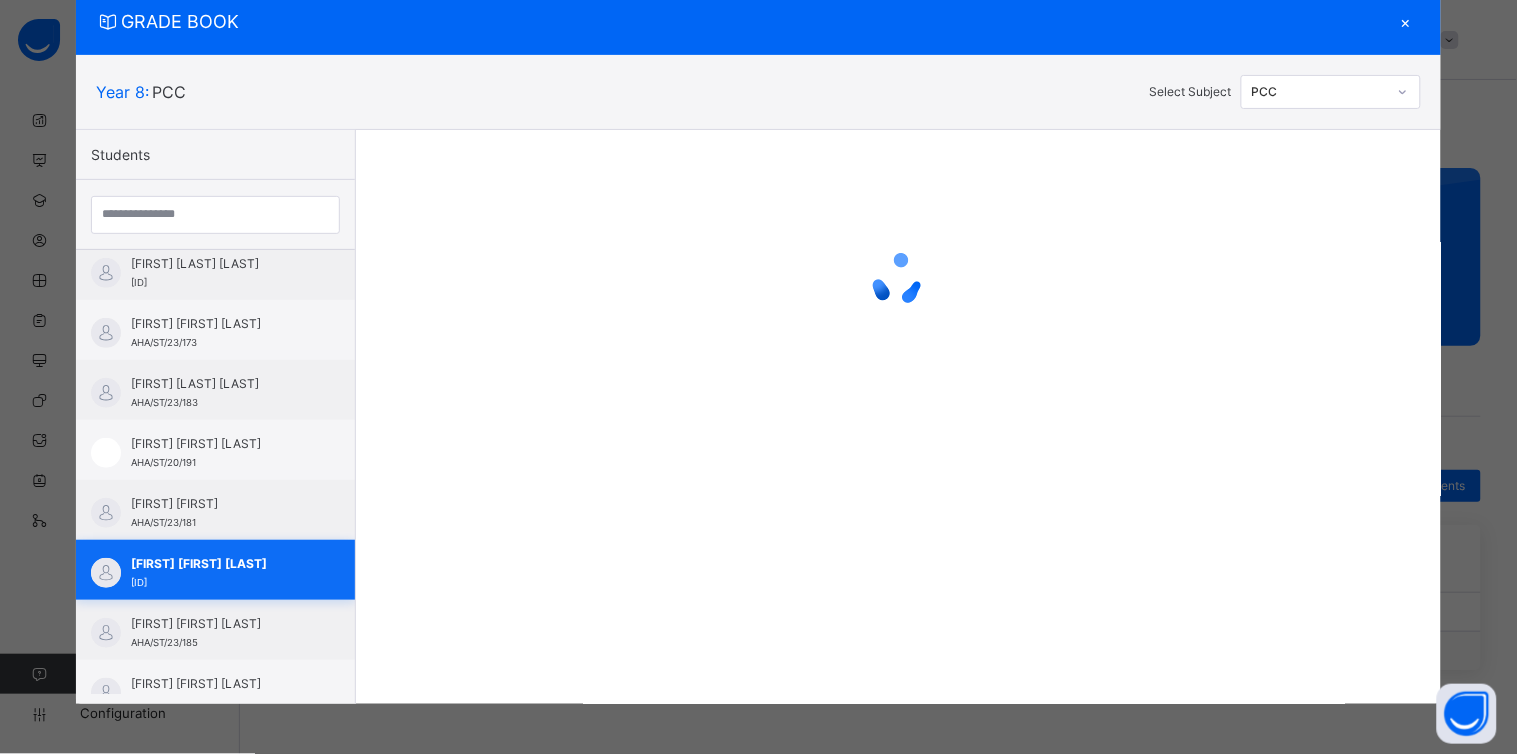 scroll, scrollTop: 62, scrollLeft: 0, axis: vertical 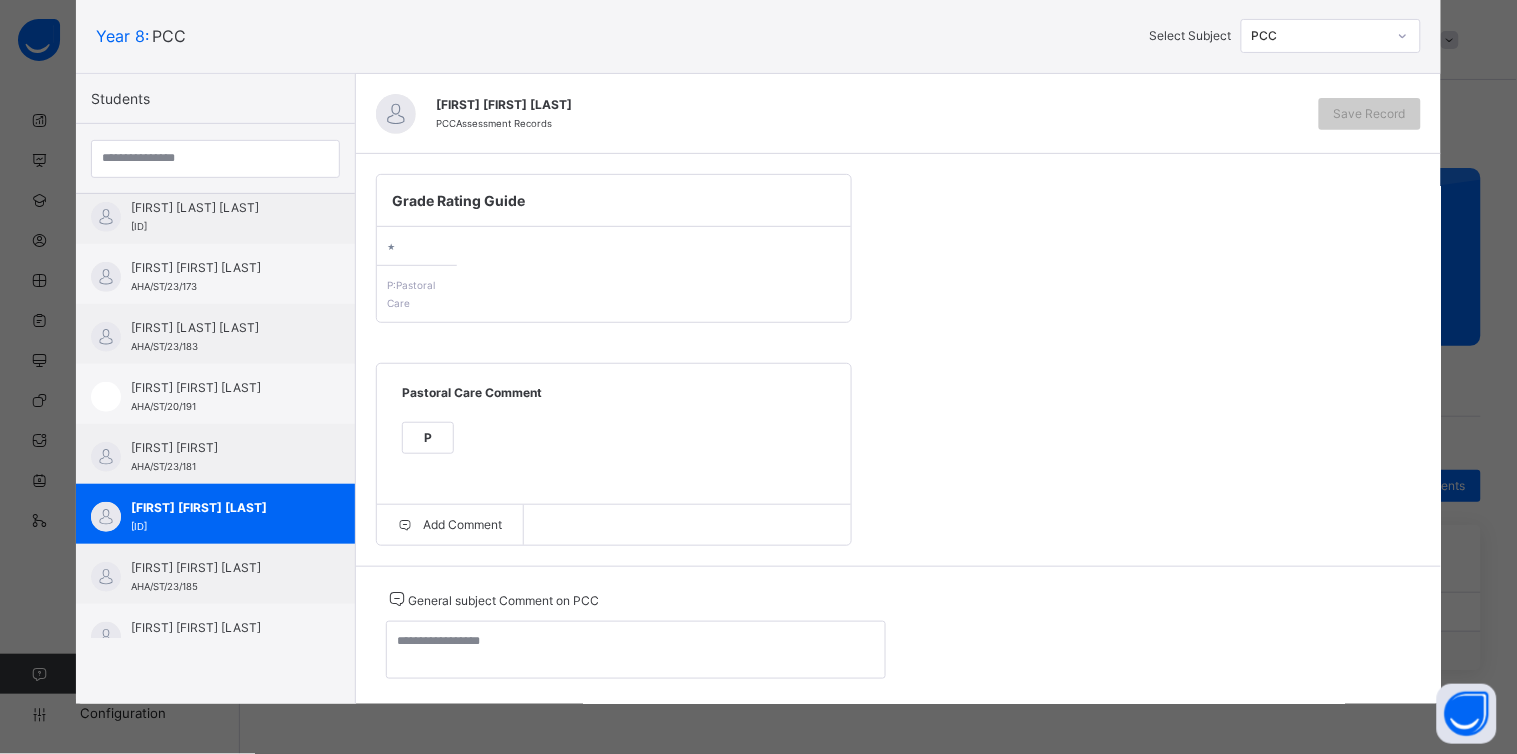 click on "P" at bounding box center (428, 438) 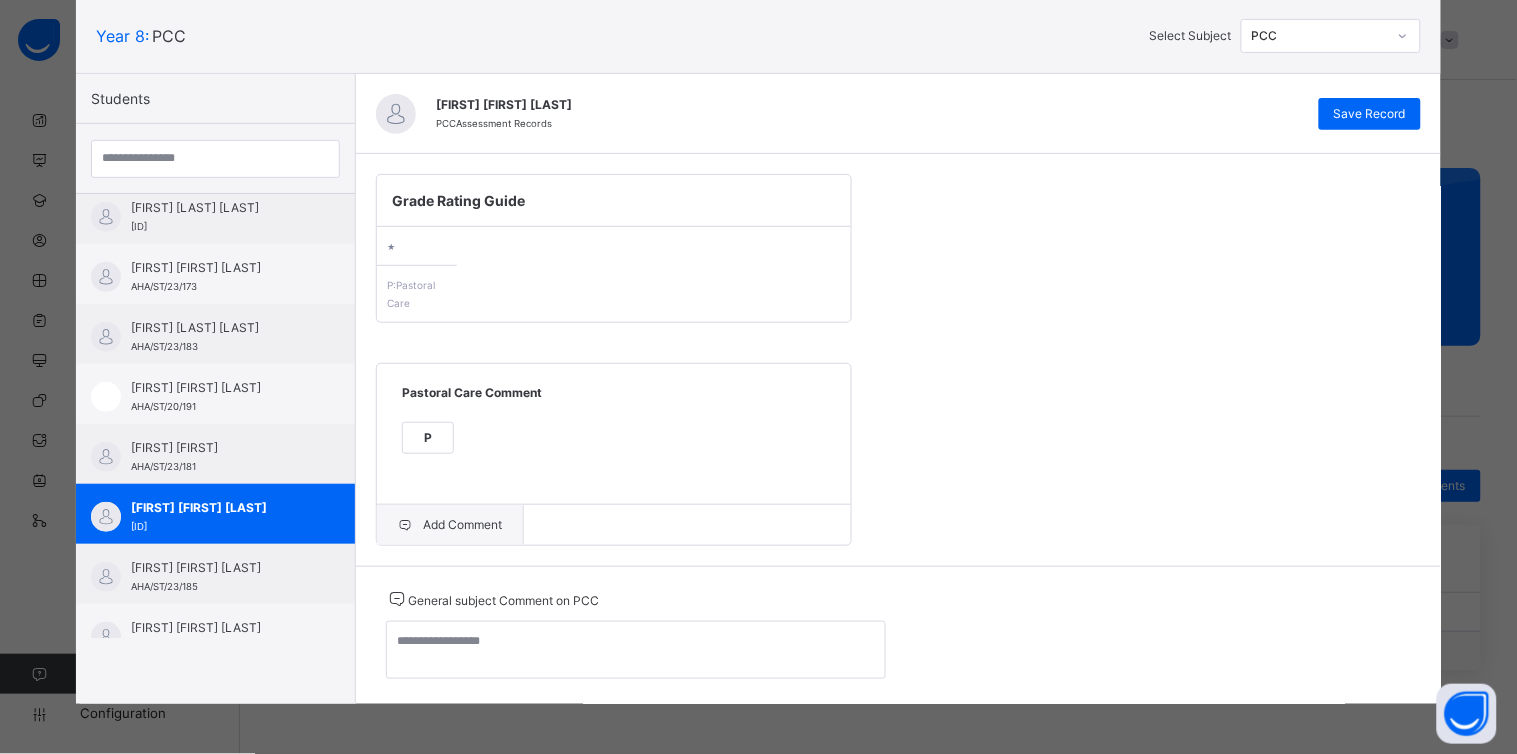click on "Add Comment" at bounding box center (450, 525) 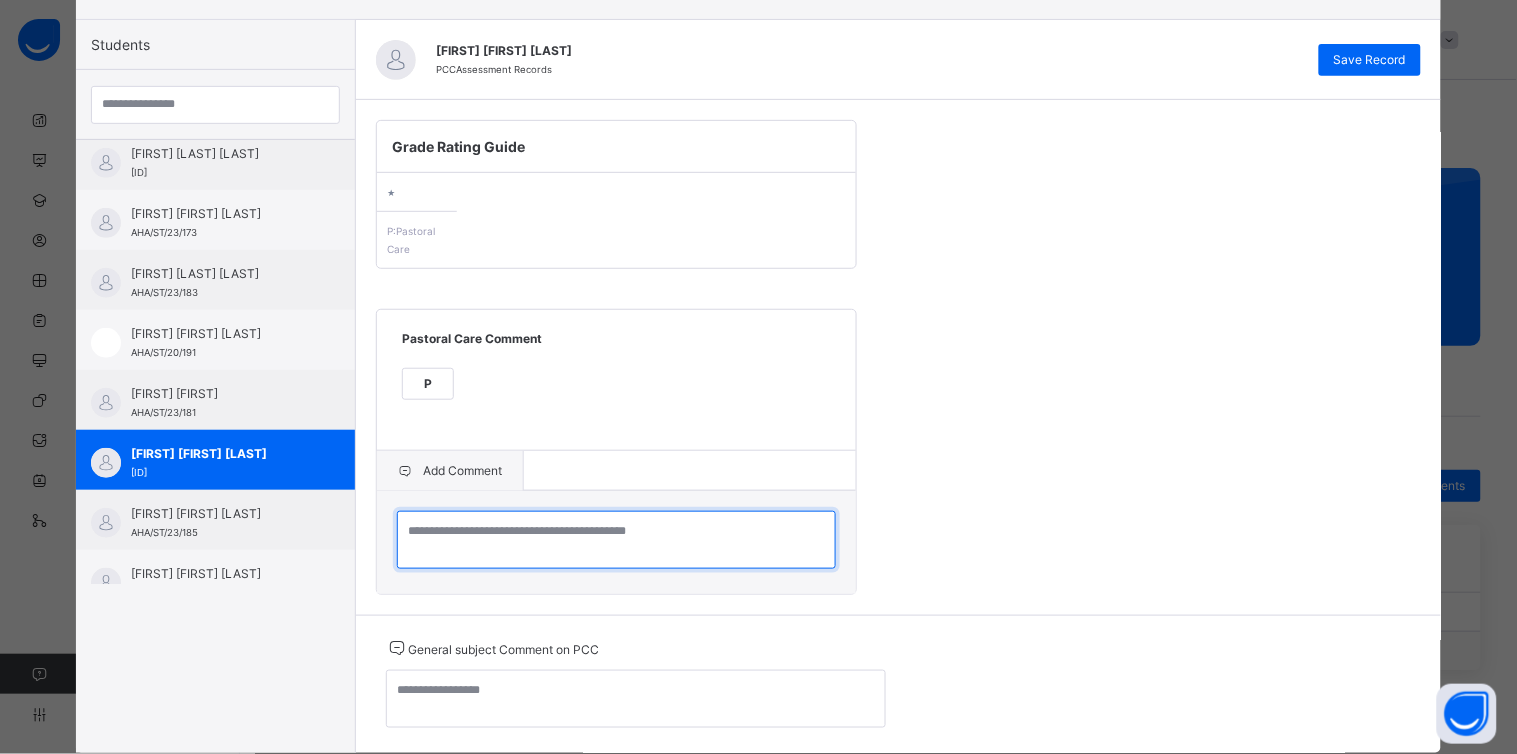 click at bounding box center [616, 540] 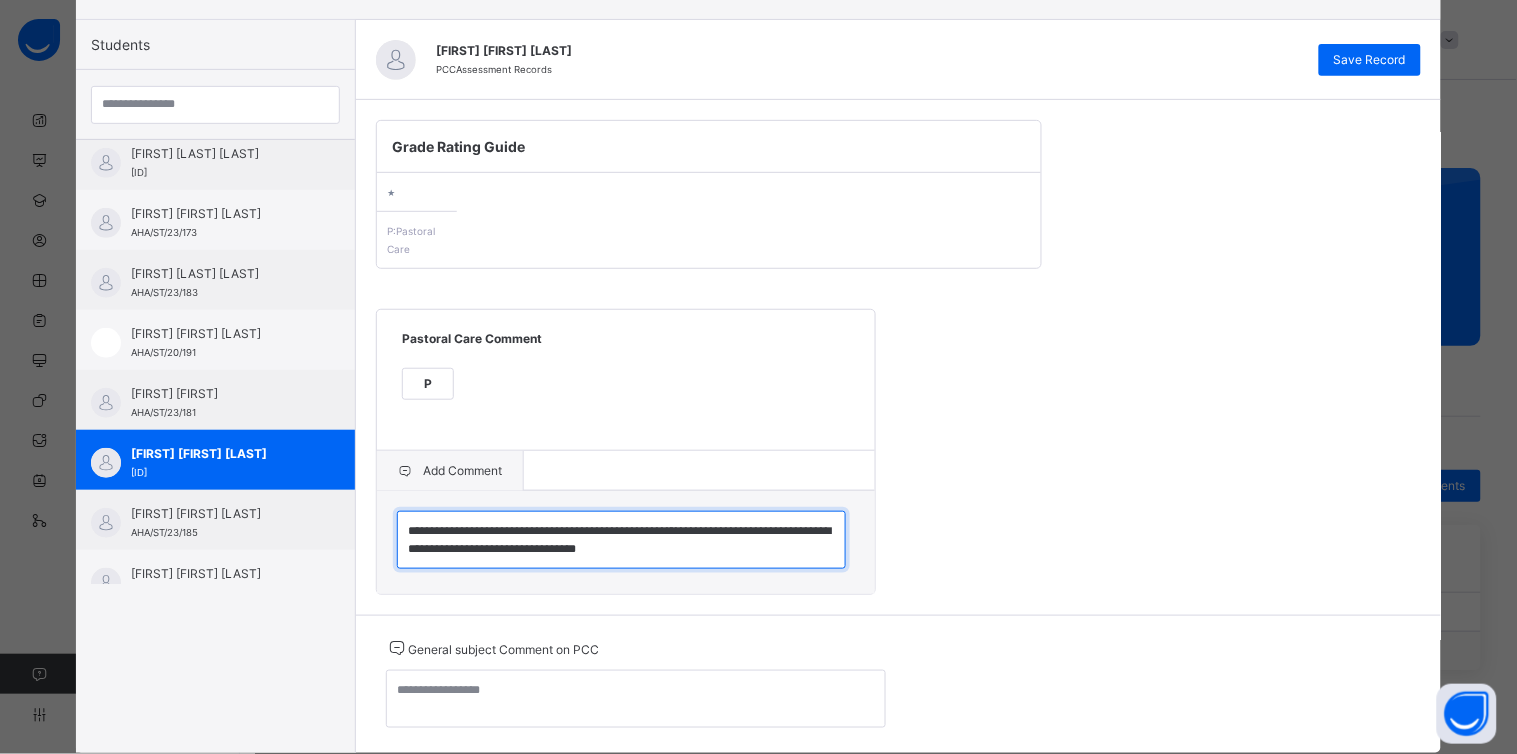 scroll, scrollTop: 5, scrollLeft: 0, axis: vertical 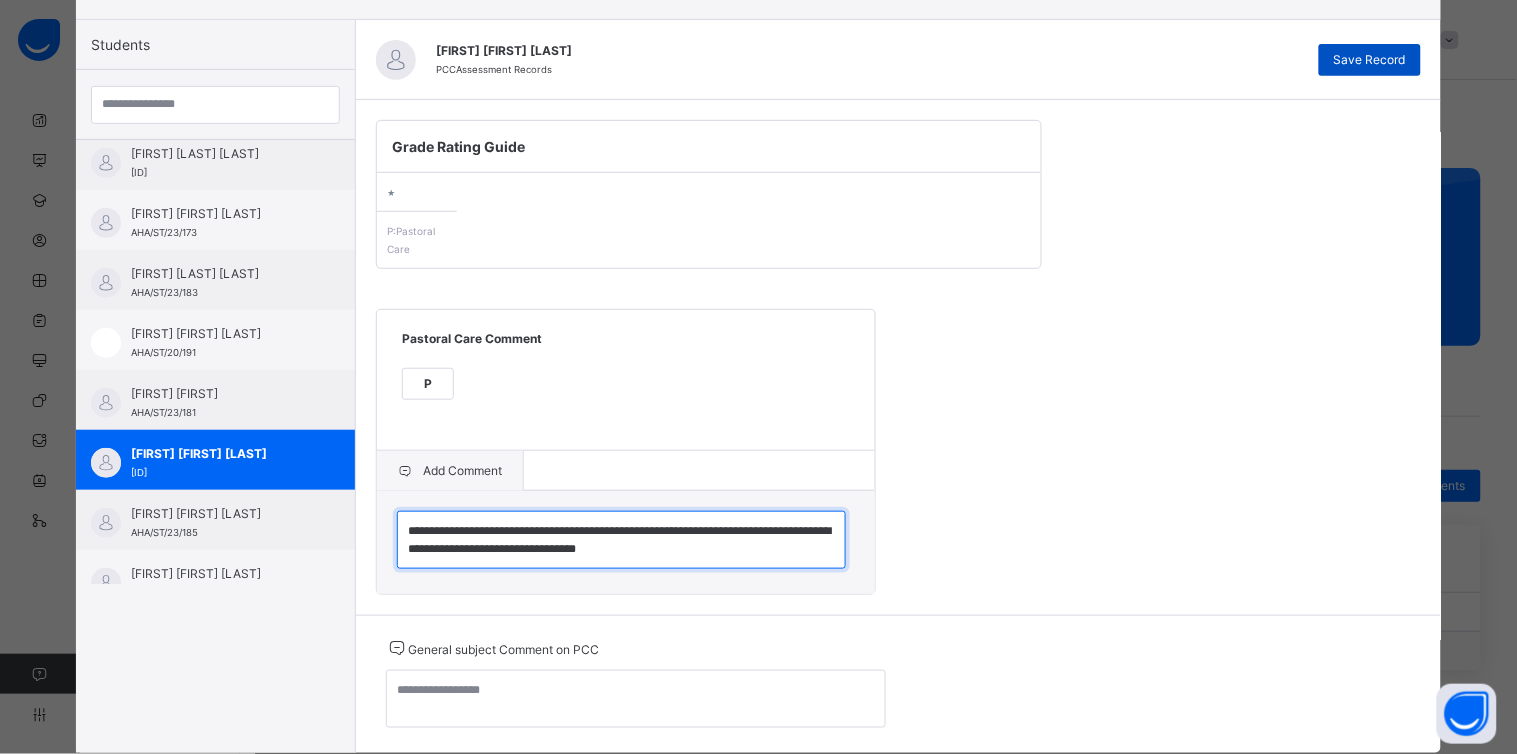 type on "**********" 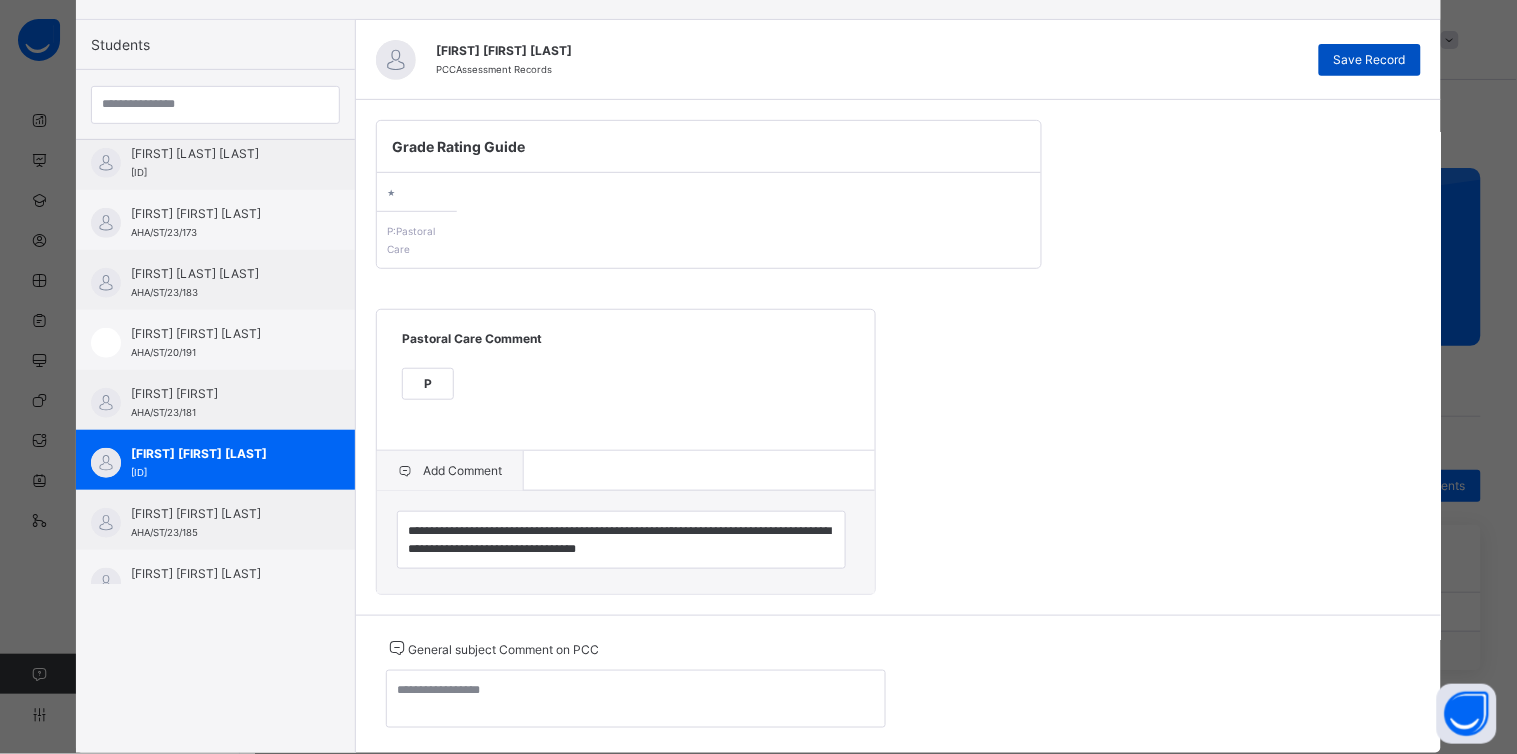 click on "Save Record" at bounding box center (1370, 60) 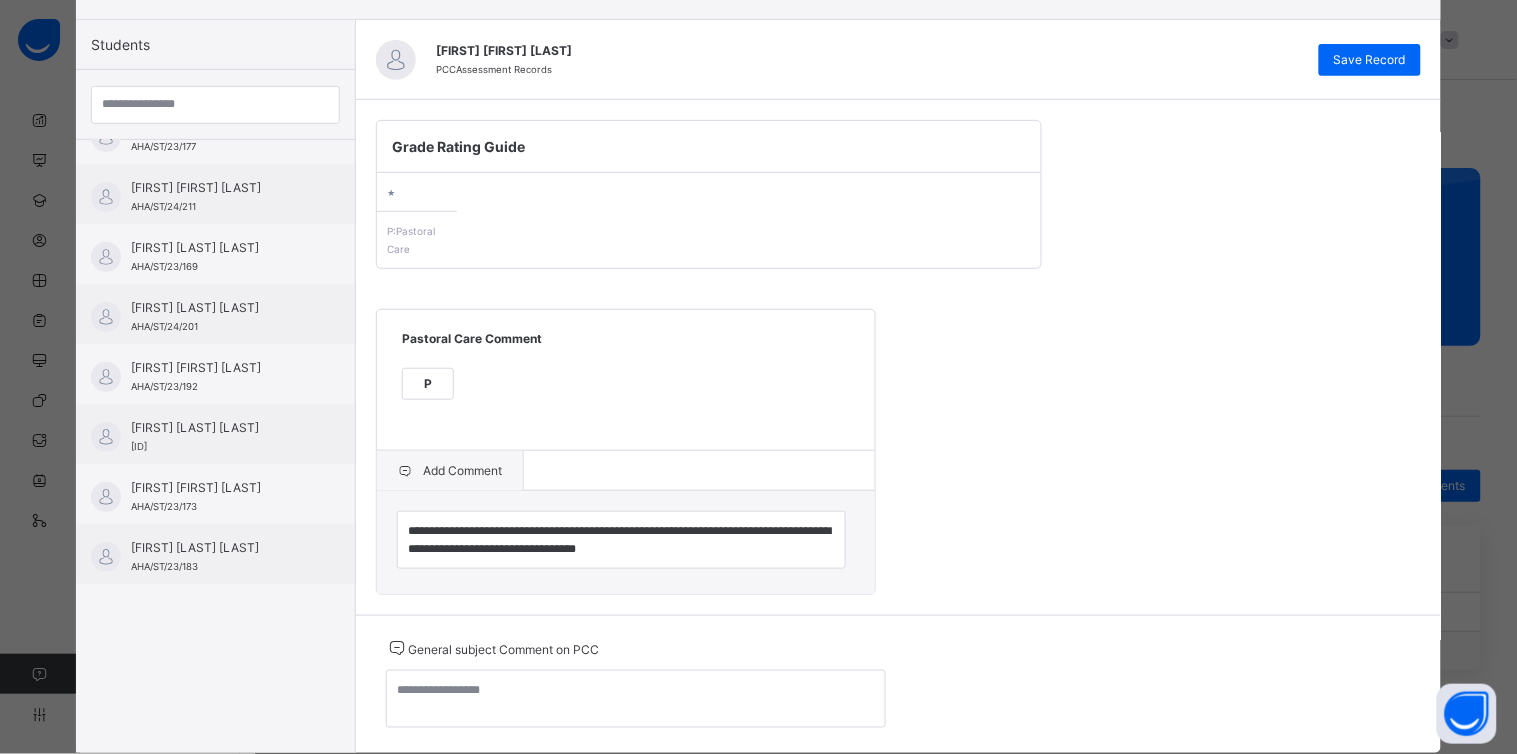 scroll, scrollTop: 0, scrollLeft: 0, axis: both 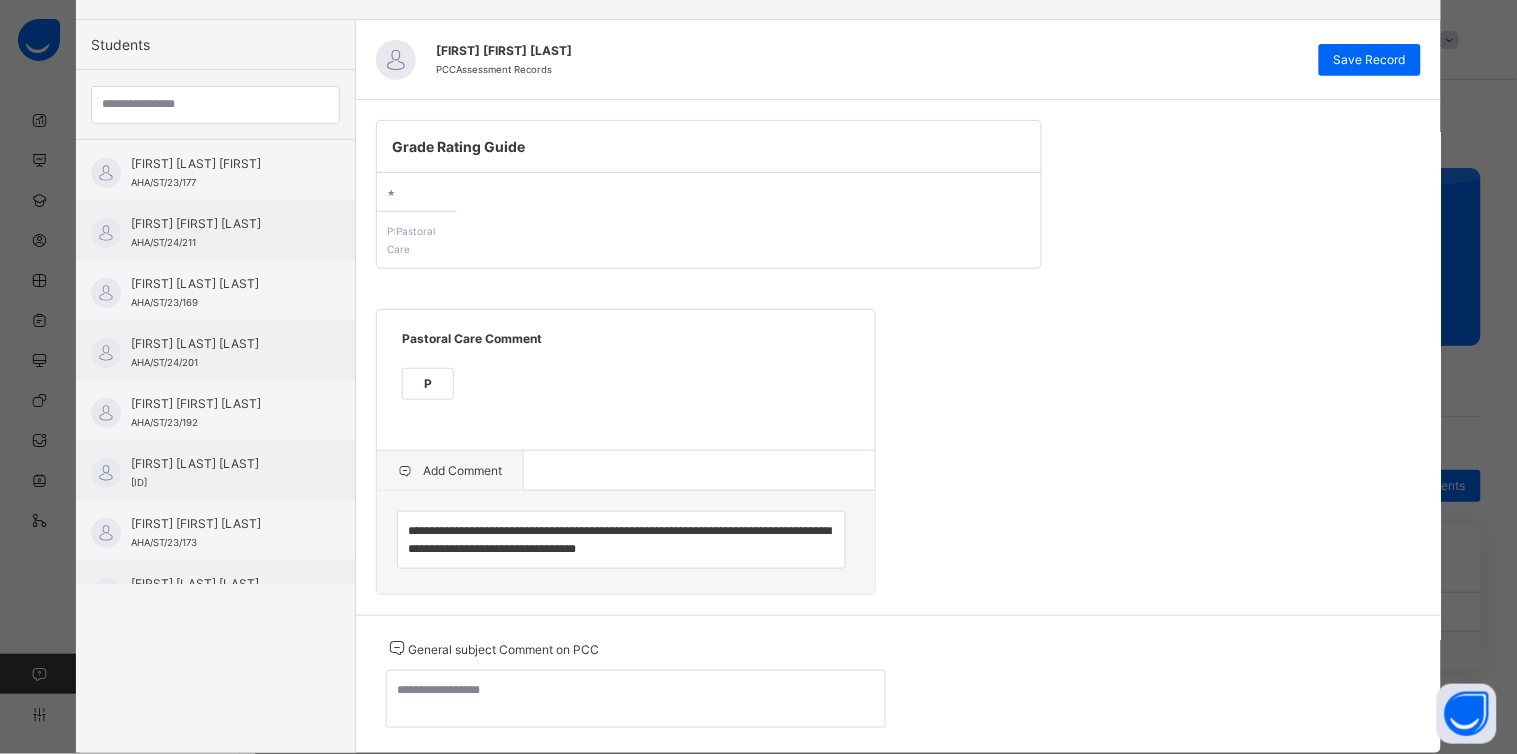 click on "[FIRST] [FIRST] [LAST] [ID]" at bounding box center (215, 410) 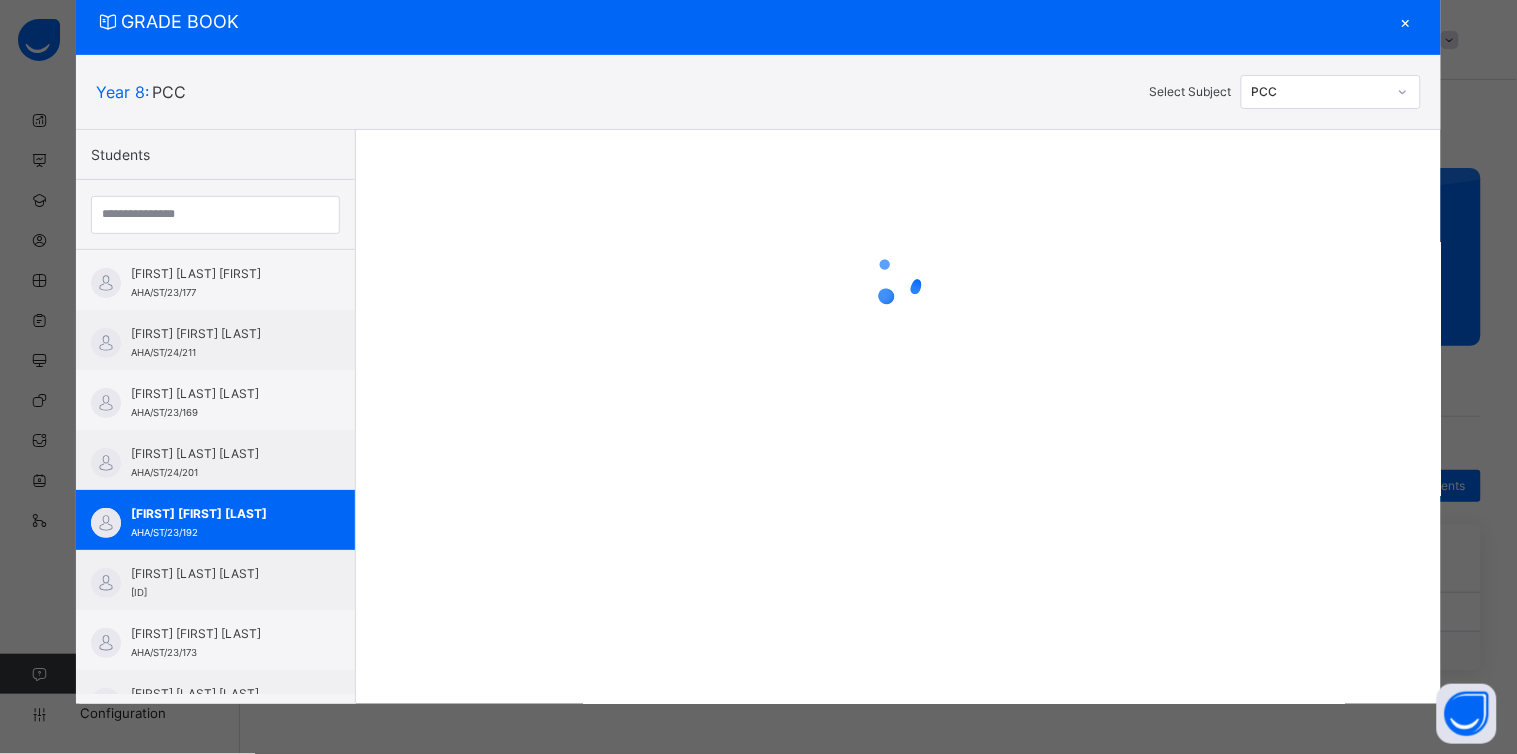 scroll, scrollTop: 120, scrollLeft: 0, axis: vertical 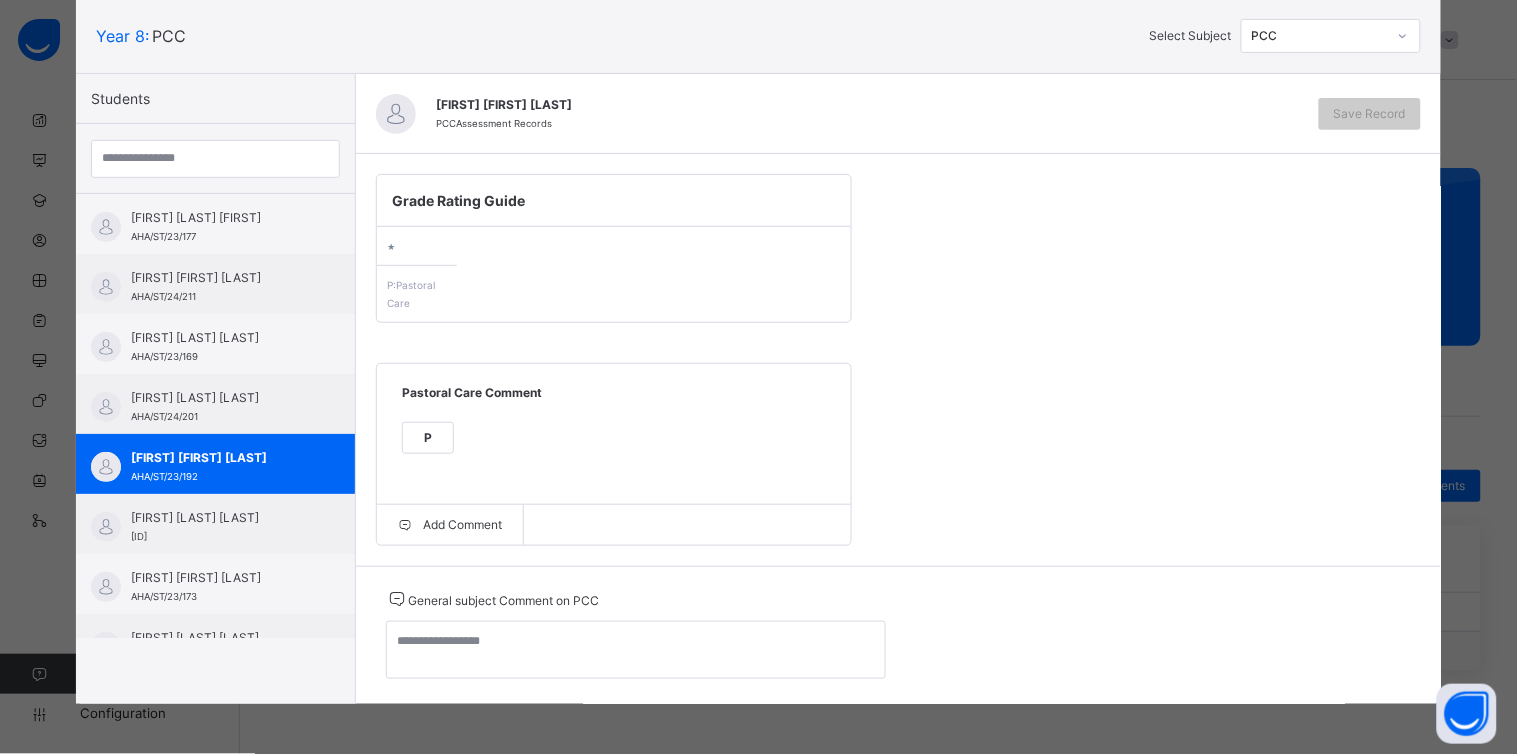 click on "P" at bounding box center [428, 438] 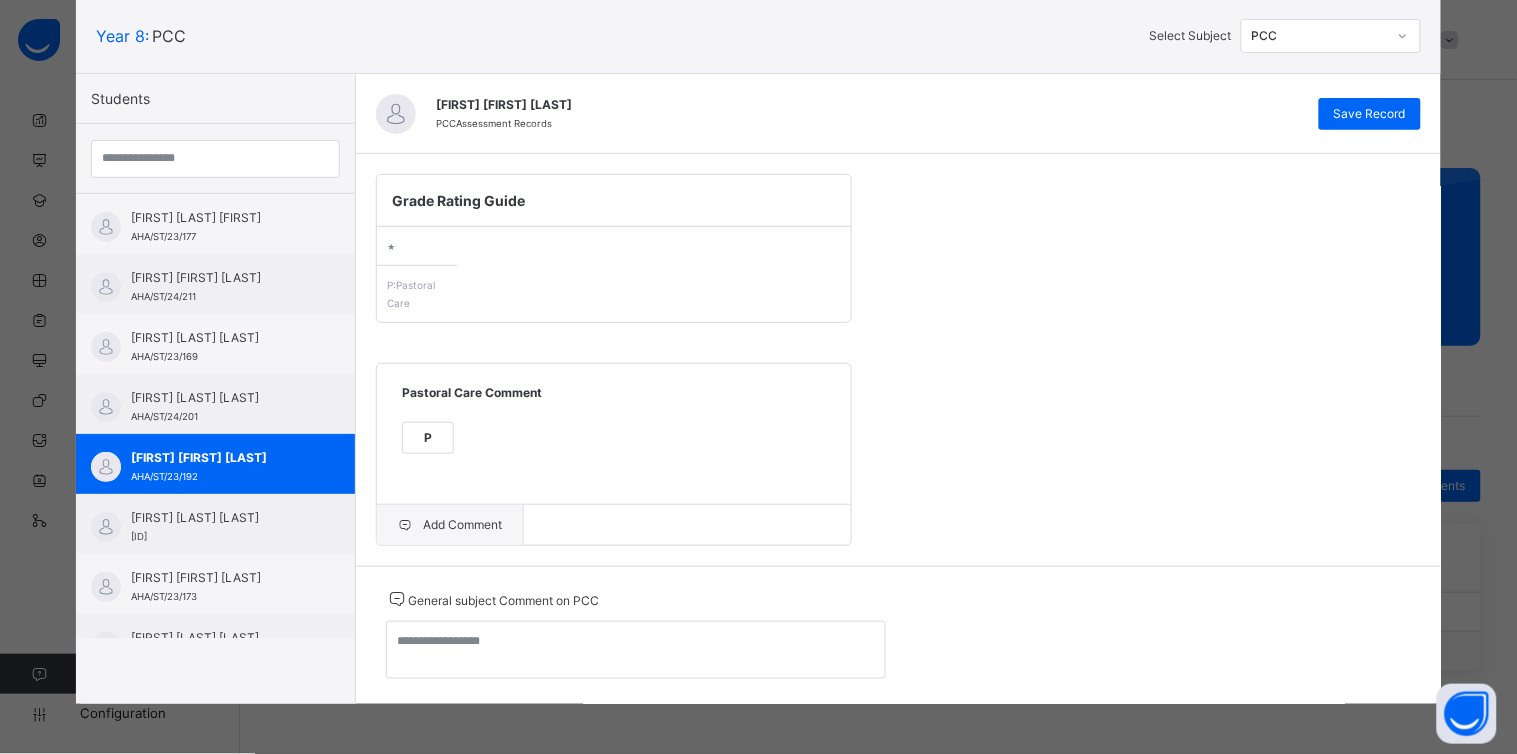 click on "Add Comment" at bounding box center (450, 525) 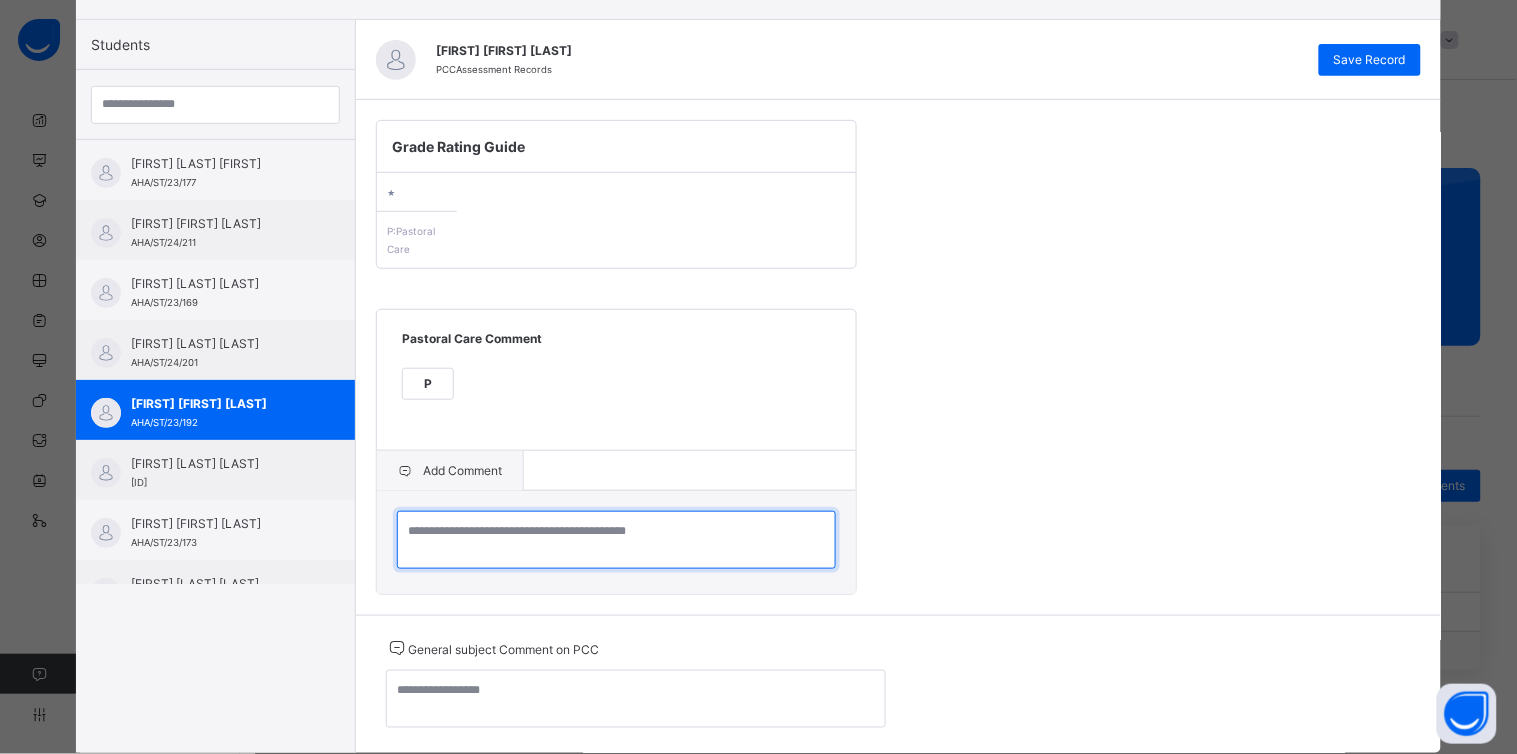 click at bounding box center [616, 540] 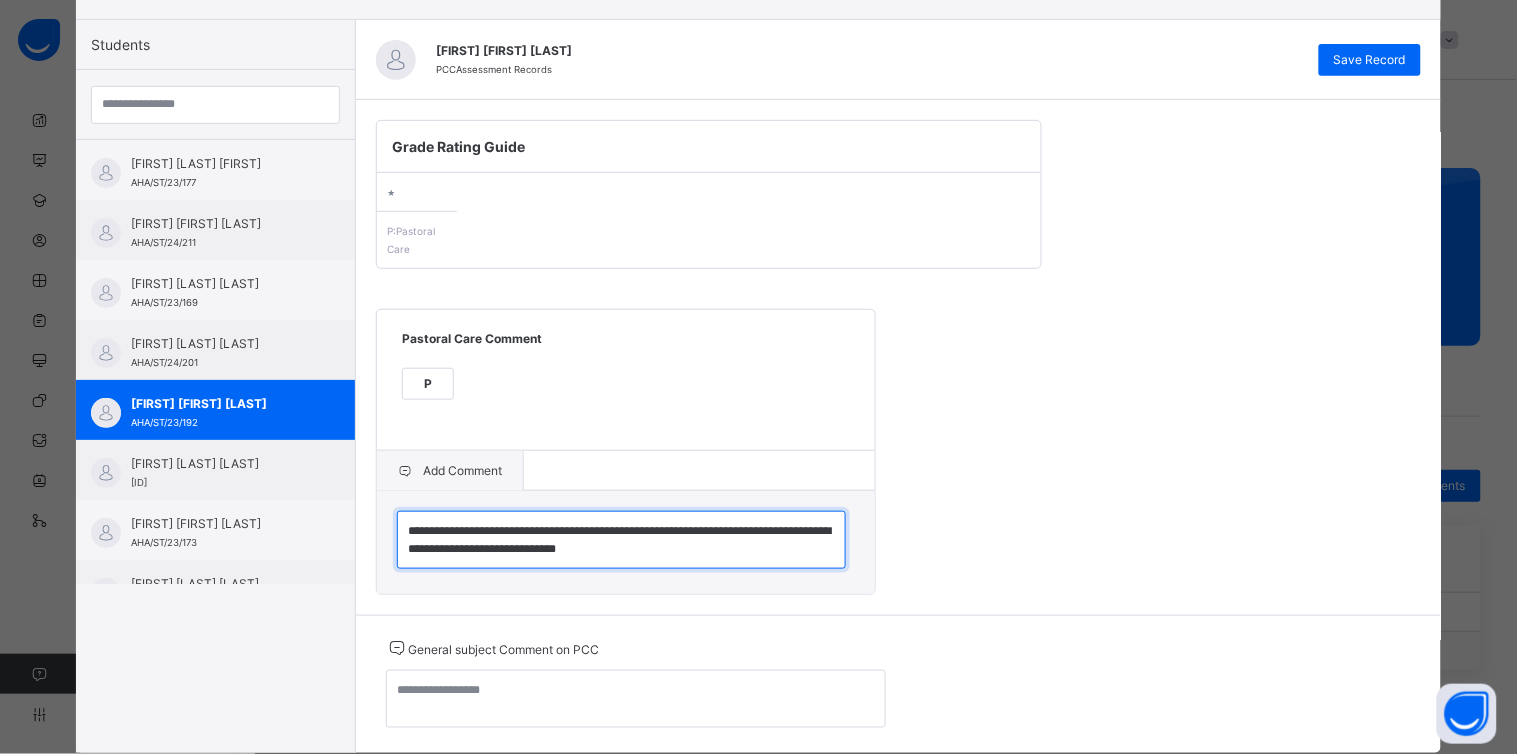 scroll, scrollTop: 5, scrollLeft: 0, axis: vertical 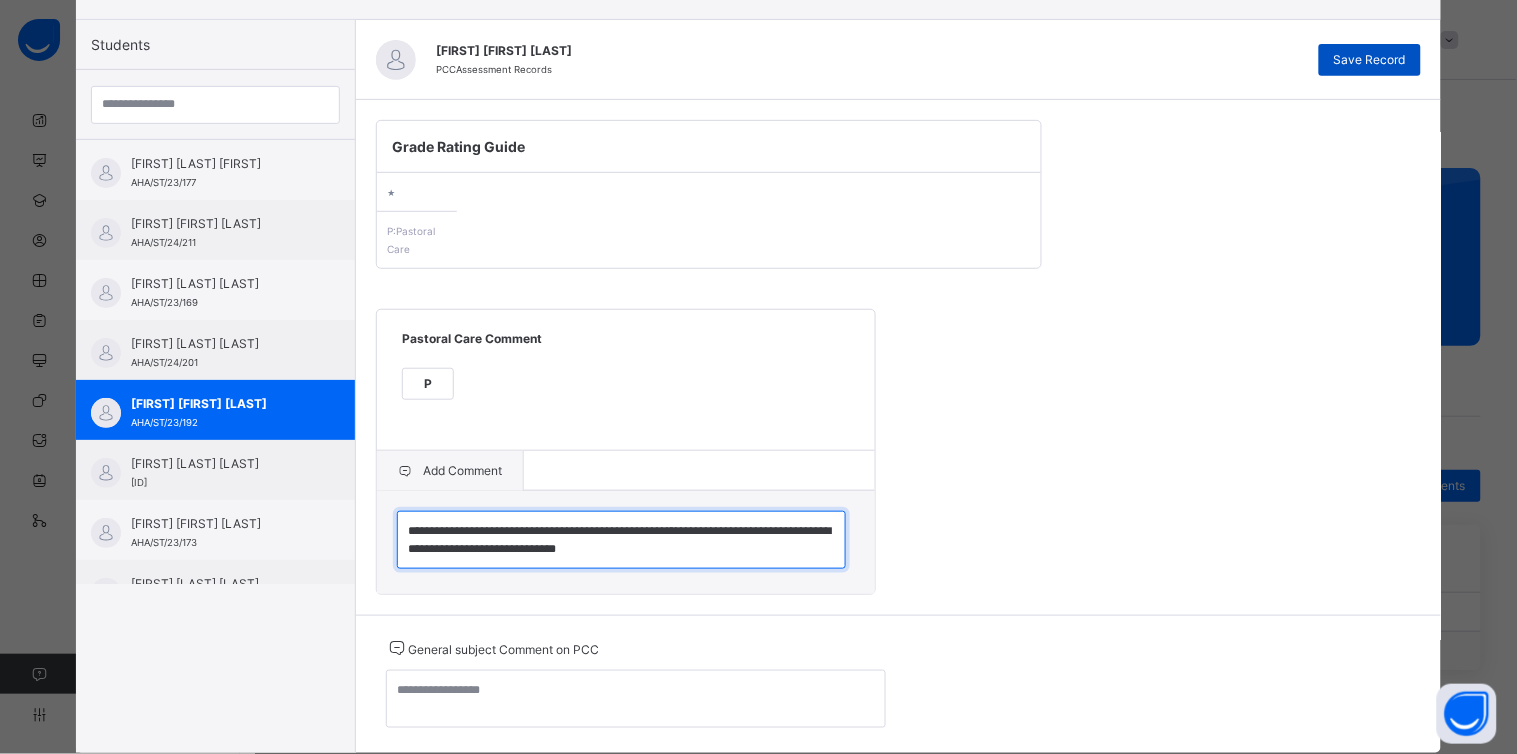 type on "**********" 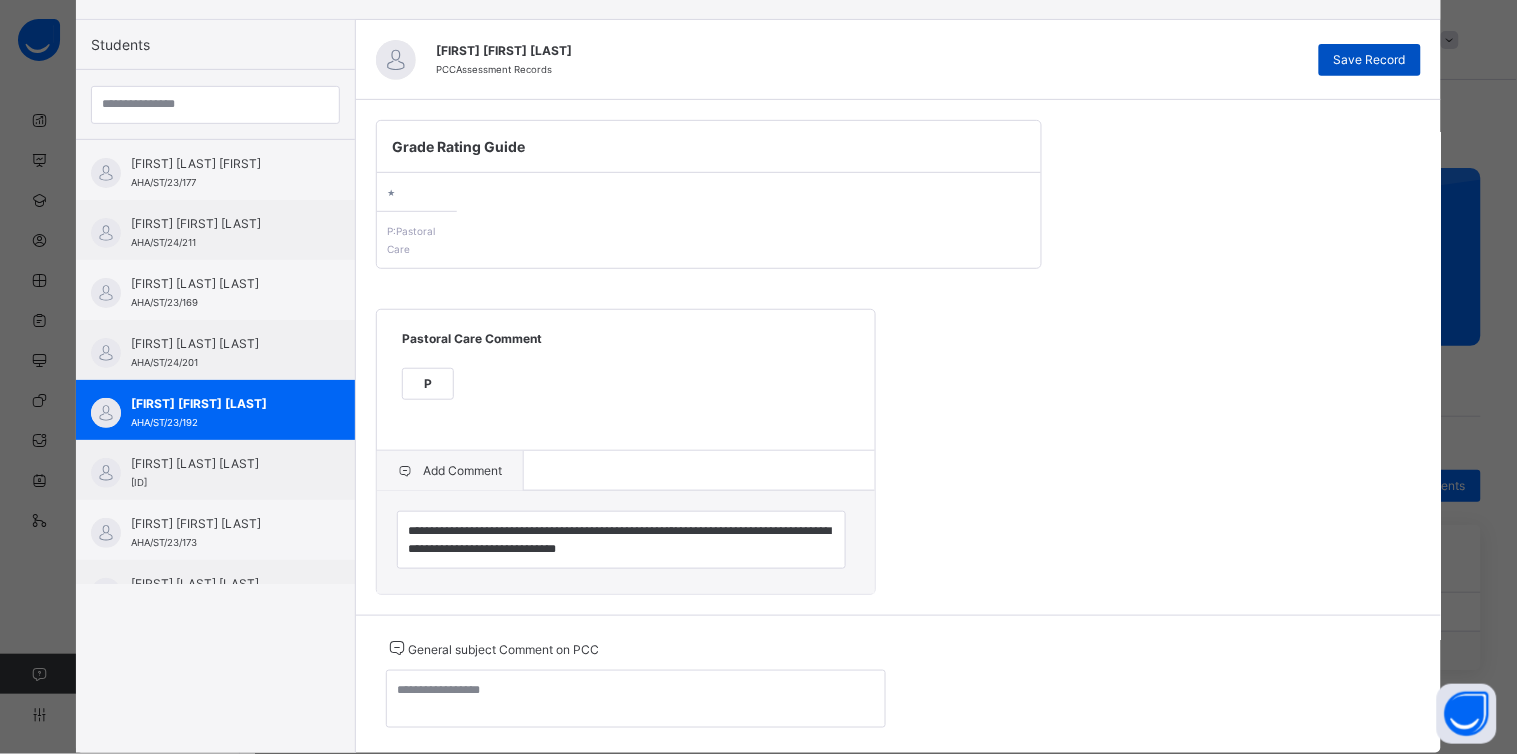 click on "Save Record" at bounding box center (1370, 60) 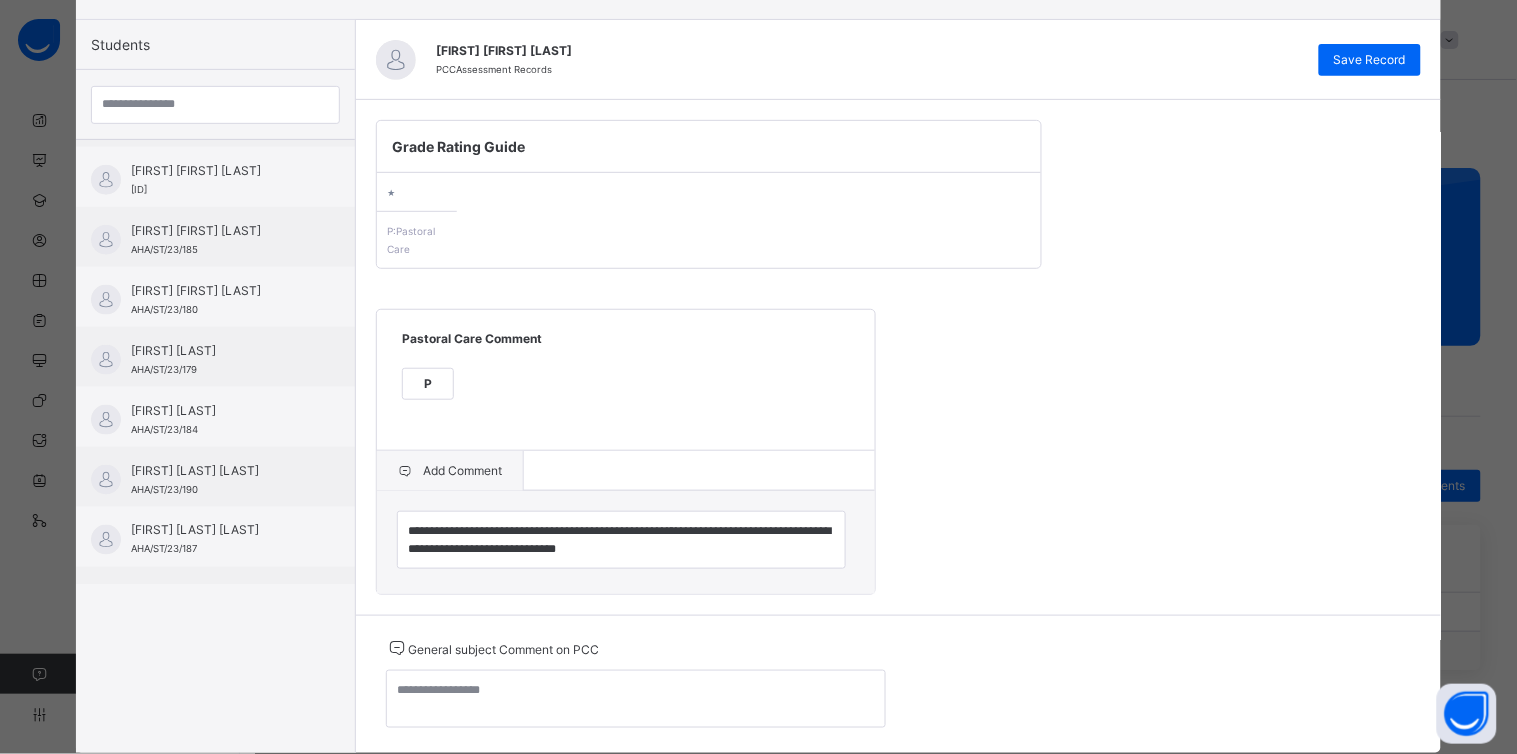 scroll, scrollTop: 608, scrollLeft: 0, axis: vertical 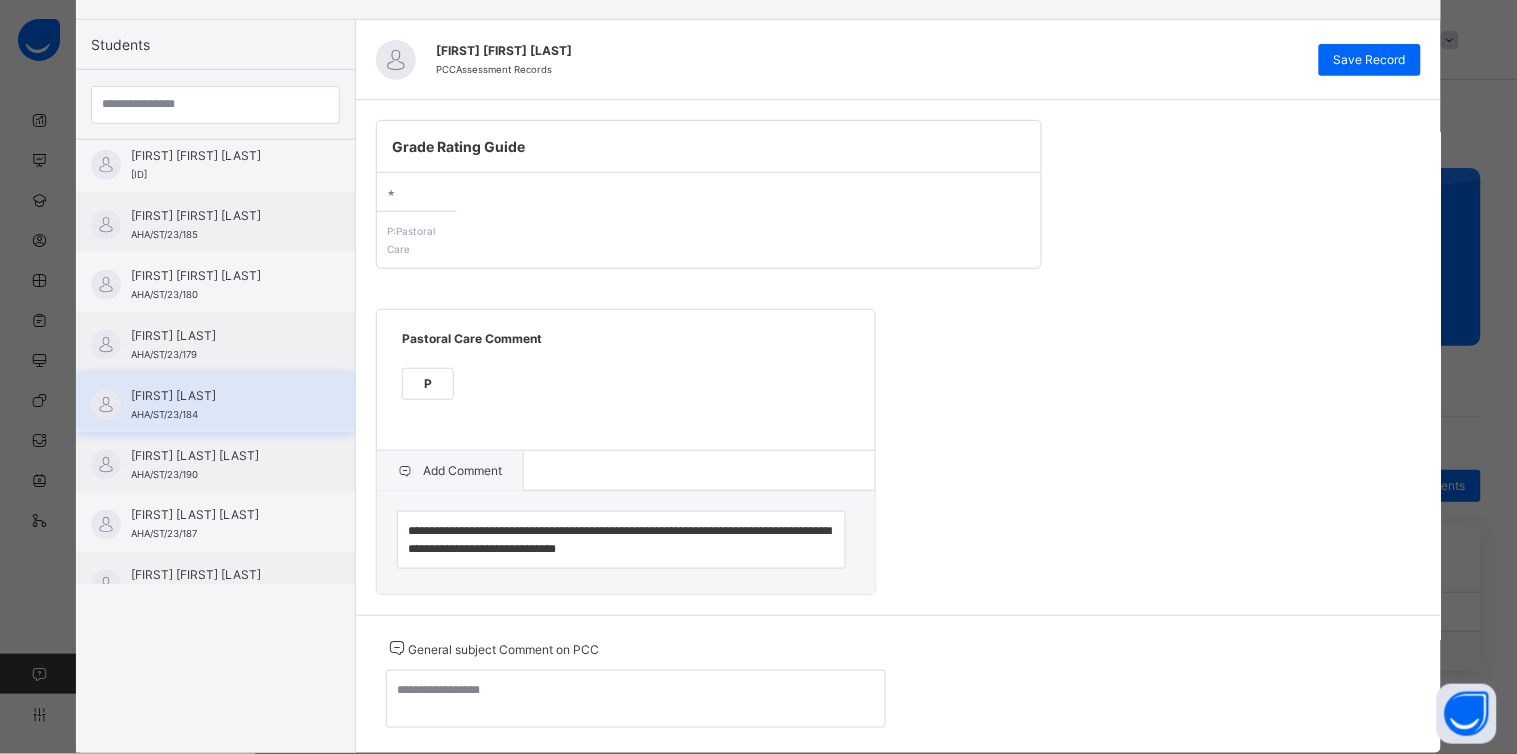 click on "[FIRST] [LAST] [ID]" at bounding box center (220, 405) 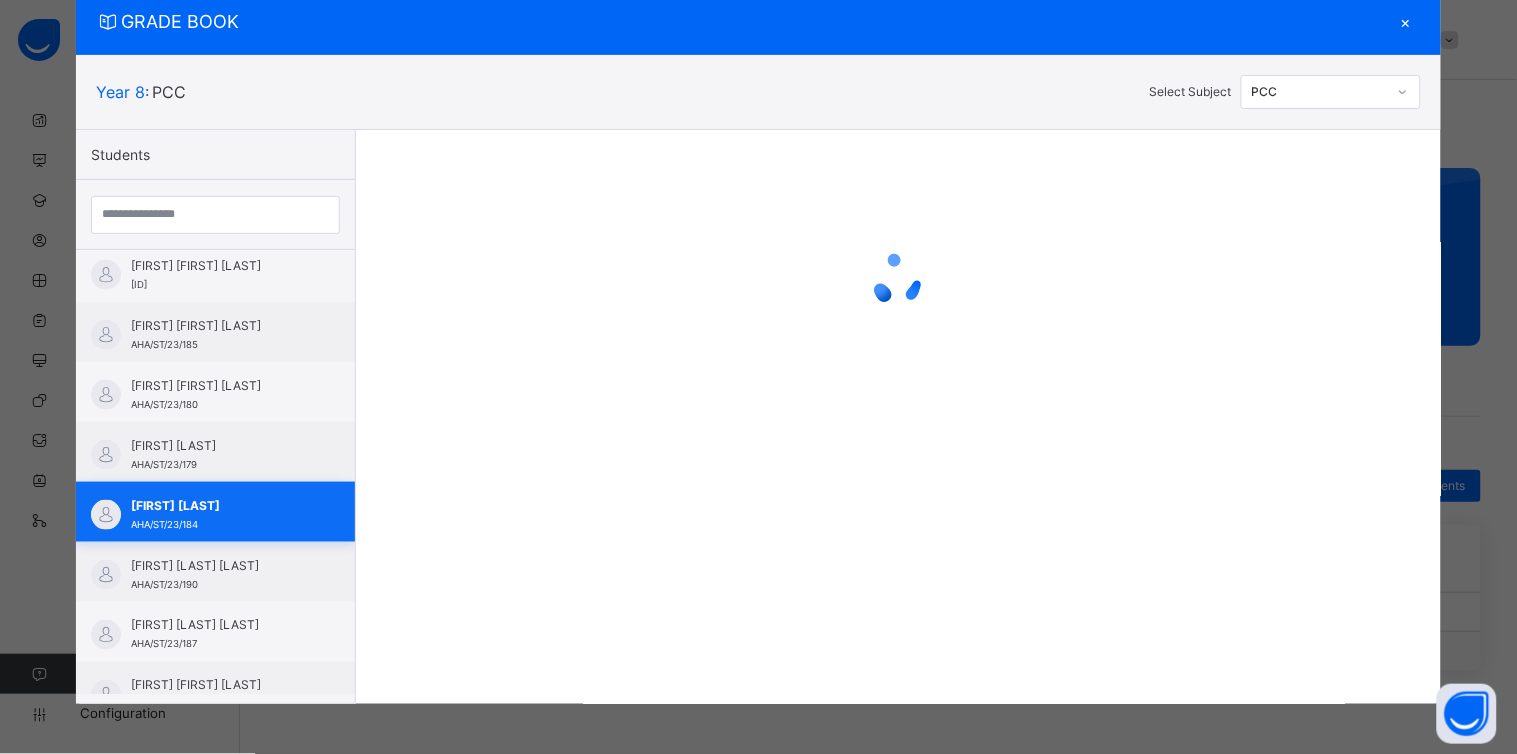 scroll, scrollTop: 62, scrollLeft: 0, axis: vertical 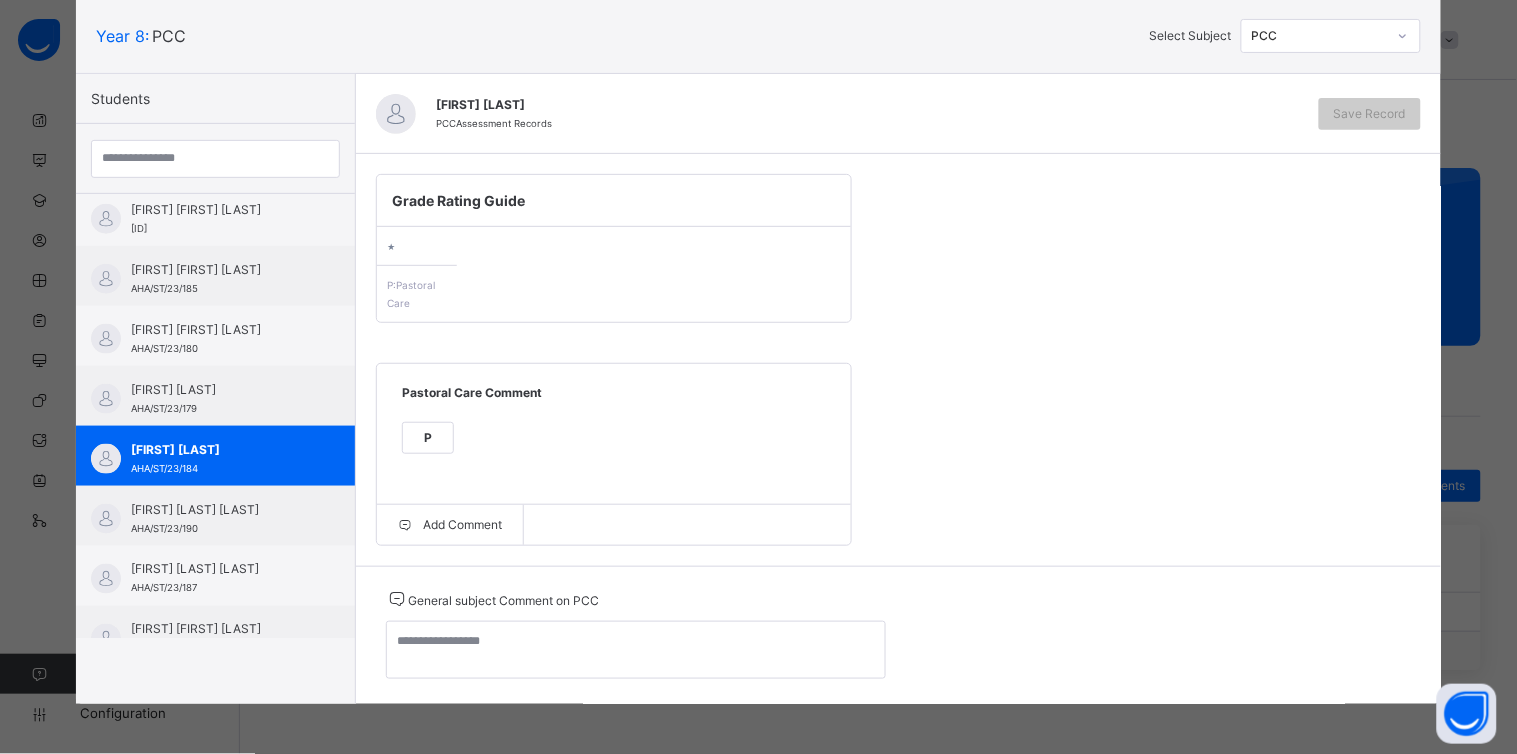 click on "P" at bounding box center (428, 438) 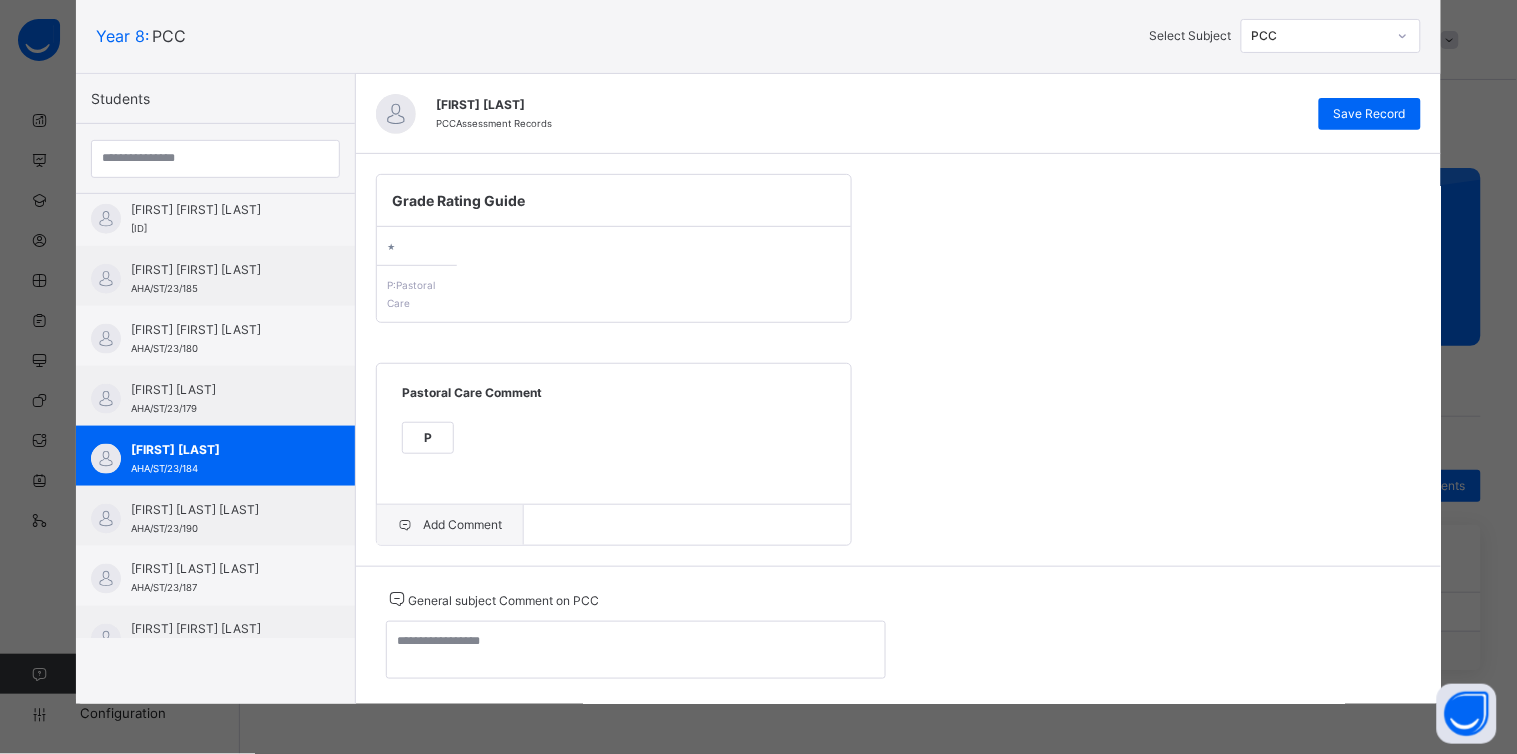 click on "Add Comment" at bounding box center [450, 525] 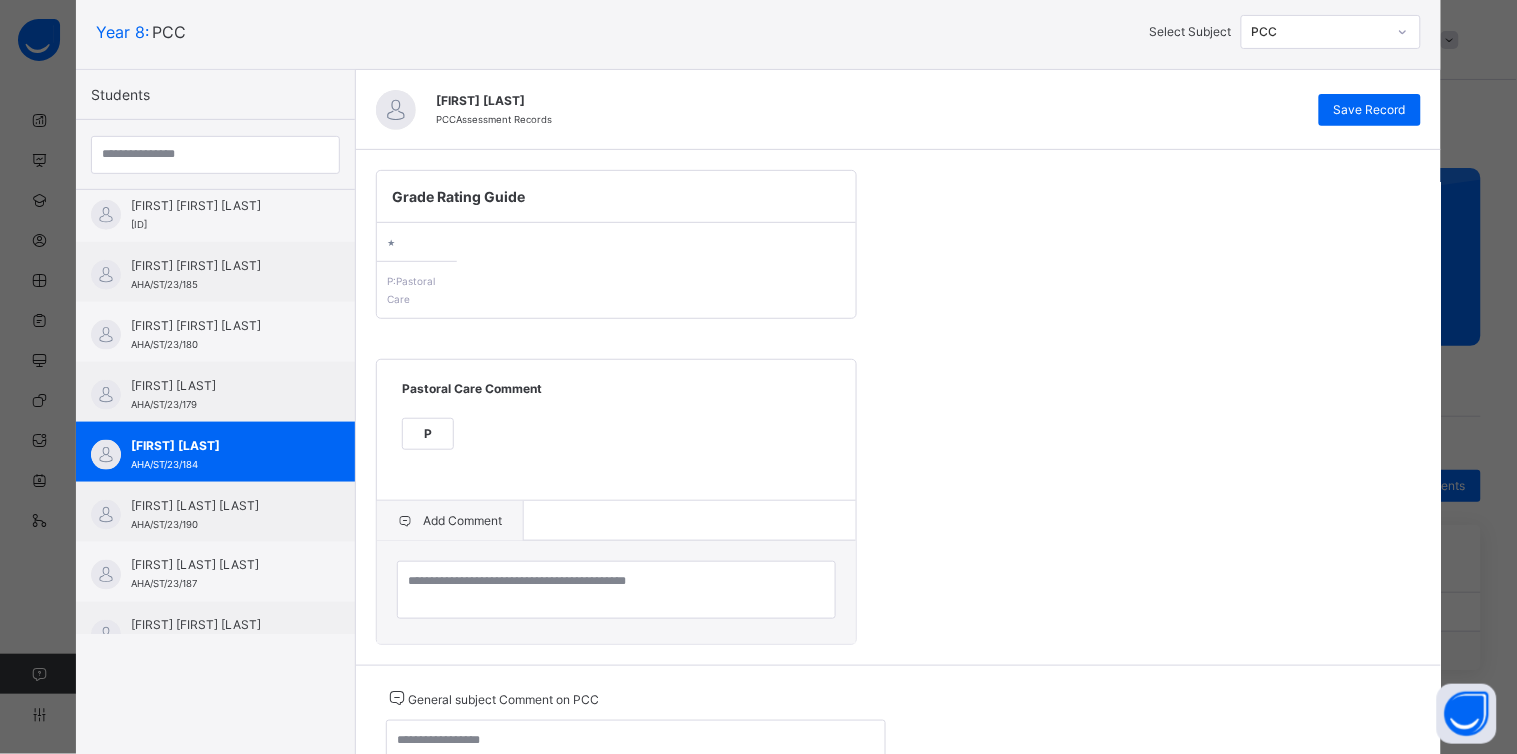 scroll, scrollTop: 172, scrollLeft: 0, axis: vertical 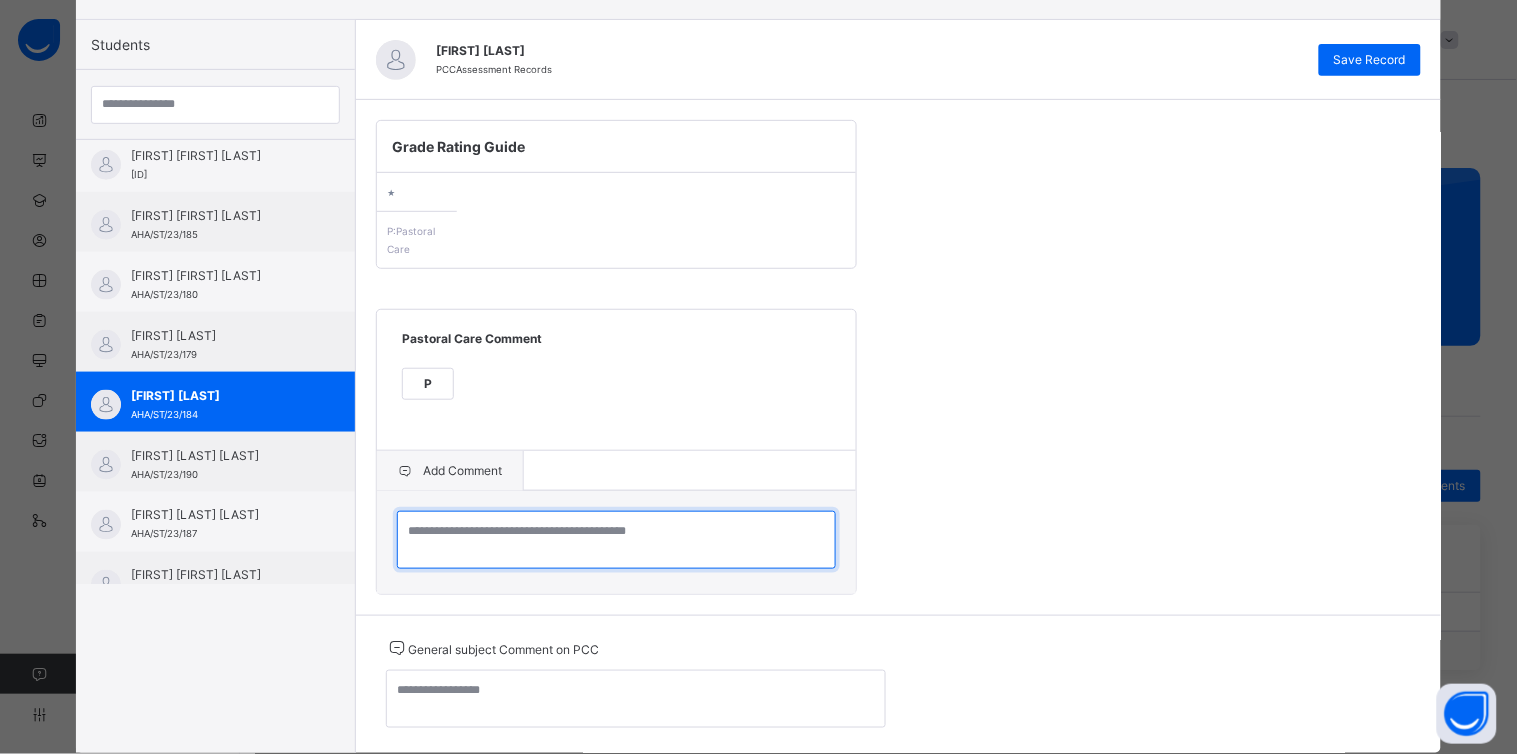 click at bounding box center (616, 540) 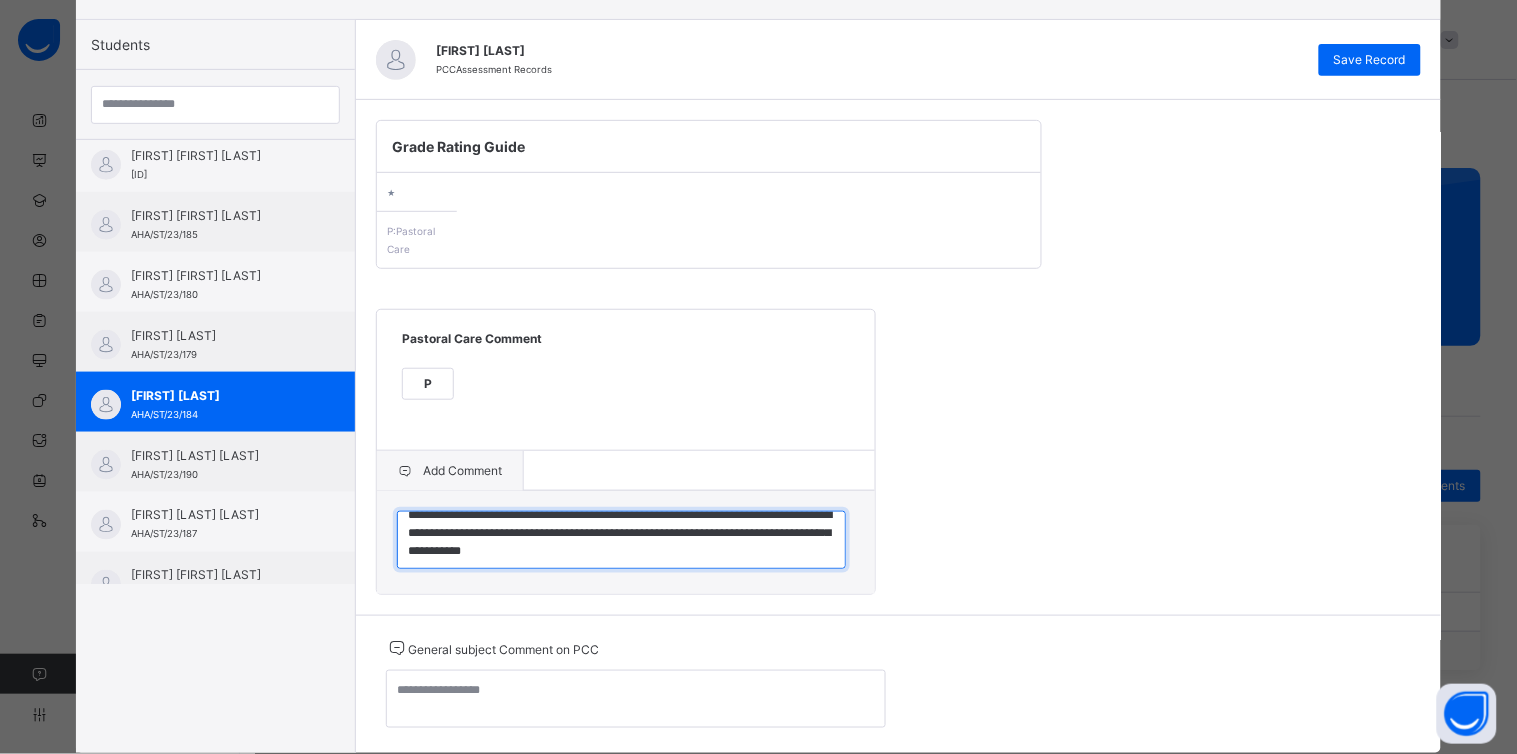 scroll, scrollTop: 35, scrollLeft: 0, axis: vertical 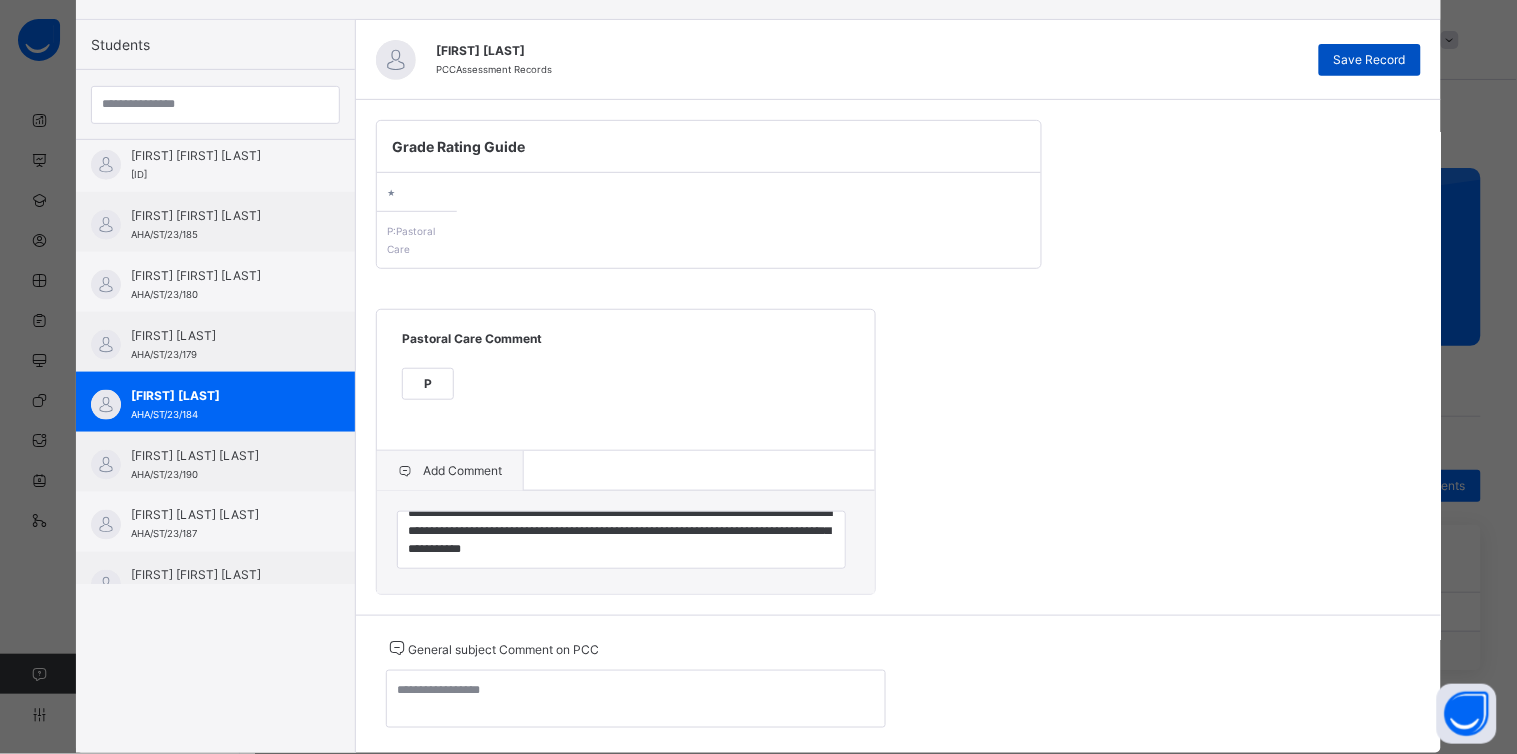 click on "Save Record" at bounding box center (1370, 60) 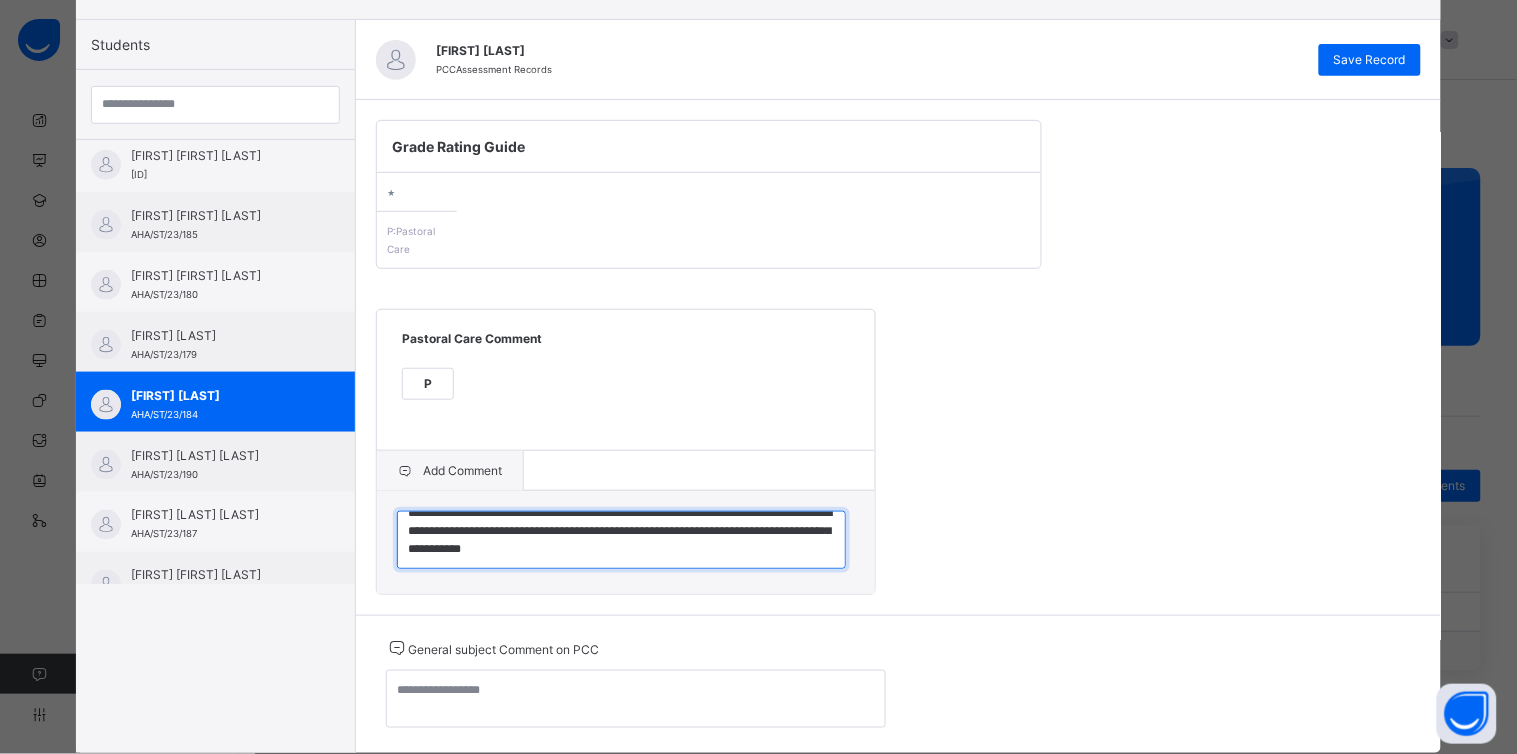 click on "**********" at bounding box center (621, 540) 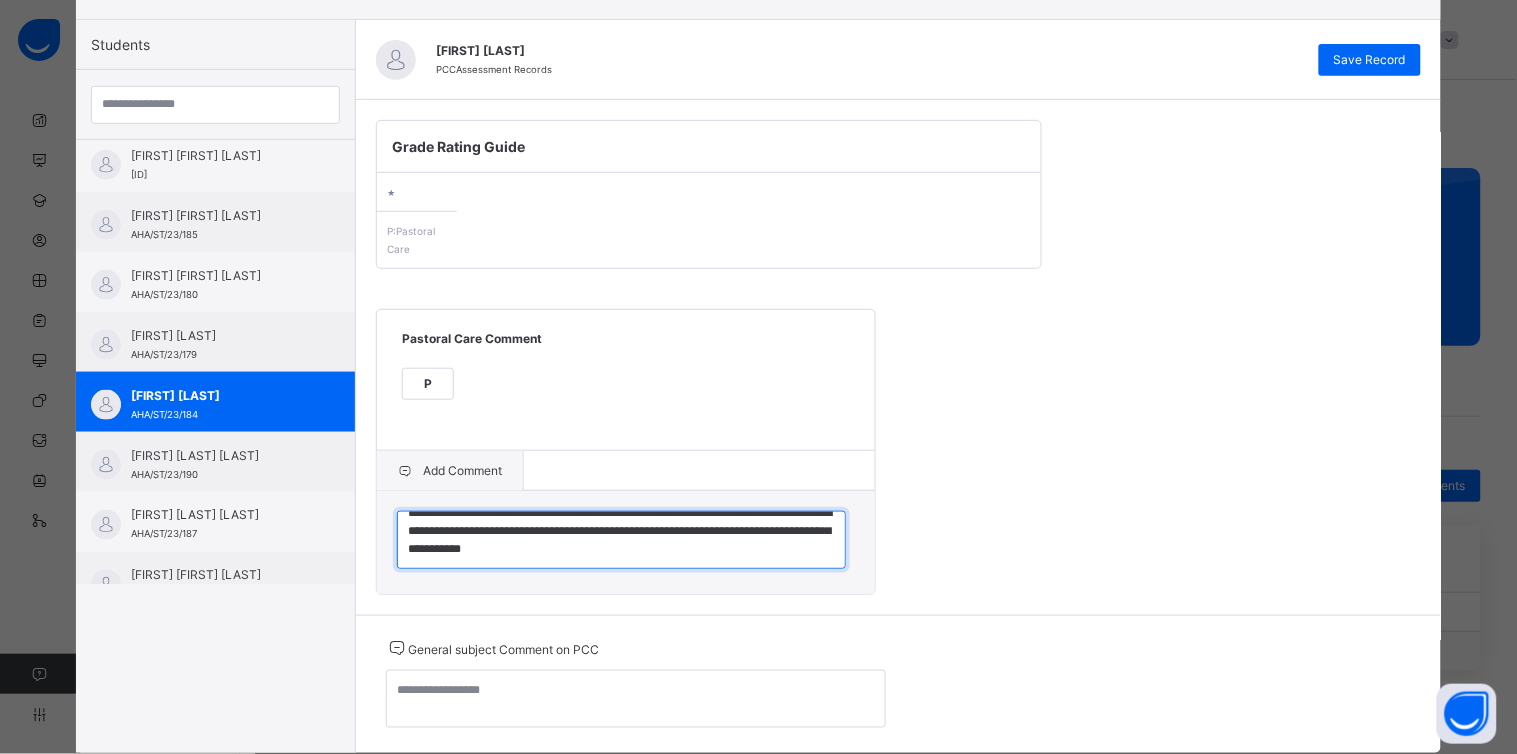 click on "**********" at bounding box center (621, 540) 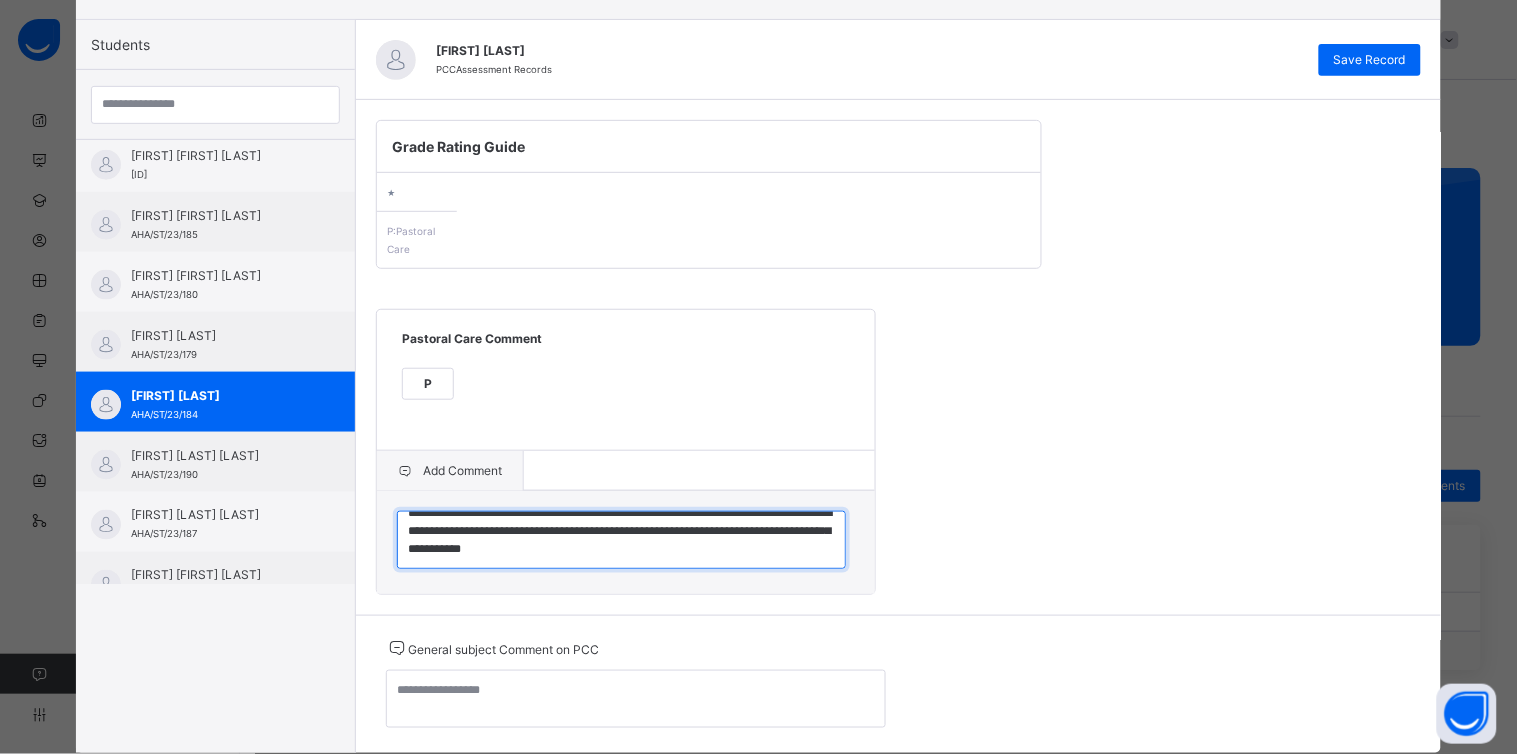 scroll, scrollTop: 0, scrollLeft: 0, axis: both 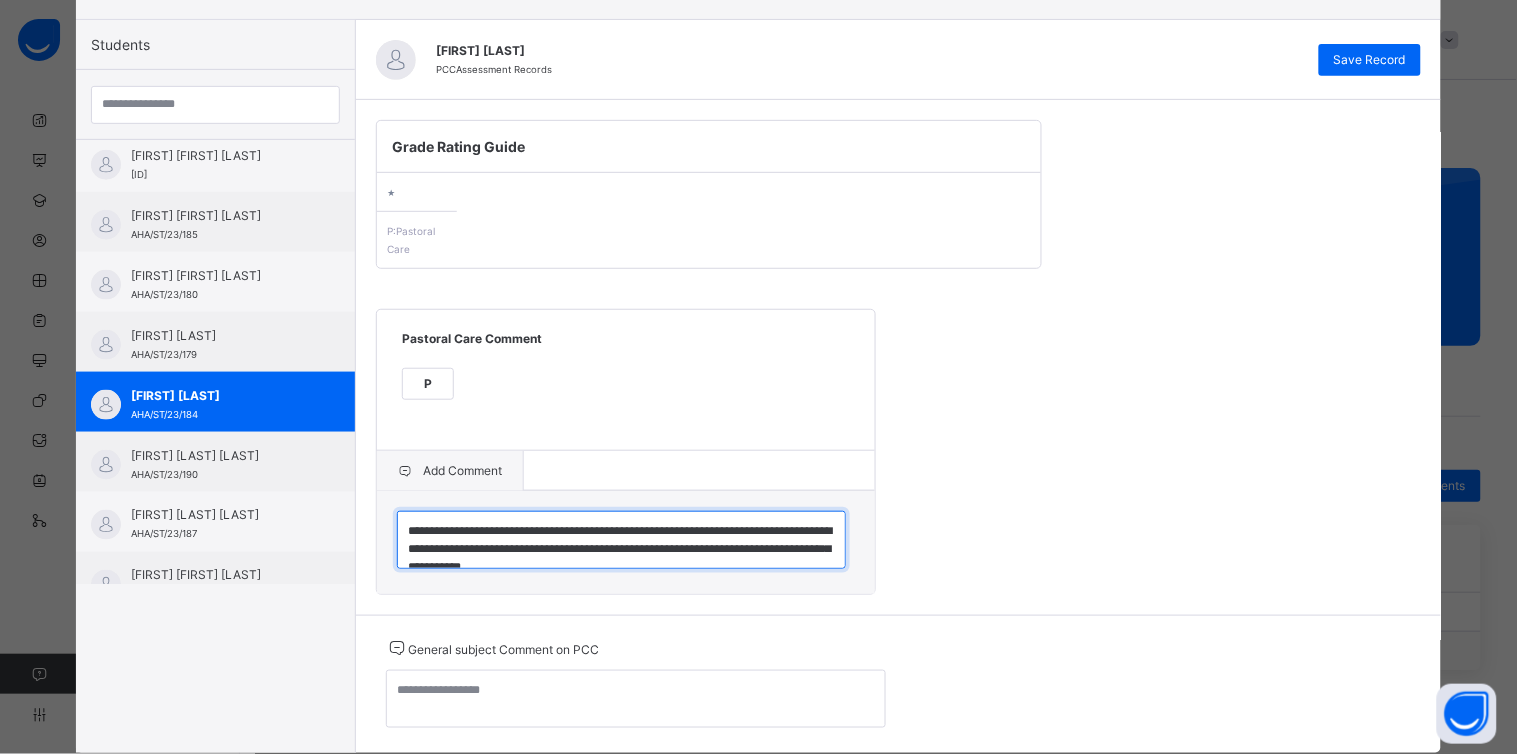 click on "**********" at bounding box center (621, 540) 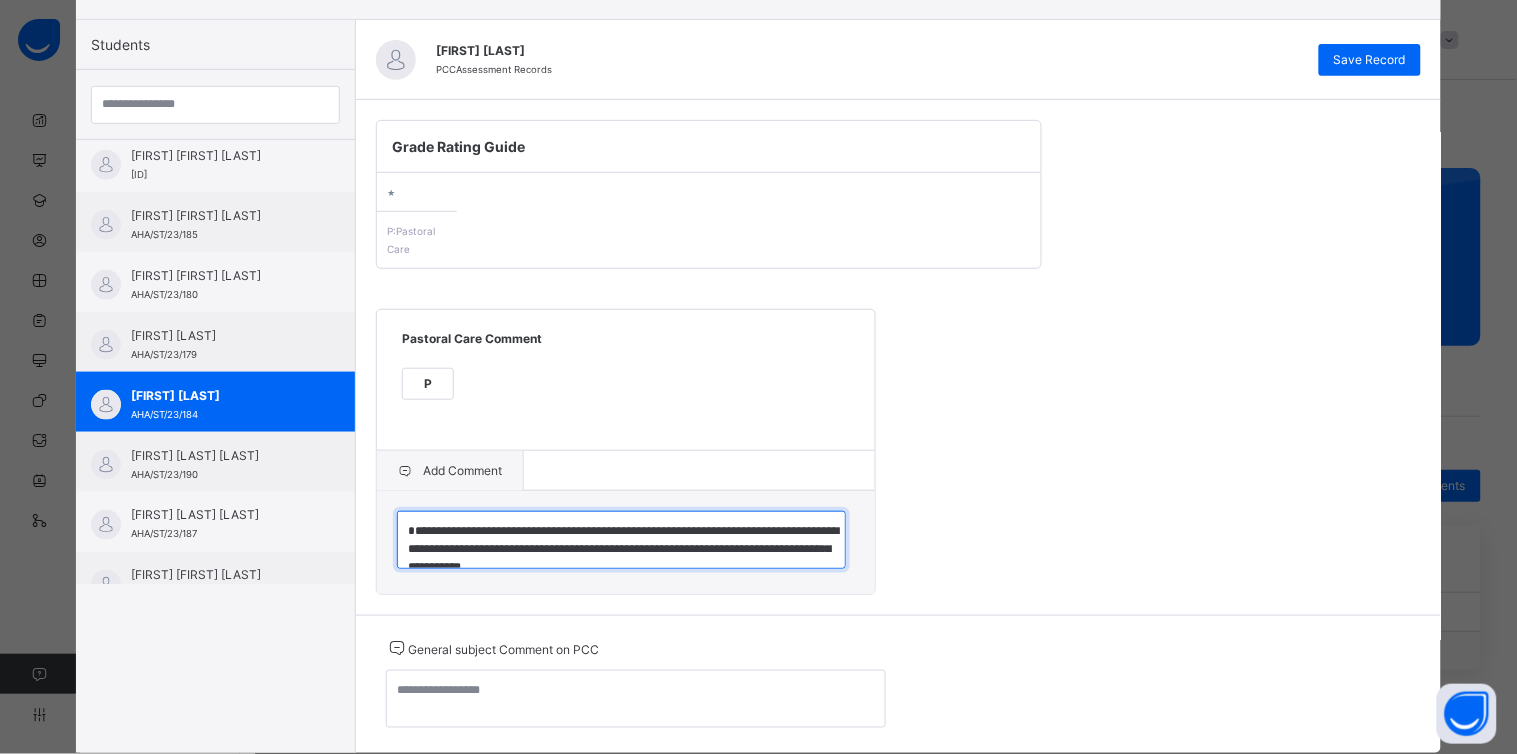 type on "**********" 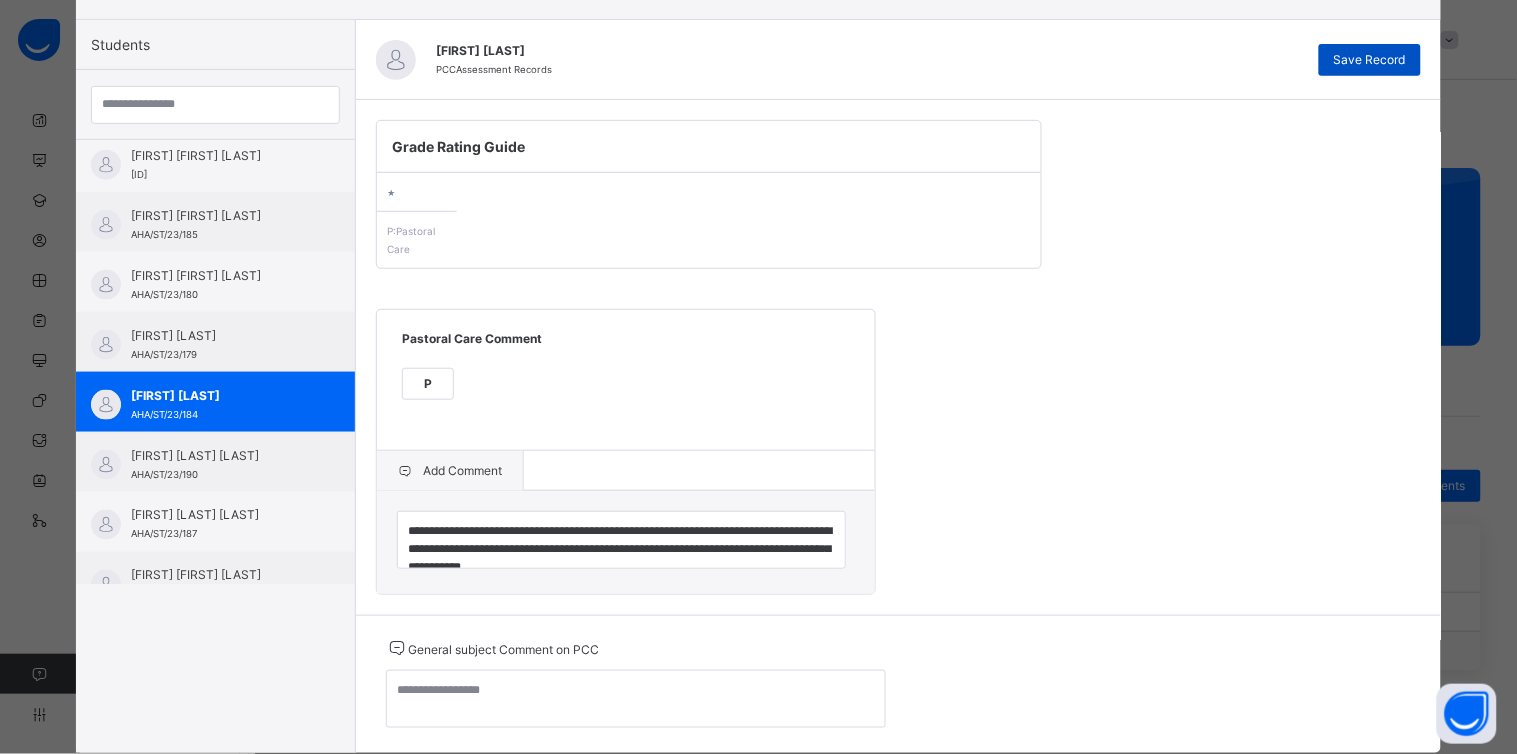 click on "Save Record" at bounding box center [1370, 60] 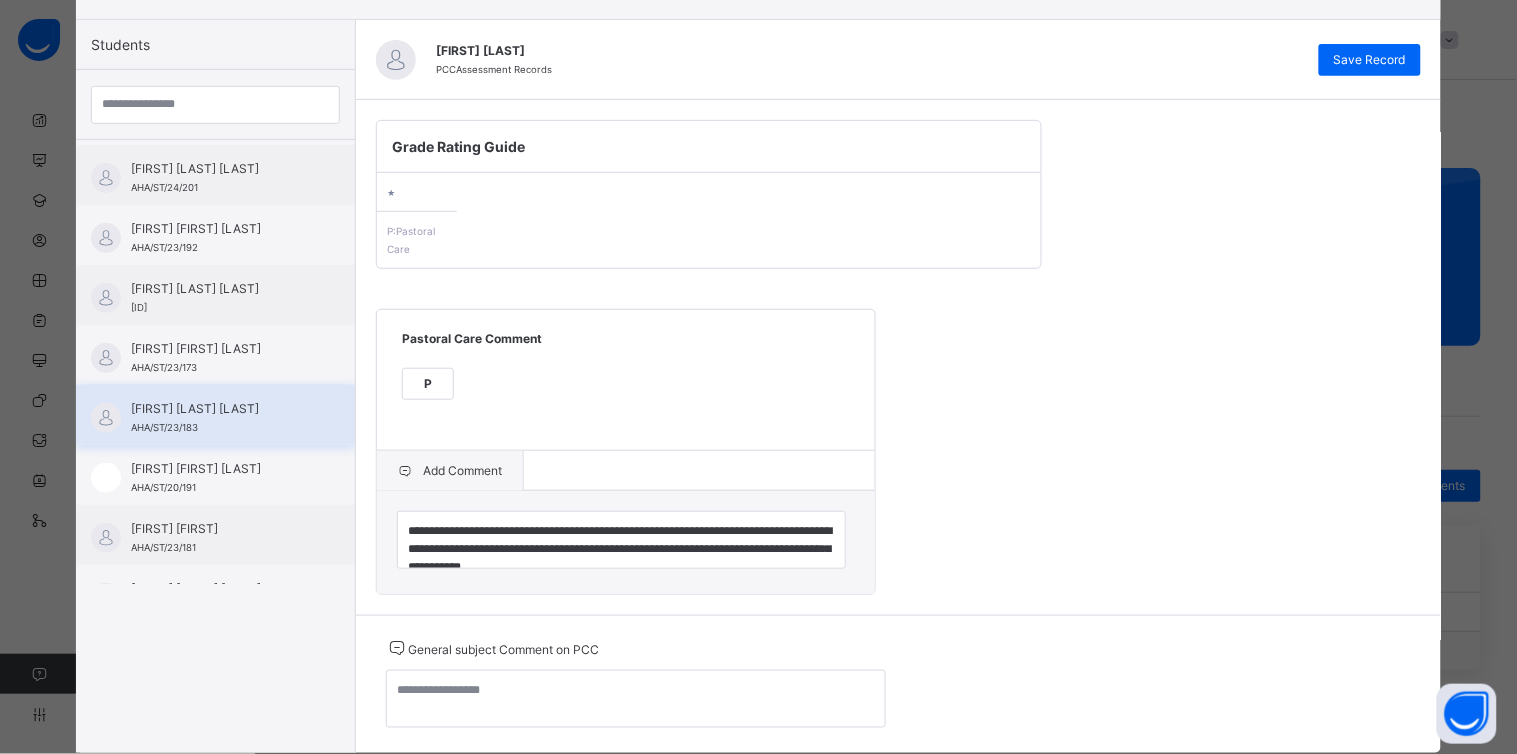 scroll, scrollTop: 174, scrollLeft: 0, axis: vertical 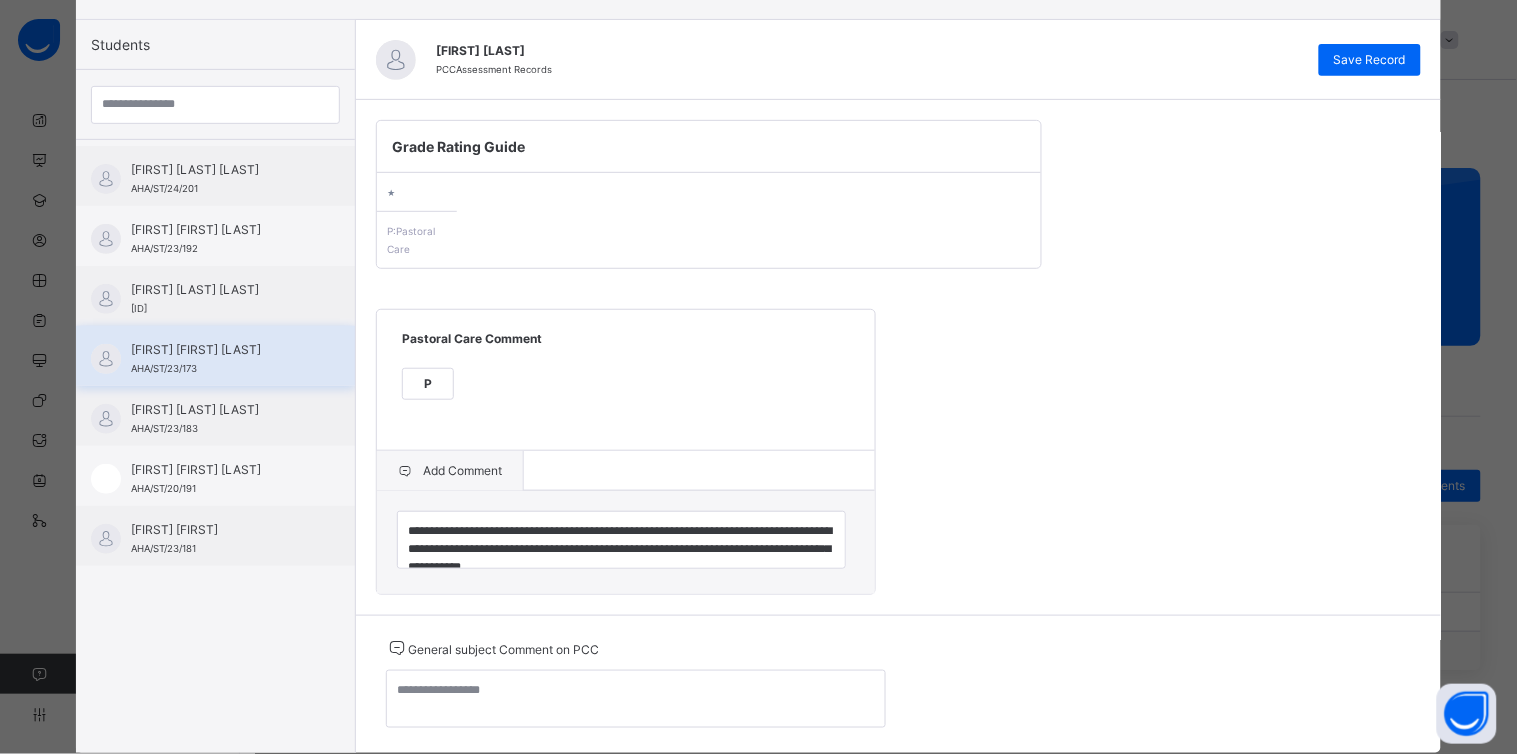 click on "[FIRST] [FIRST] [LAST]" at bounding box center (220, 350) 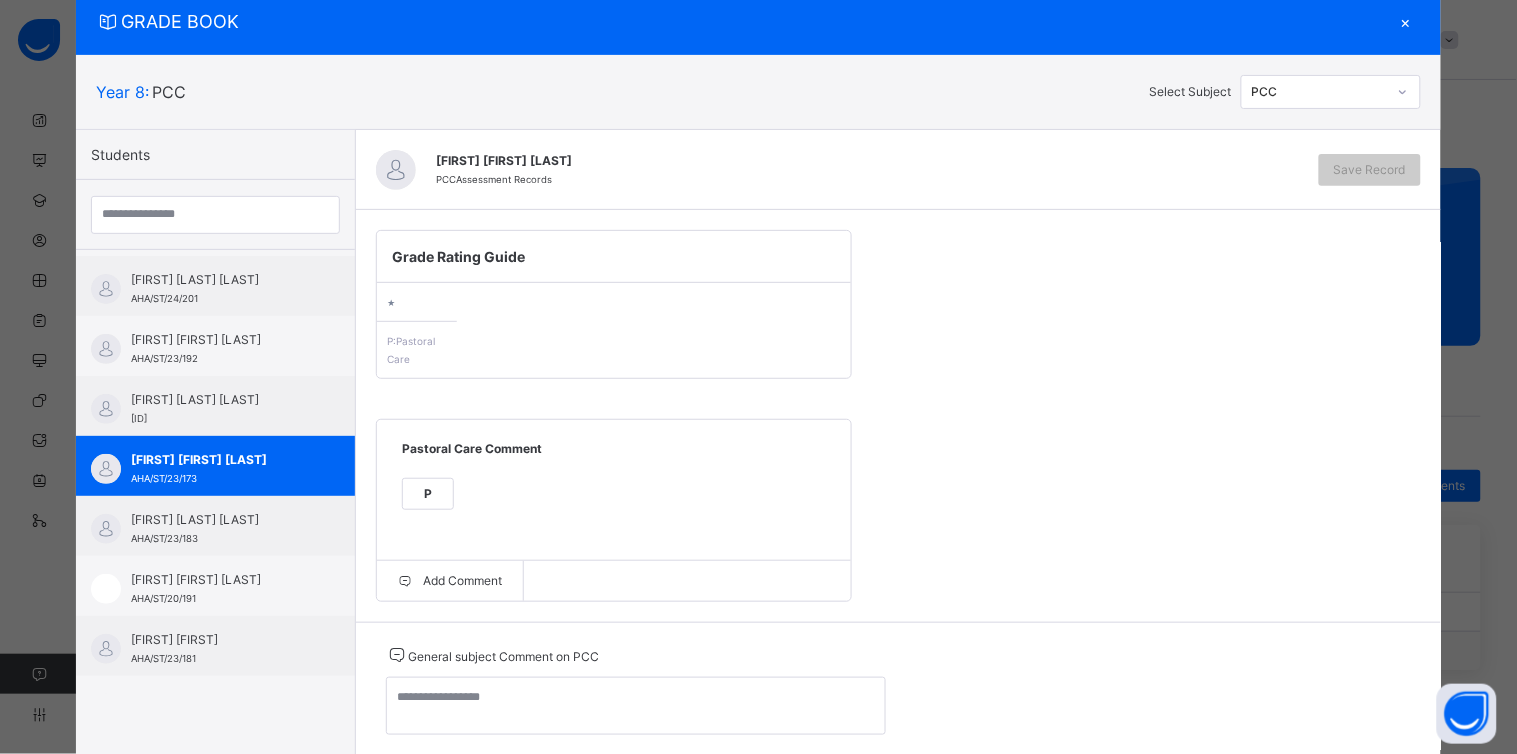 scroll, scrollTop: 120, scrollLeft: 0, axis: vertical 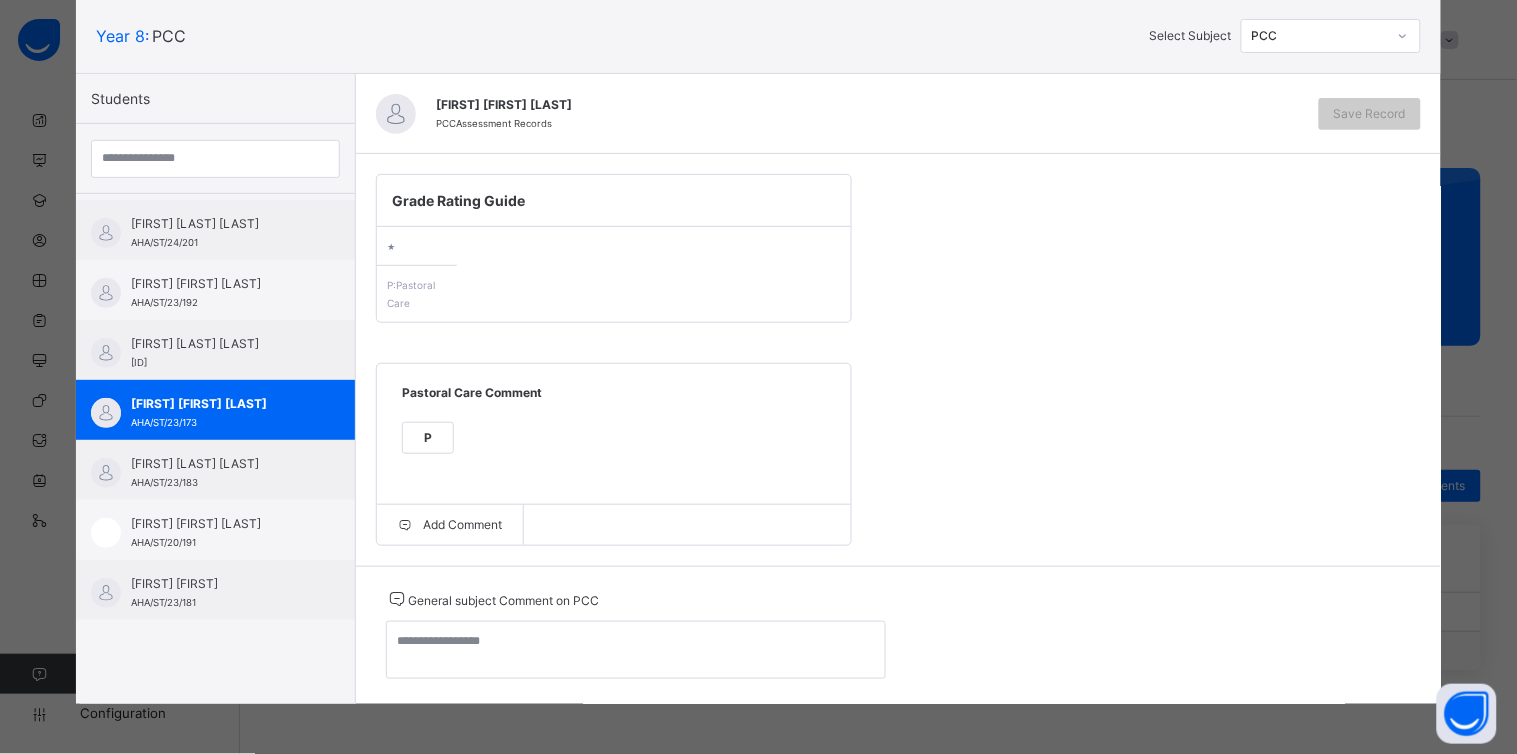 click on "P" at bounding box center [428, 438] 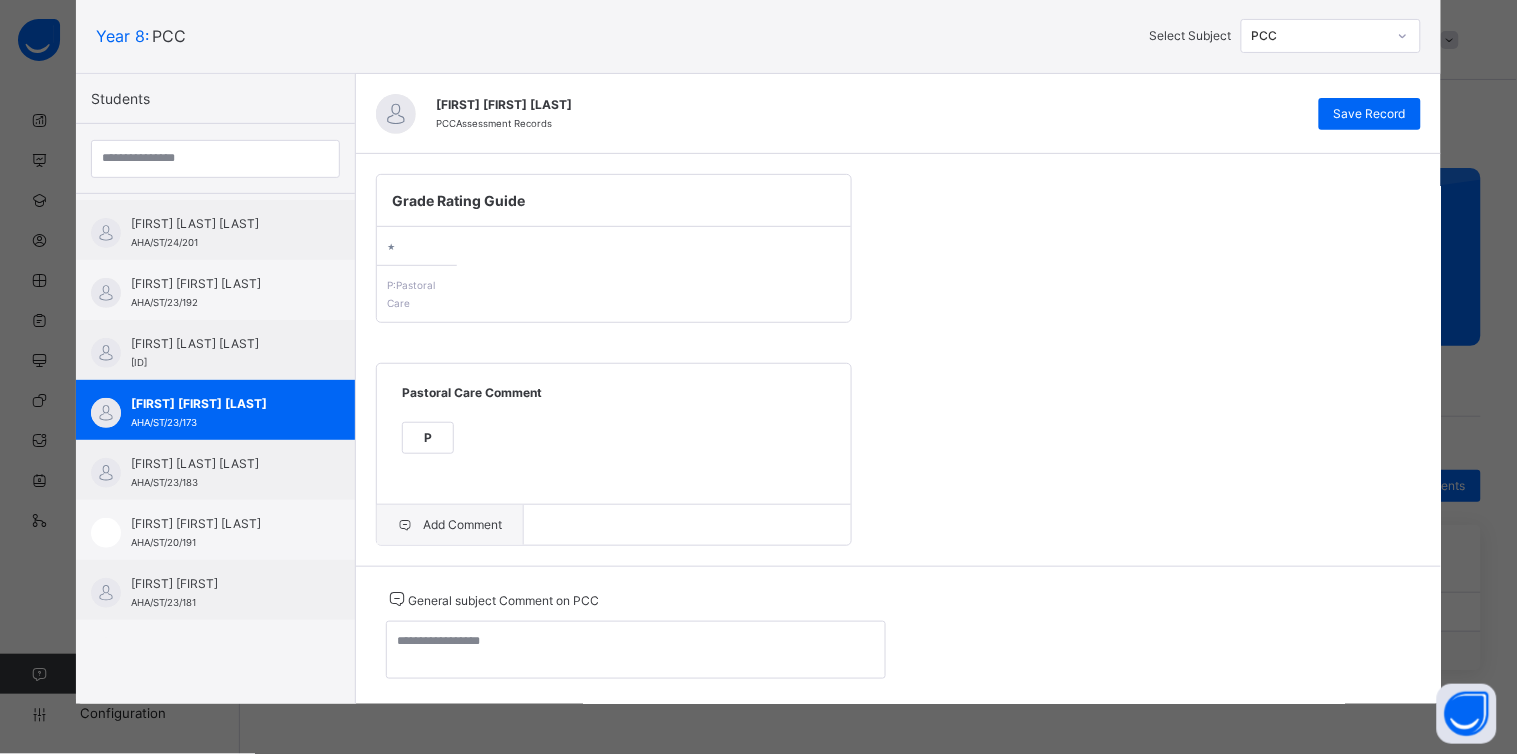 click on "Add Comment" at bounding box center (450, 525) 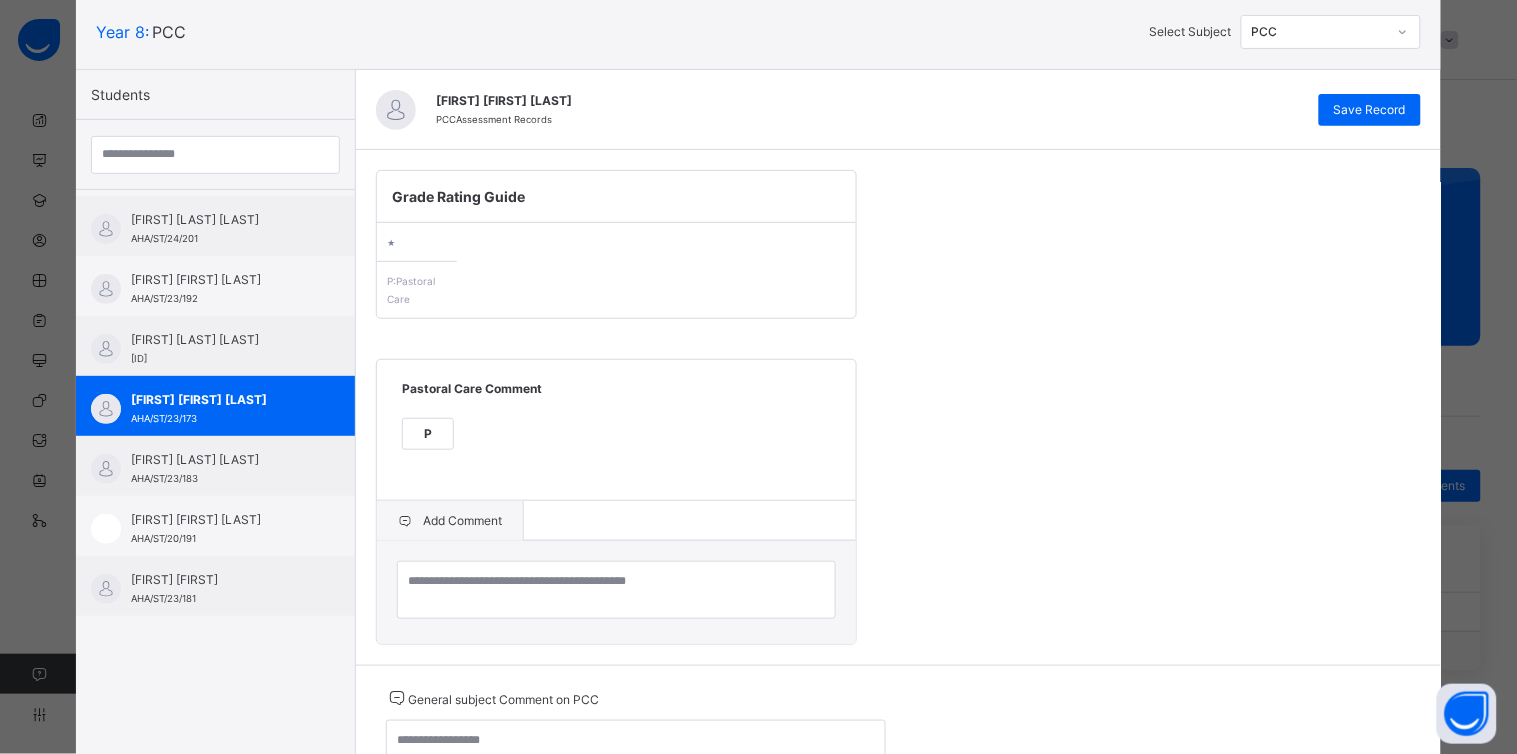 scroll, scrollTop: 172, scrollLeft: 0, axis: vertical 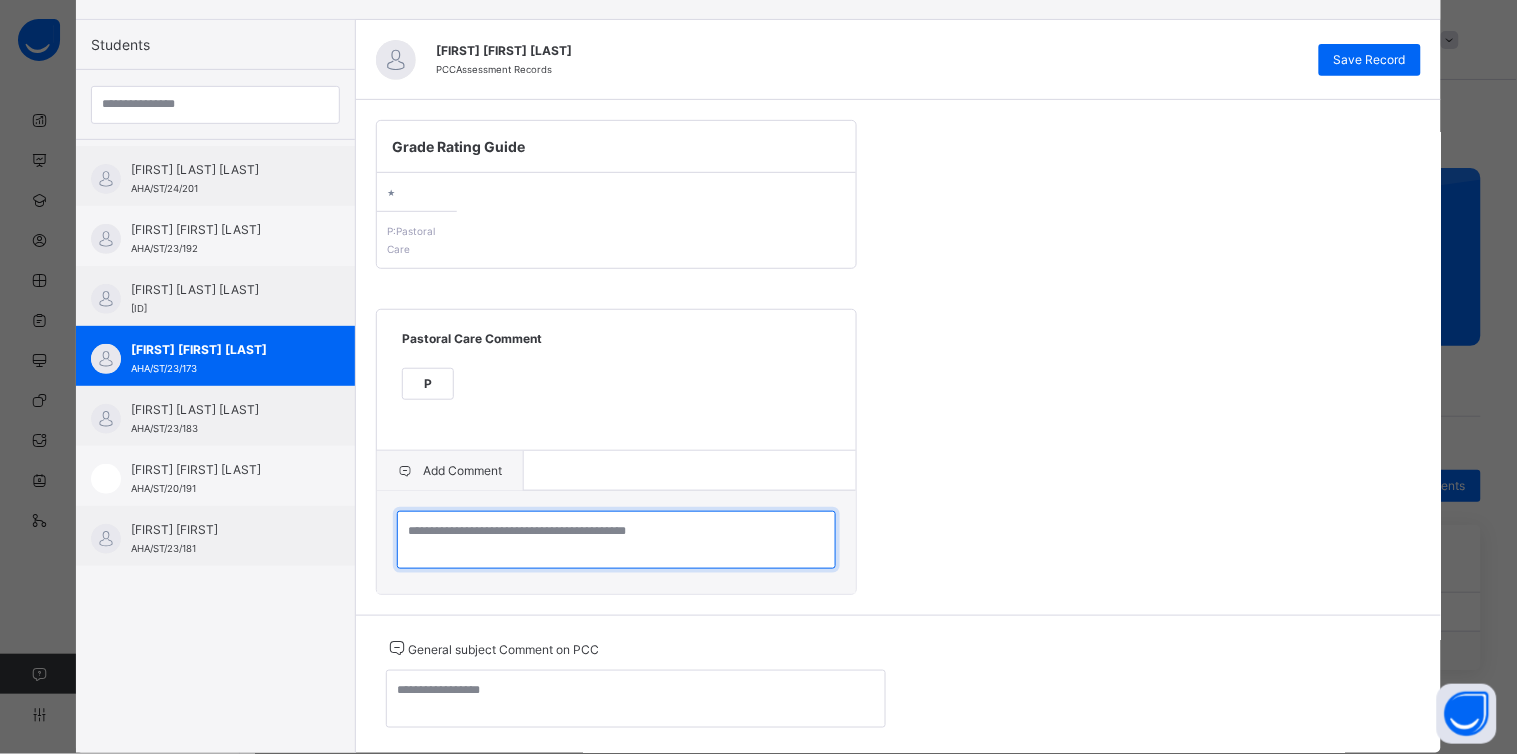 click at bounding box center (616, 540) 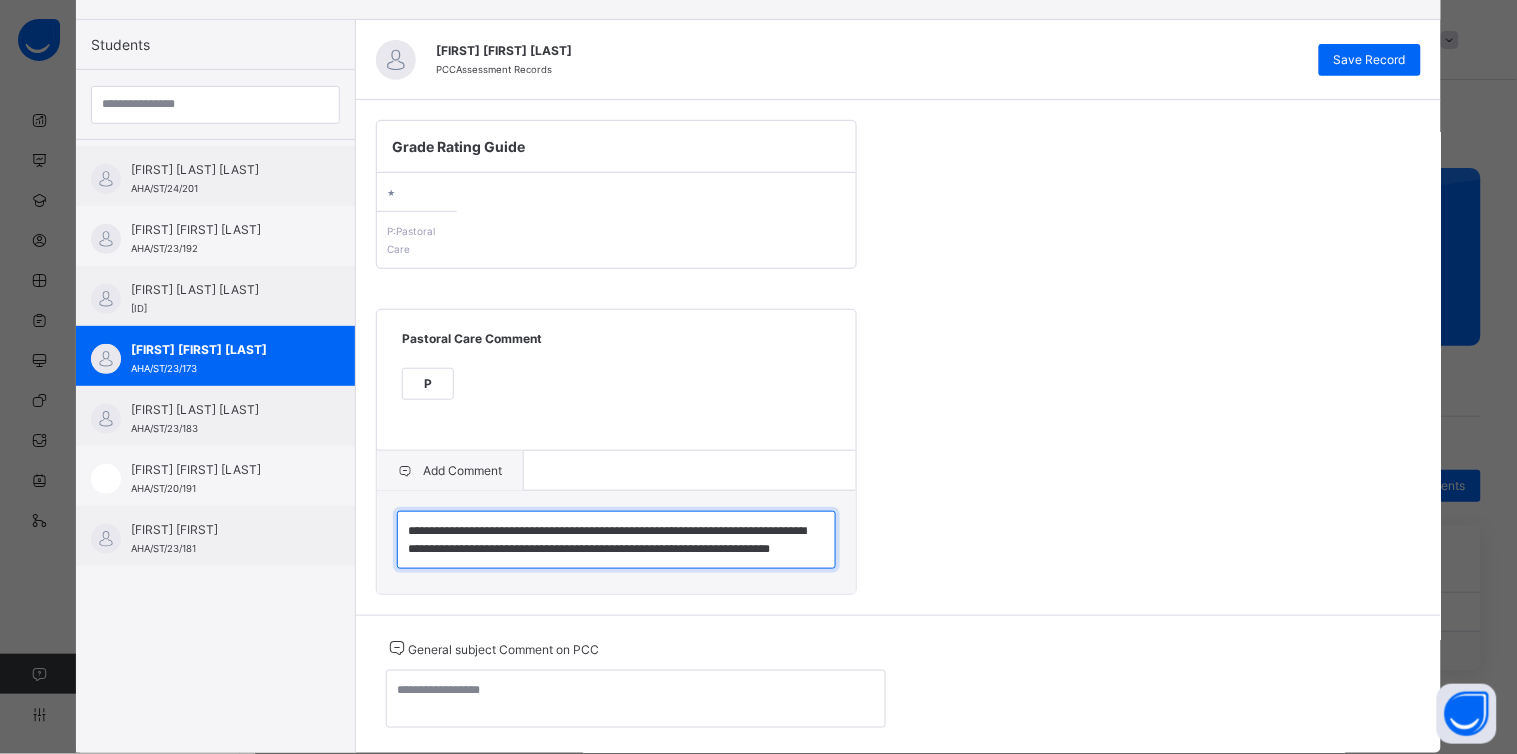 scroll, scrollTop: 5, scrollLeft: 0, axis: vertical 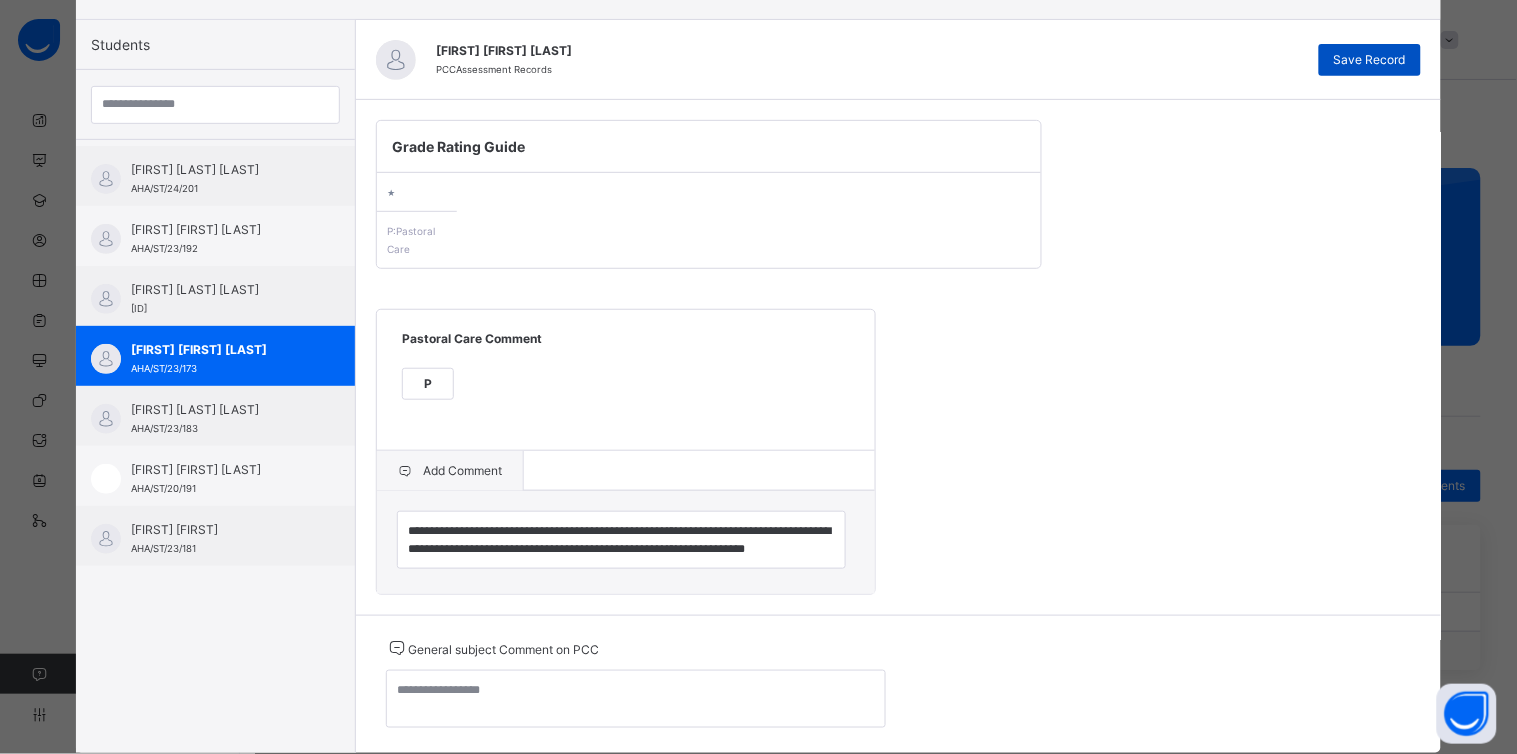 click on "Save Record" at bounding box center (1370, 60) 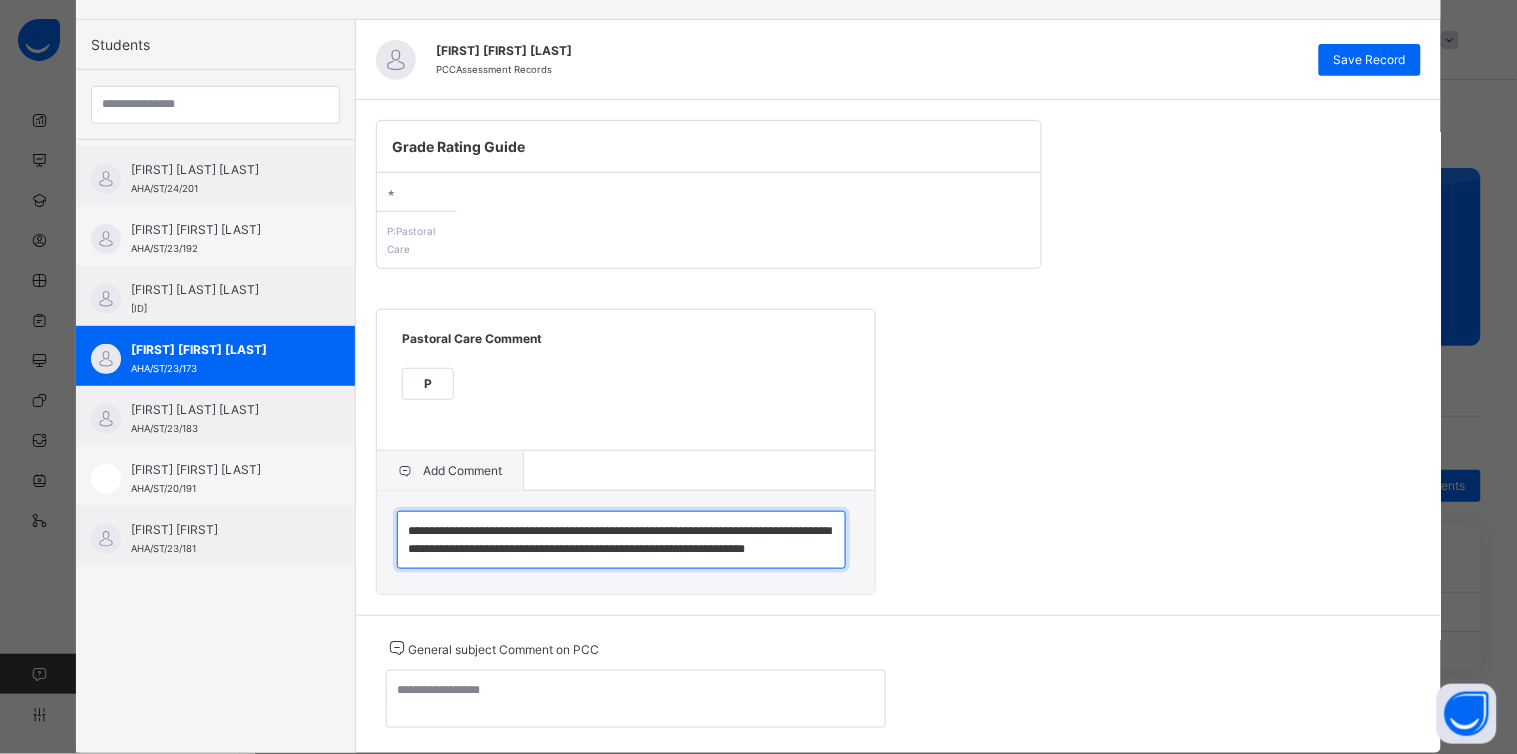 click on "**********" at bounding box center (621, 540) 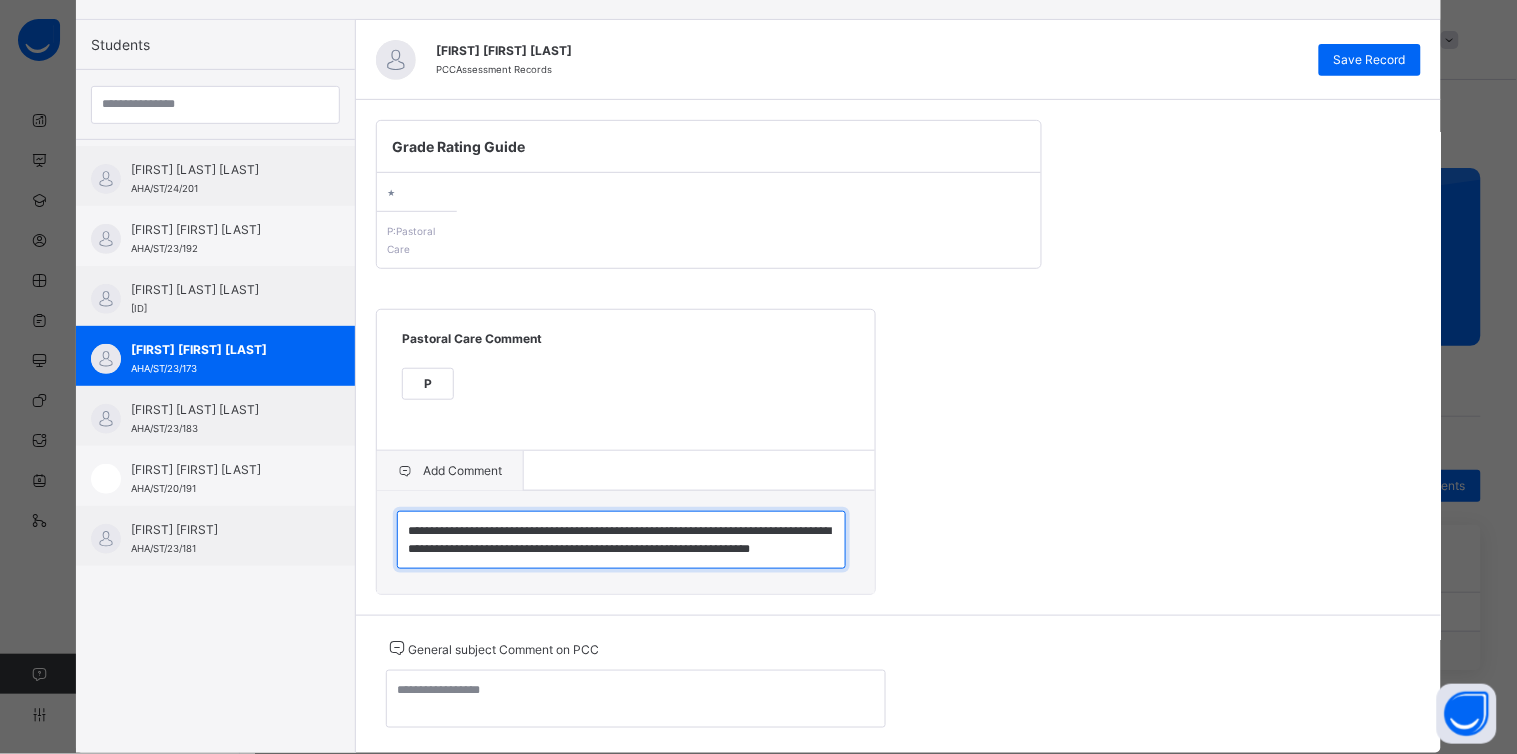 scroll, scrollTop: 23, scrollLeft: 0, axis: vertical 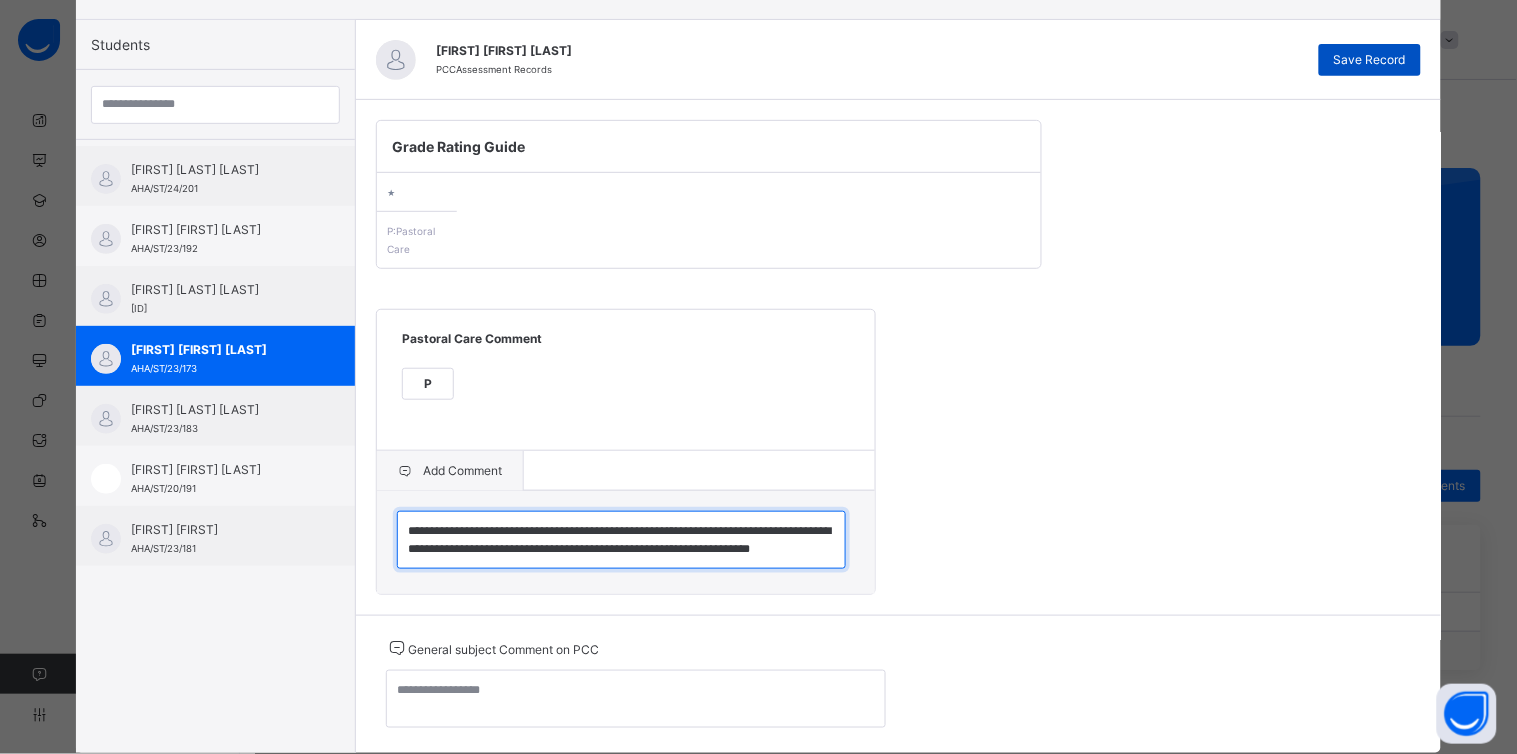 type on "**********" 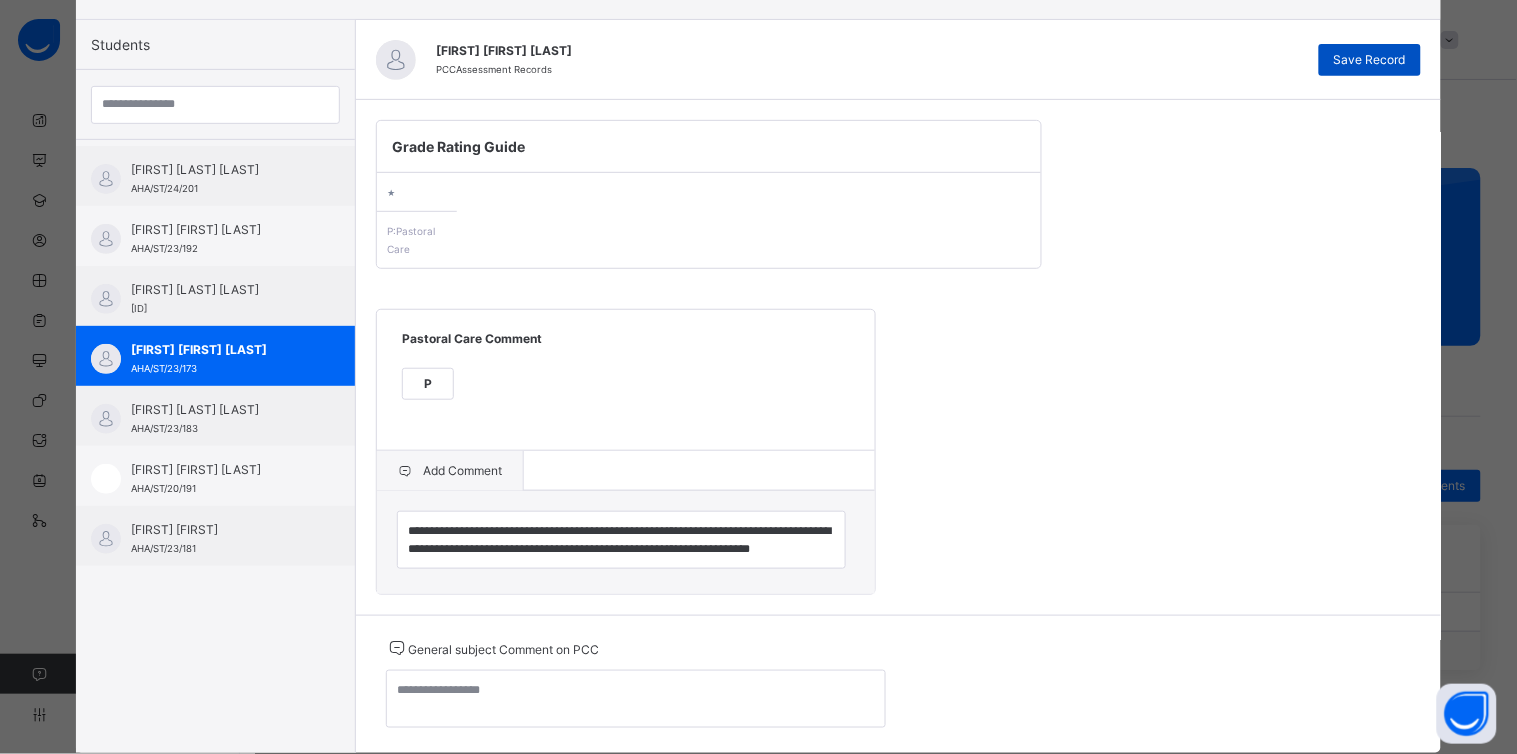 click on "Save Record" at bounding box center [1370, 60] 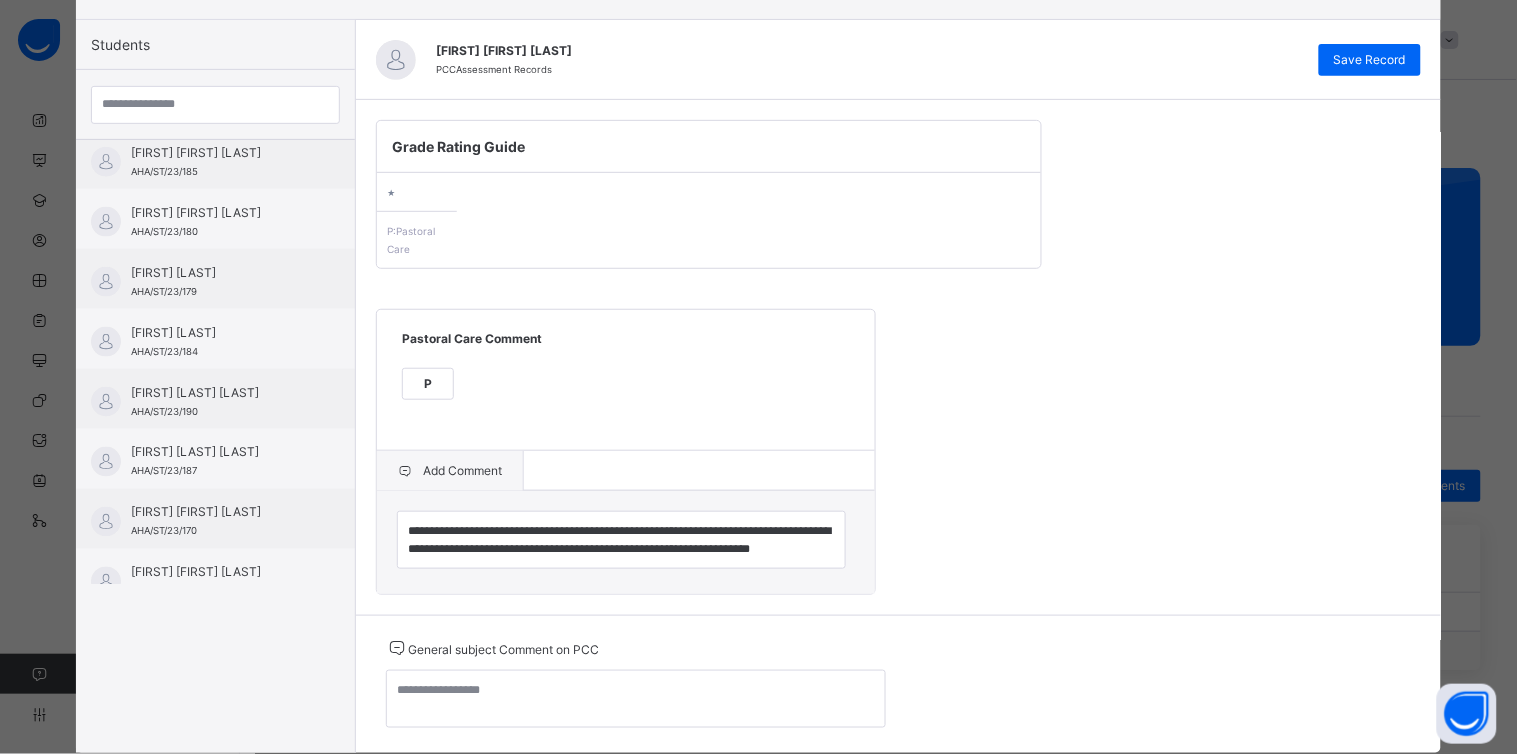 scroll, scrollTop: 695, scrollLeft: 0, axis: vertical 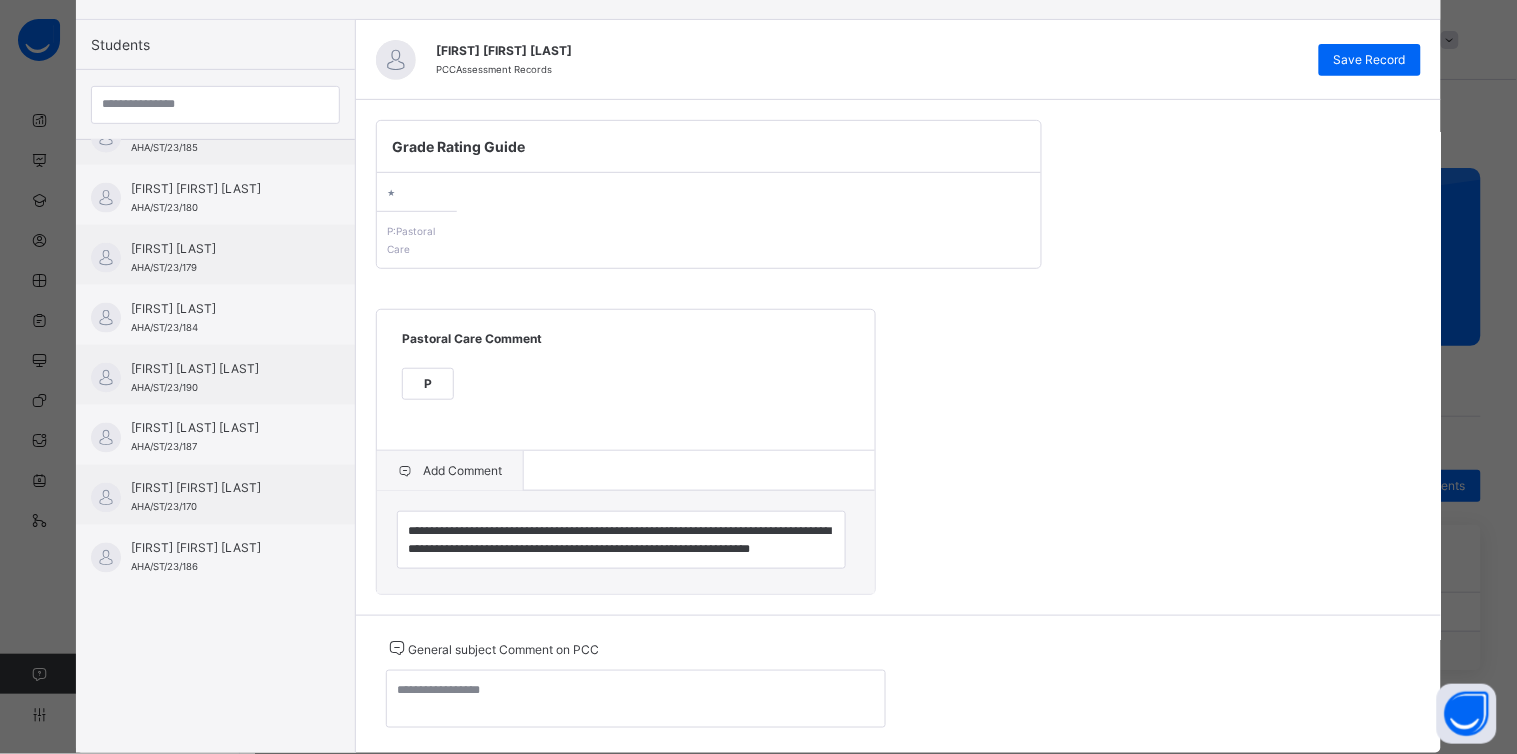 click on "[FIRST] [FIRST] [LAST]" at bounding box center [220, 489] 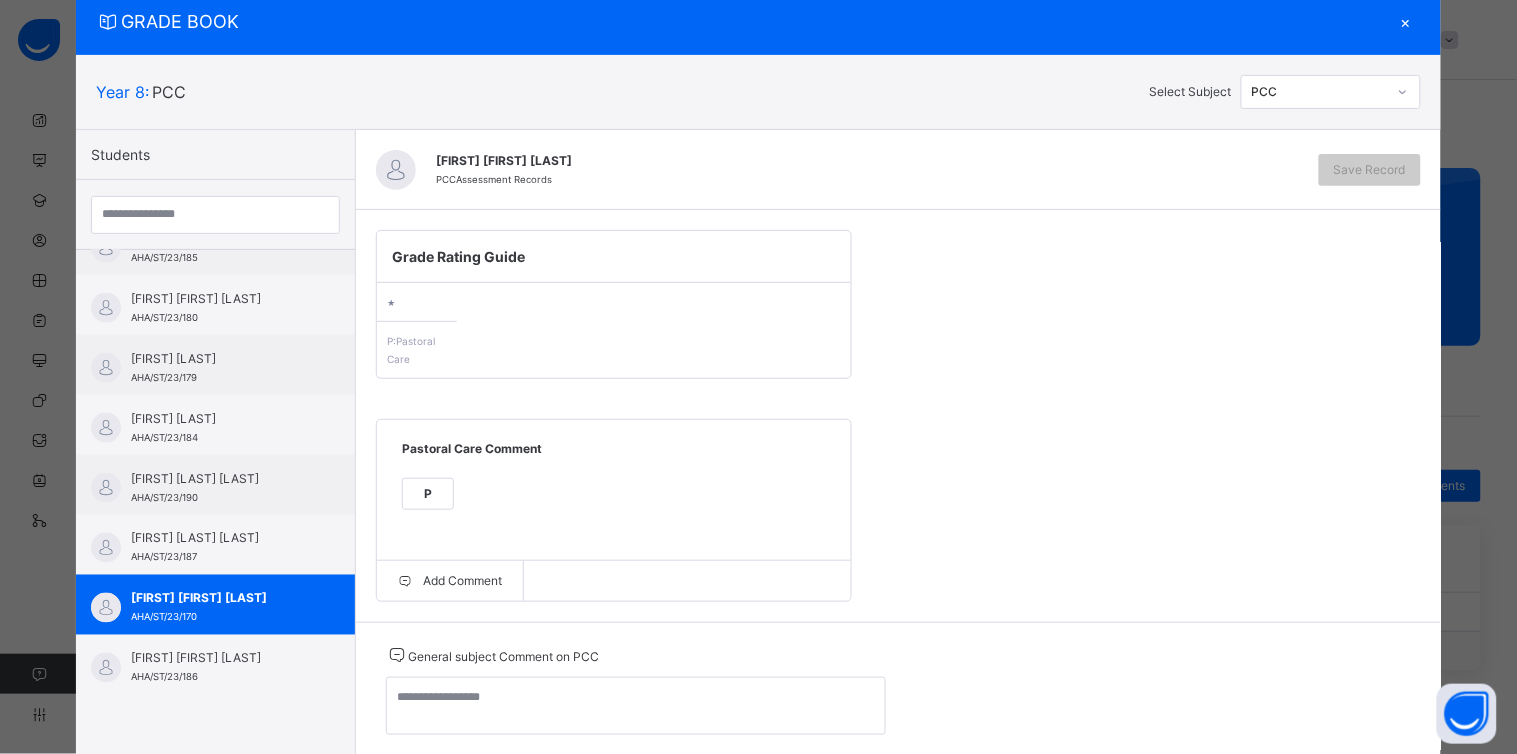 scroll, scrollTop: 120, scrollLeft: 0, axis: vertical 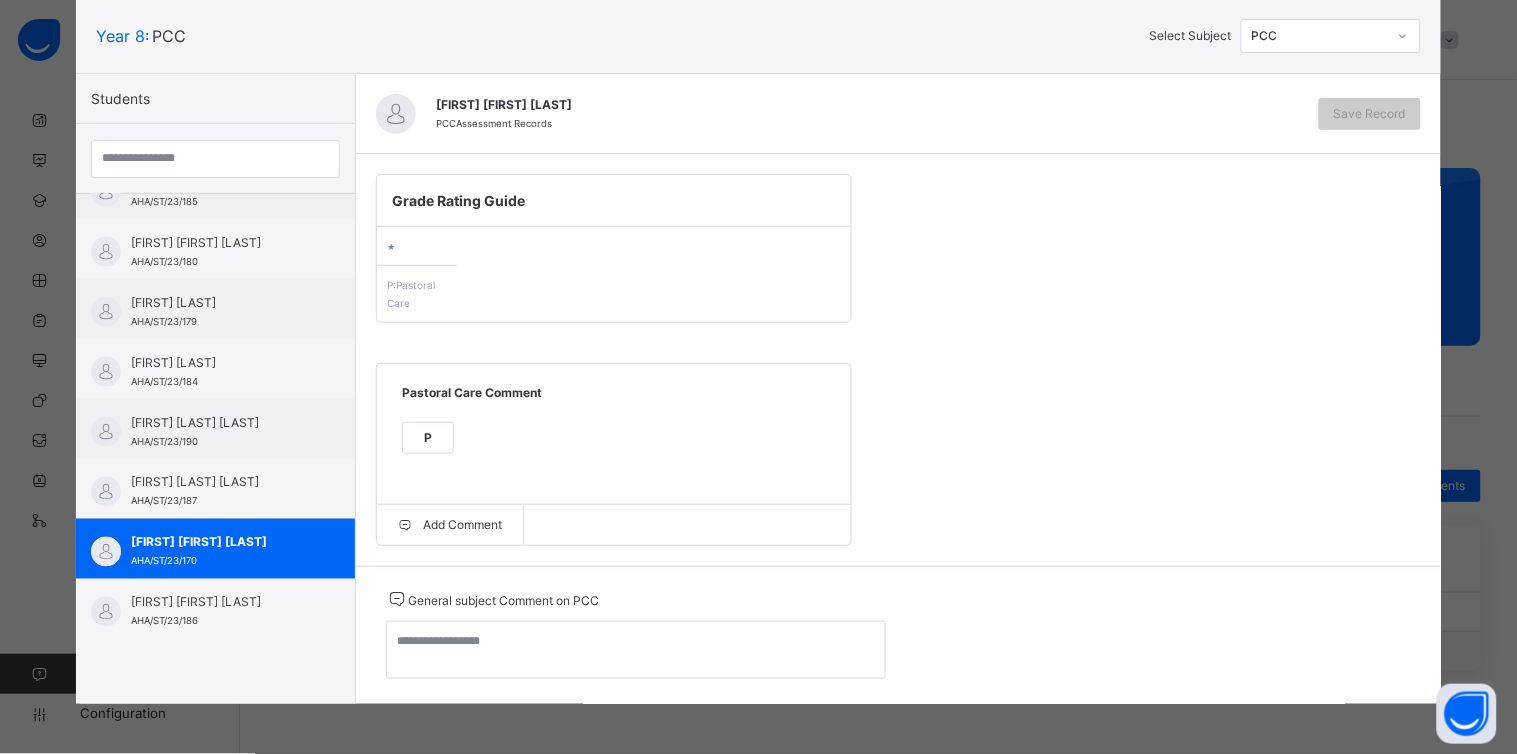 click on "P" at bounding box center (428, 438) 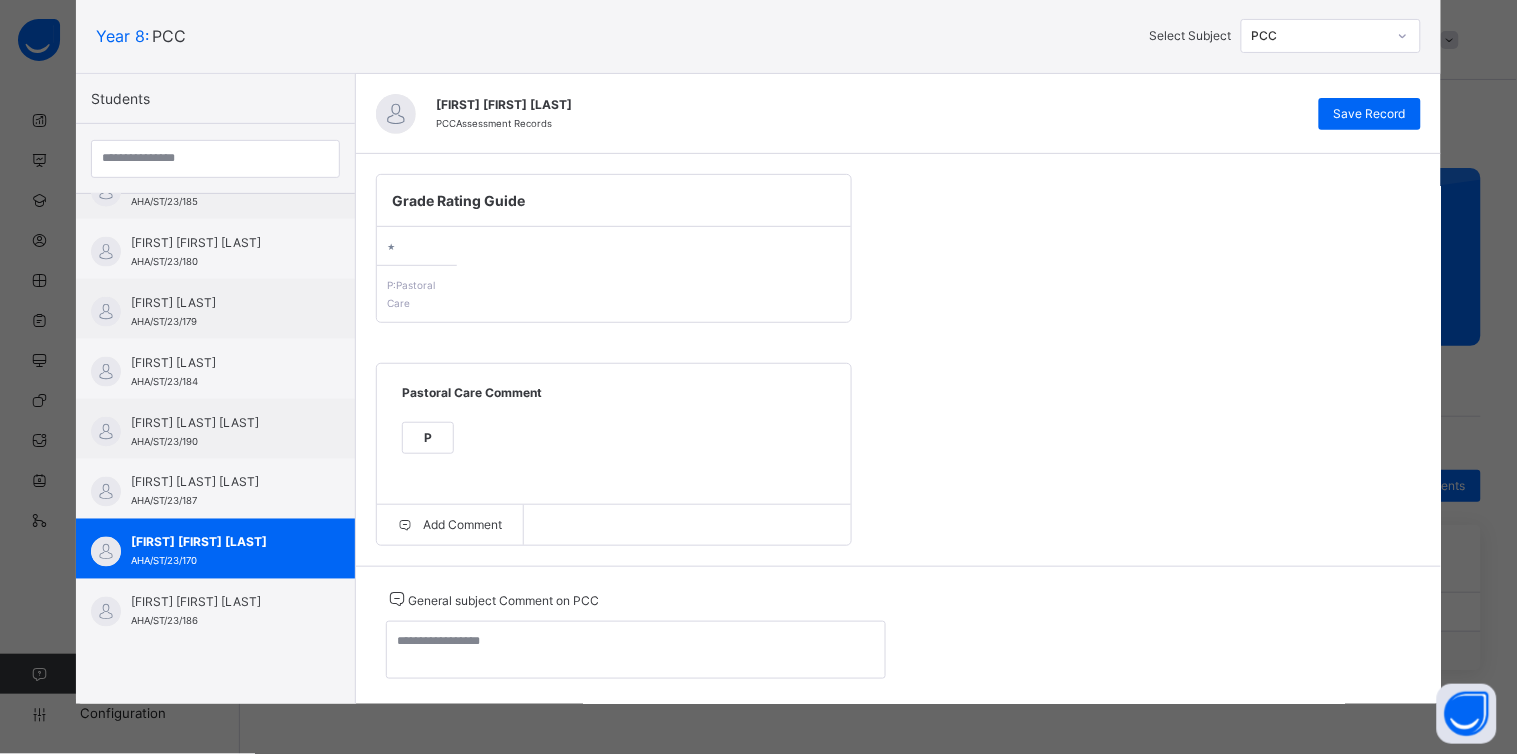 scroll, scrollTop: 122, scrollLeft: 0, axis: vertical 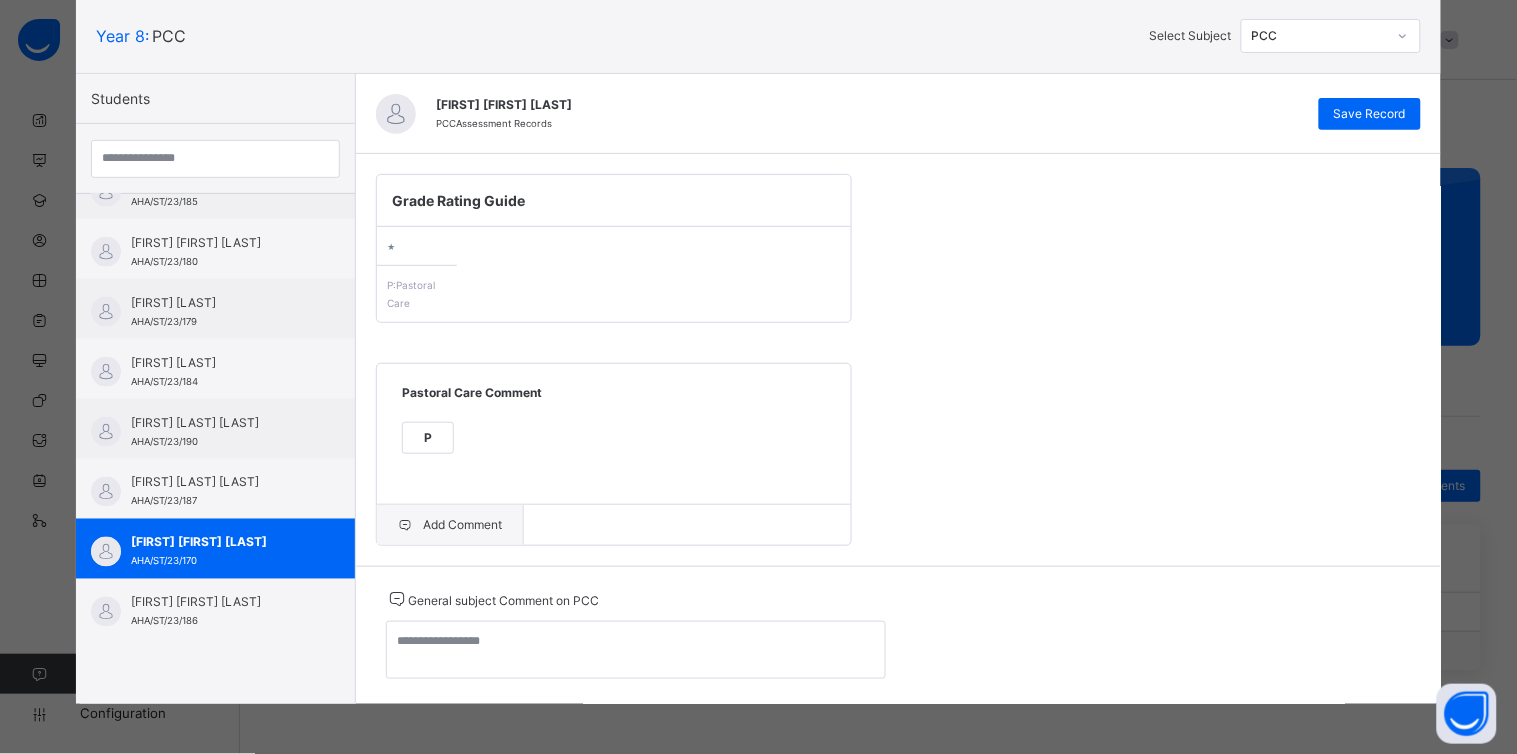 click on "Add Comment" at bounding box center (450, 525) 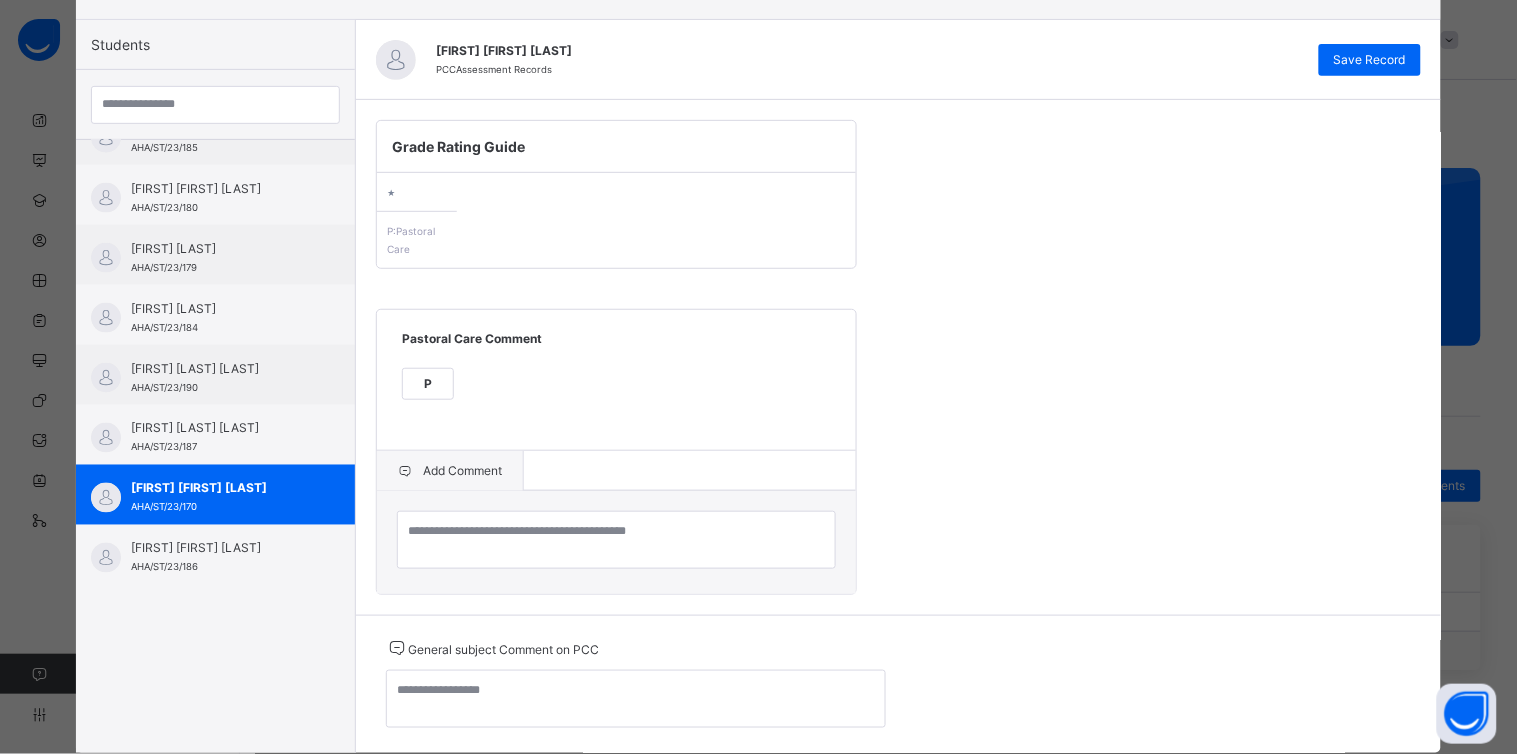scroll, scrollTop: 226, scrollLeft: 0, axis: vertical 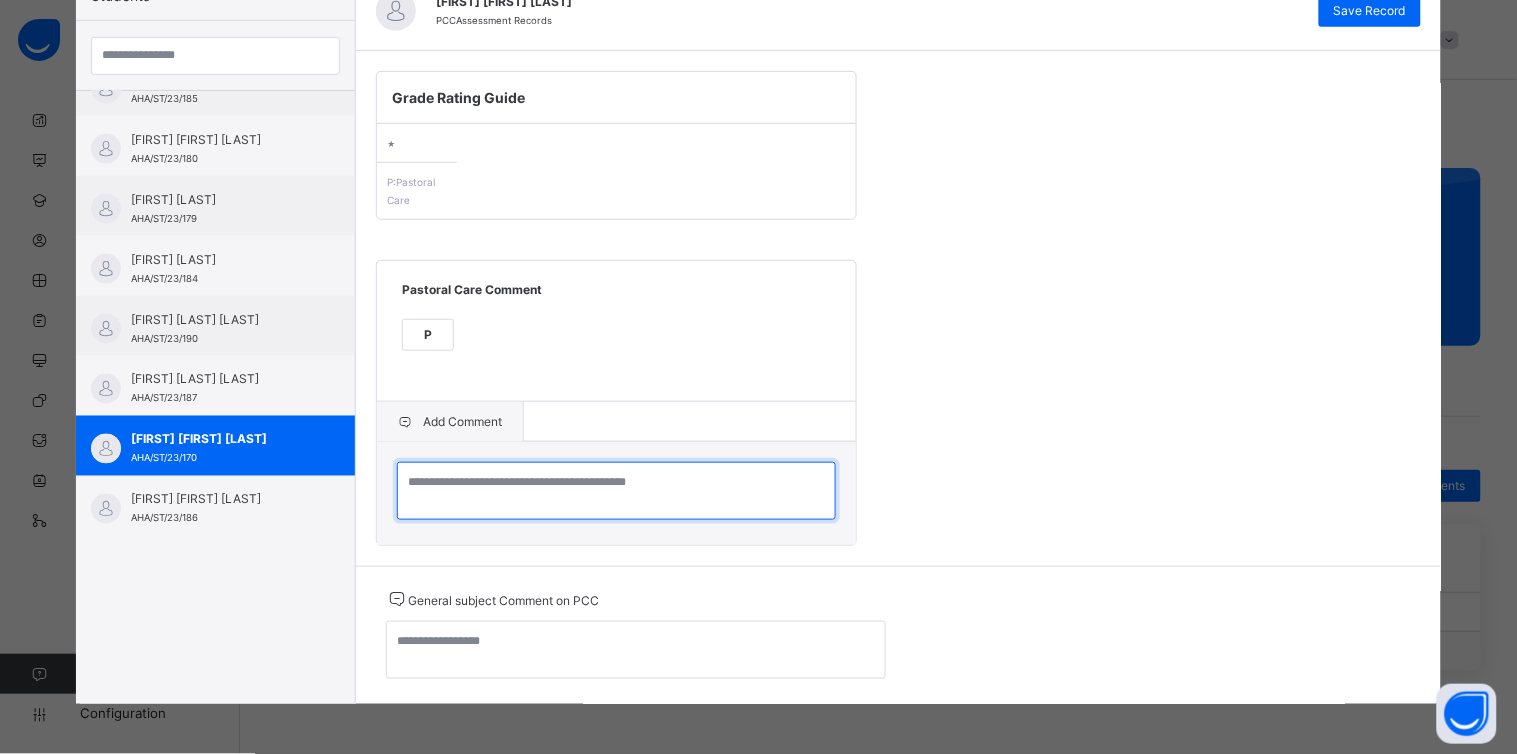 click at bounding box center (616, 491) 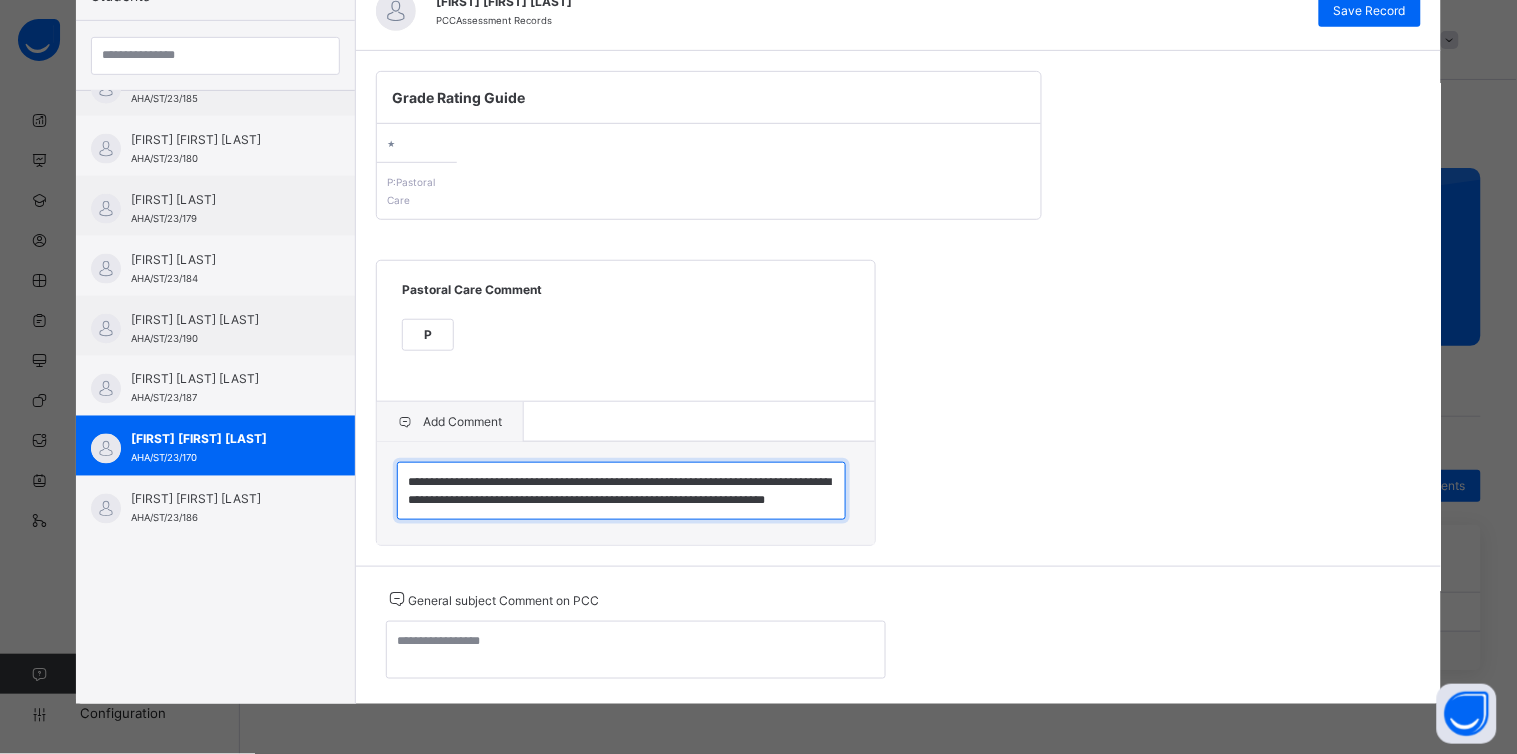 scroll, scrollTop: 23, scrollLeft: 0, axis: vertical 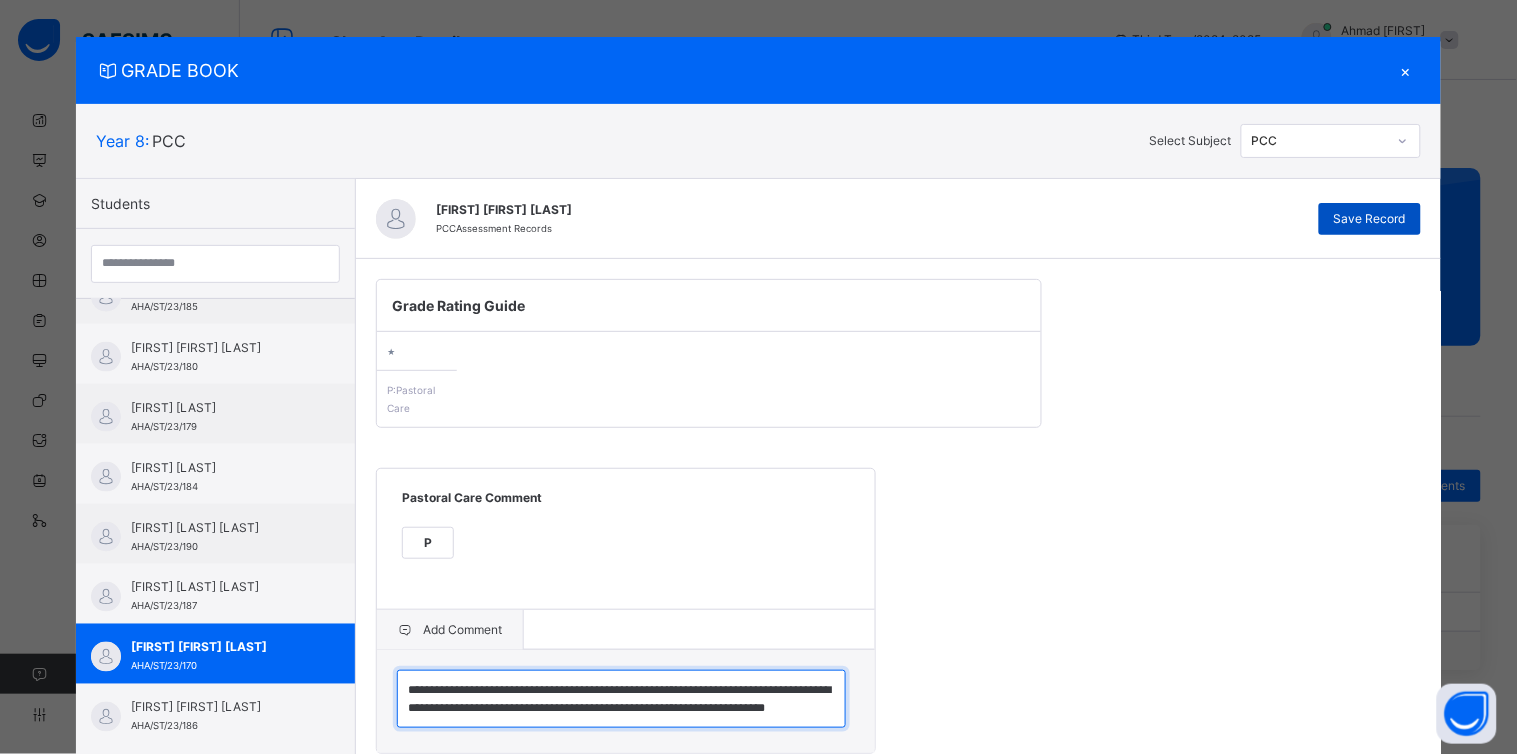 type on "**********" 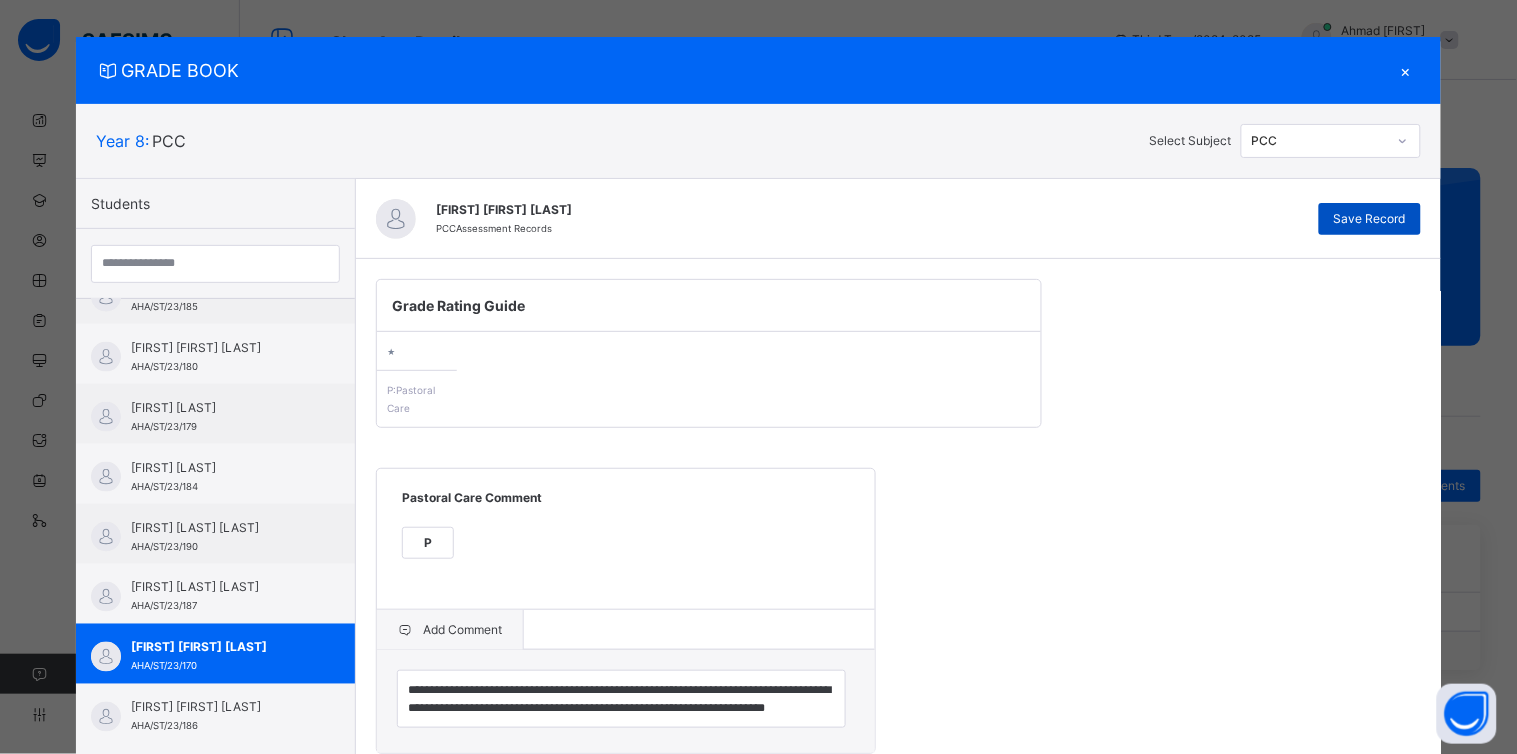 click on "Save Record" at bounding box center (1370, 219) 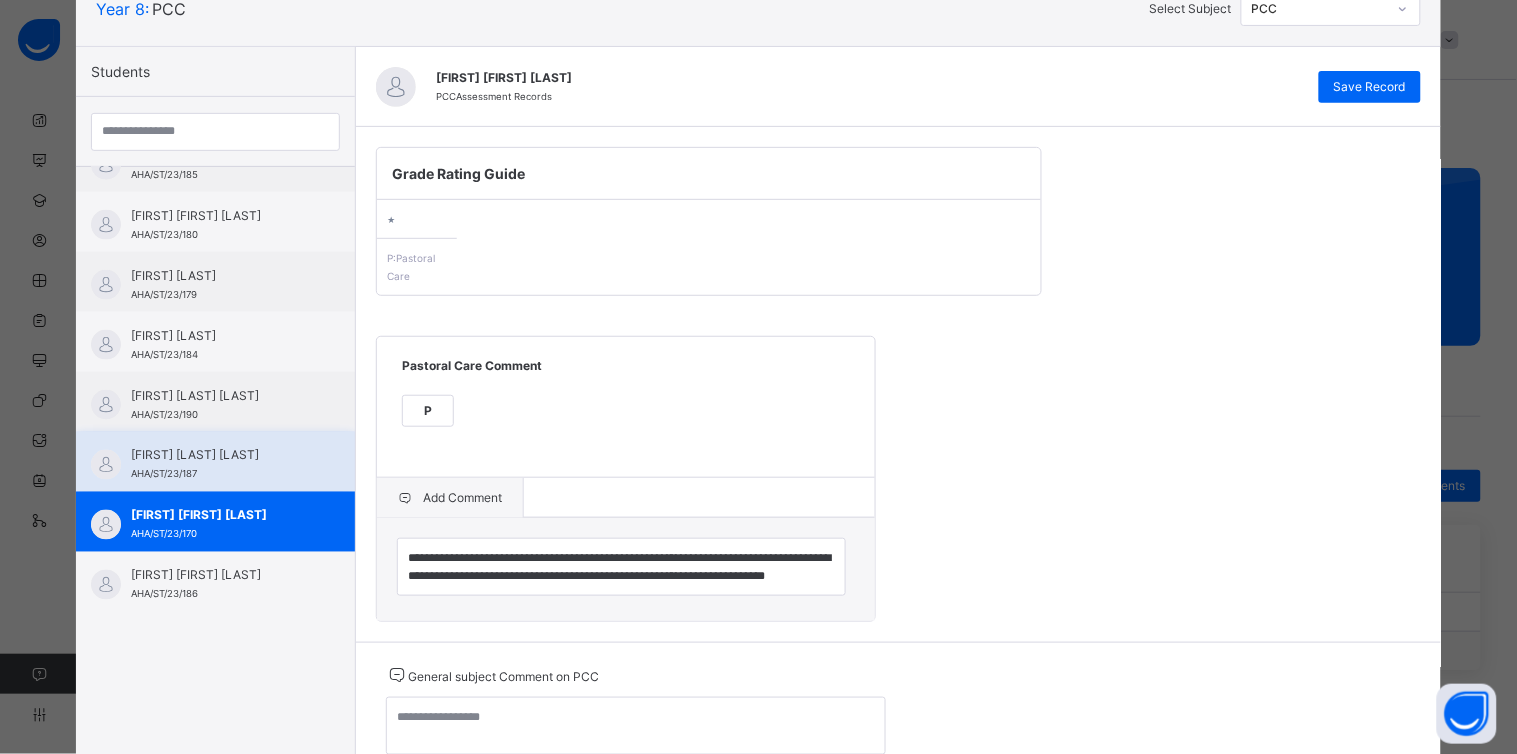 scroll, scrollTop: 163, scrollLeft: 0, axis: vertical 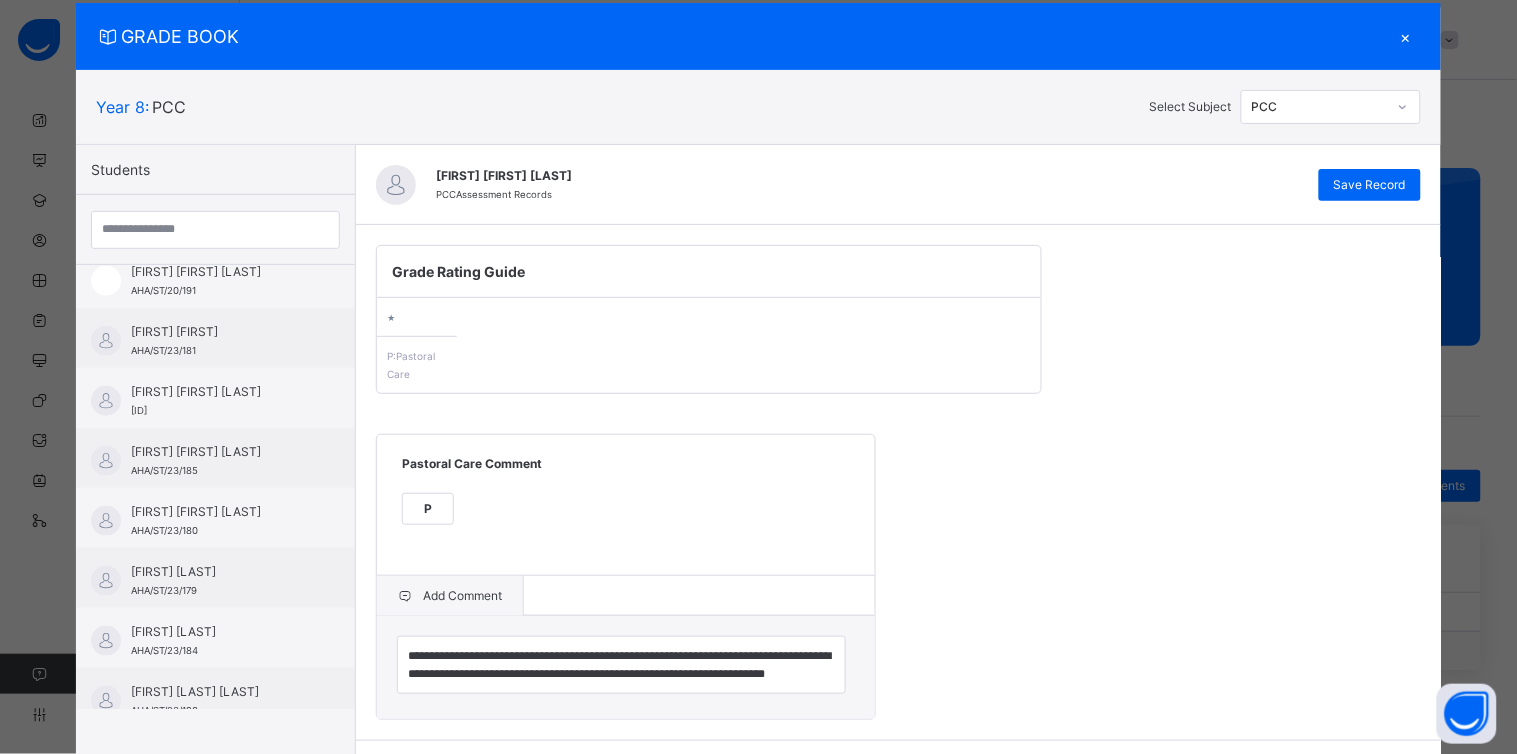 click on "[FIRST] [LAST]" at bounding box center (220, 572) 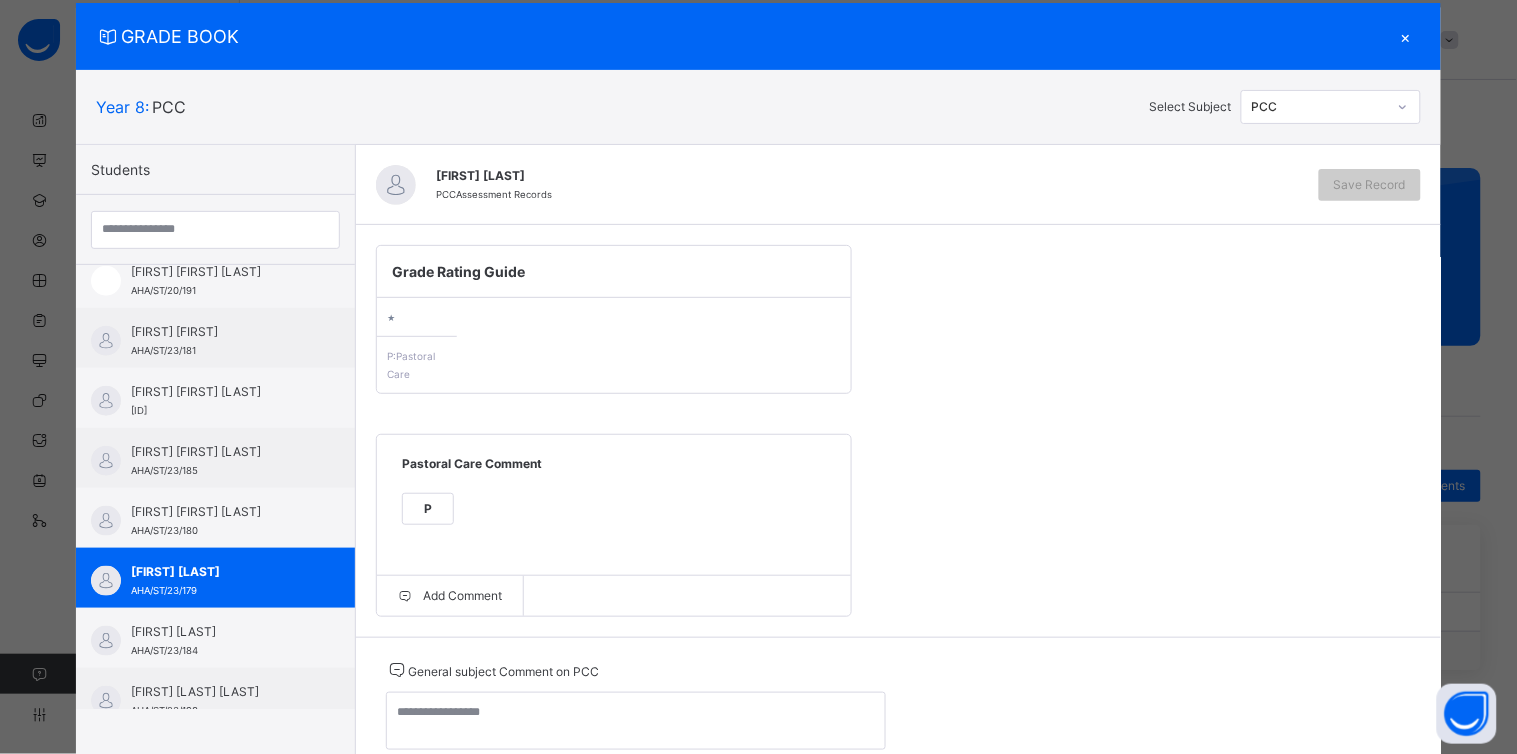 click on "P" at bounding box center (428, 509) 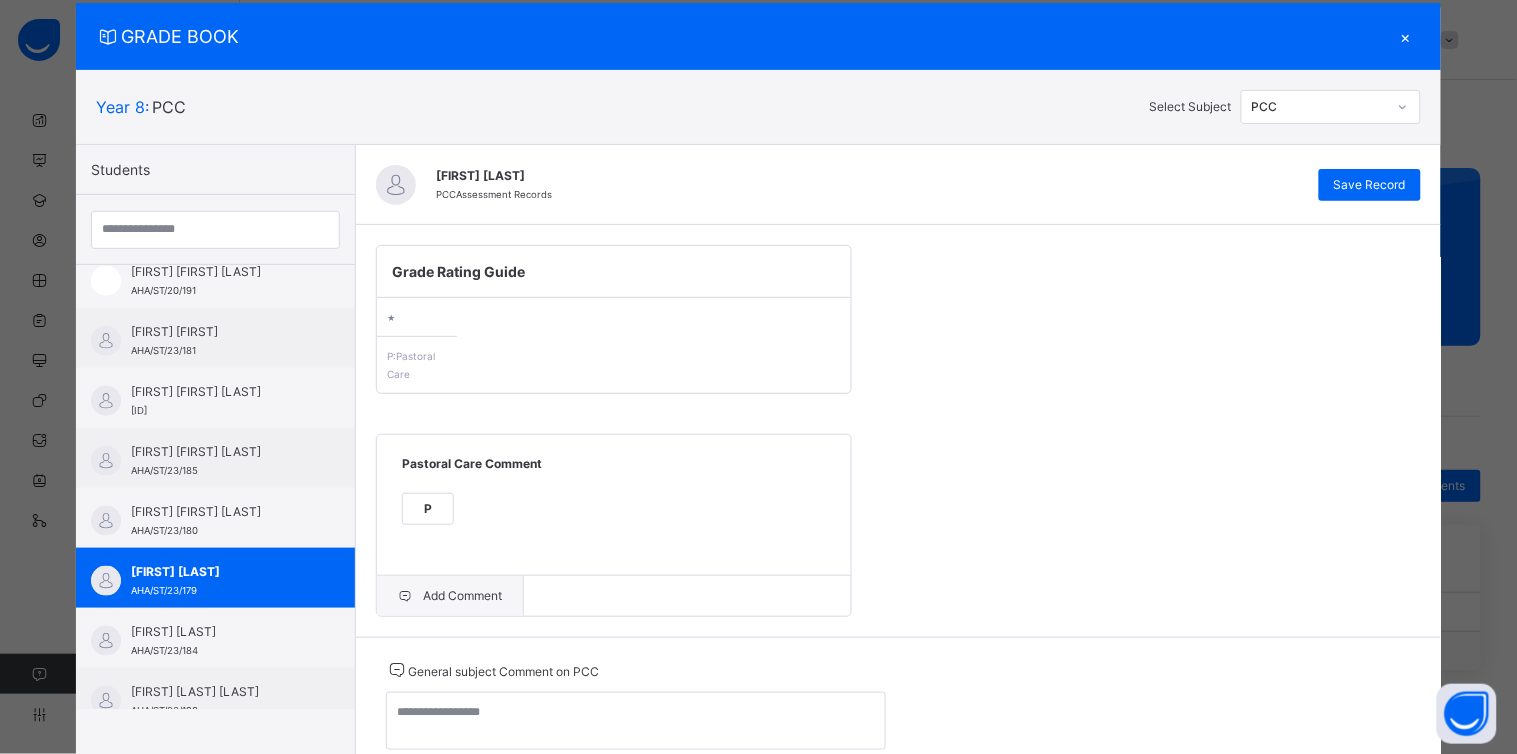 click on "Add Comment" at bounding box center [450, 596] 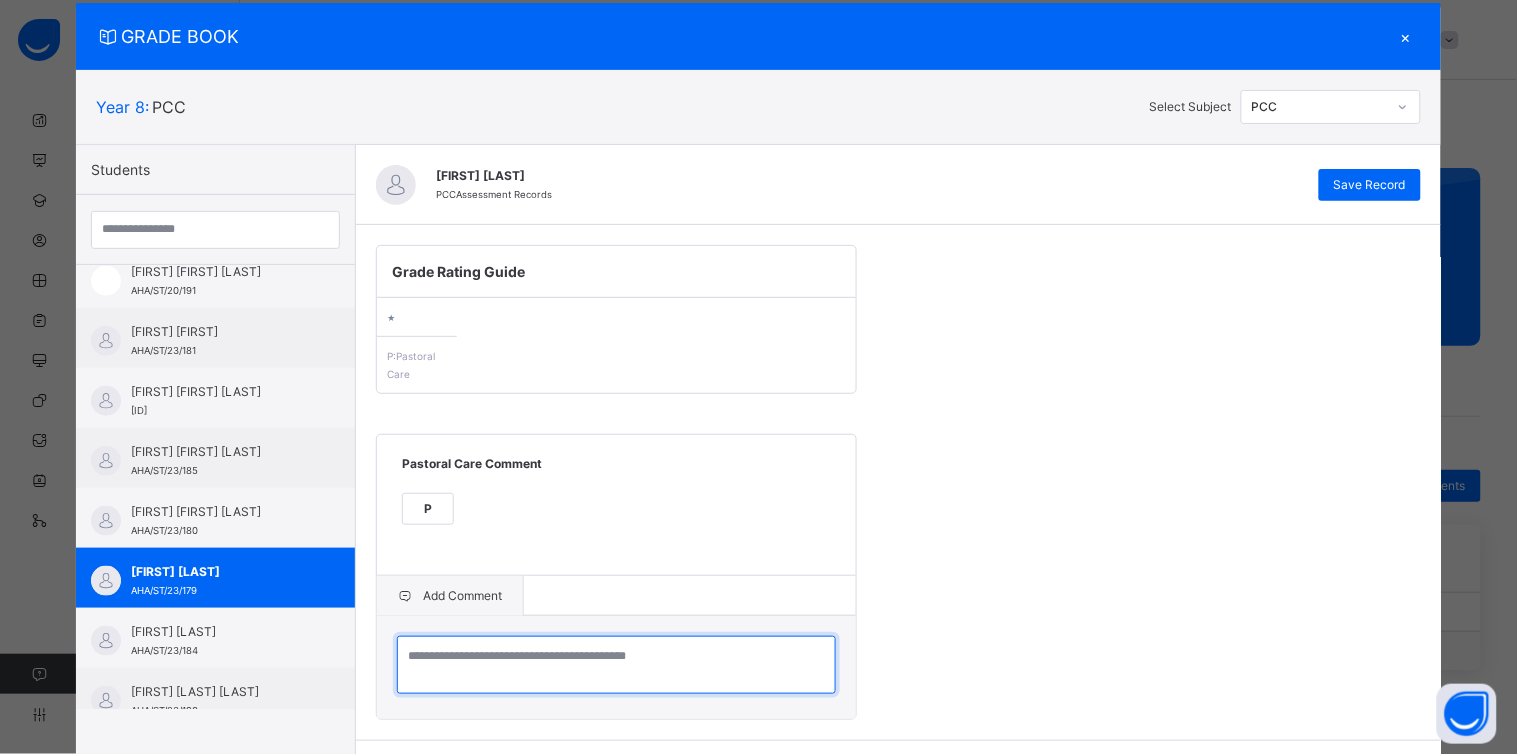 click at bounding box center [616, 665] 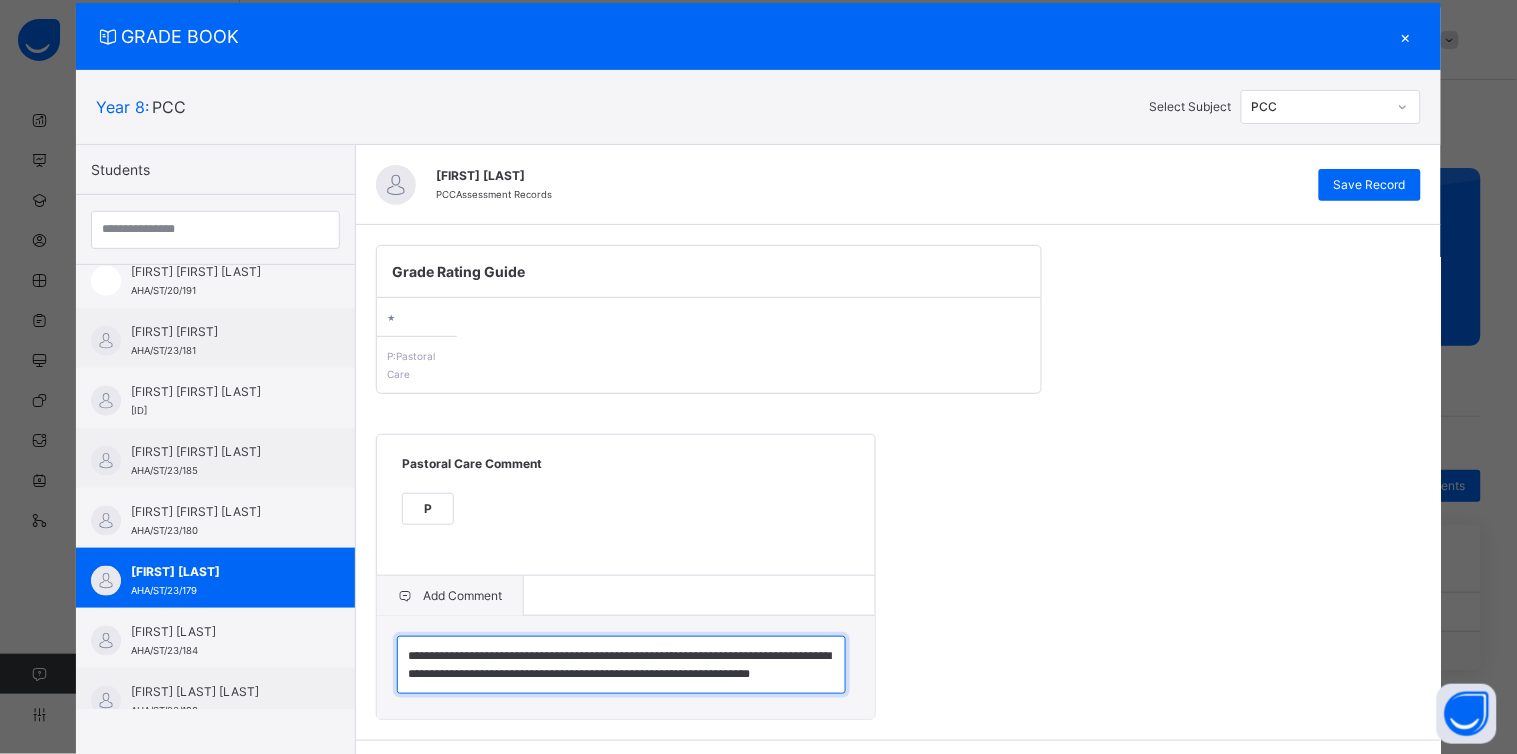 scroll, scrollTop: 23, scrollLeft: 0, axis: vertical 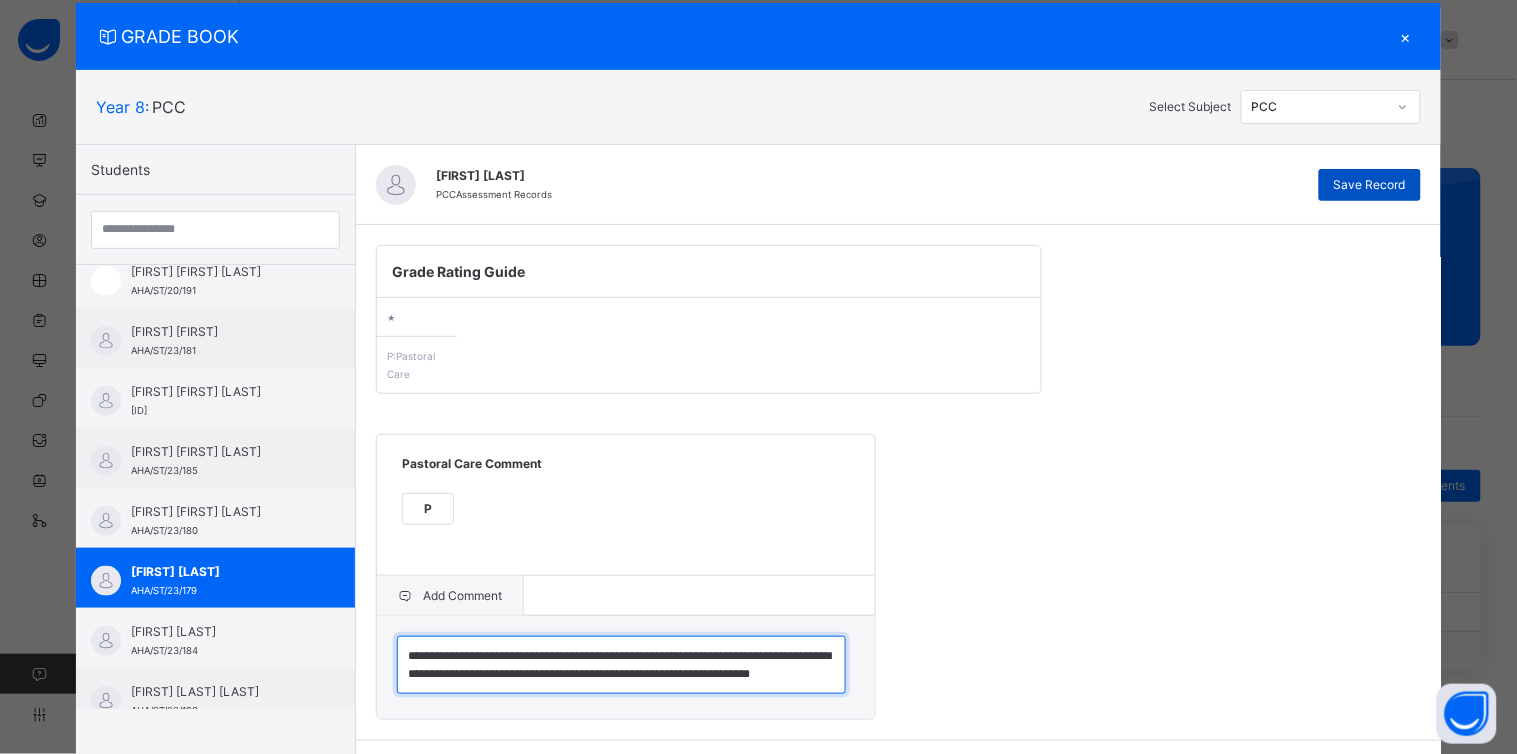 type on "**********" 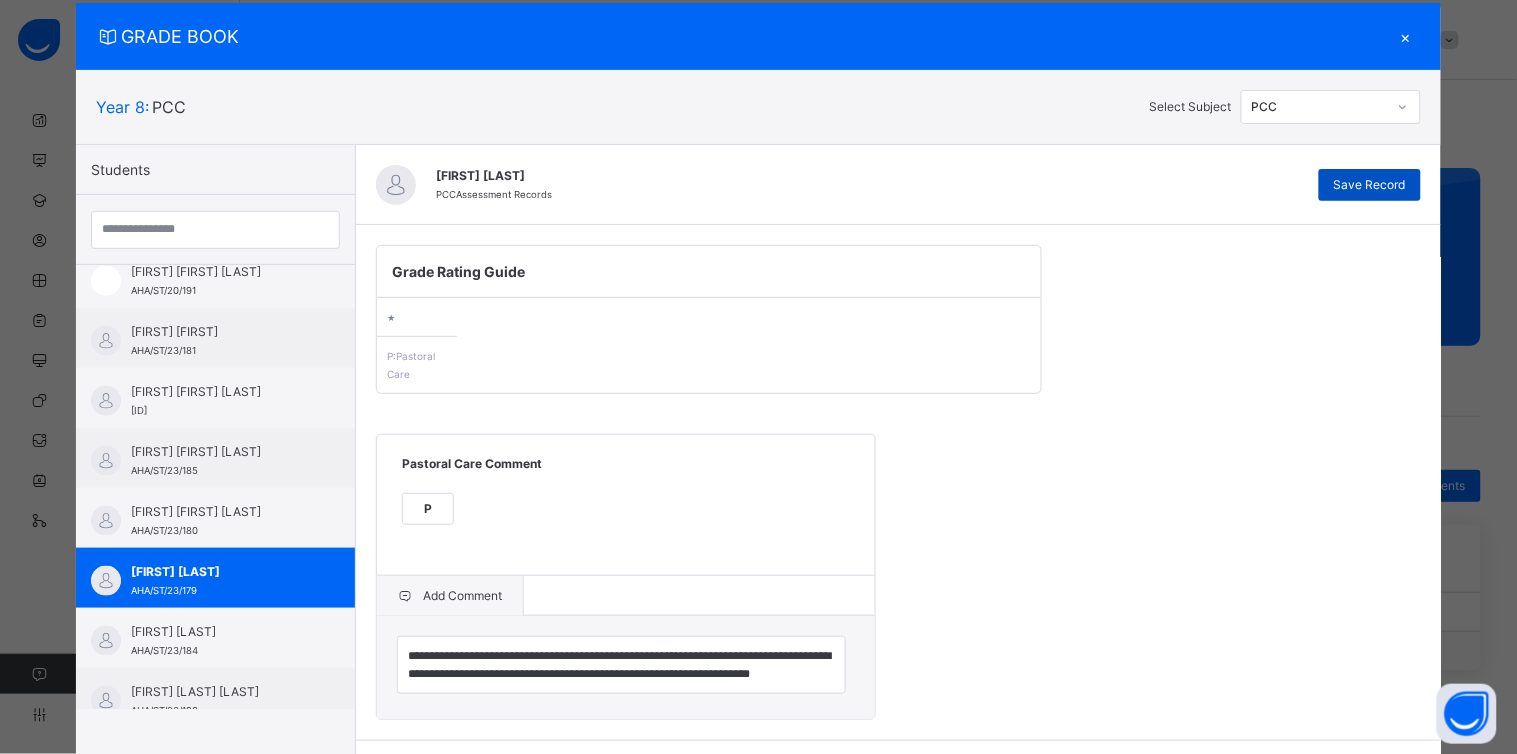 click on "Save Record" at bounding box center (1370, 185) 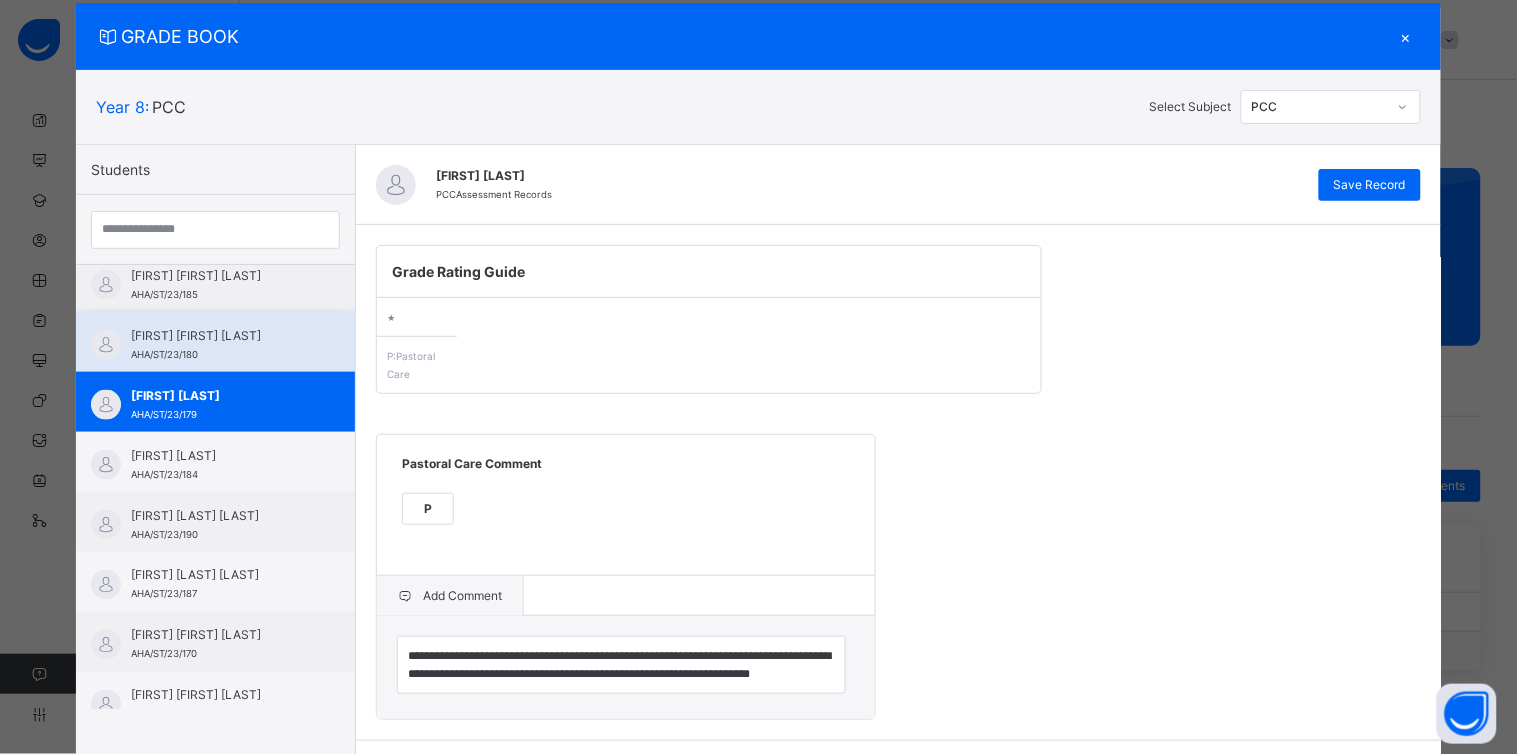 scroll, scrollTop: 674, scrollLeft: 0, axis: vertical 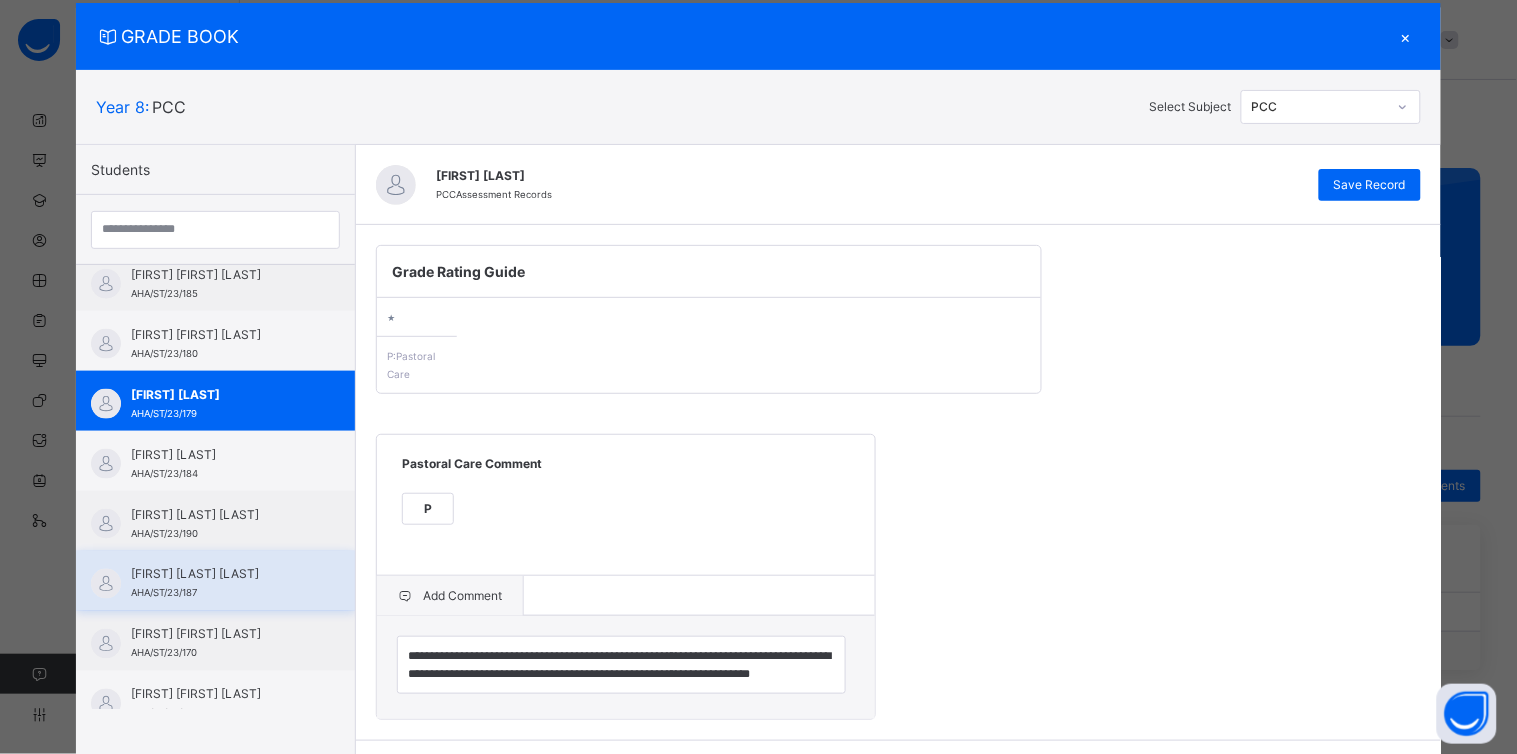 click on "[FIRST] [LAST] [LAST] [ID]" at bounding box center (220, 584) 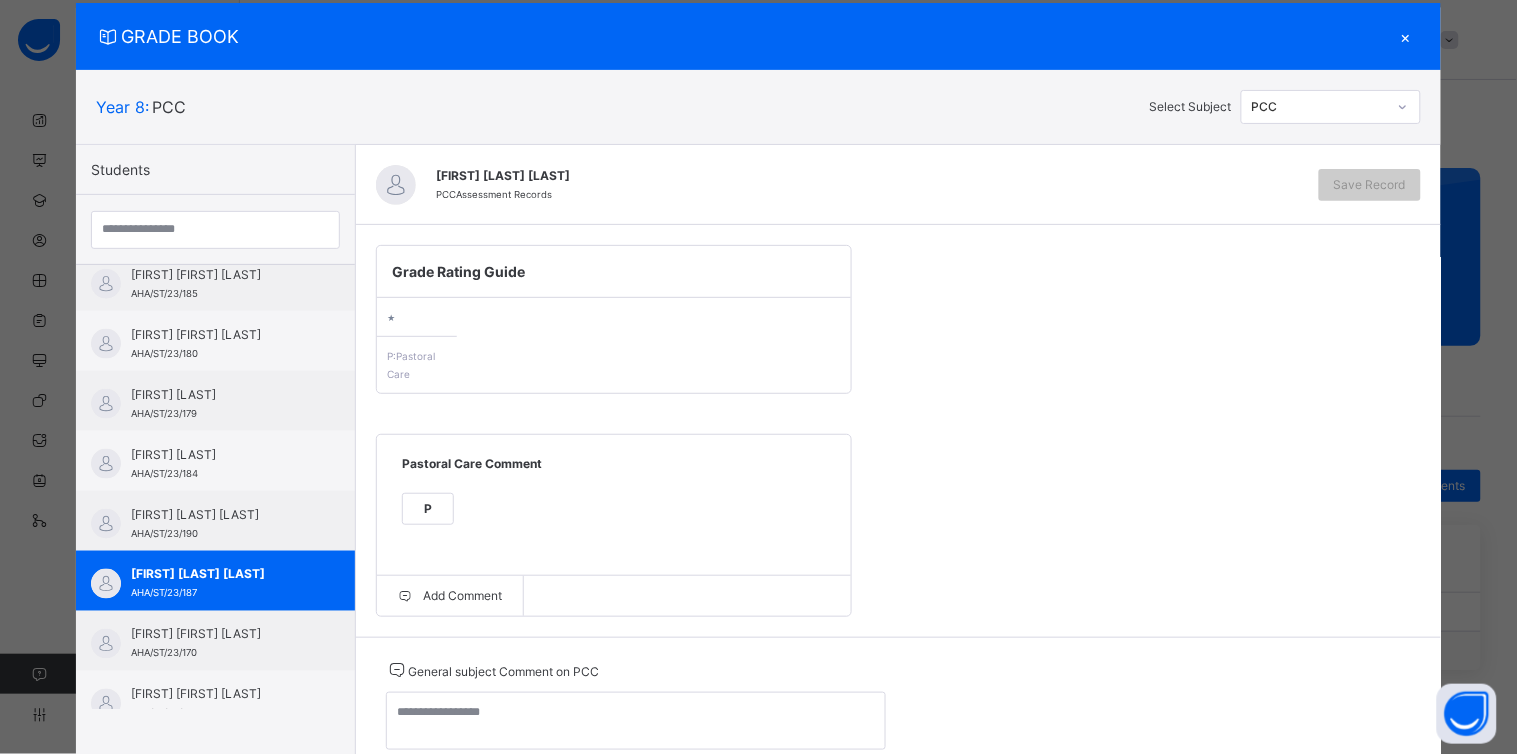 click on "P" at bounding box center (428, 509) 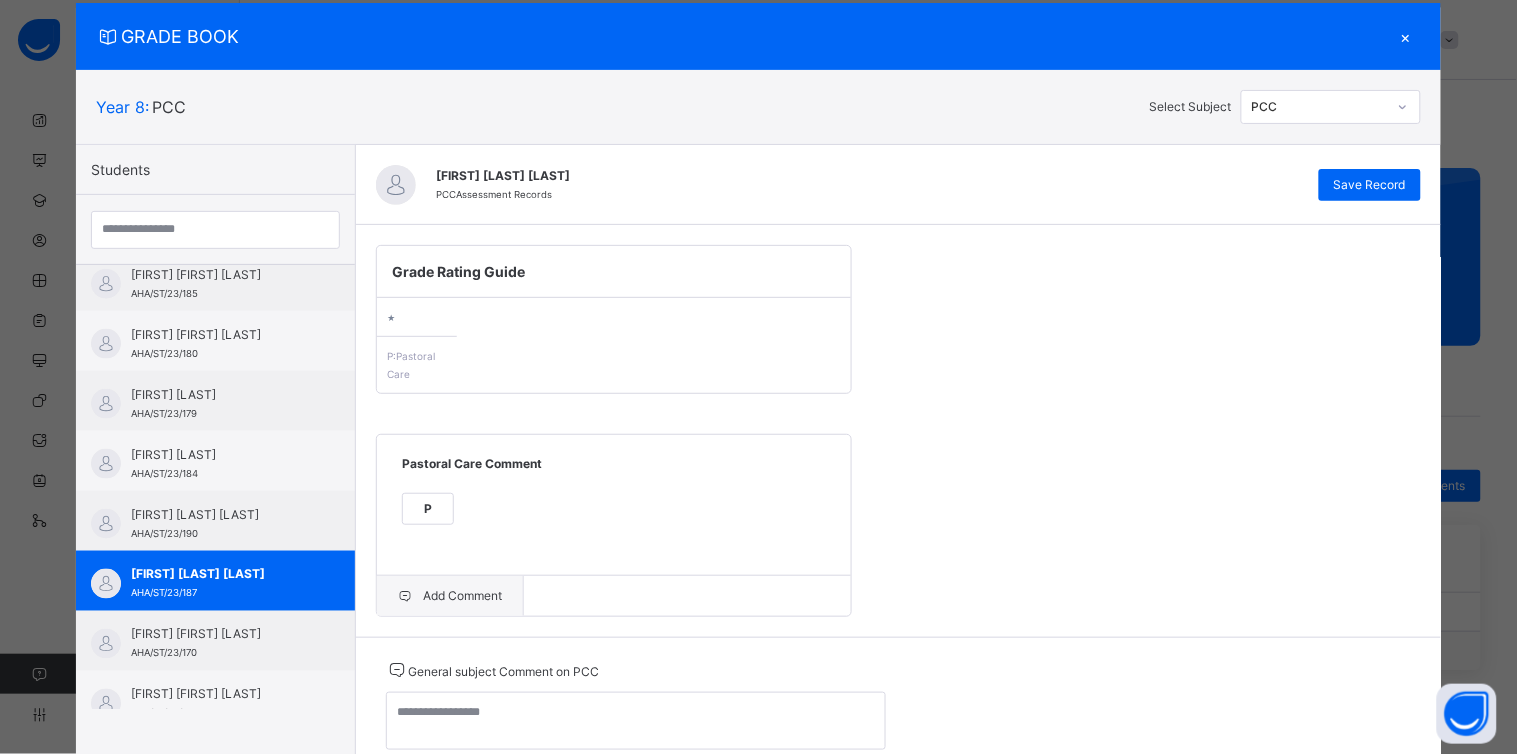click on "Add Comment" at bounding box center [450, 596] 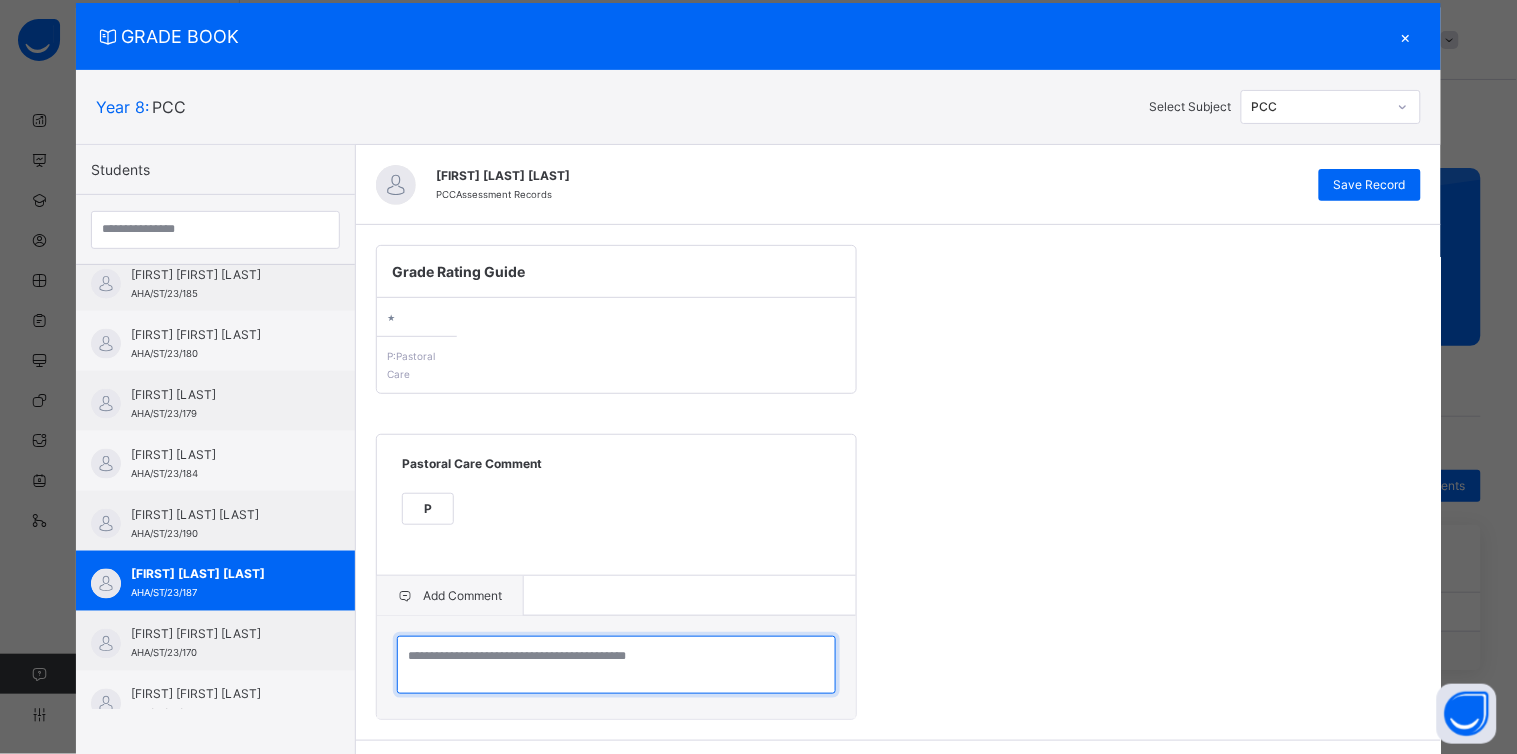 click at bounding box center (616, 665) 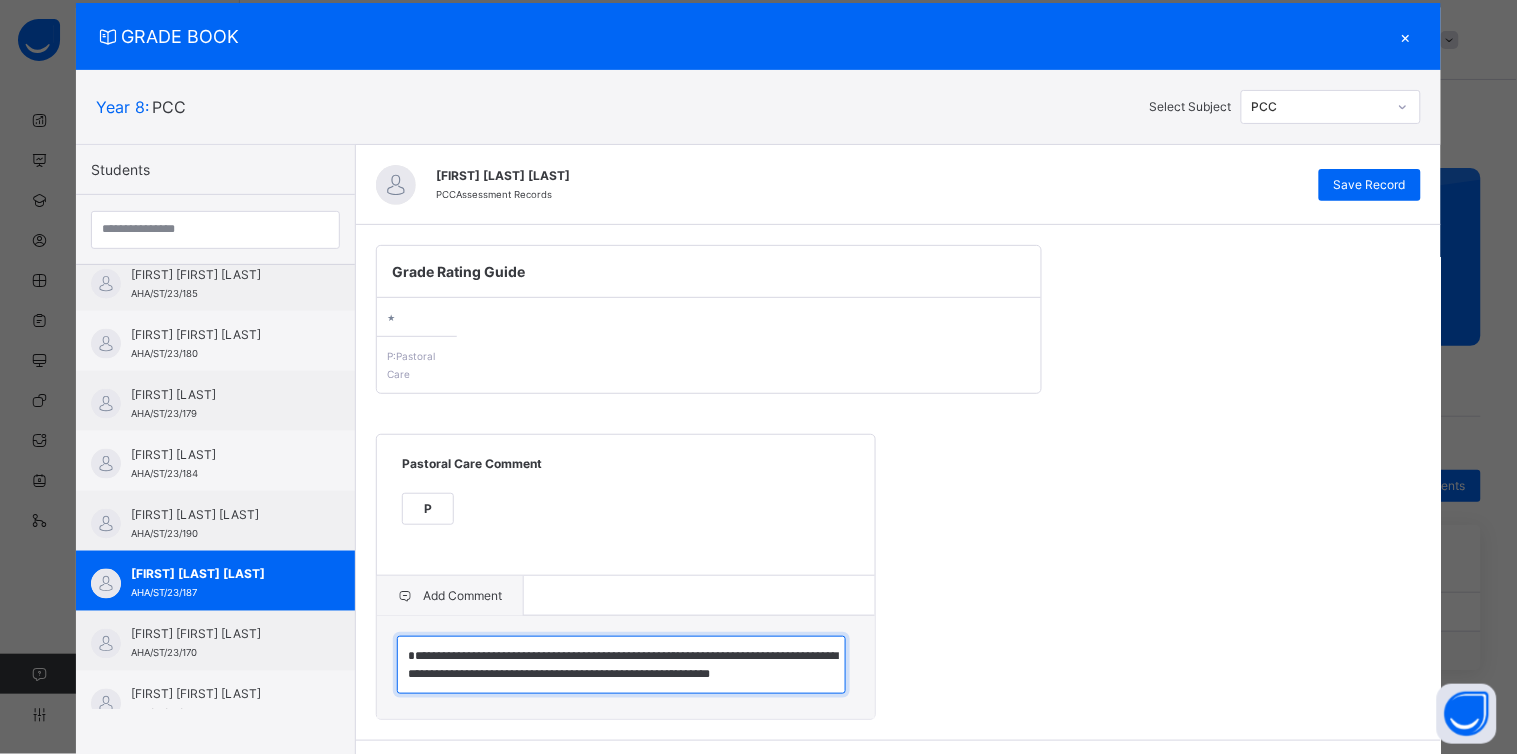 scroll, scrollTop: 23, scrollLeft: 0, axis: vertical 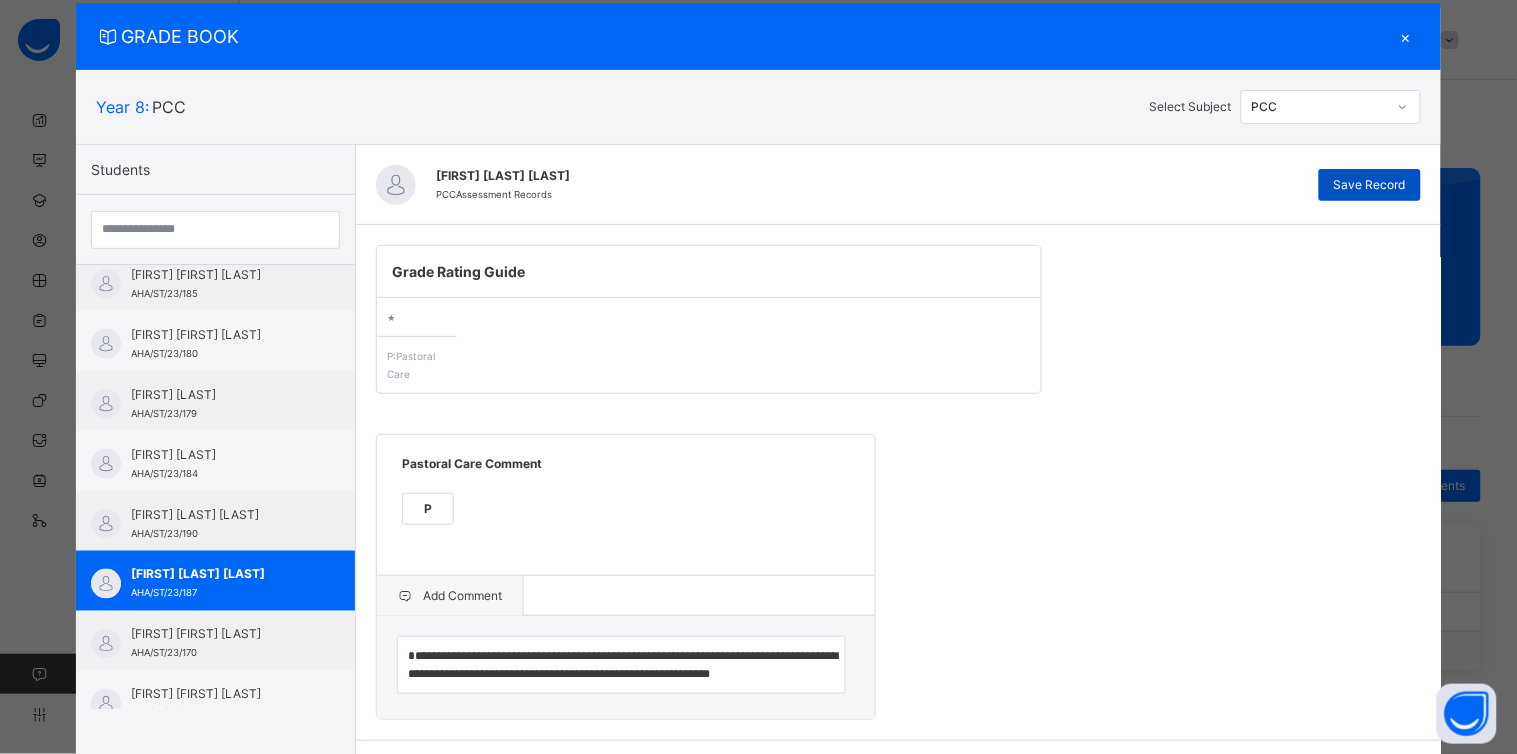 click on "Save Record" at bounding box center [1370, 185] 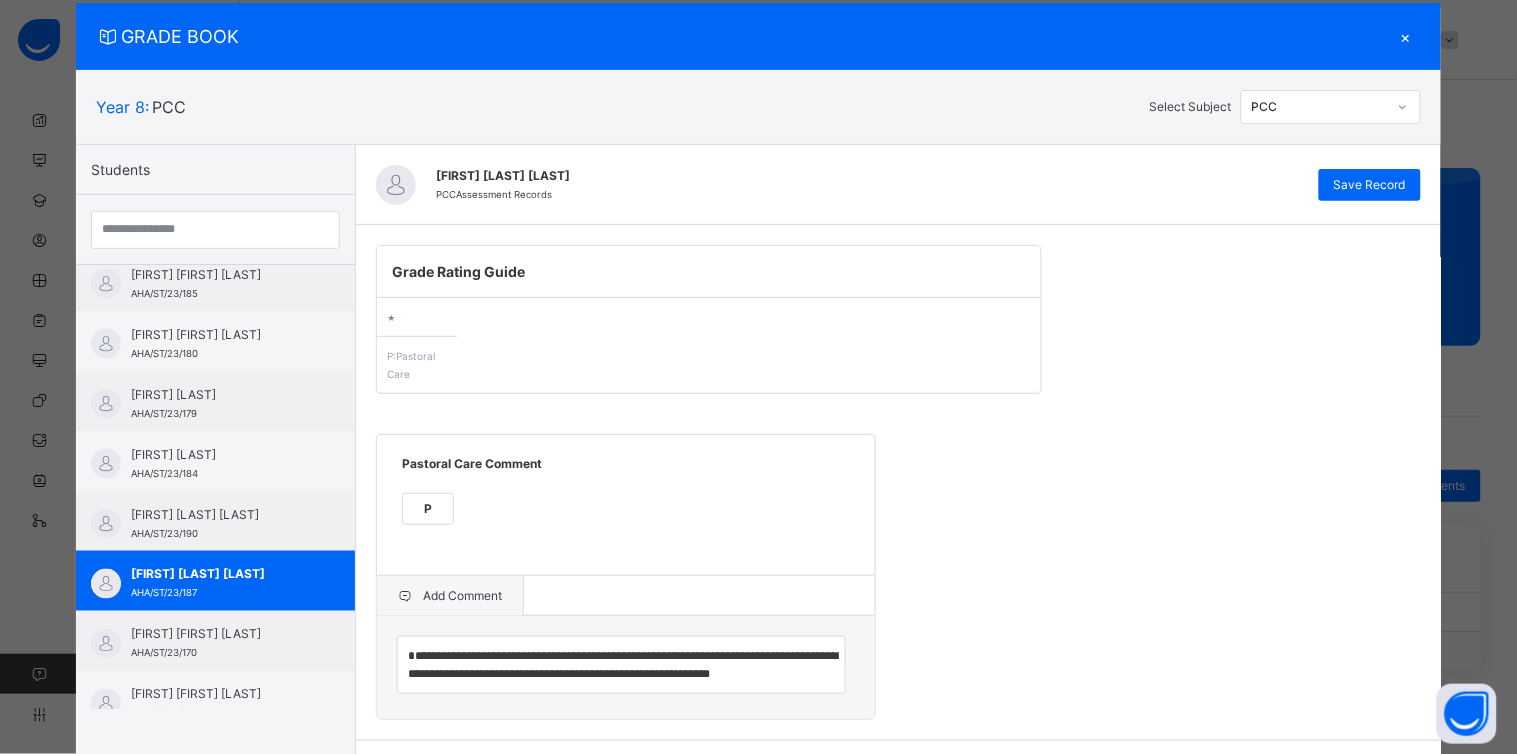 scroll, scrollTop: 0, scrollLeft: 0, axis: both 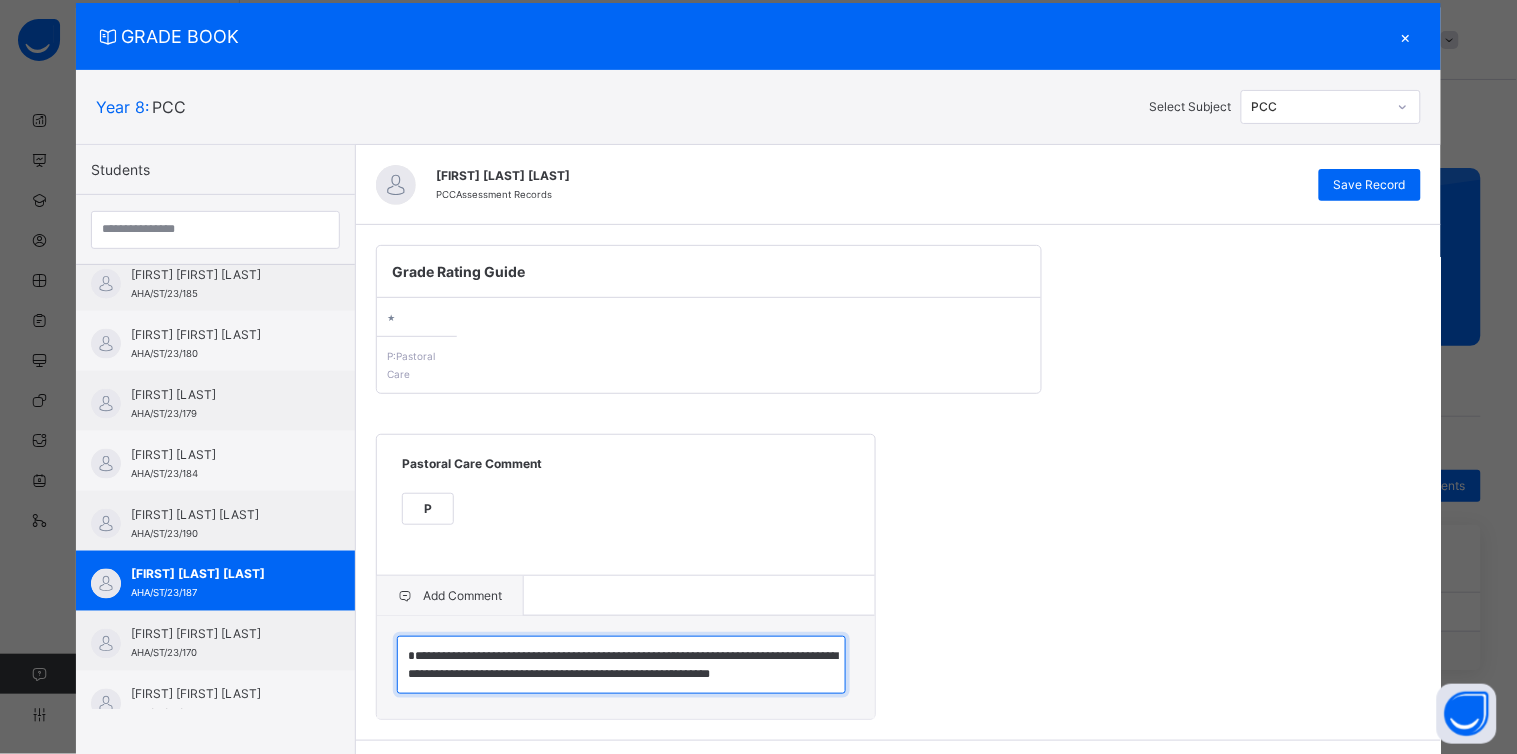 click on "**********" at bounding box center [621, 665] 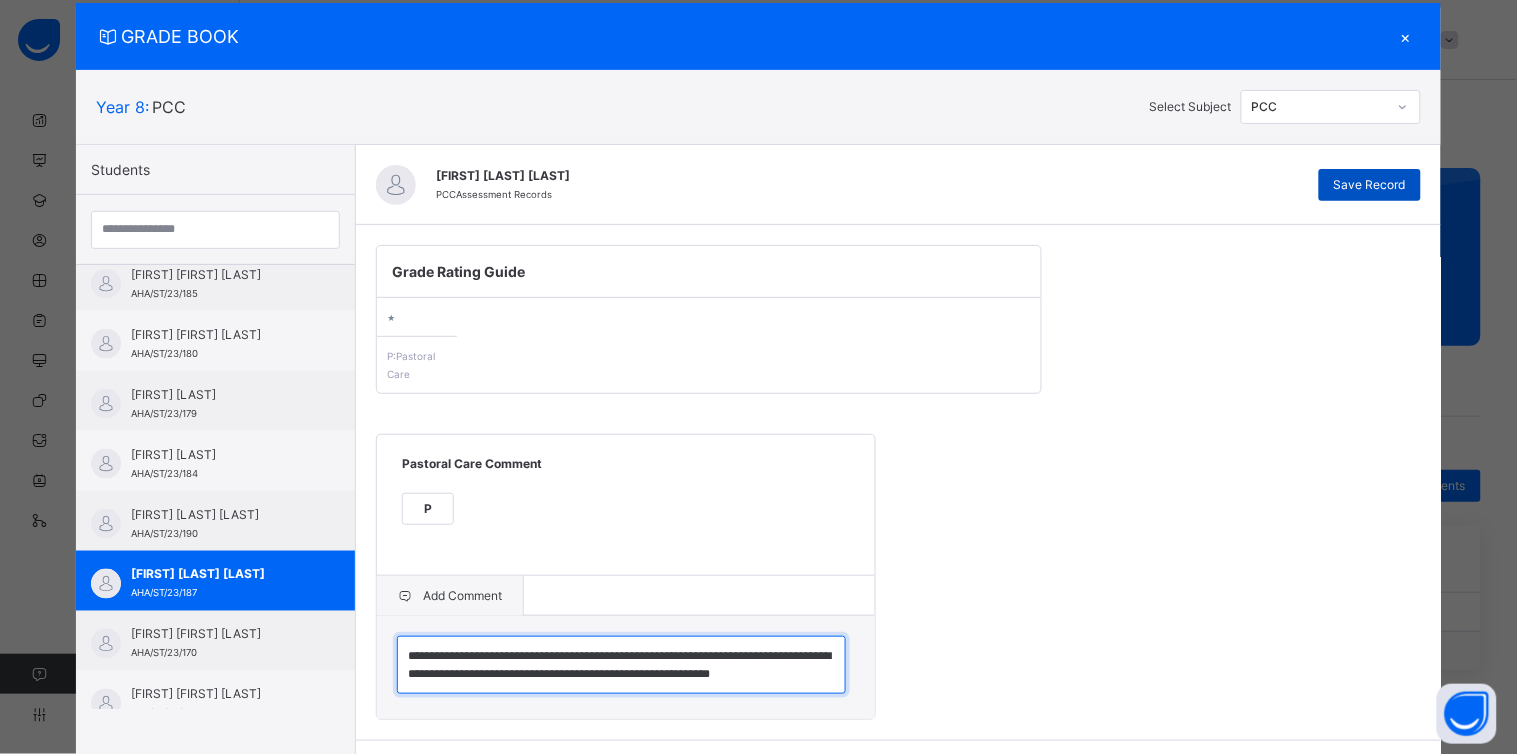 type on "**********" 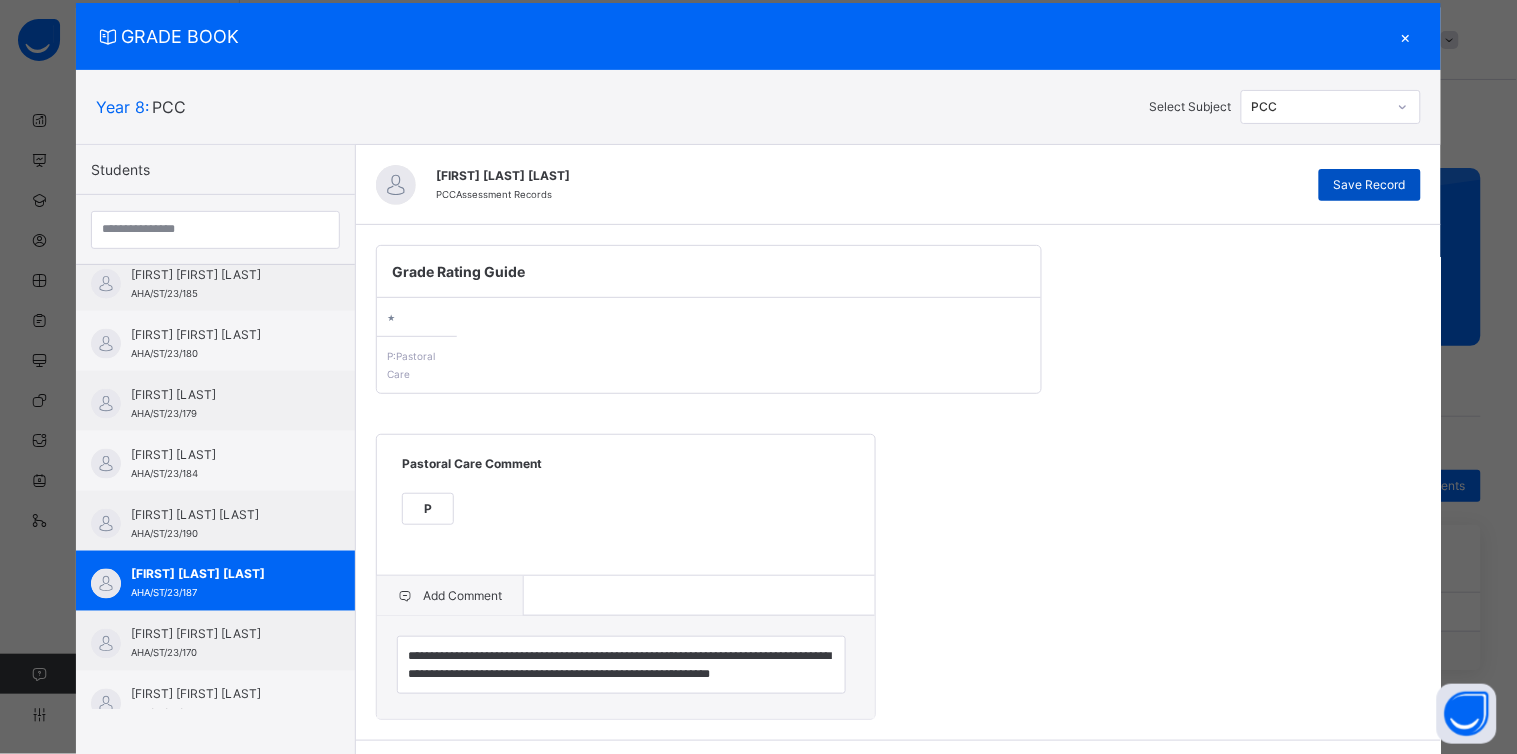 click on "Save Record" at bounding box center (1370, 185) 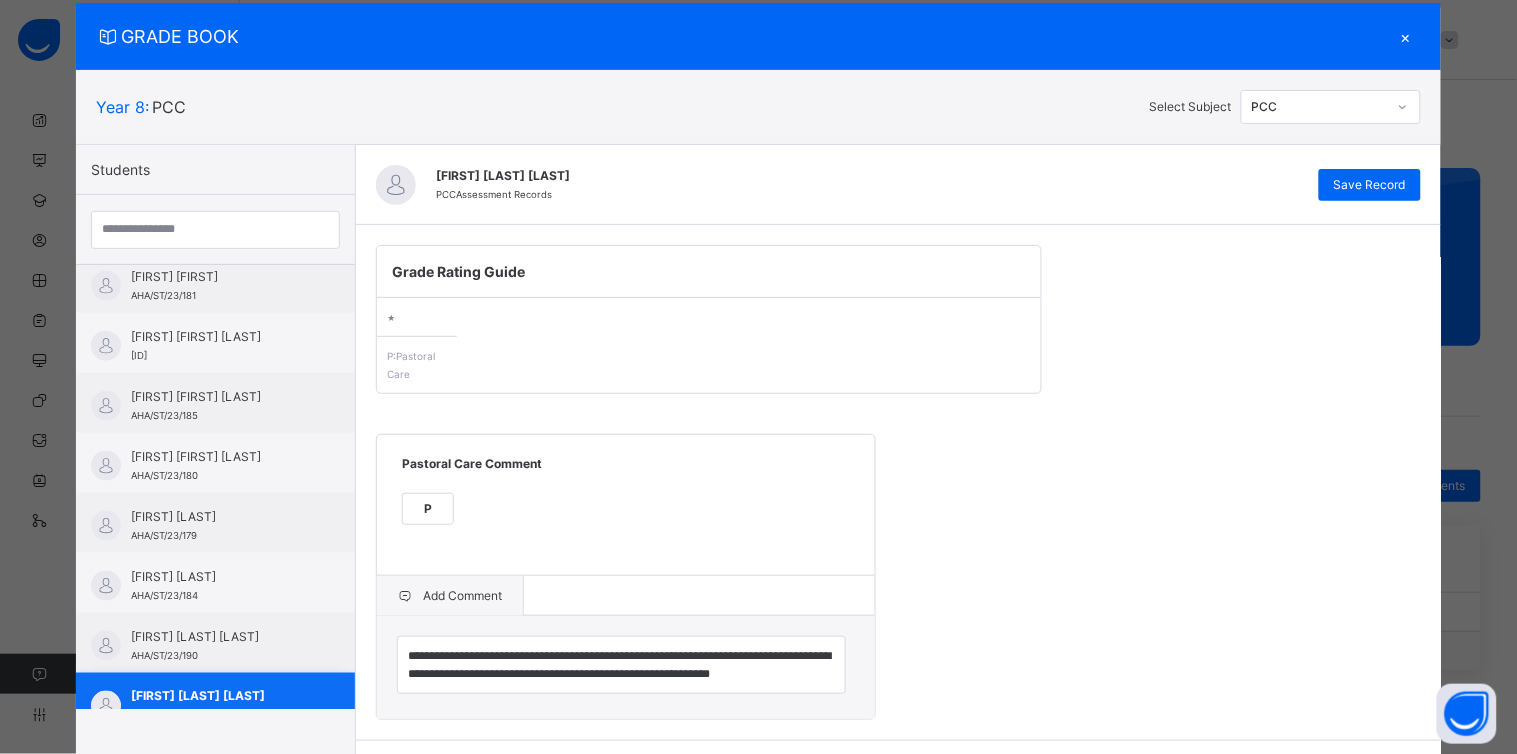 scroll, scrollTop: 538, scrollLeft: 0, axis: vertical 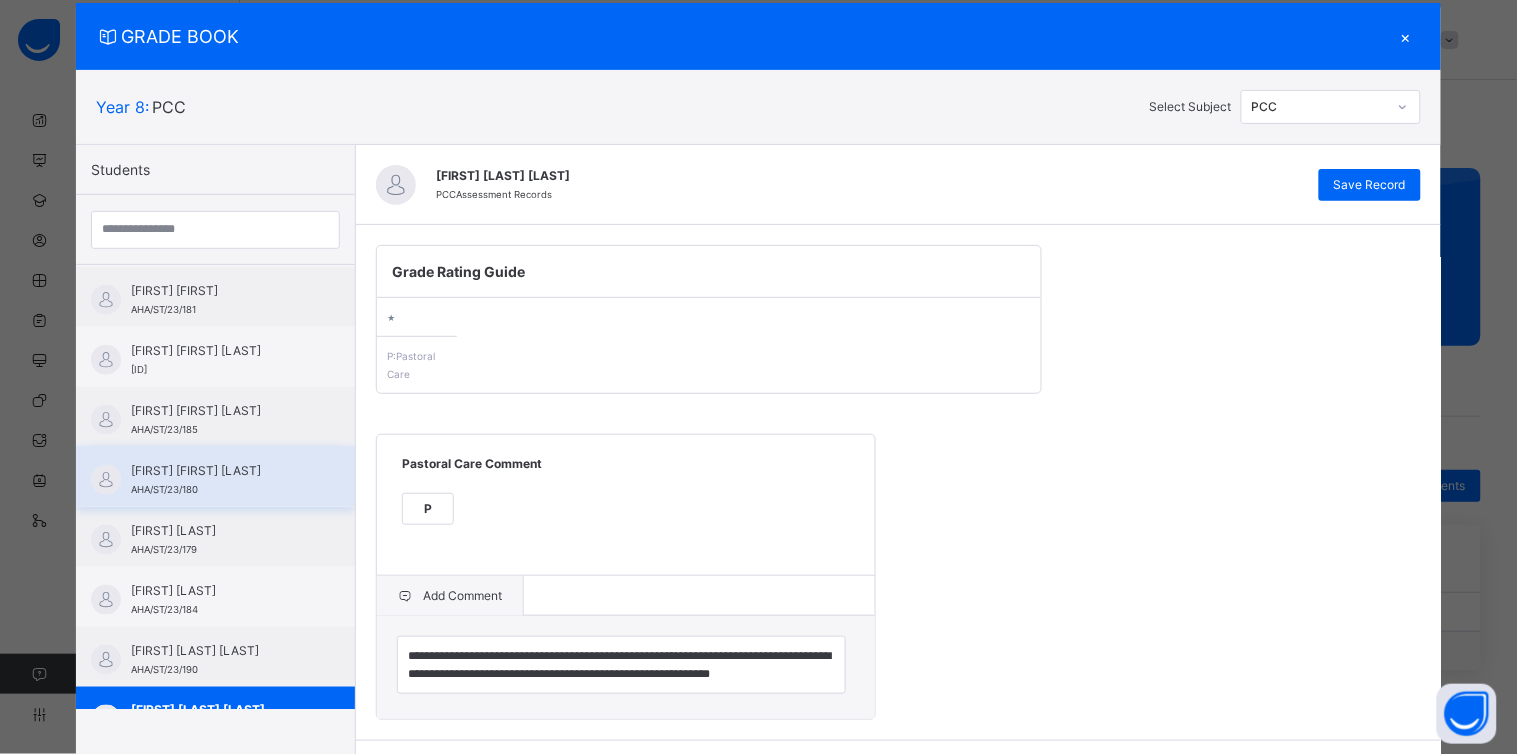 click on "[FIRST] [FIRST] [LAST]" at bounding box center [220, 471] 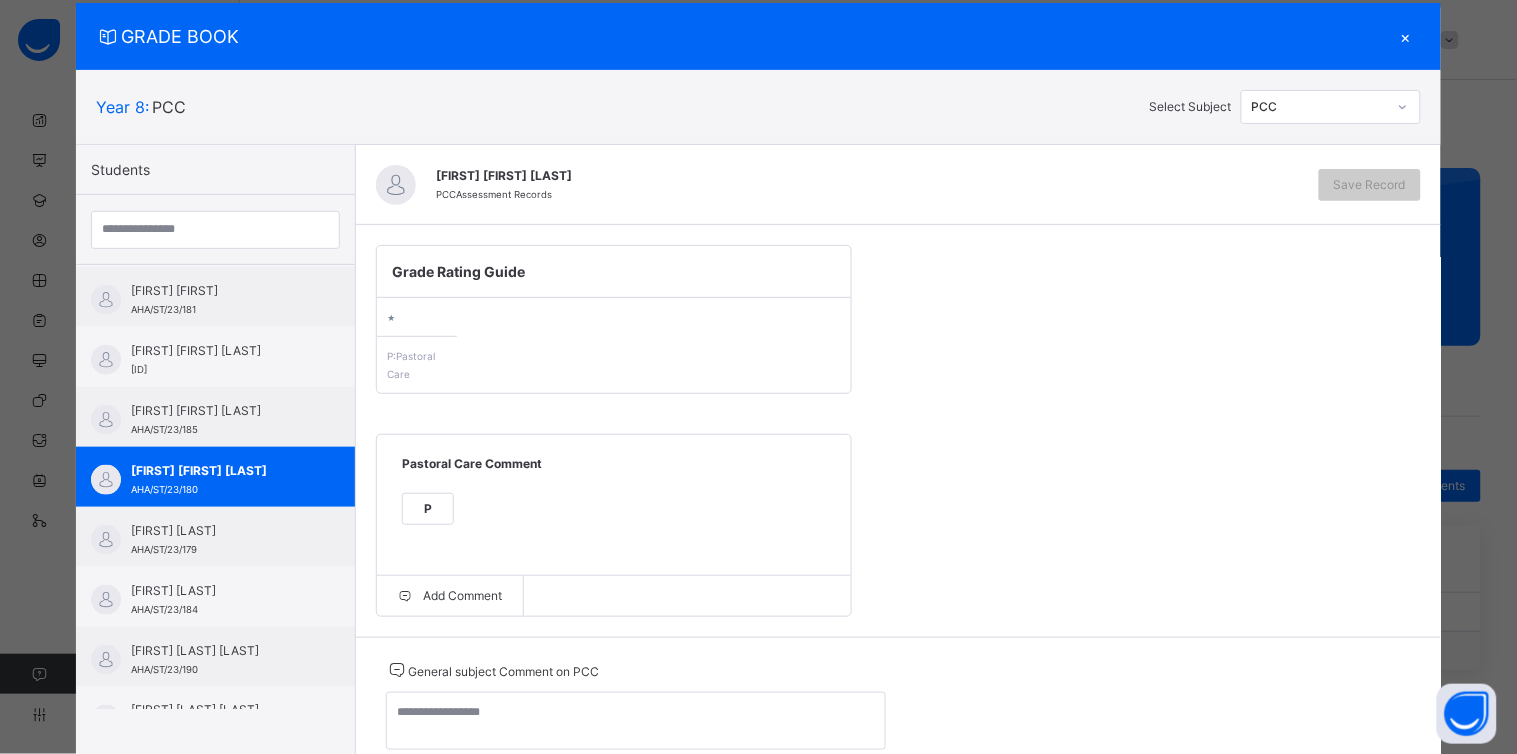 click on "P" at bounding box center (428, 509) 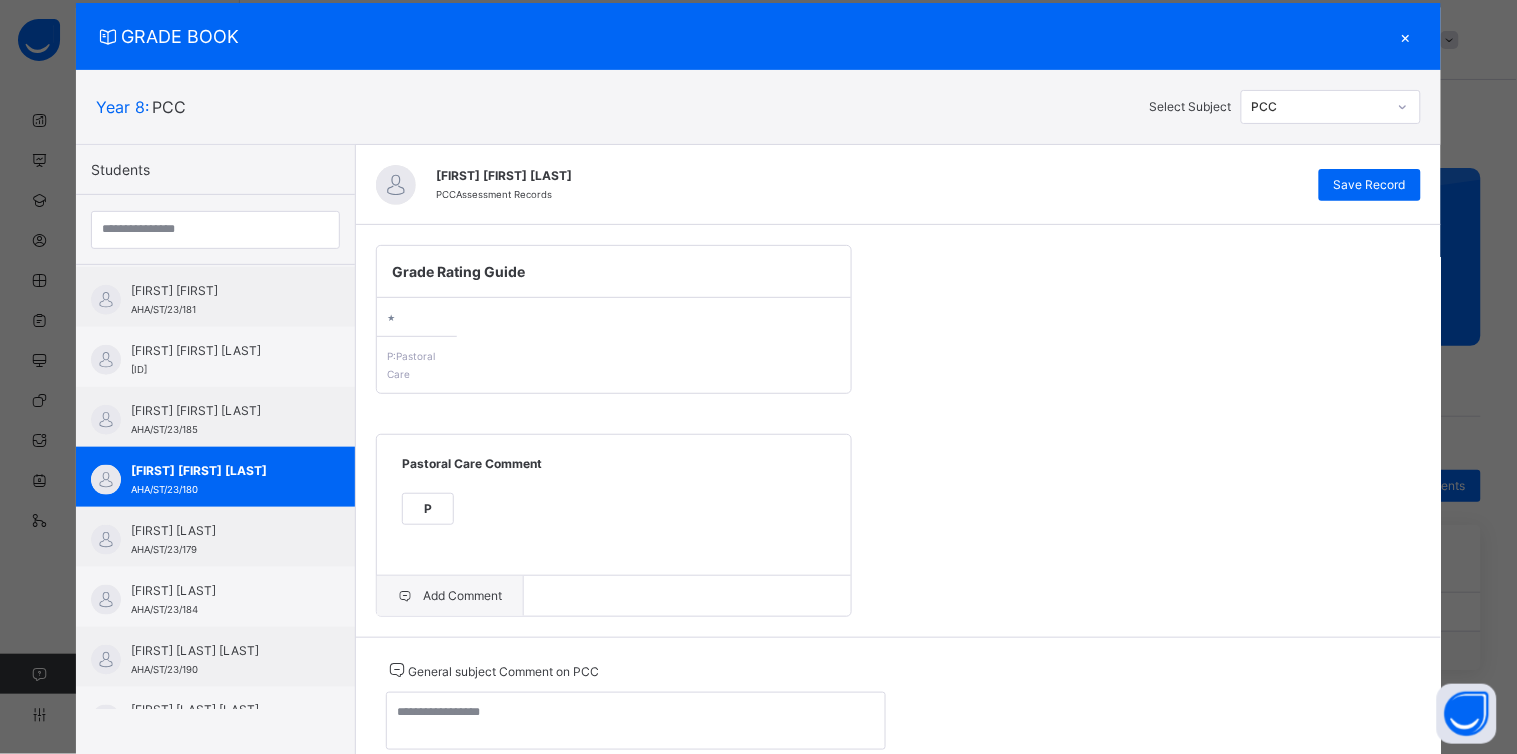 click on "Add Comment" at bounding box center [450, 596] 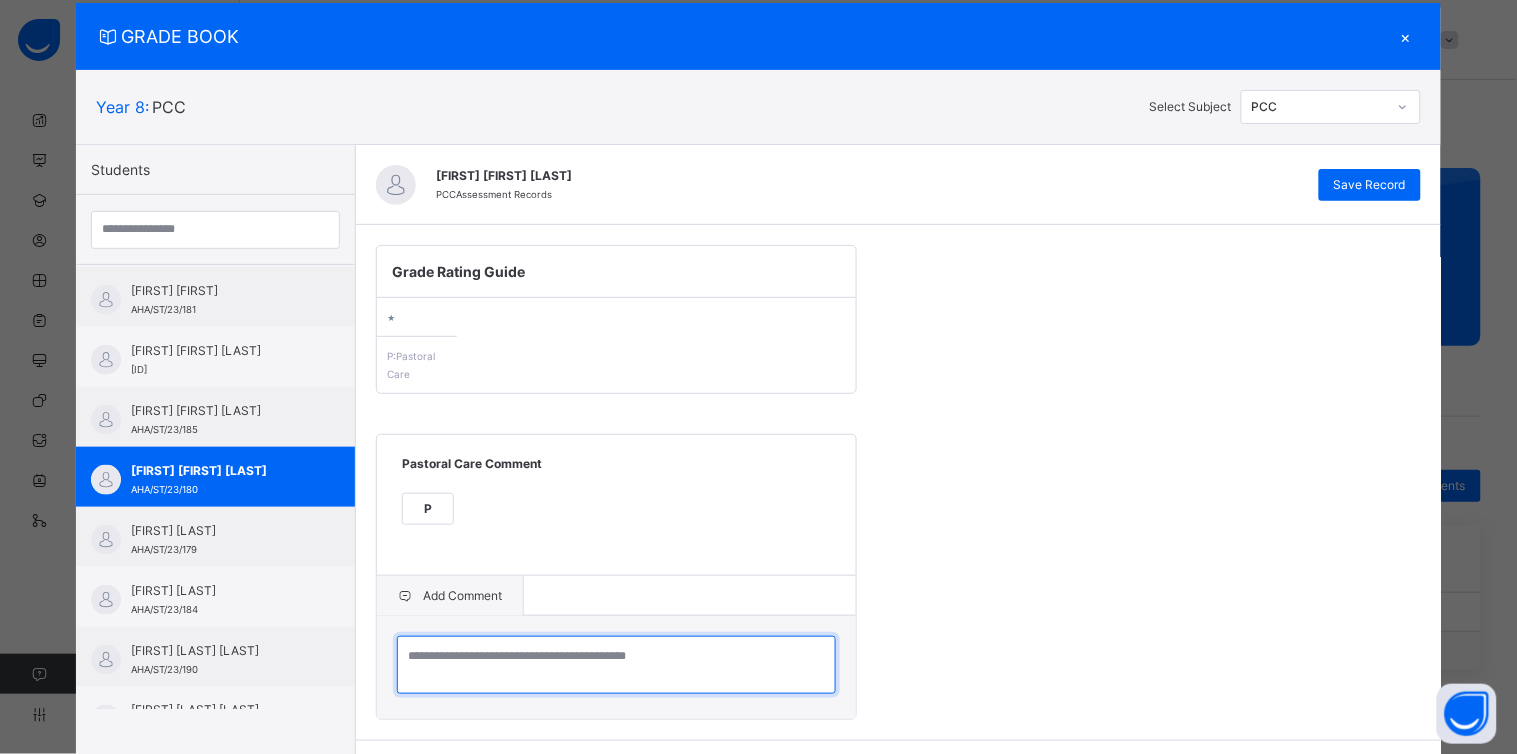 click at bounding box center [616, 665] 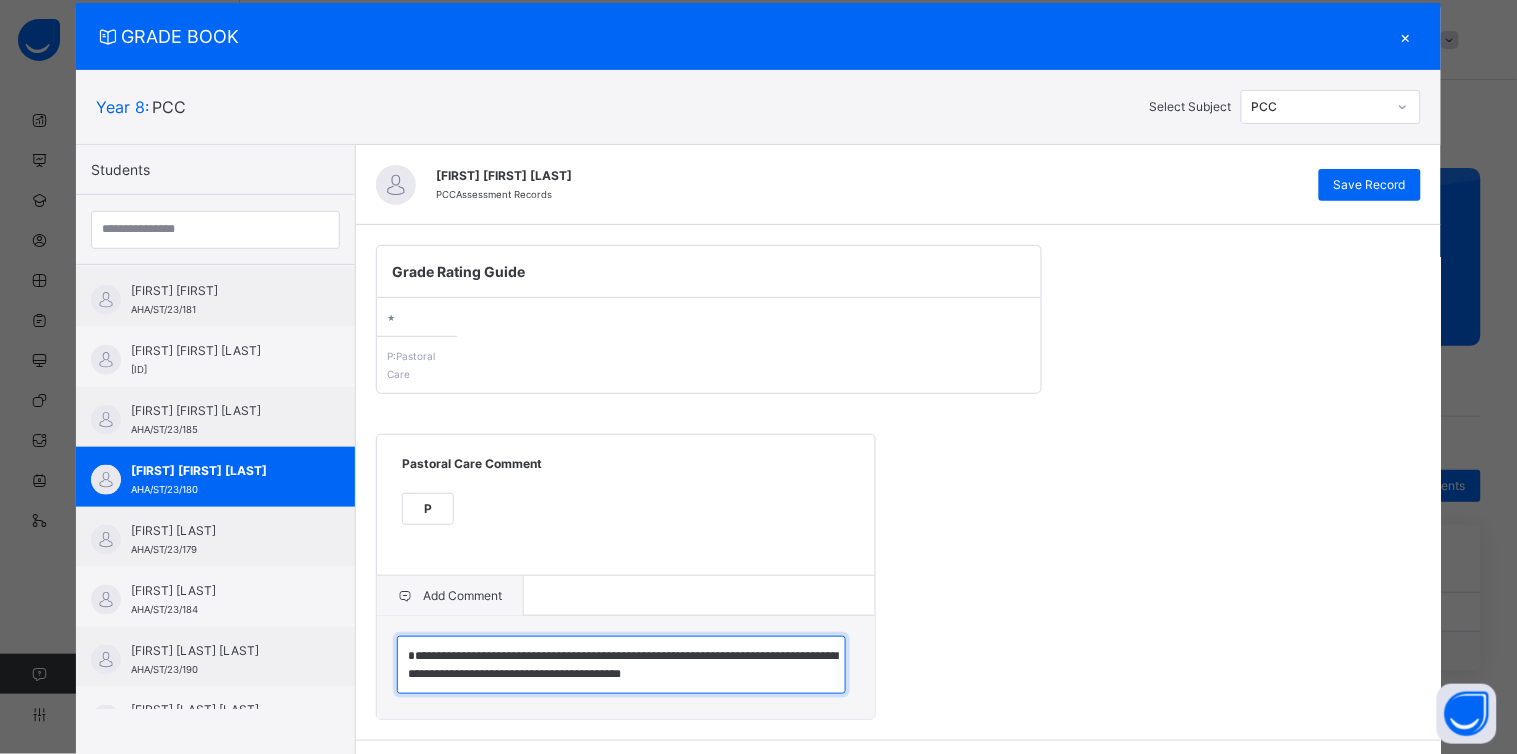 scroll, scrollTop: 0, scrollLeft: 0, axis: both 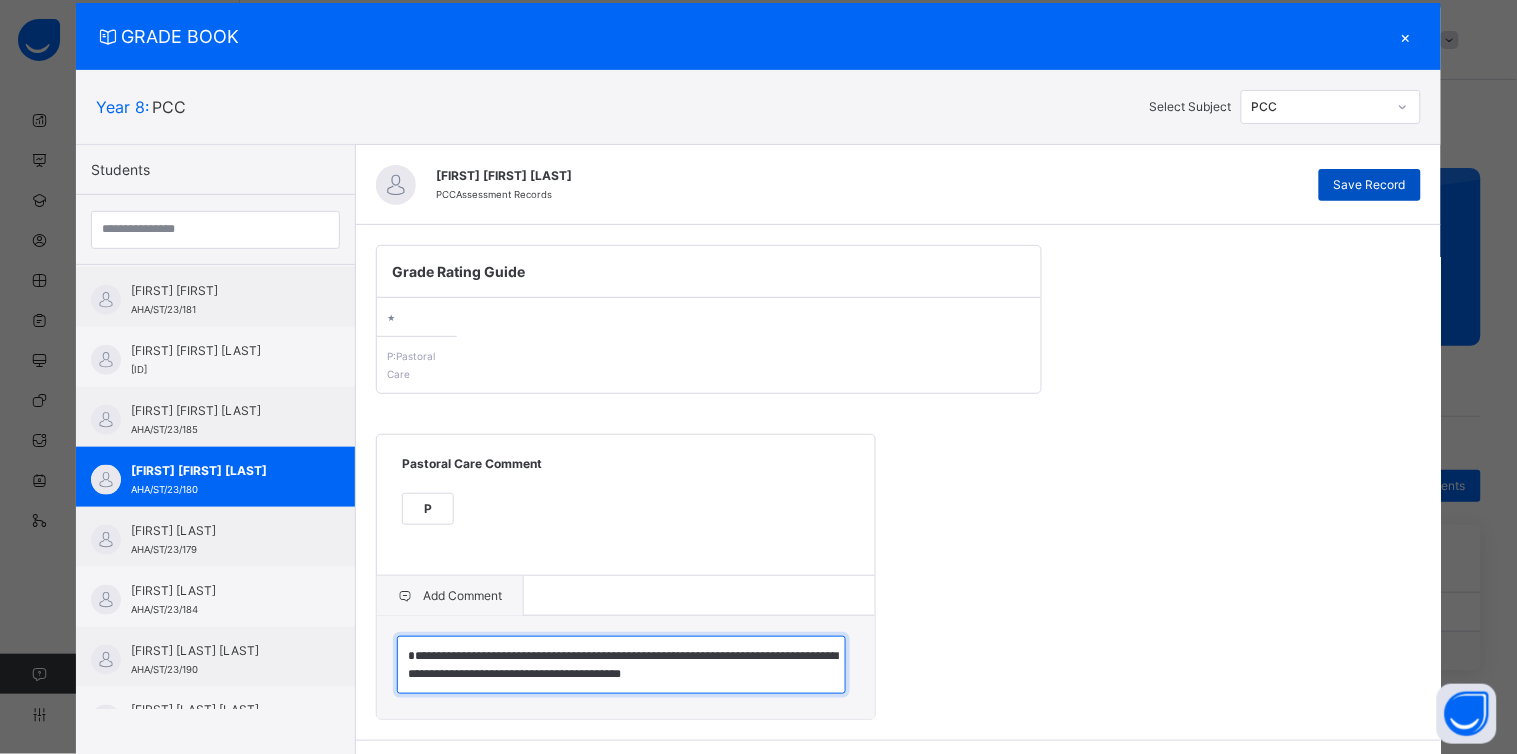 type on "**********" 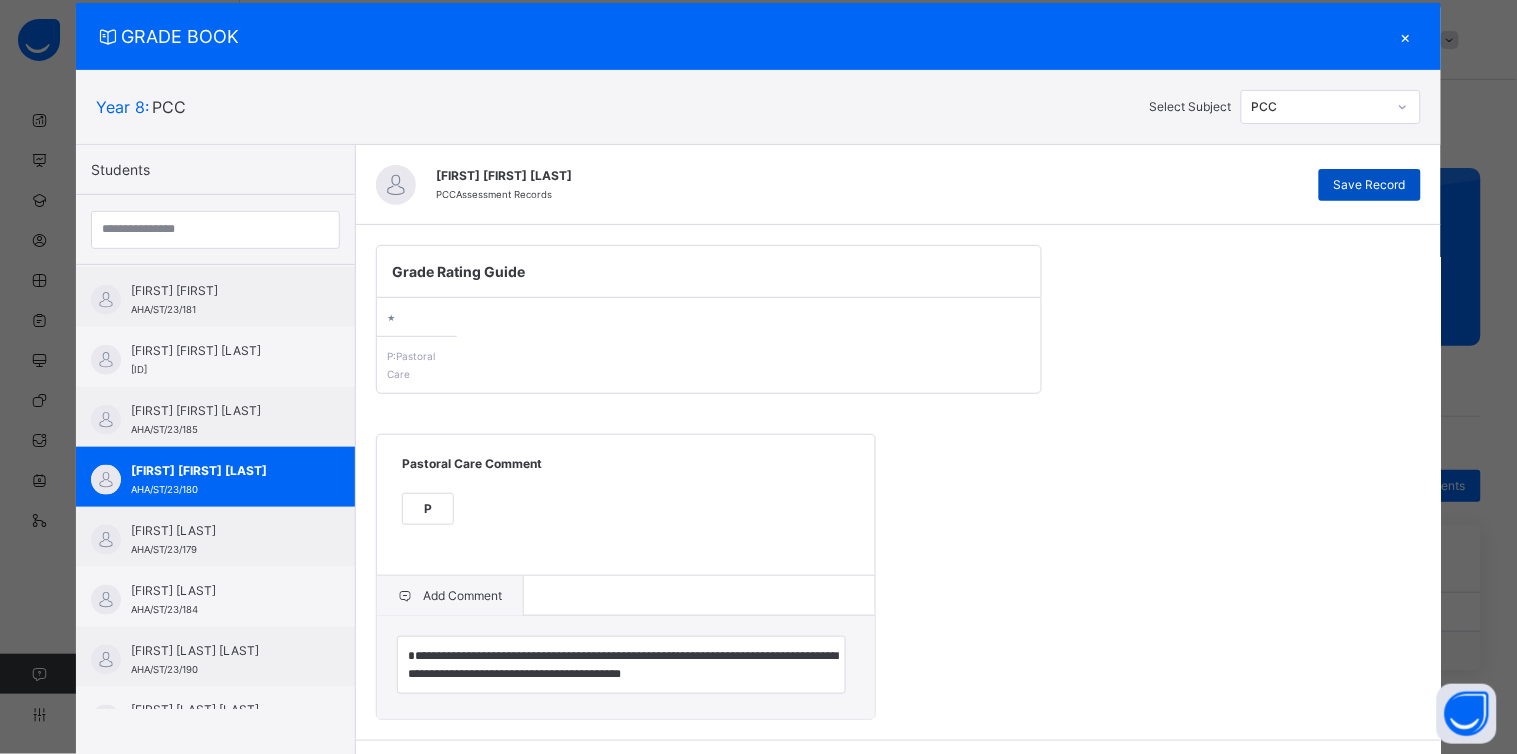 click on "Save Record" at bounding box center [1370, 185] 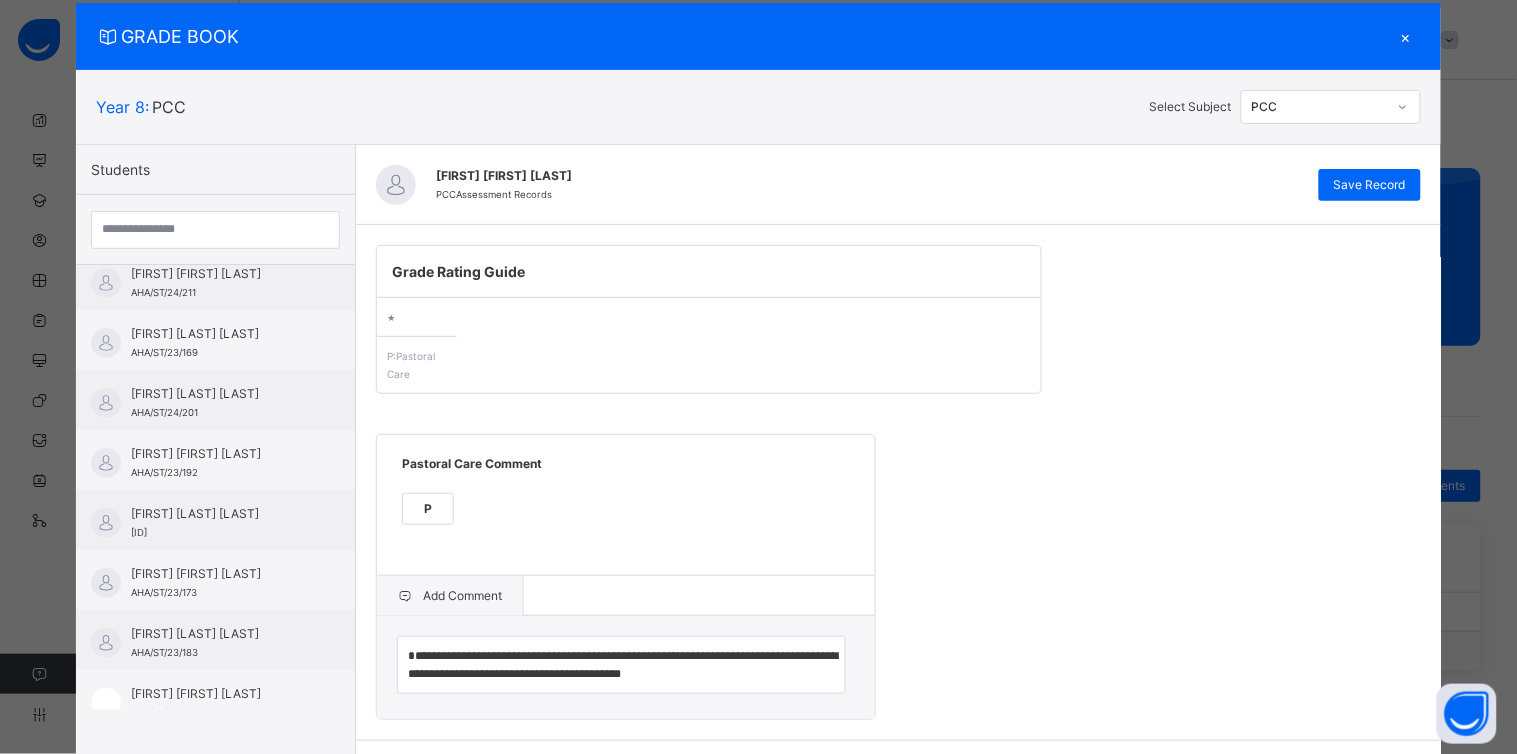 scroll, scrollTop: 0, scrollLeft: 0, axis: both 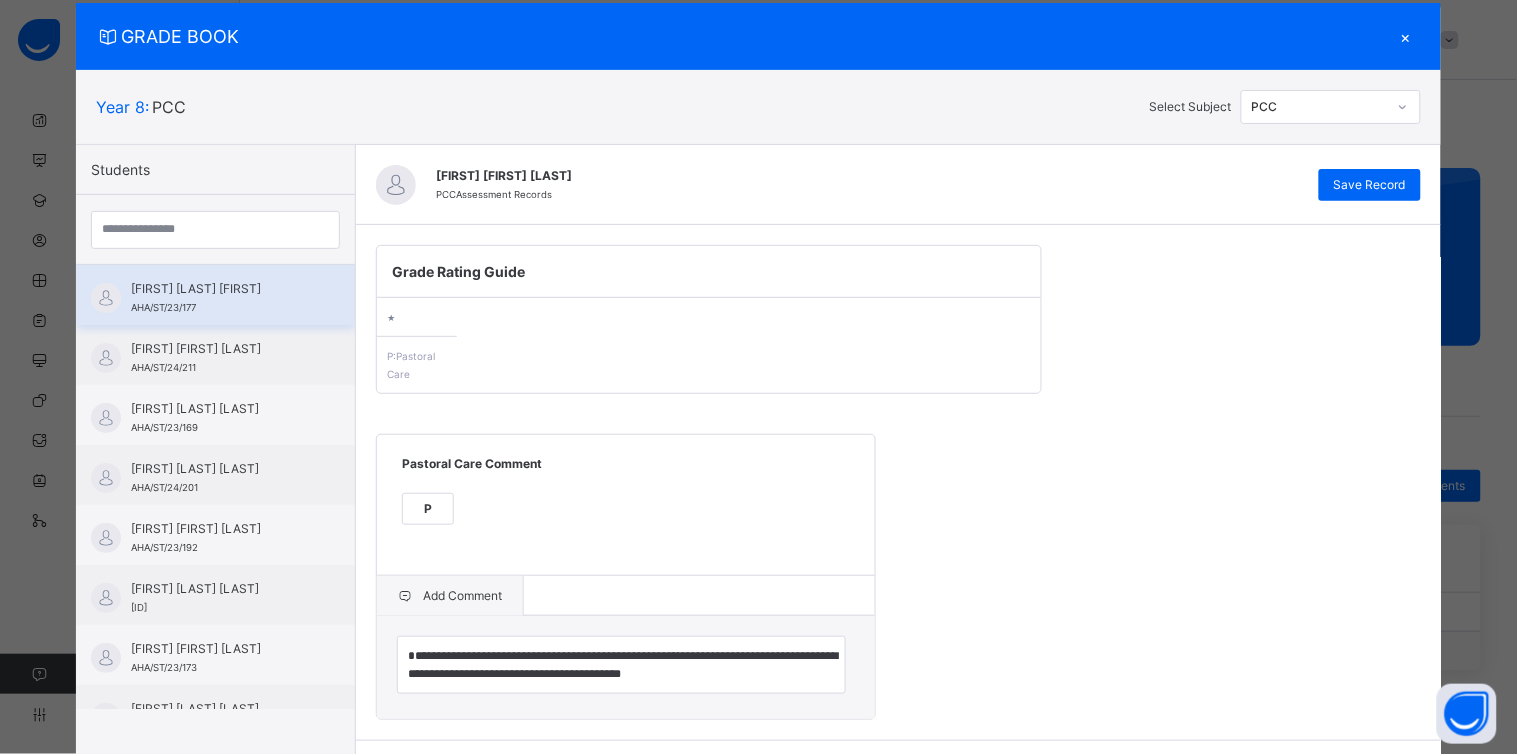 click on "[FIRST] [LAST] [FIRST]" at bounding box center (220, 289) 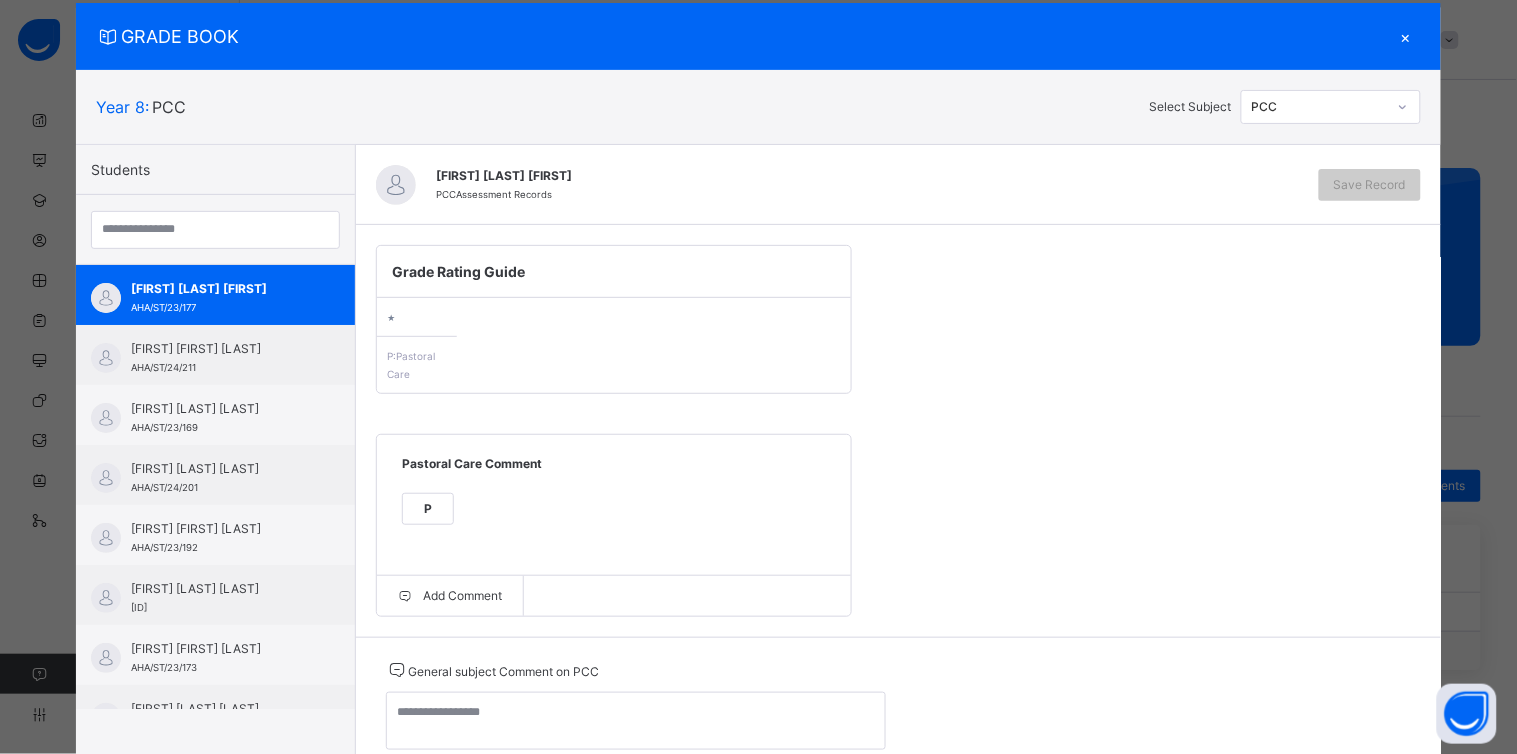 click on "P" at bounding box center [428, 509] 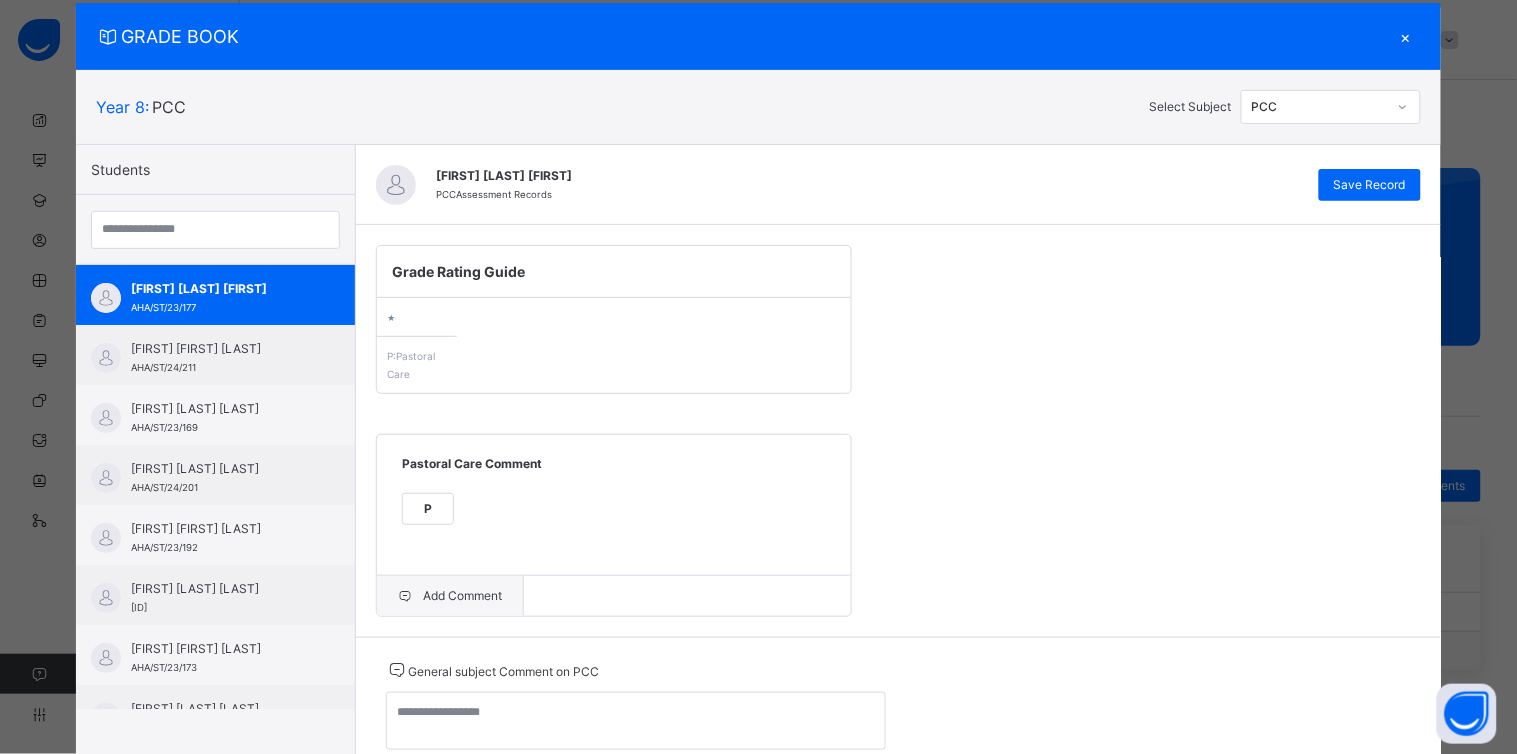 click on "Add Comment" at bounding box center [450, 596] 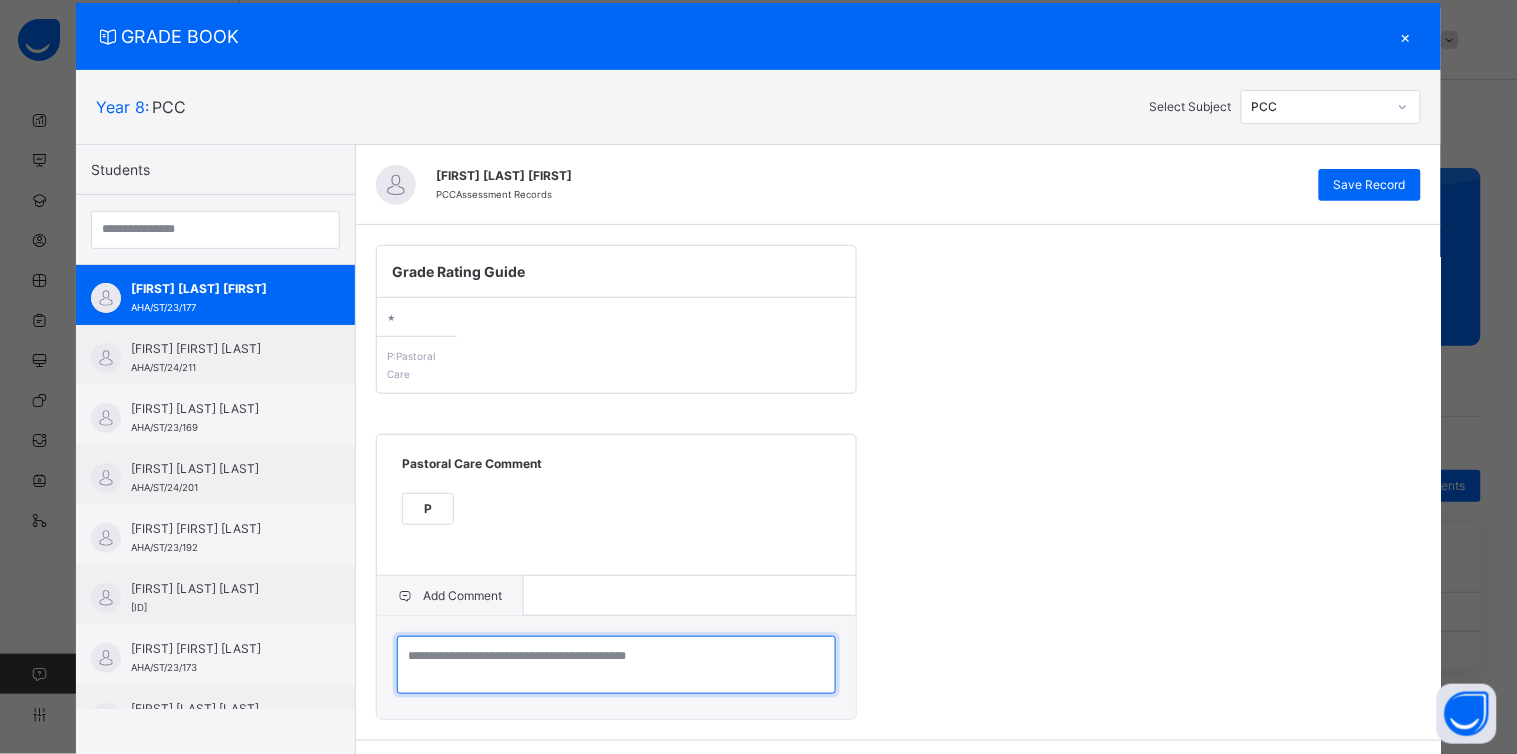 click at bounding box center (616, 665) 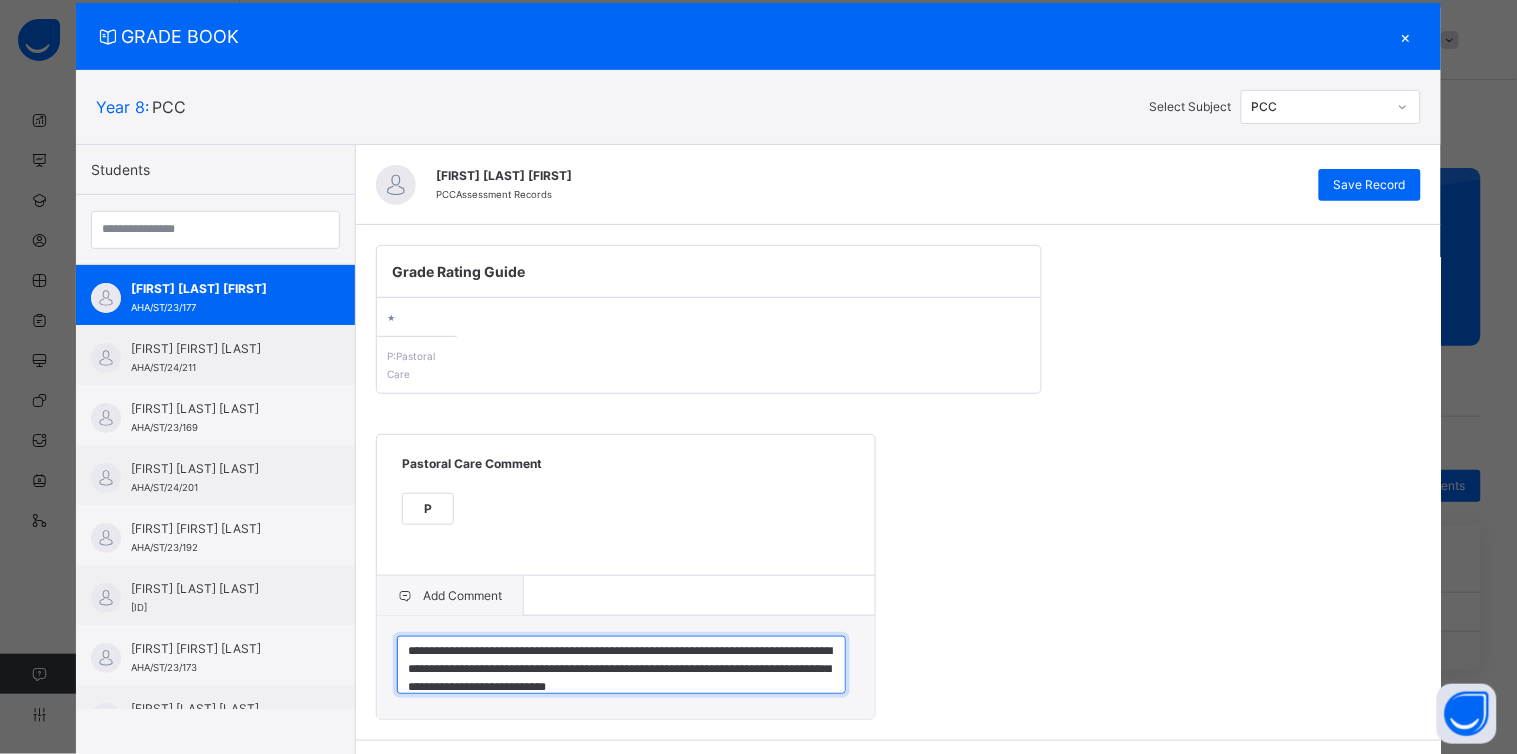 scroll, scrollTop: 23, scrollLeft: 0, axis: vertical 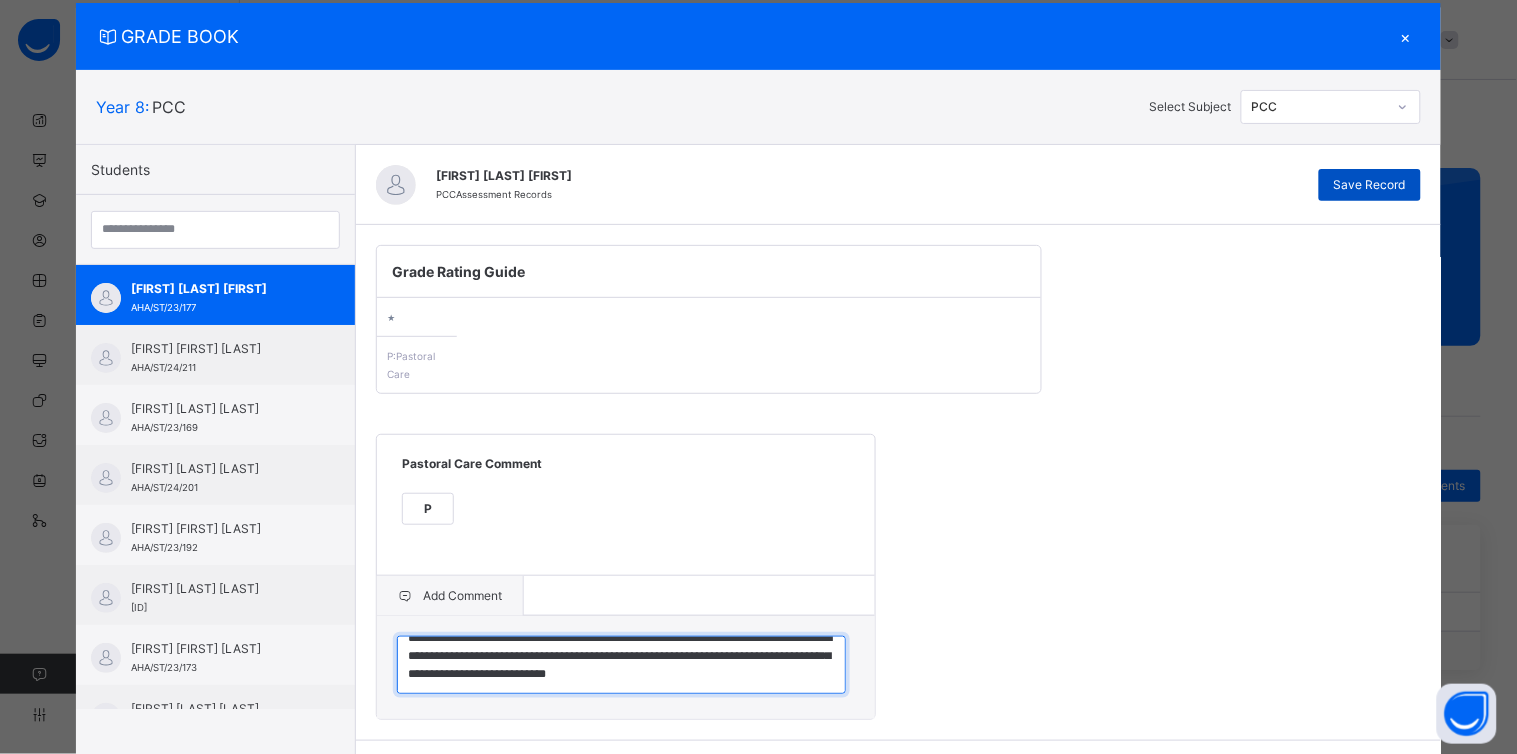 type on "**********" 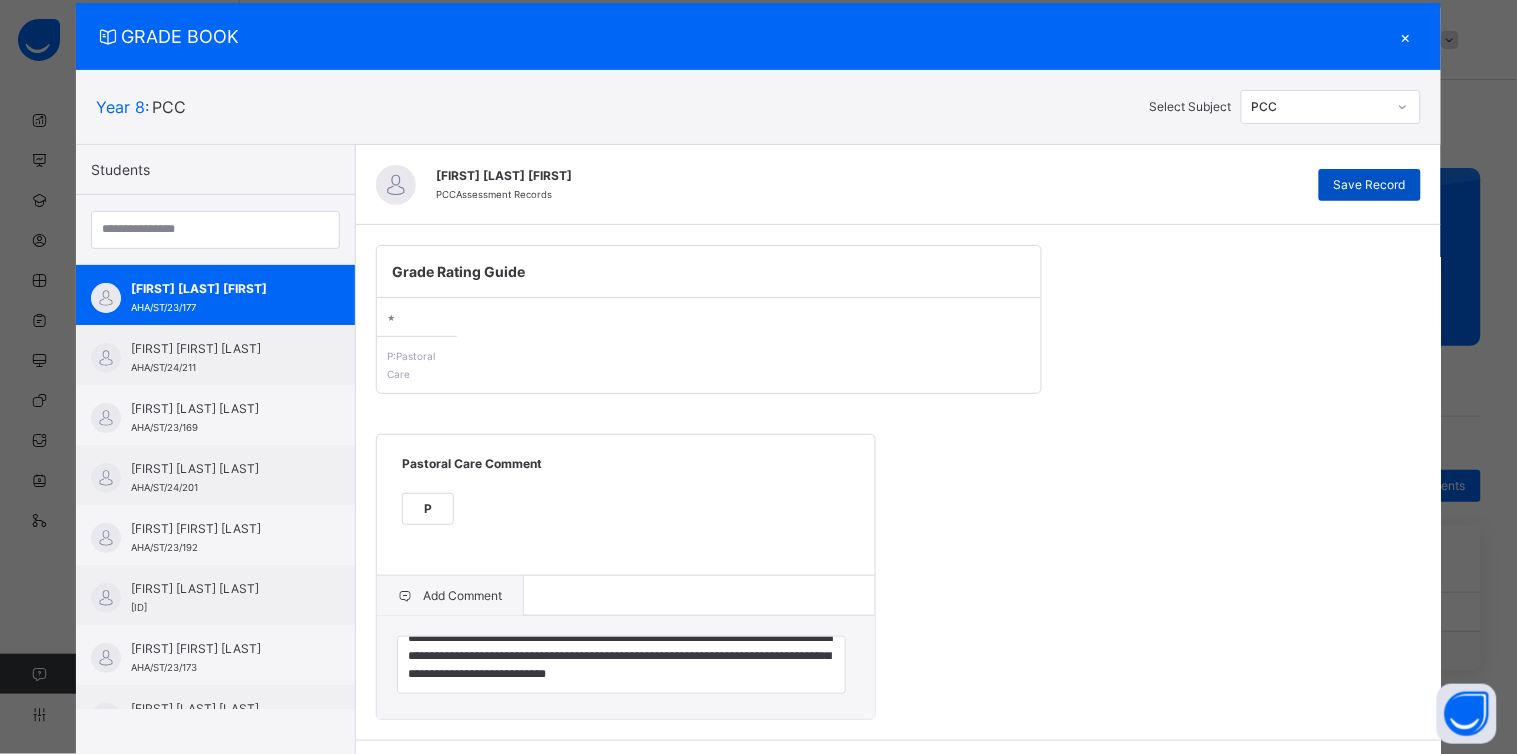 click on "Save Record" at bounding box center [1370, 185] 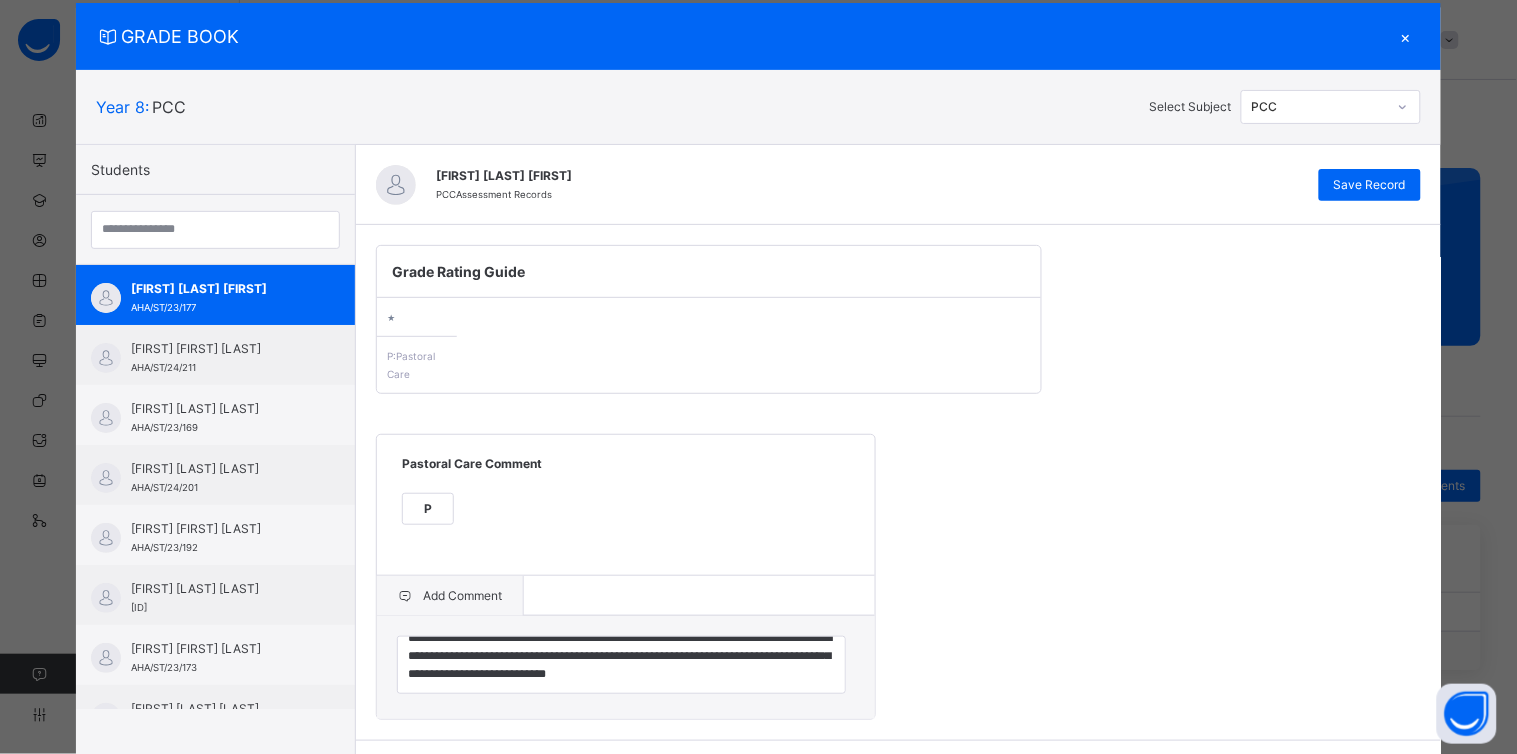 click on "×" at bounding box center (1406, 36) 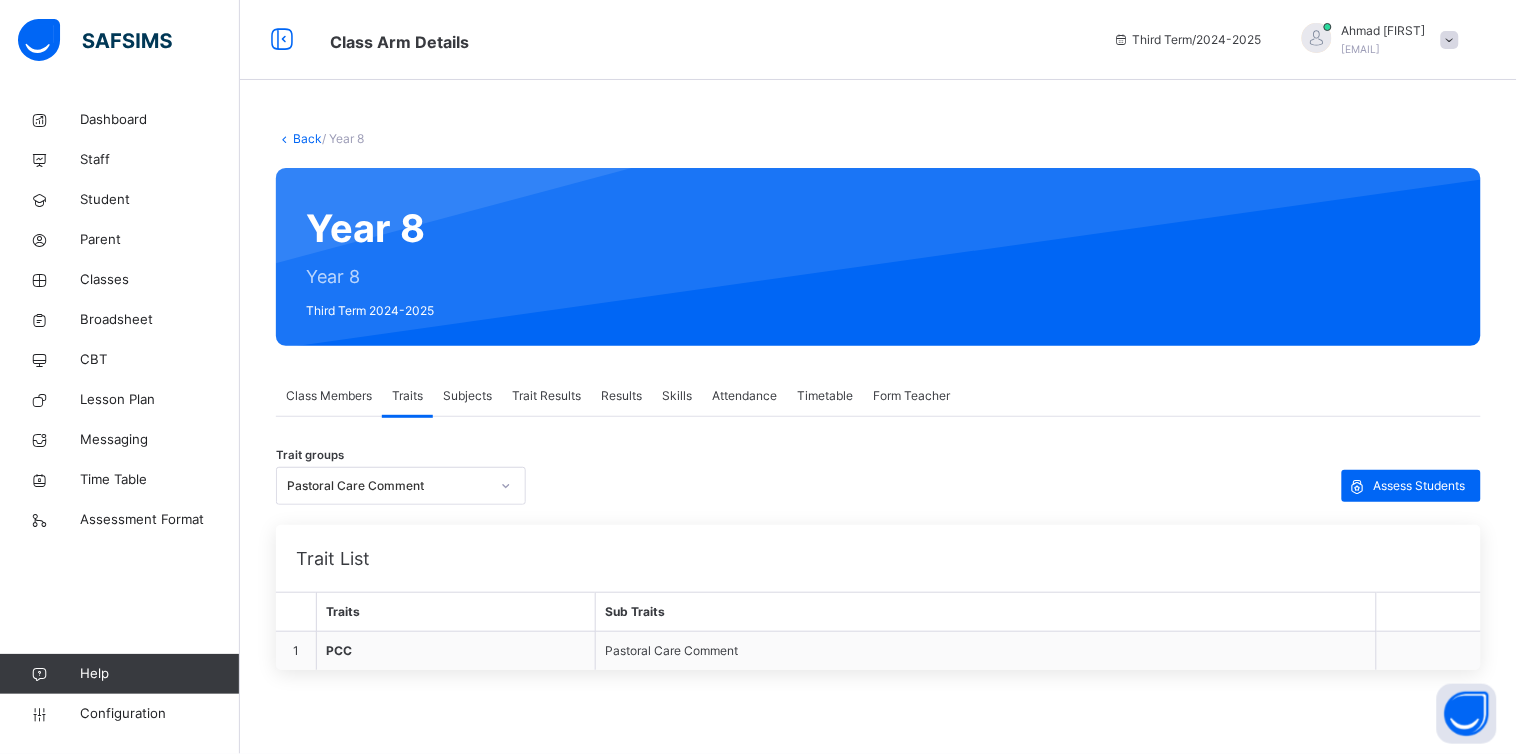 click at bounding box center [1450, 40] 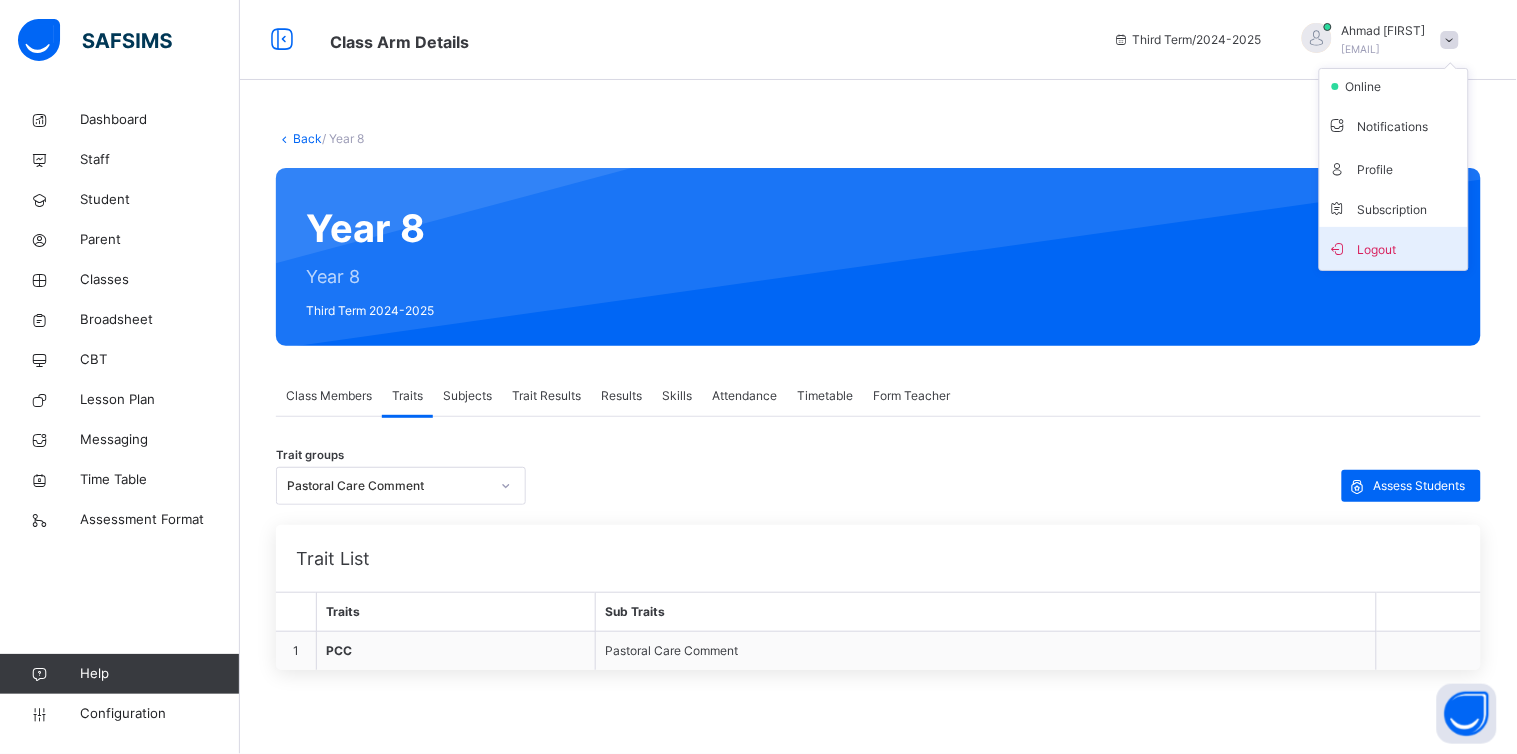 click on "Logout" at bounding box center [1394, 248] 